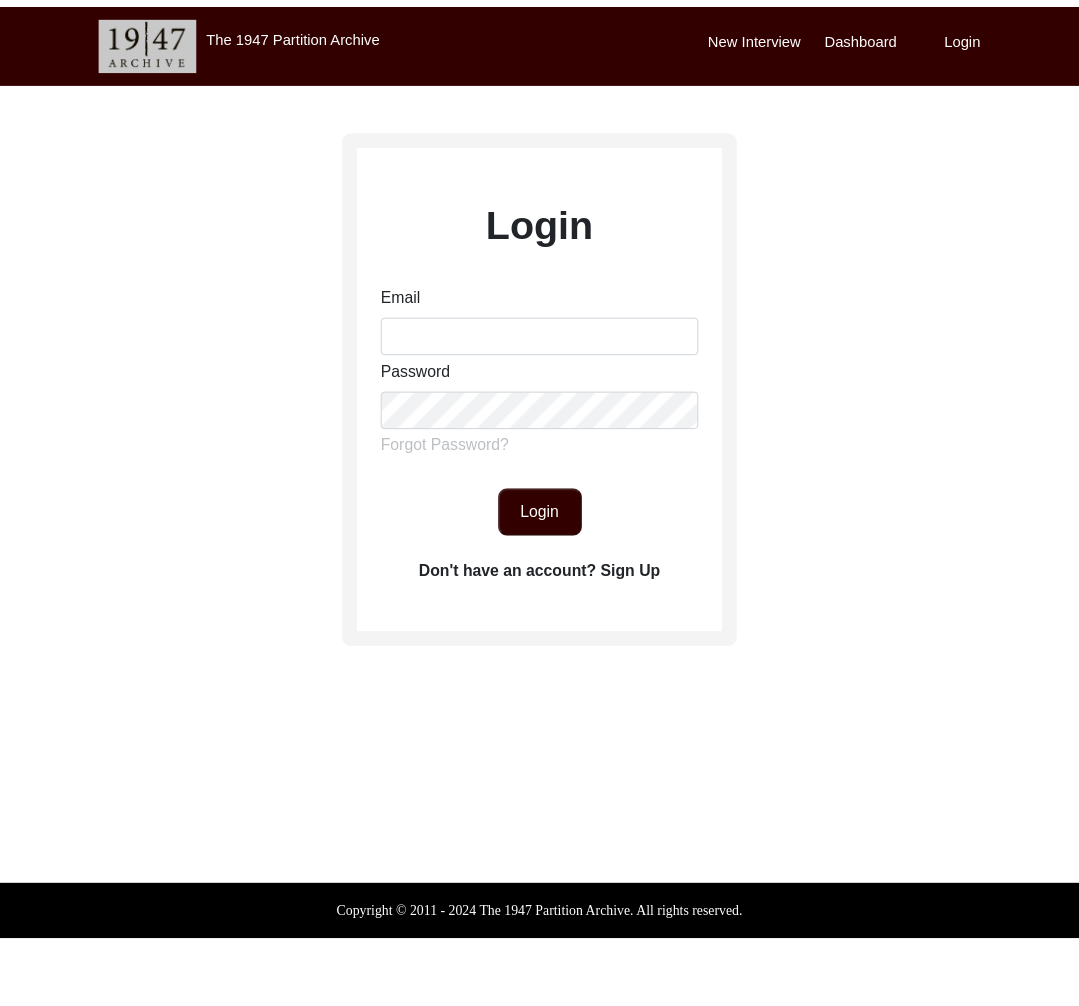 scroll, scrollTop: 0, scrollLeft: 0, axis: both 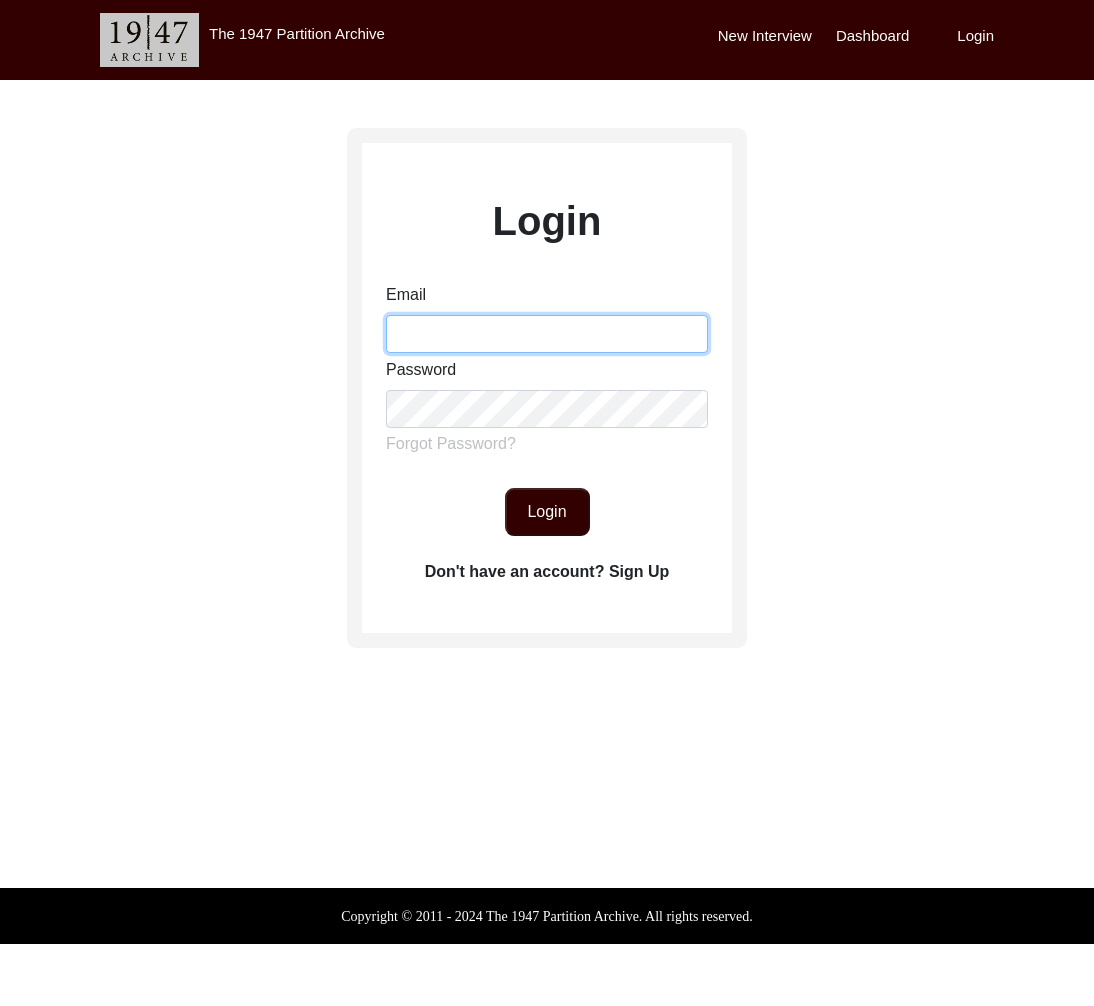 click on "Email" at bounding box center [547, 334] 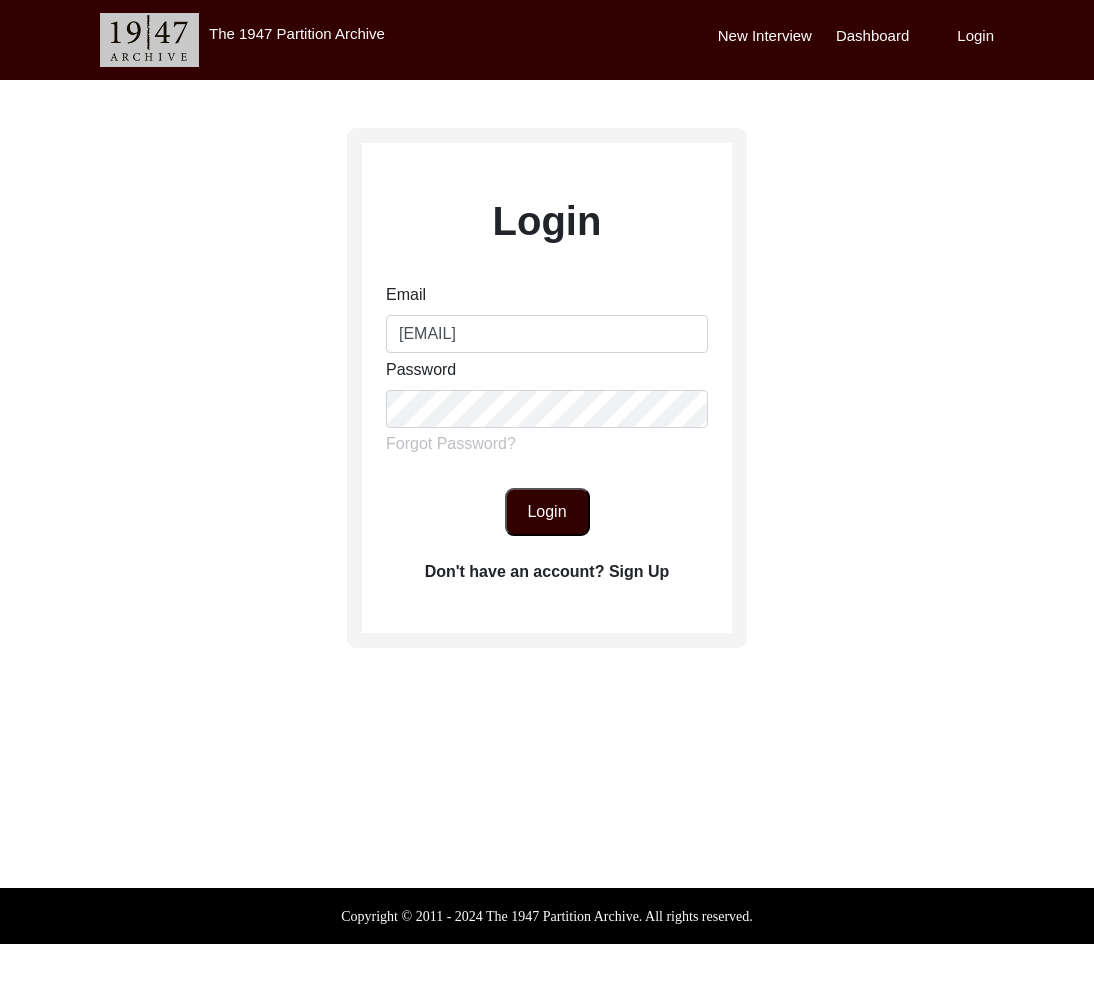 click on "Login" 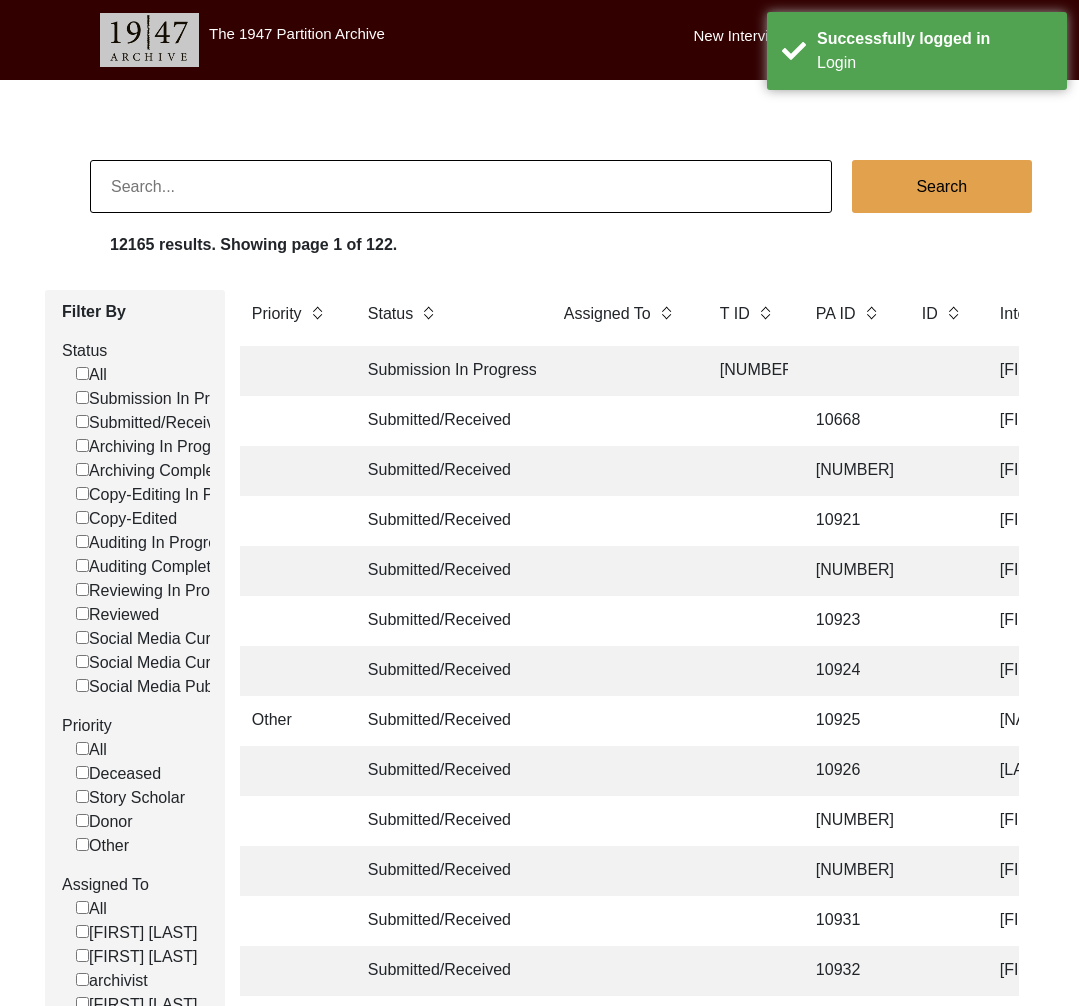 click on "Submitted/Received" 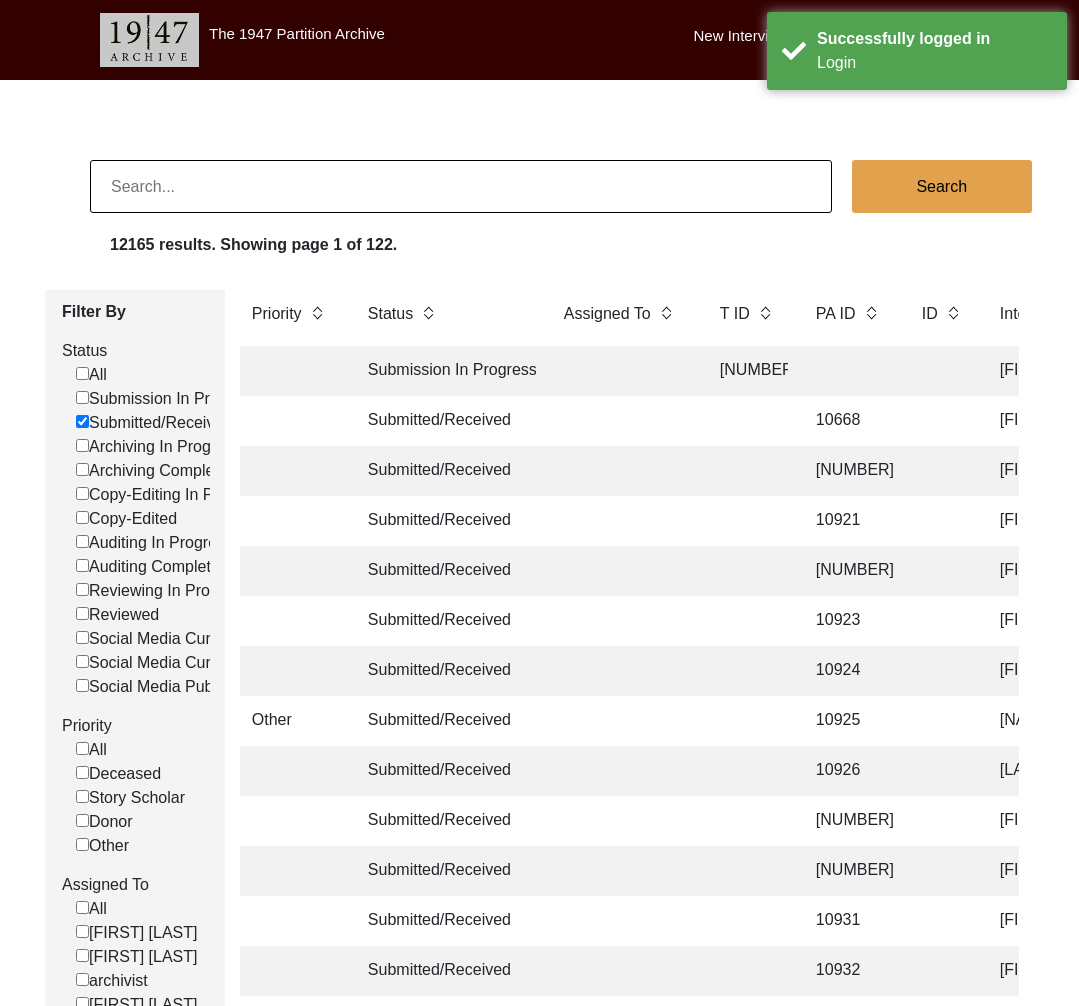 checkbox on "false" 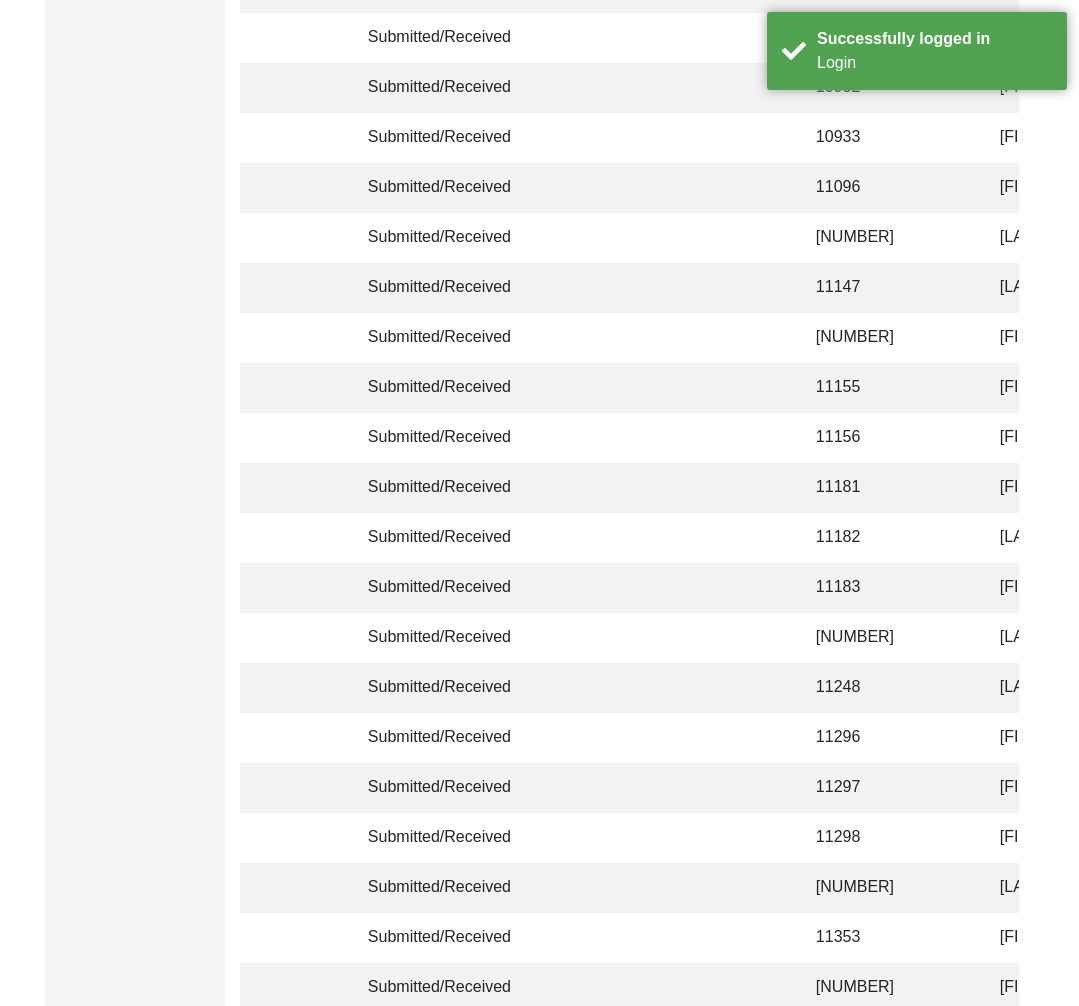 scroll, scrollTop: 4591, scrollLeft: 0, axis: vertical 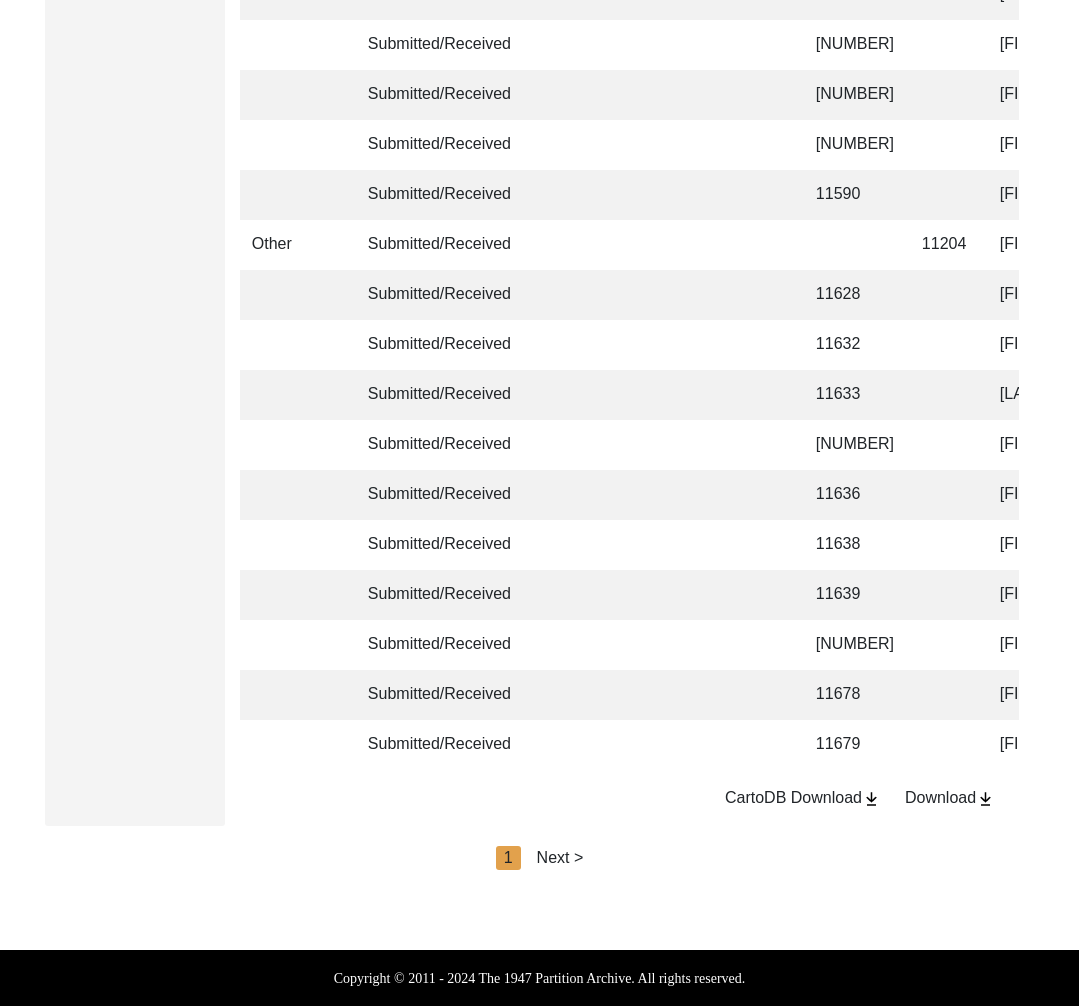 click on "Next >" 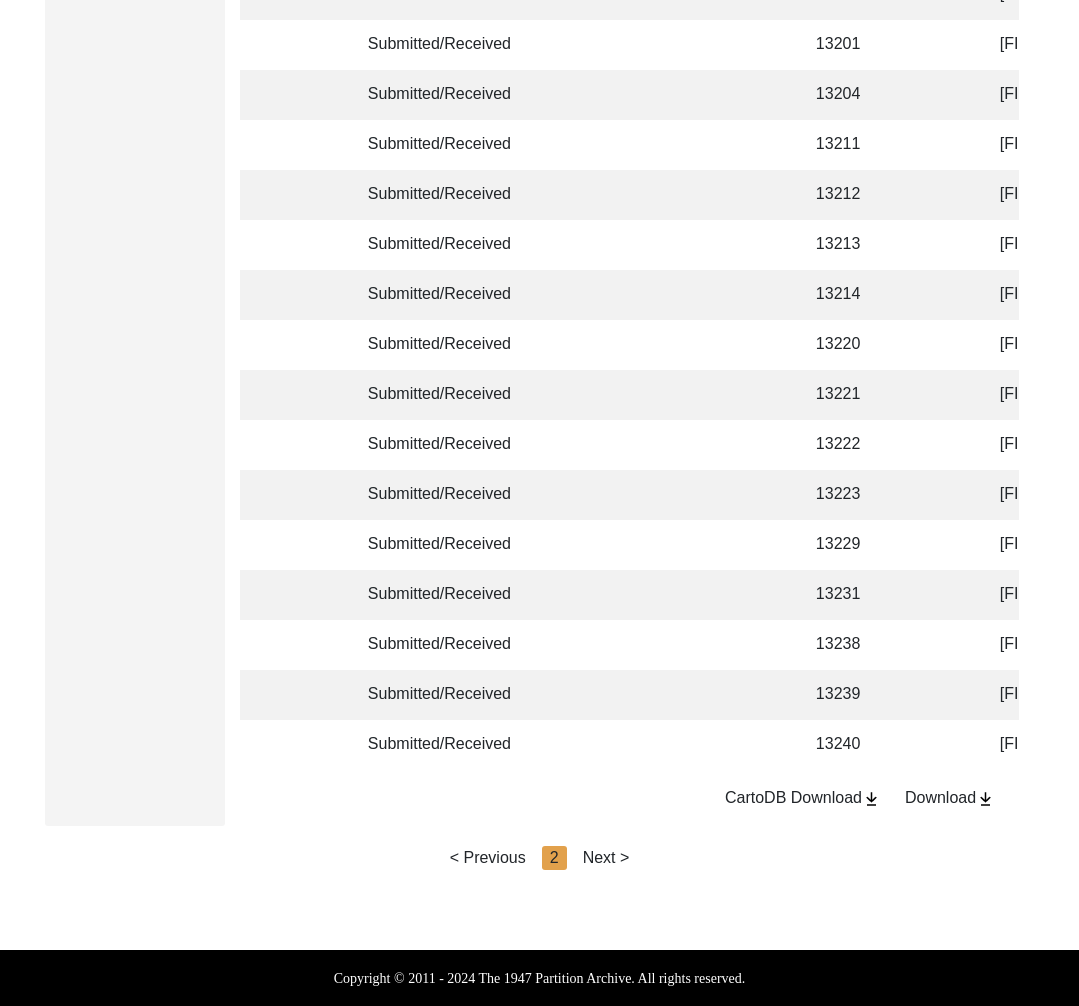 click on "Next >" 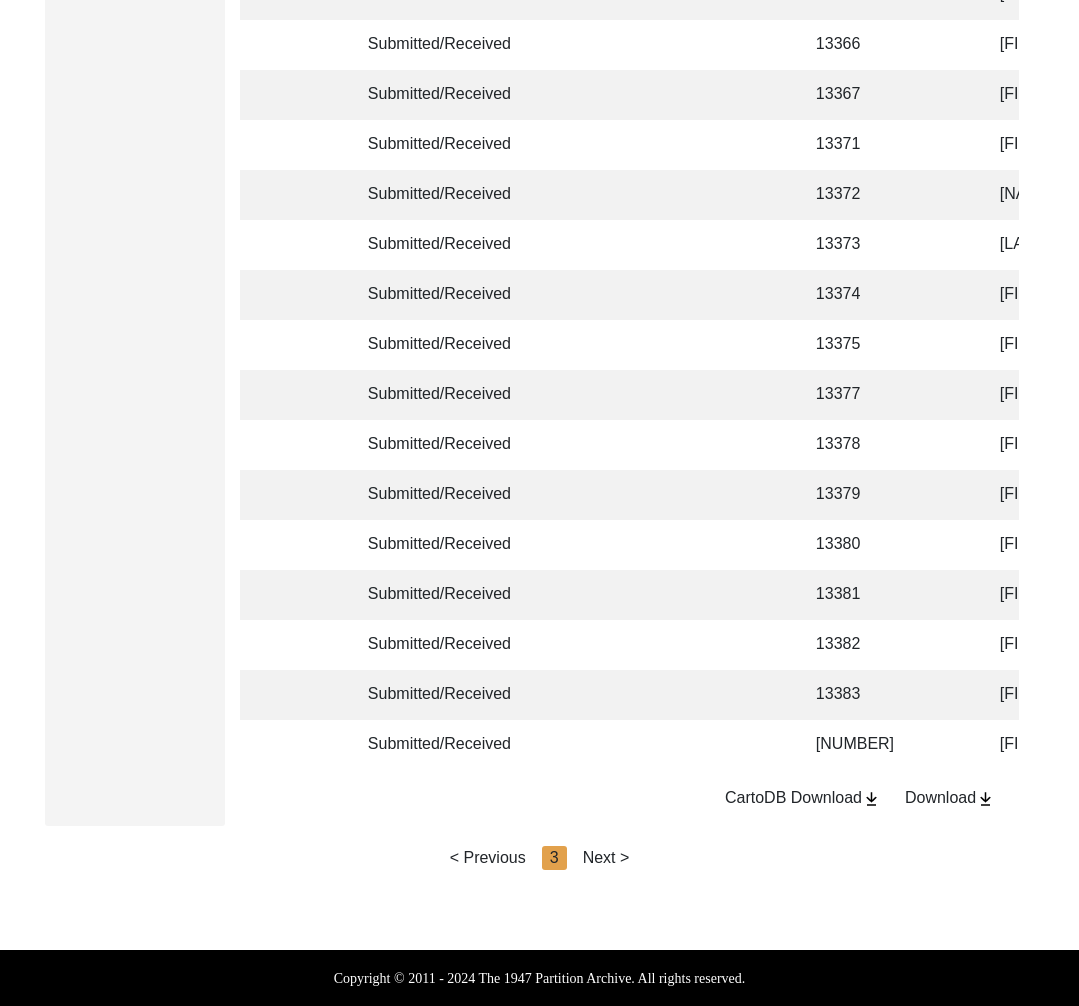 click on "Next >" 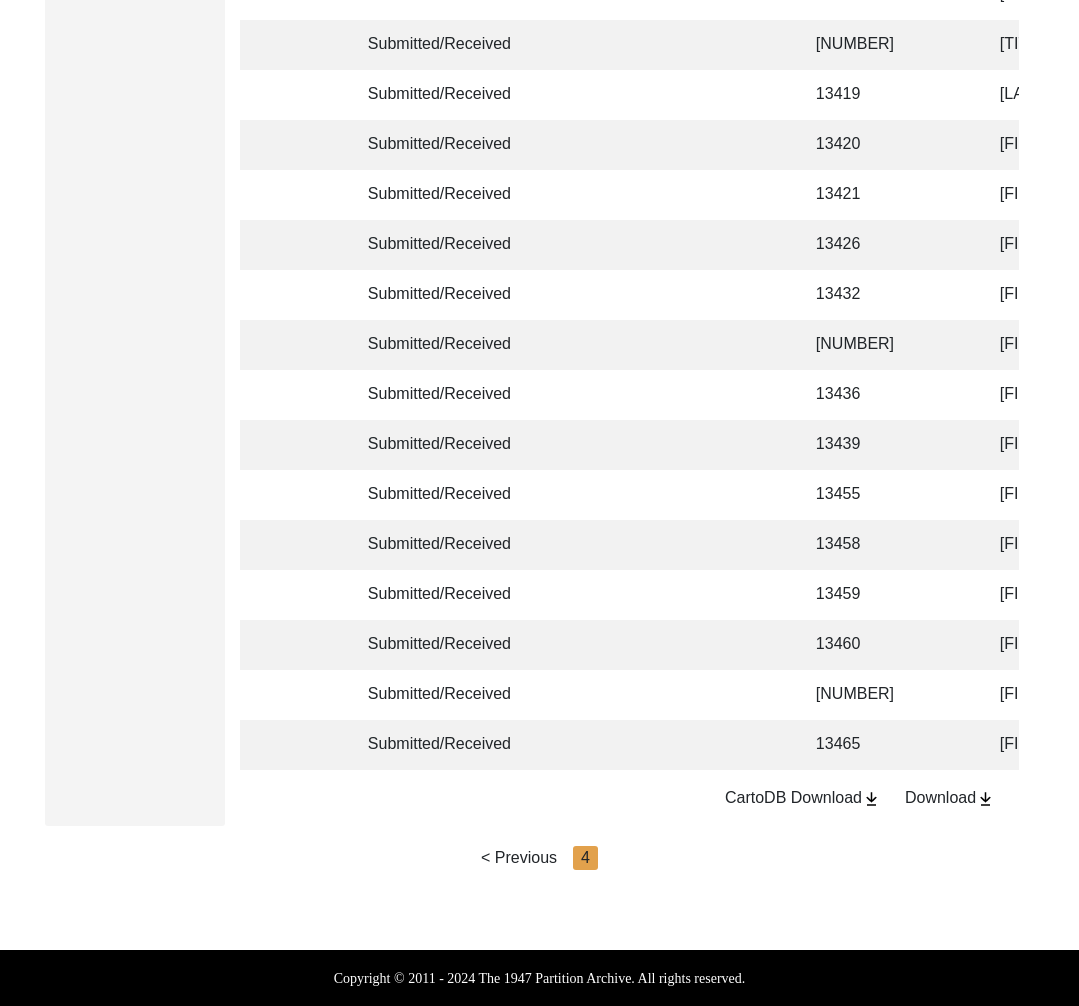 scroll, scrollTop: 1341, scrollLeft: 0, axis: vertical 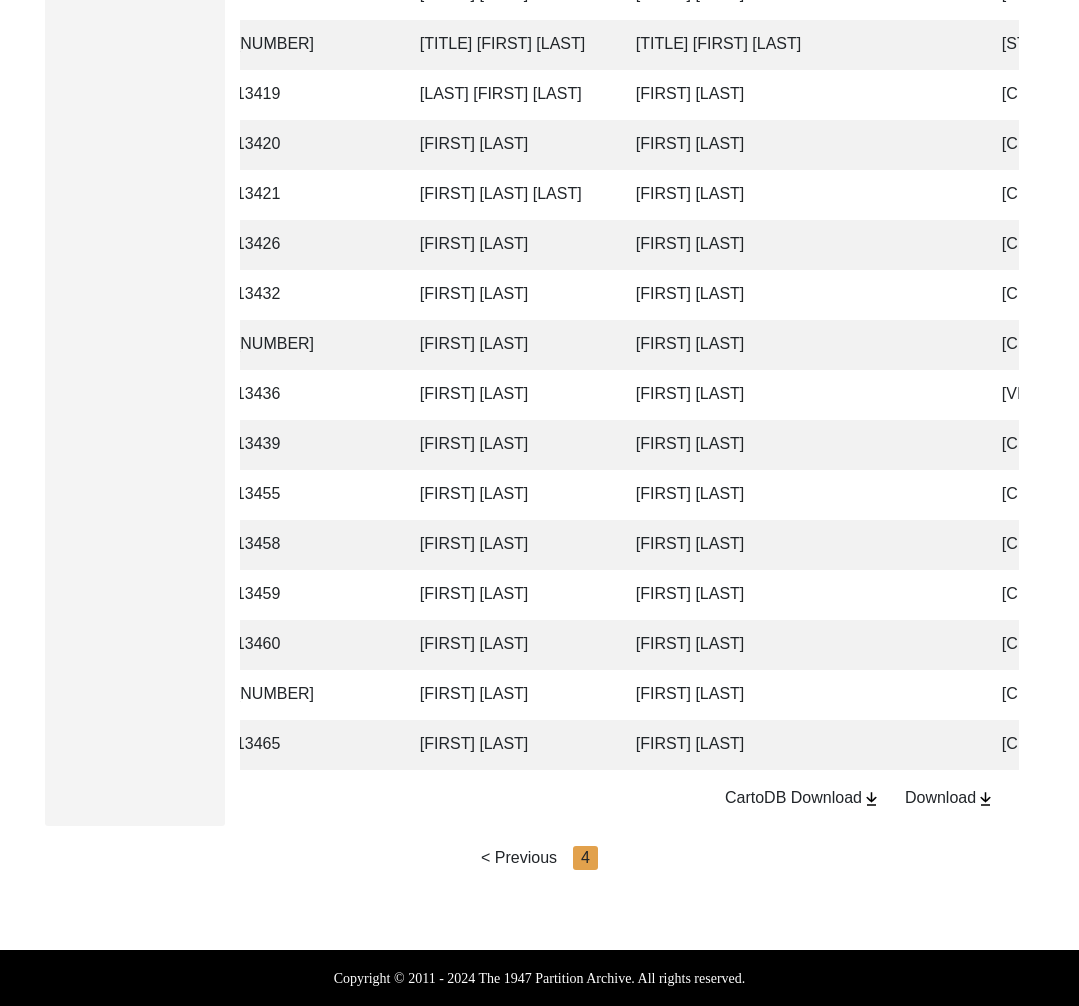 click on "[FIRST] [LAST]" 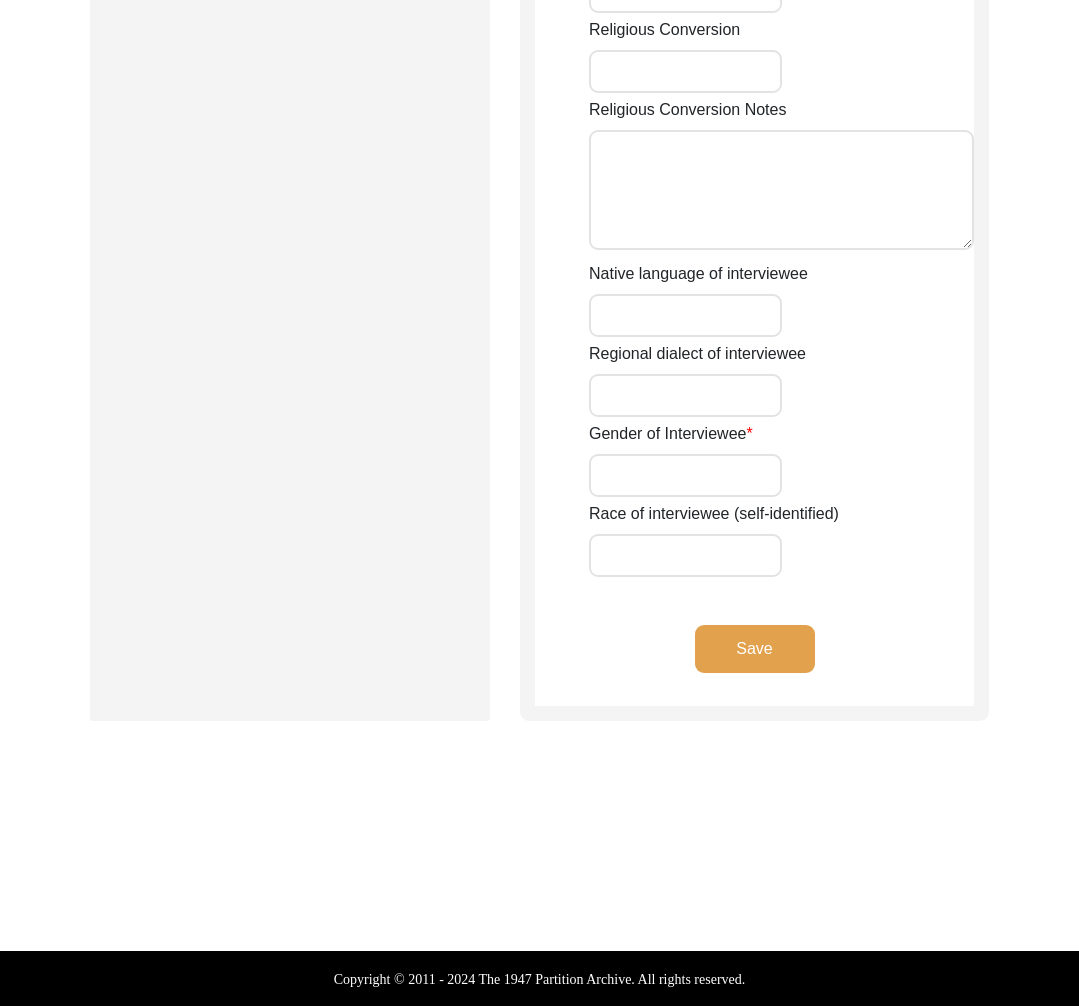 type on "Mrs" 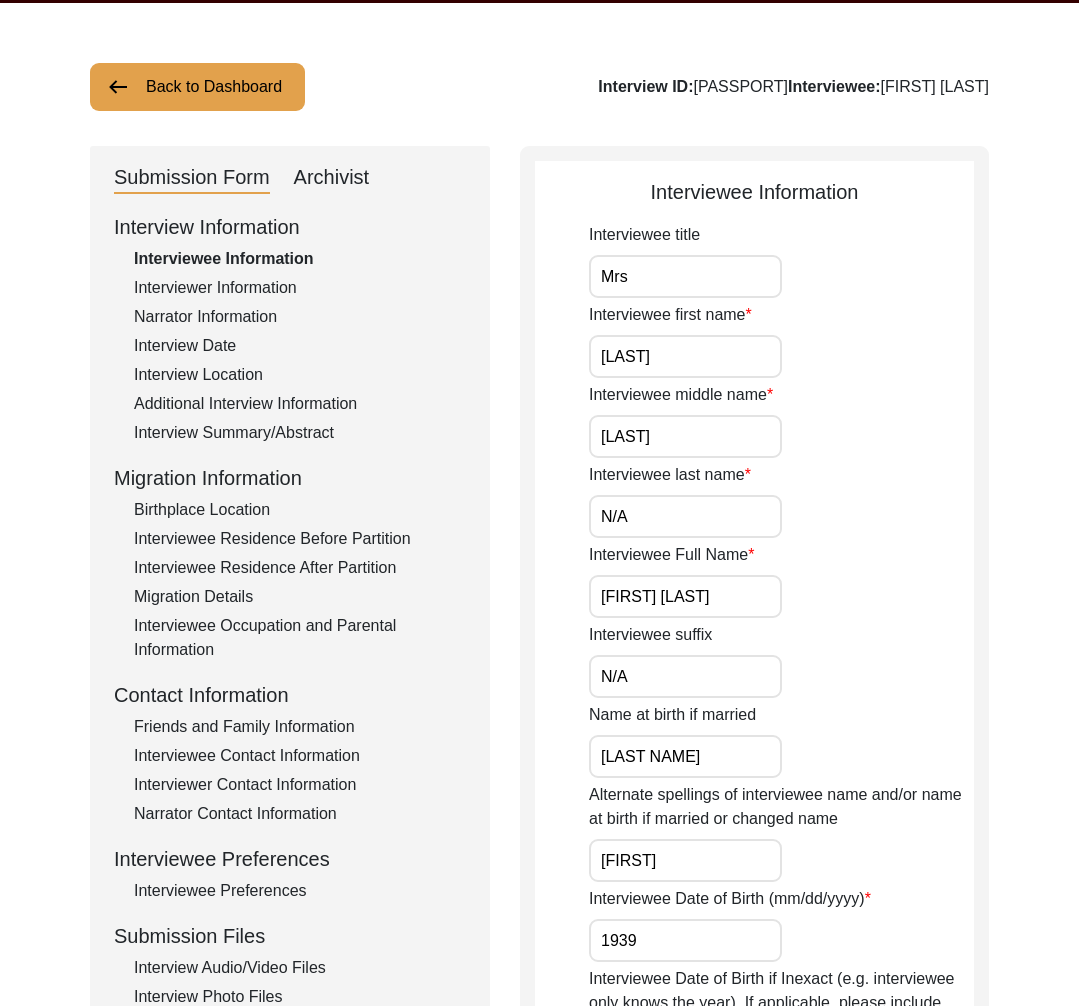 scroll, scrollTop: 0, scrollLeft: 0, axis: both 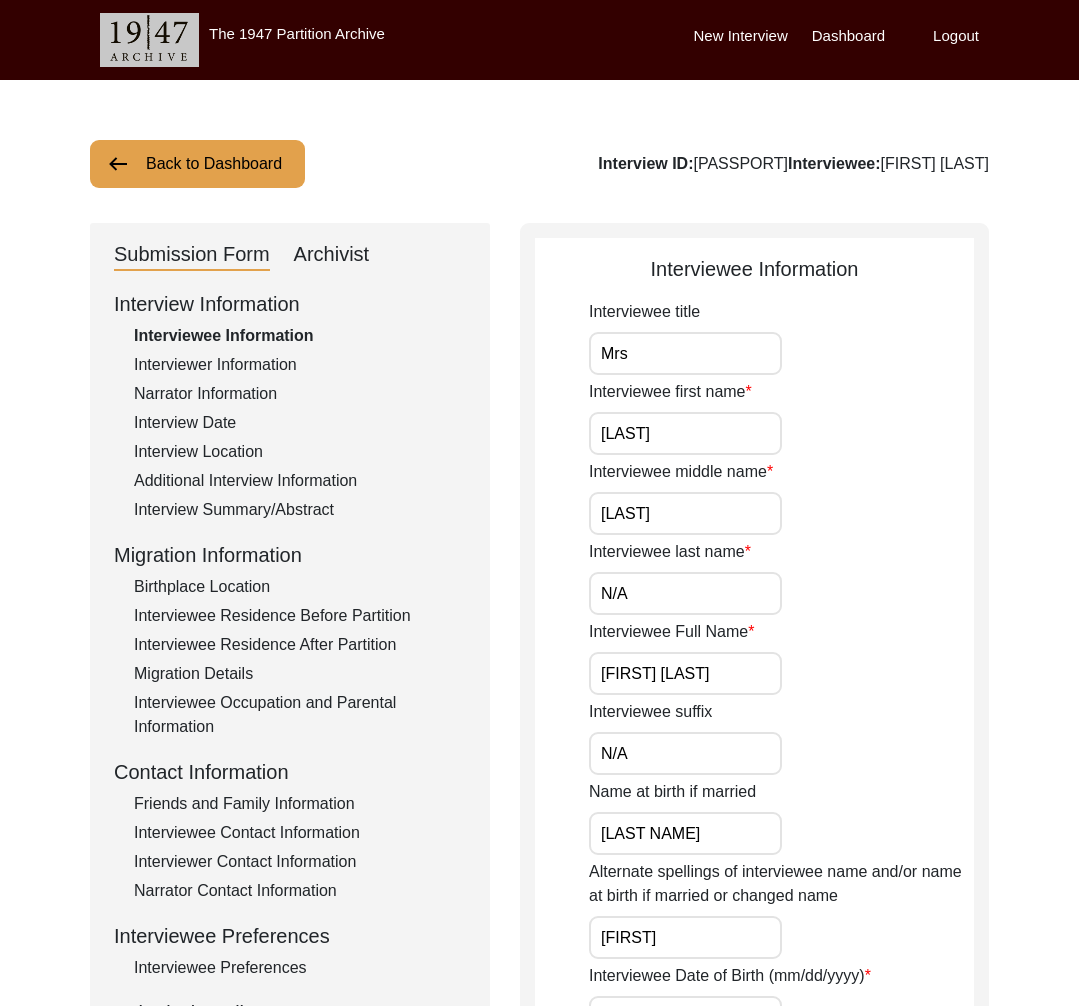 drag, startPoint x: 277, startPoint y: 365, endPoint x: 237, endPoint y: 395, distance: 50 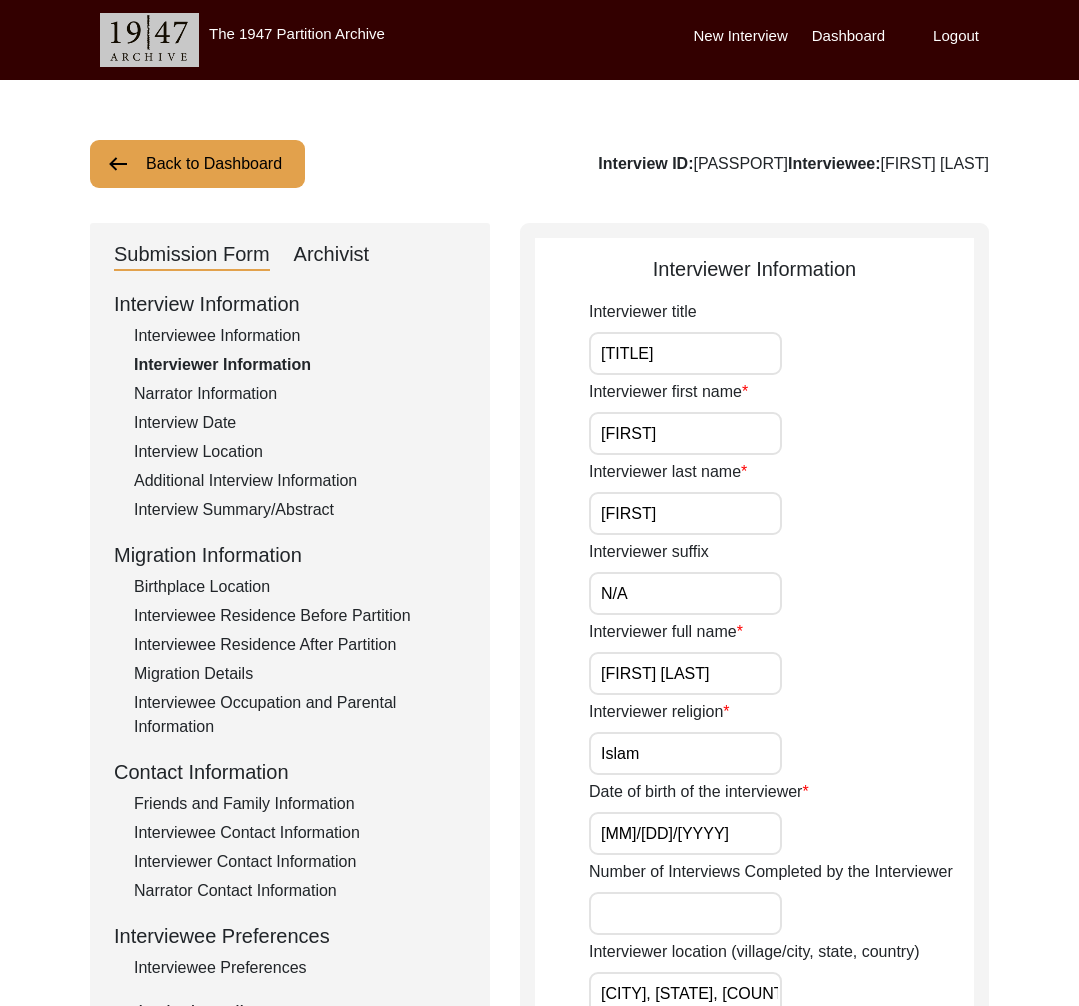 drag, startPoint x: 235, startPoint y: 390, endPoint x: 214, endPoint y: 418, distance: 35 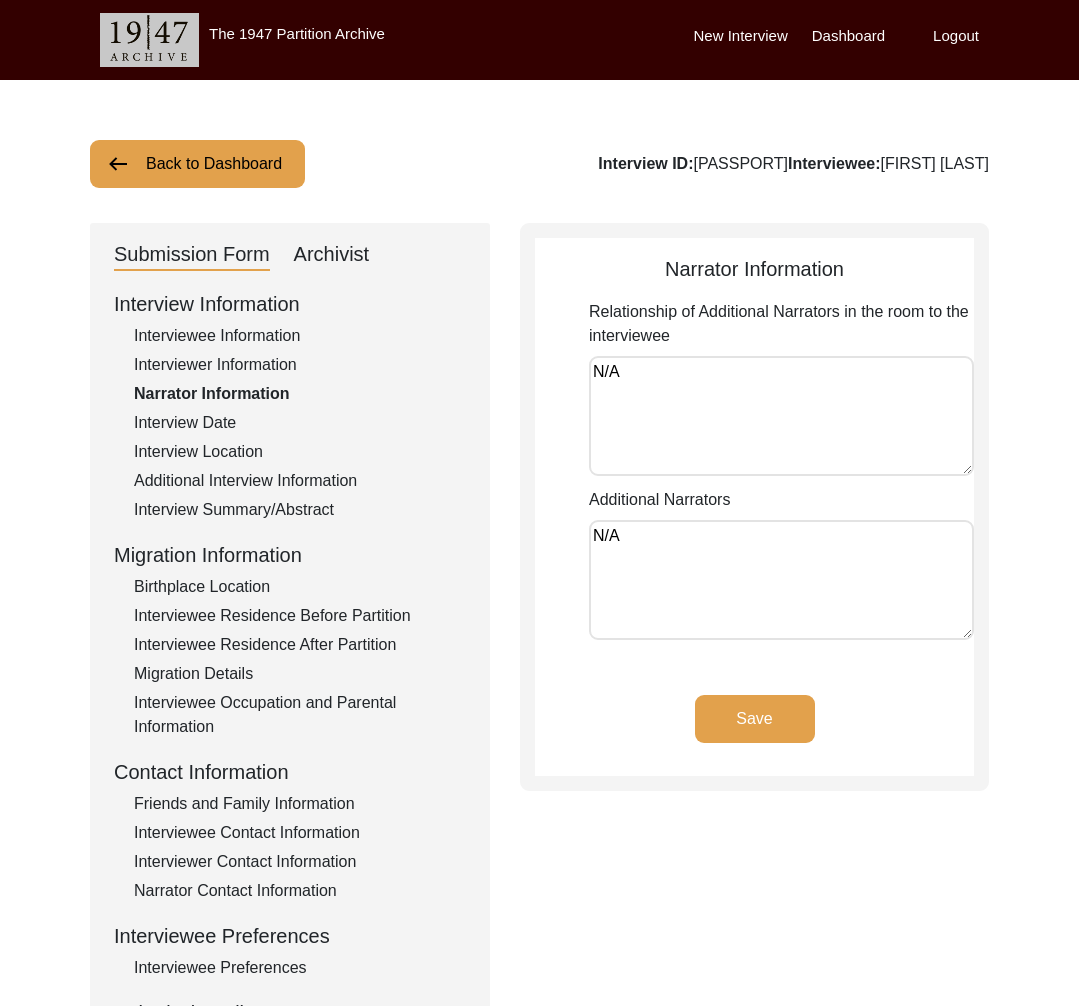click on "Interview Date" 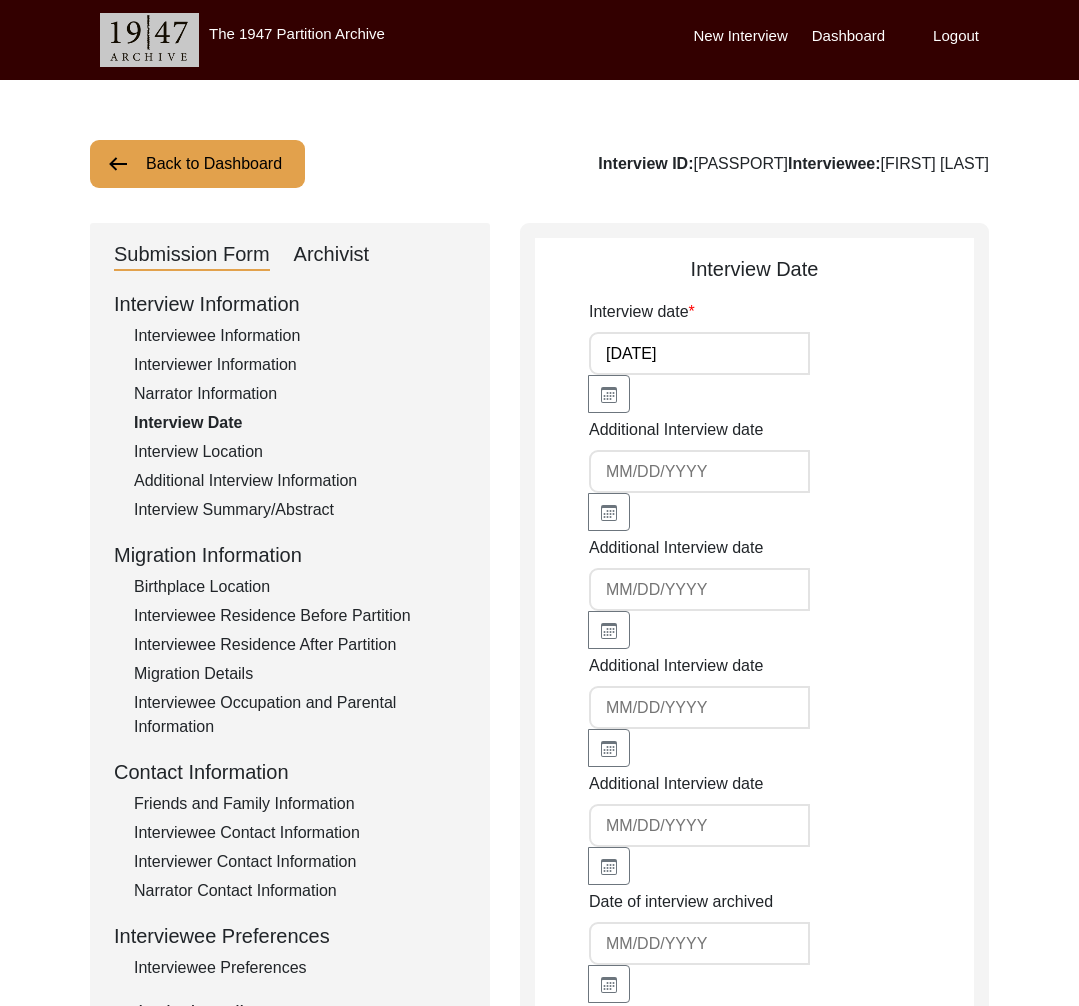 click on "Interview Location" 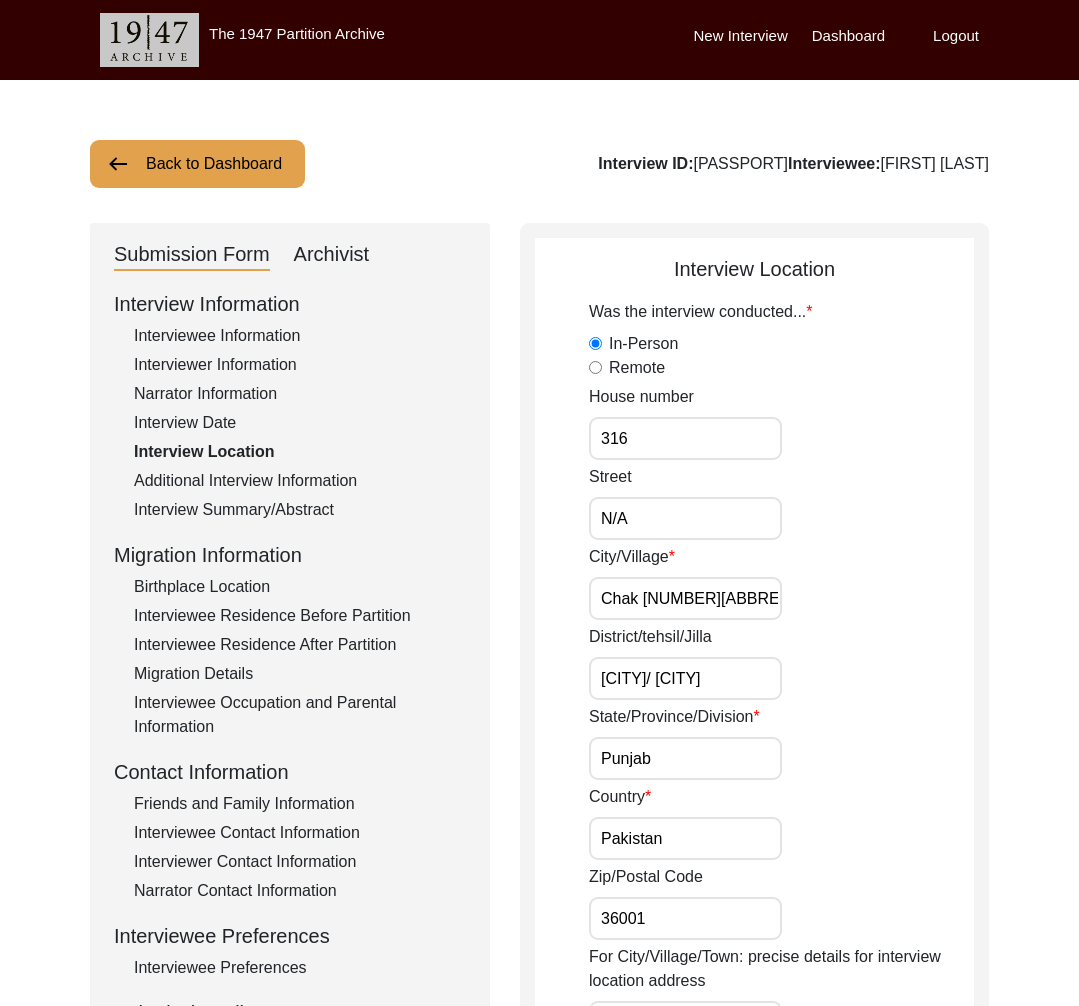 click on "Additional Interview Information" 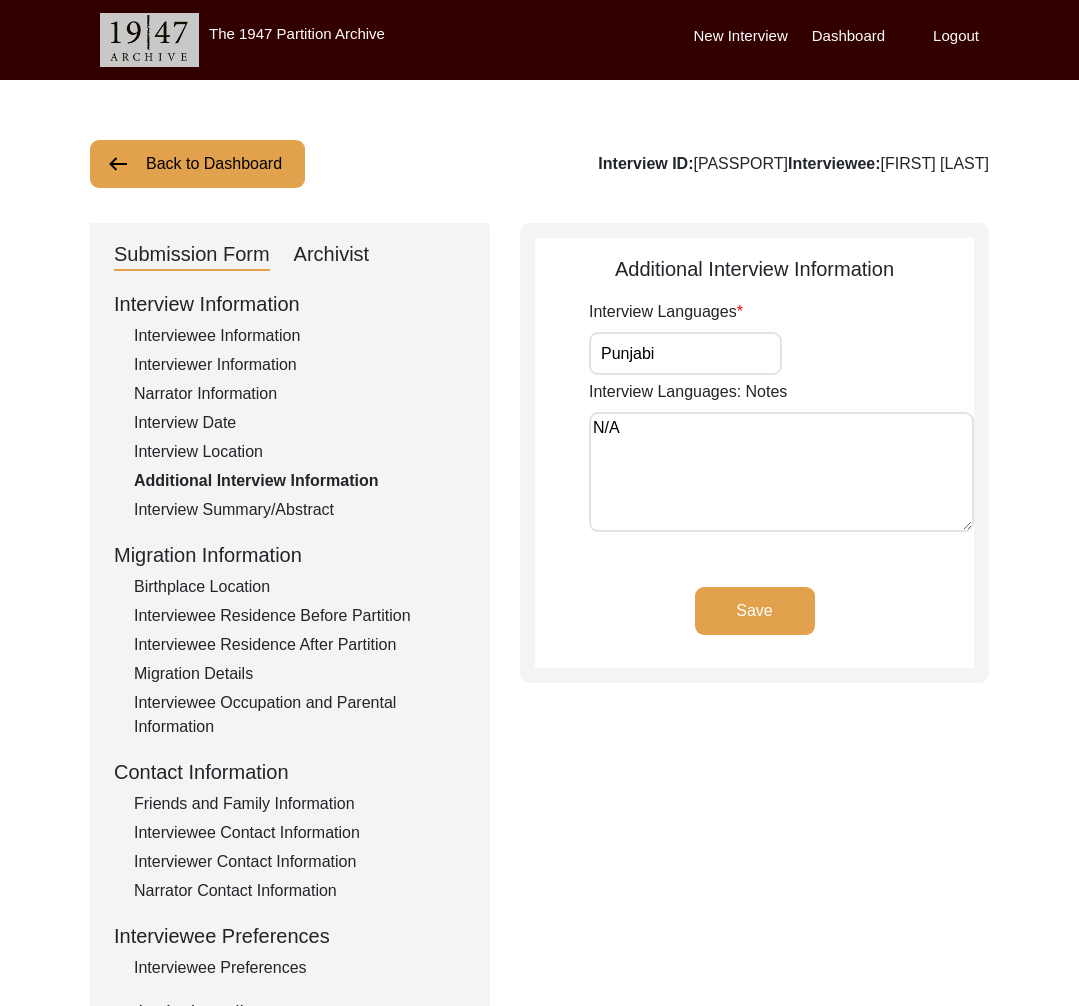 click on "Interview Summary/Abstract" 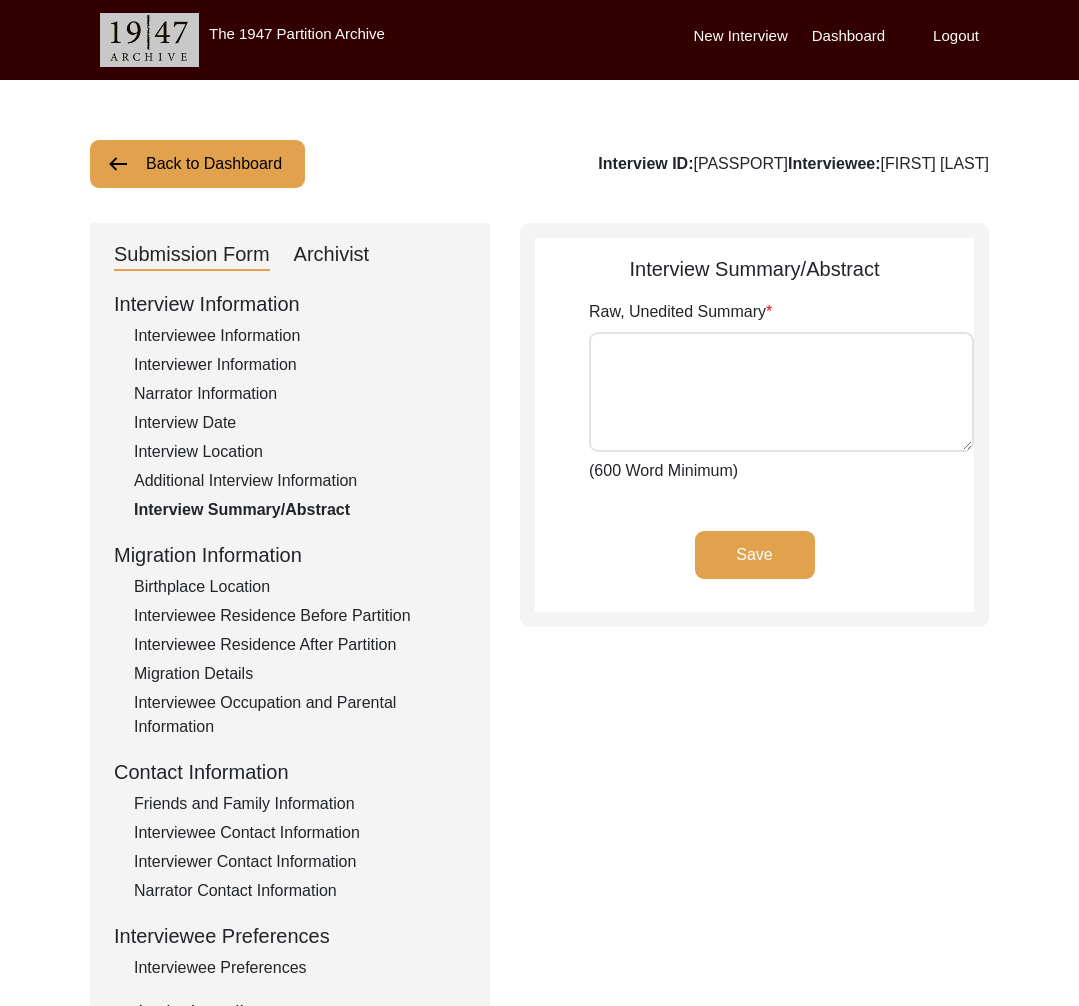 type on "[FIRST] [LAST]							[FIRST] [LAST]
[FIRST] [LAST] now lives at the Village [CITY] [NUMBER]GB known as [CITY] in the district of [CITY] now in the [STATE] [COUNTRY], she was of more than of six years when she migrated to Pakistan, in [YYYY], and finally settled at the village now in the district of [CITY], [COUNTRY].
She shared that she was born at the village [CITY], [CITY], in the district of [CITY] now in [STATE] [COUNTRY]. She recalled that [FIRST] [LAST] was the close village, she remembers now. The village was of Muslims in majority, with Wide Street, shops area was made Pakka, she shared that Sikhs was living at other villages like [CITY], [CITY], a big Cho was flowing out side of the village and women were to wash cloths there. Men were to take their animals to open place for grazing and they were to drink water from that Cho. Khras was in her village, was close to her Hawailee.
Talking about her home, she recalled it was a big mud home, with one big room and one Room for residence, on one si..." 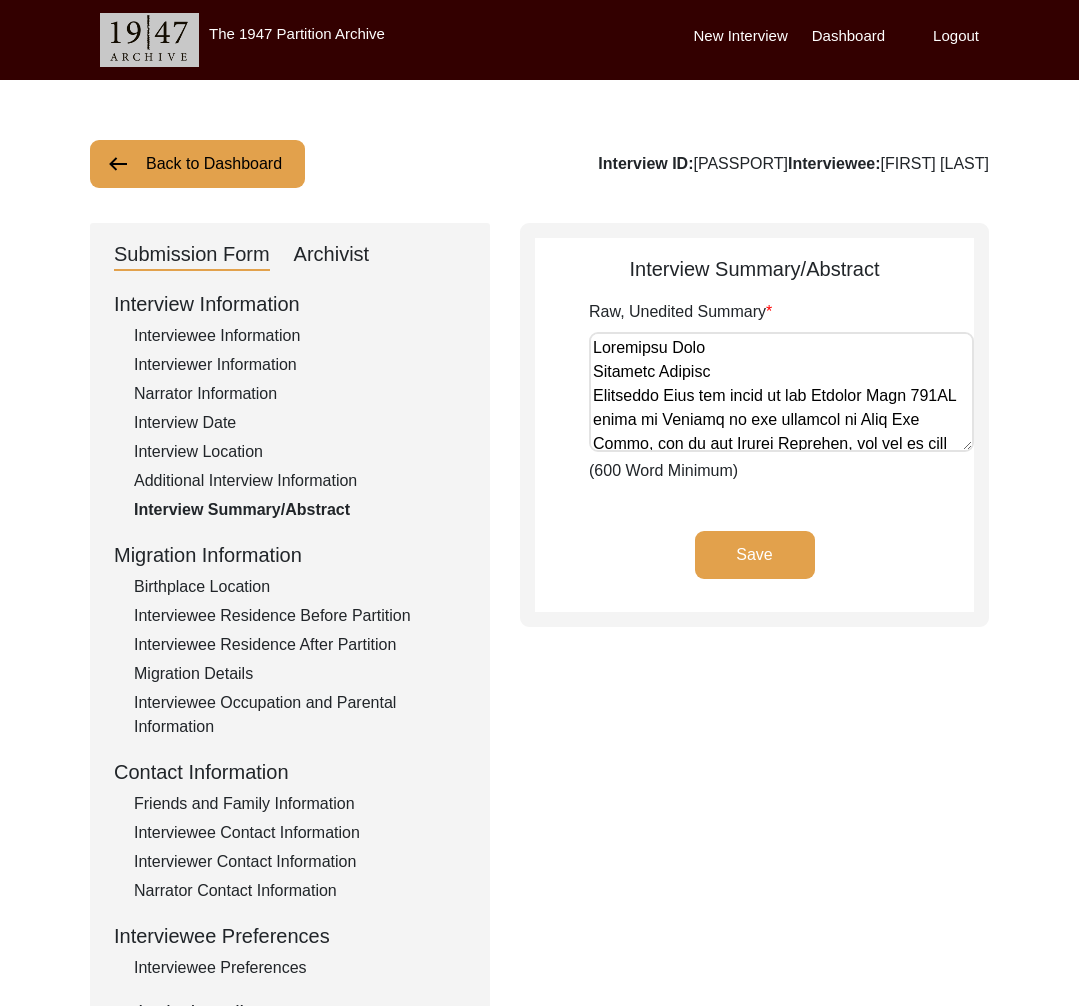 click on "Birthplace Location" 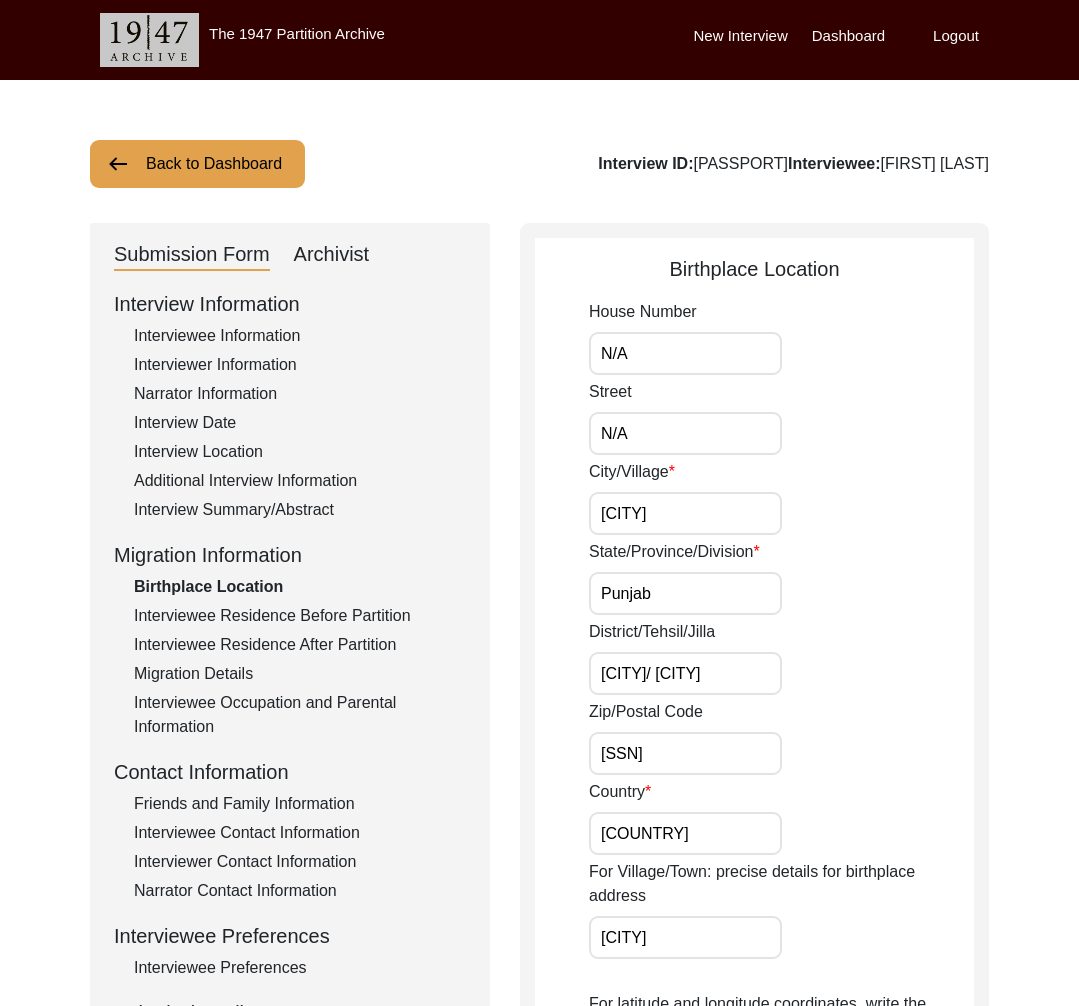 click on "Interviewee Residence Before Partition" 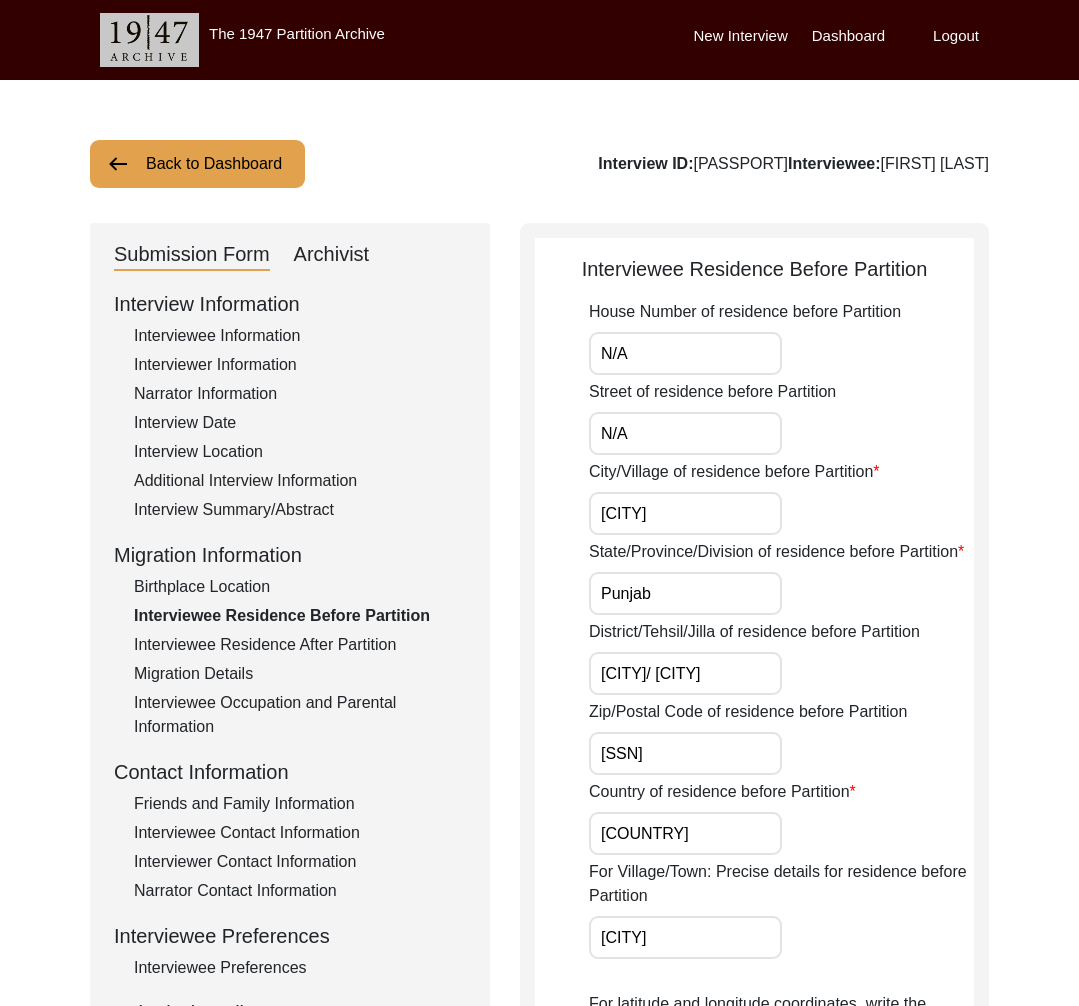 click on "Interviewee Residence After Partition" 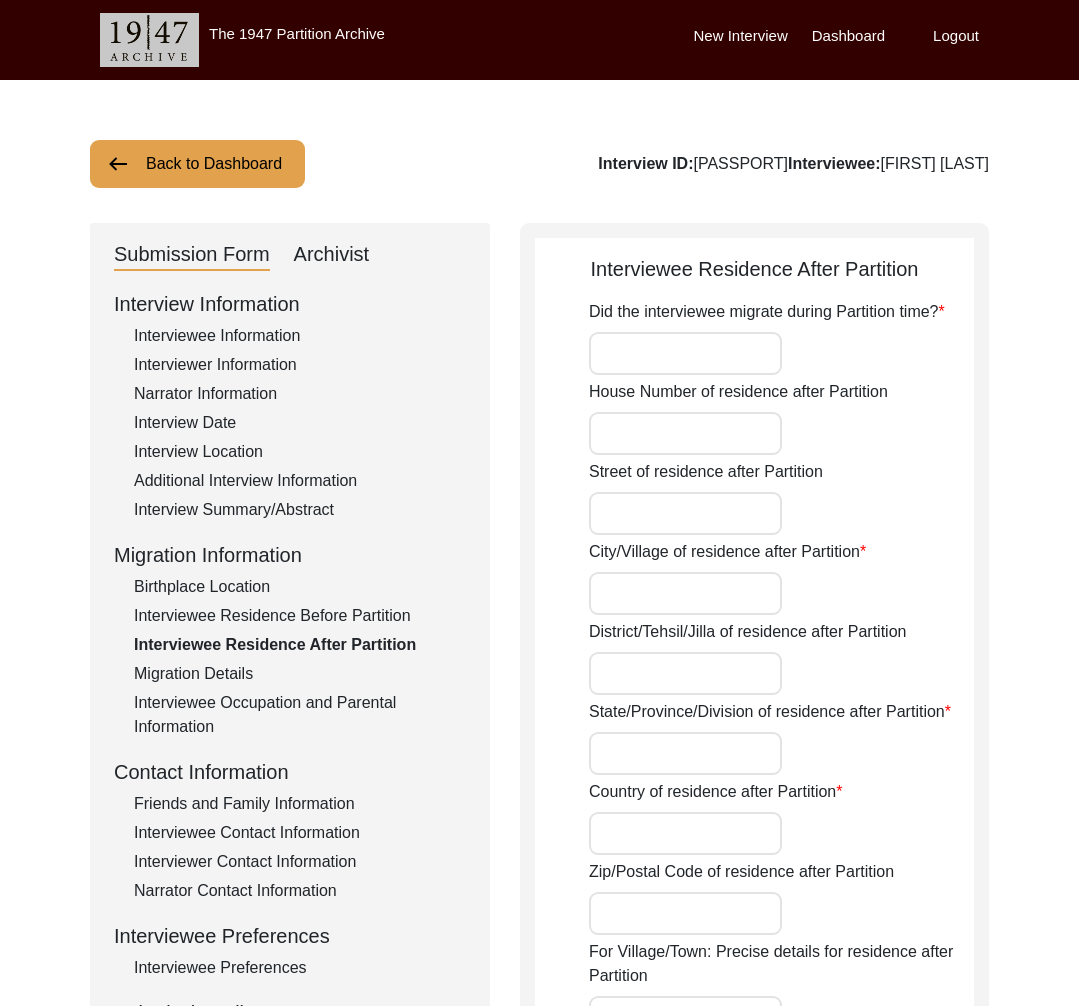 type on "Yes" 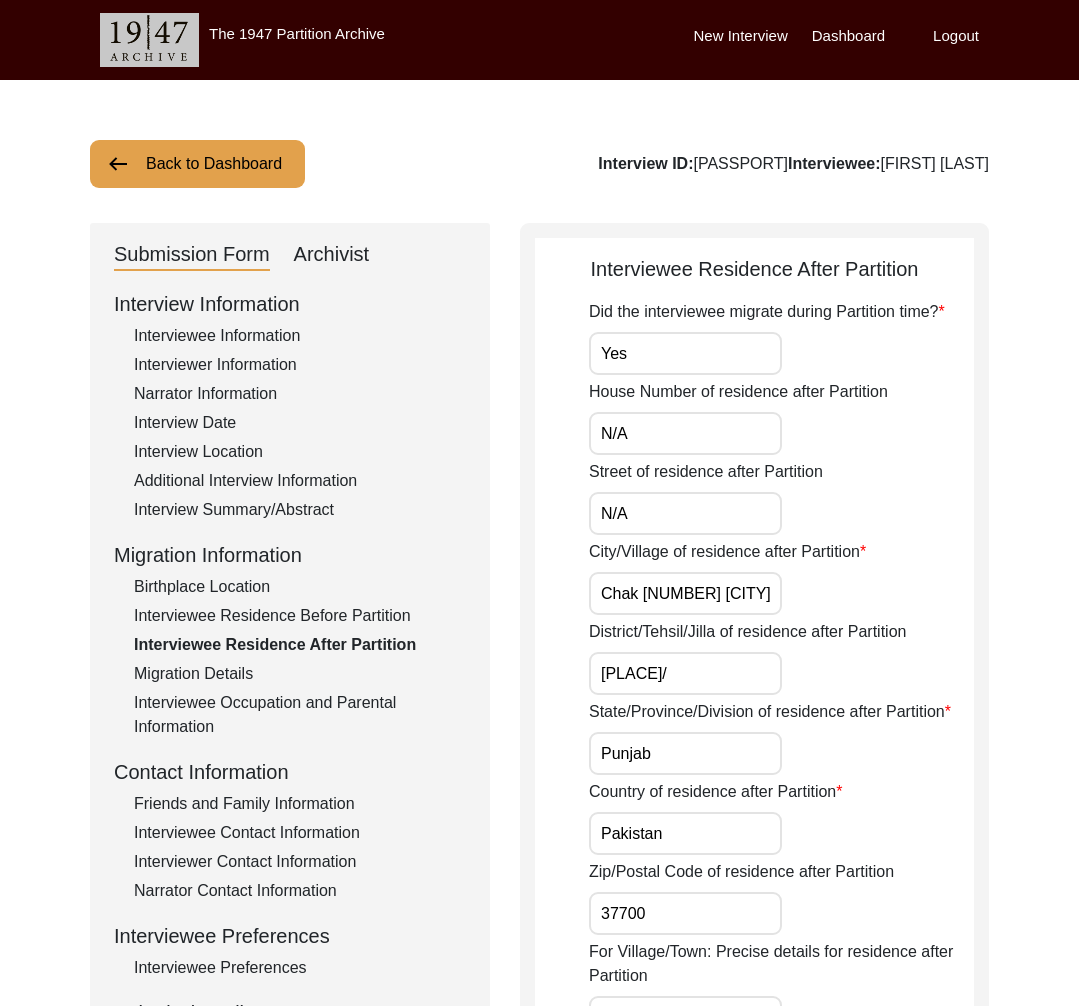 click on "Migration Details" 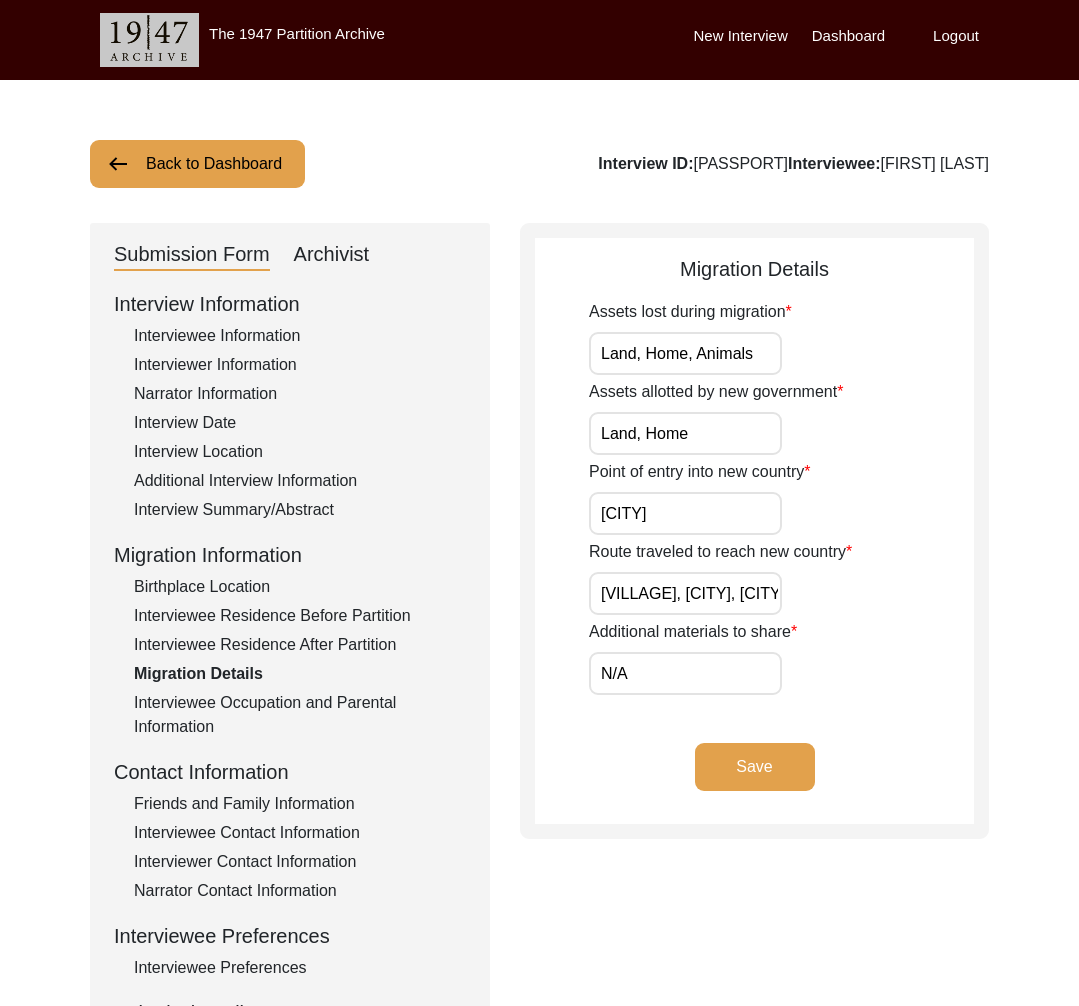 click on "Interviewee Occupation and Parental Information" 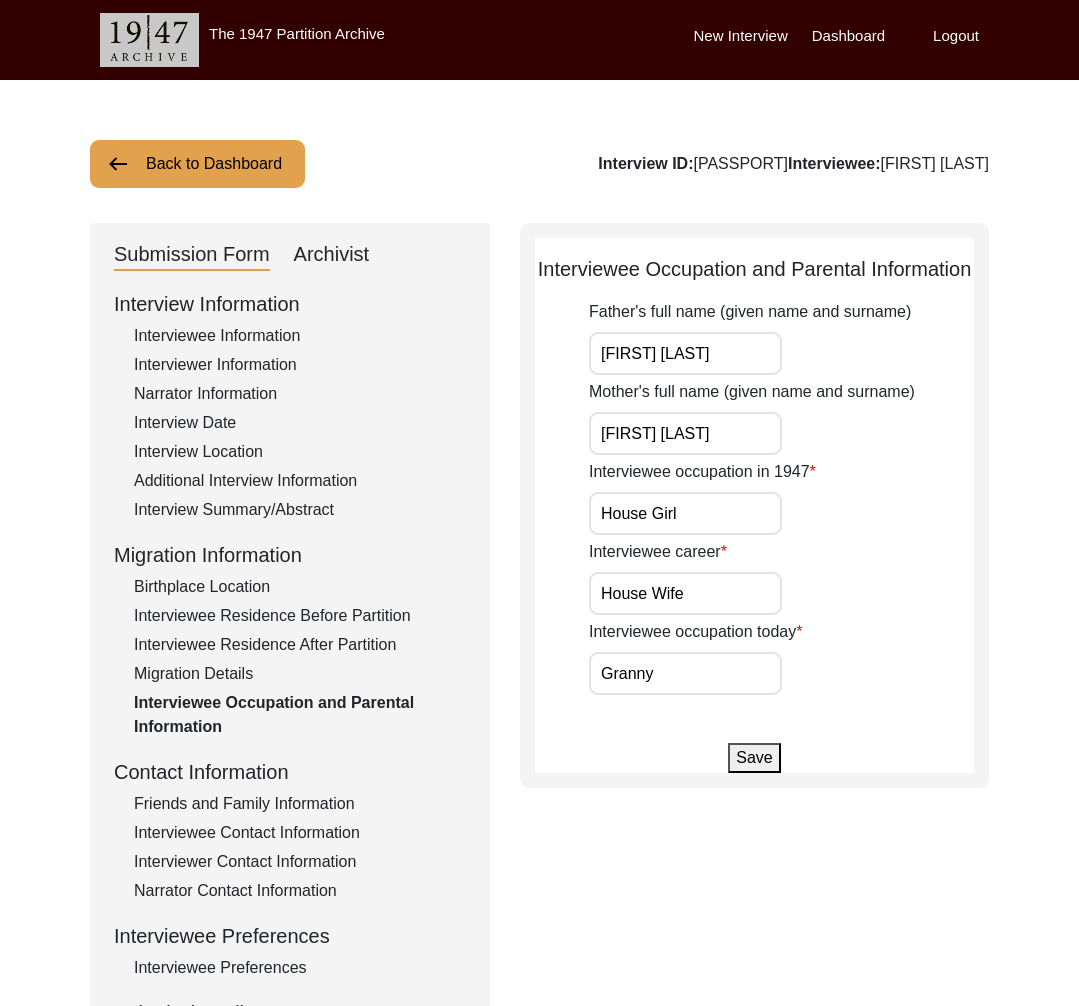 click on "Friends and Family Information" 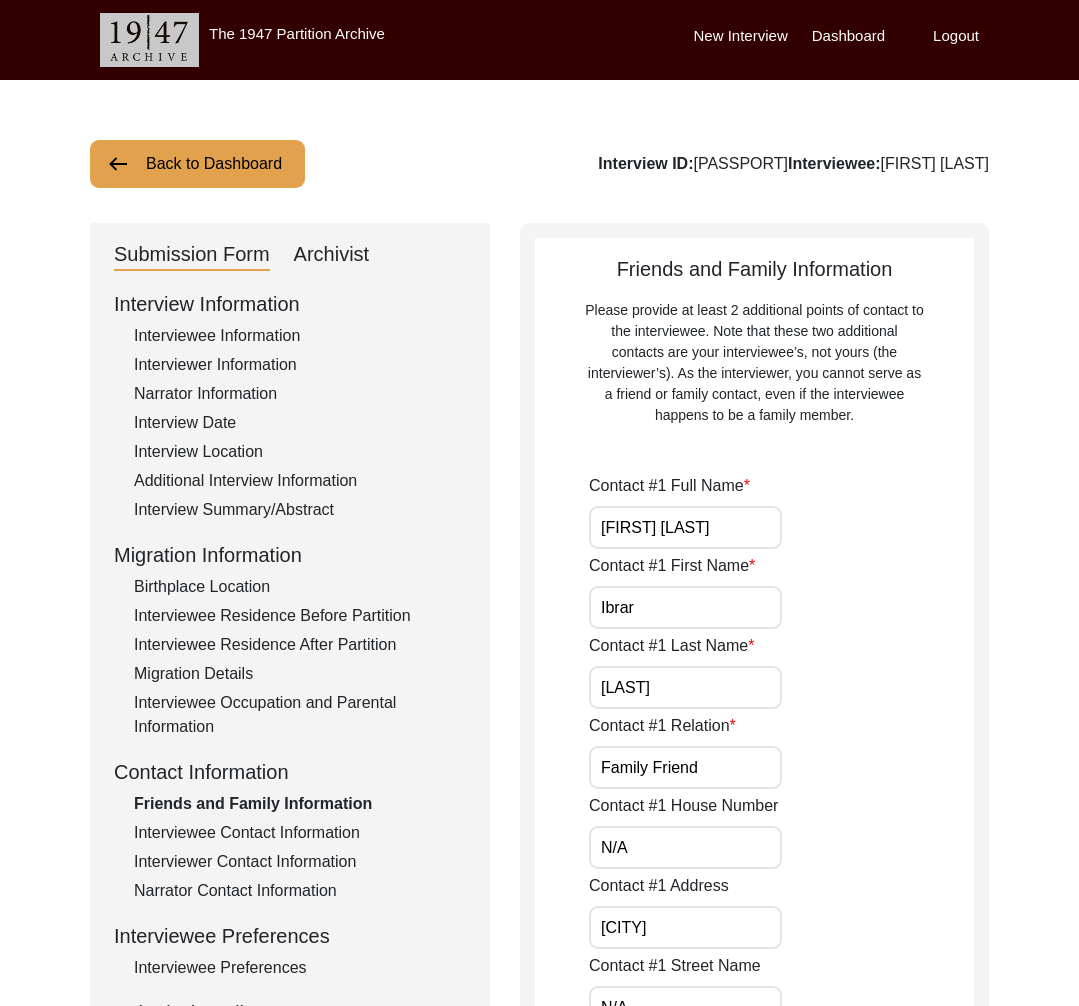 click on "Interviewee Contact Information" 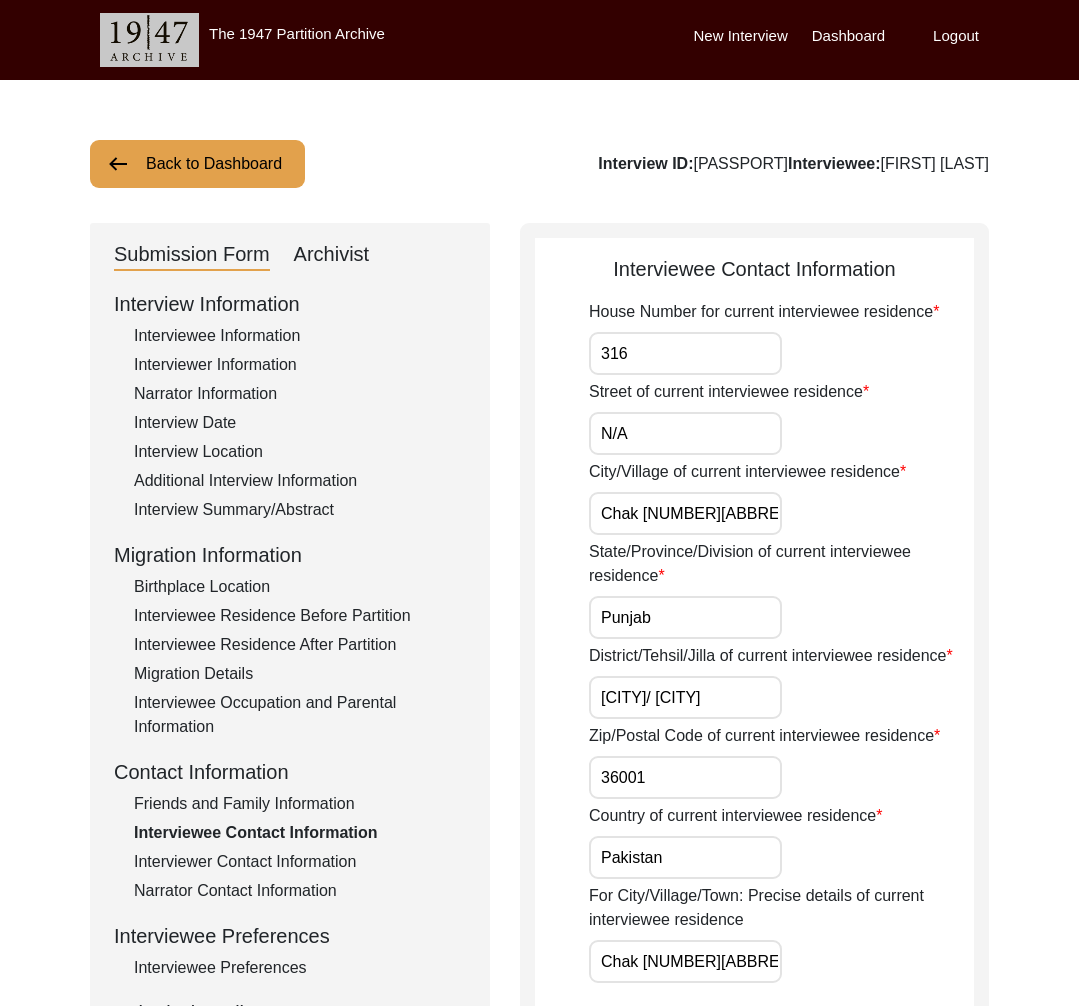 click on "Interviewer Contact Information" 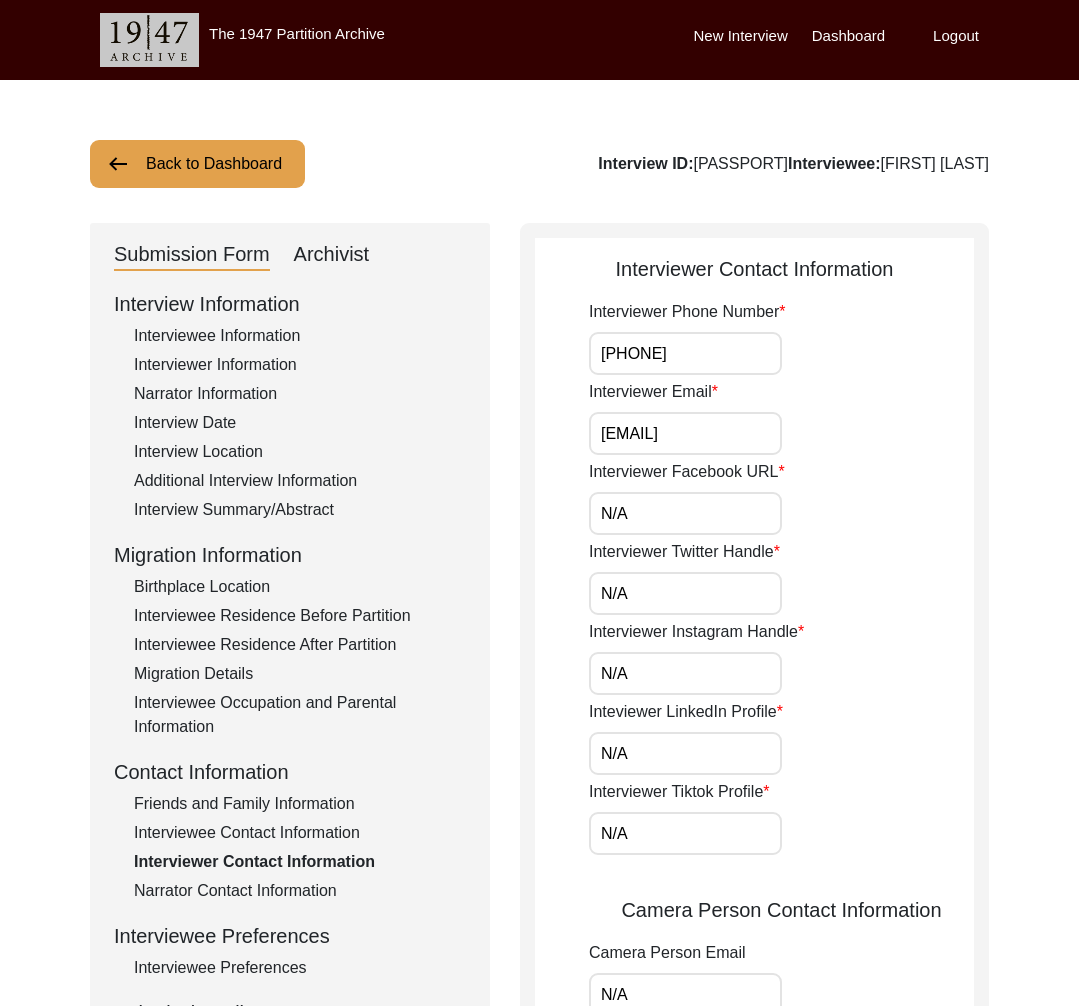 click on "Narrator Contact Information" 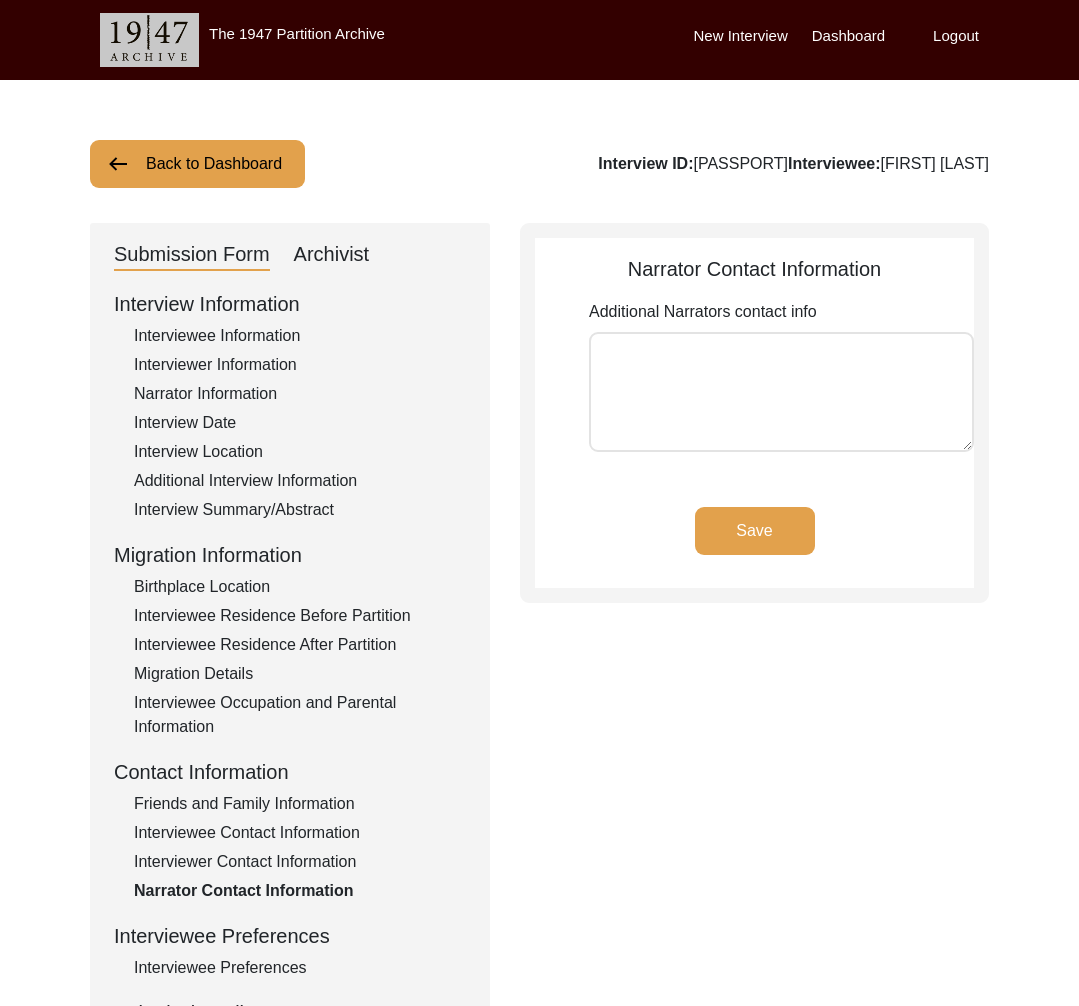 type on "N/A" 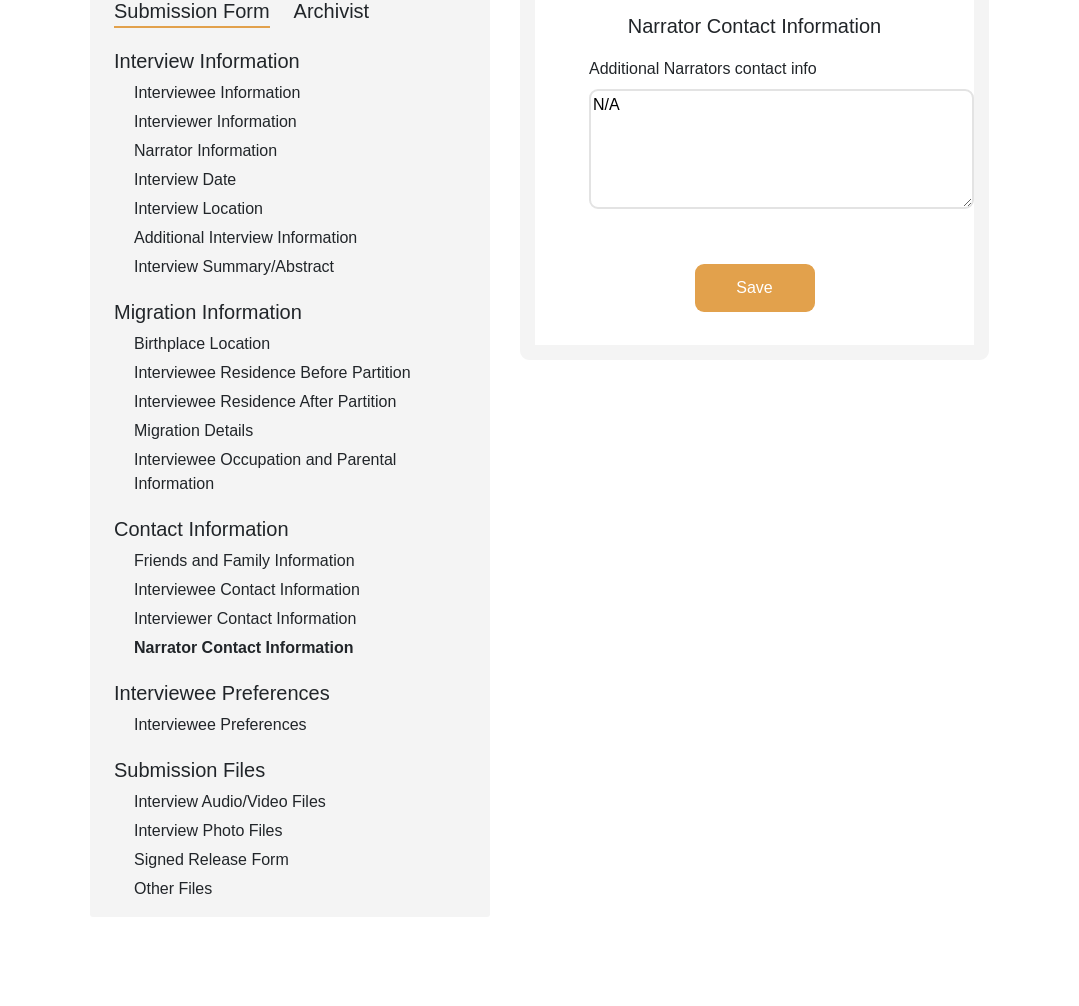 scroll, scrollTop: 261, scrollLeft: 0, axis: vertical 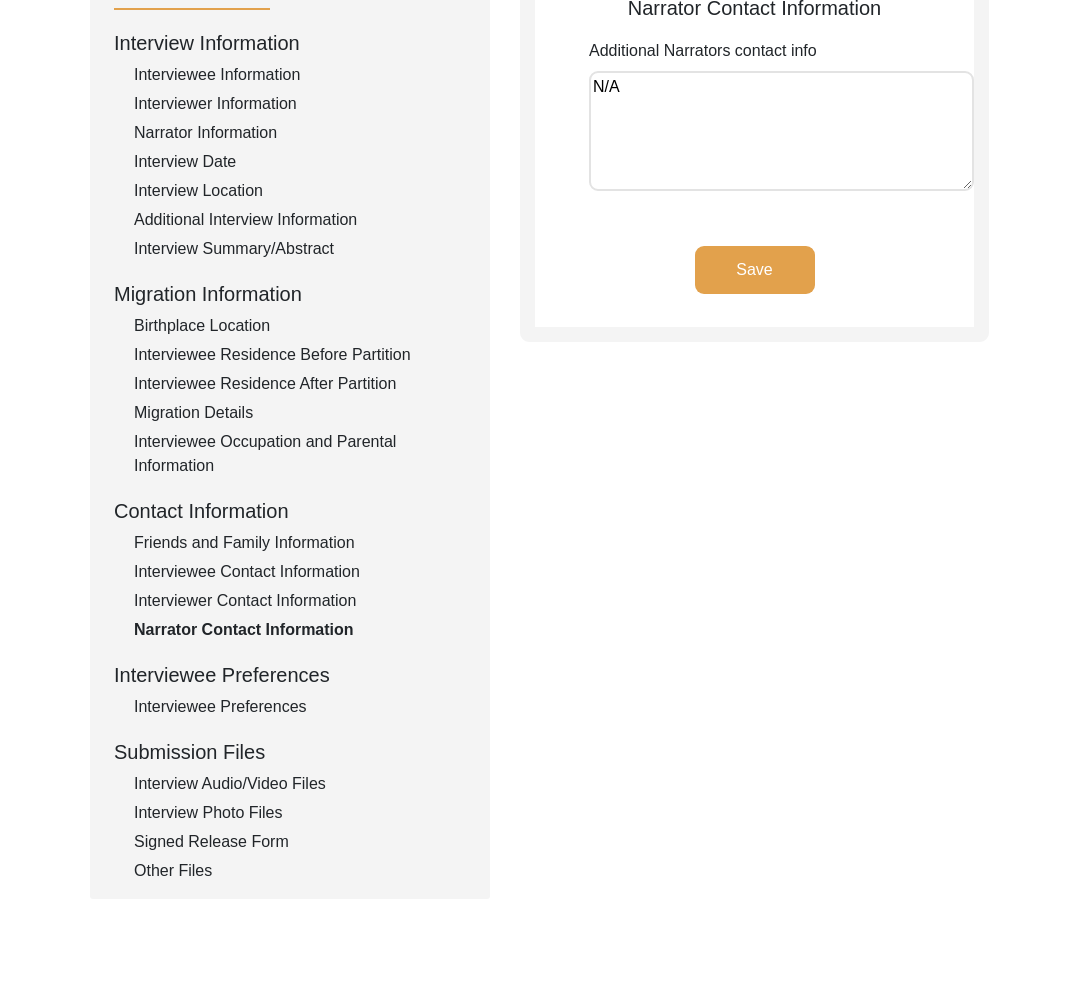 click on "Interviewee Preferences" 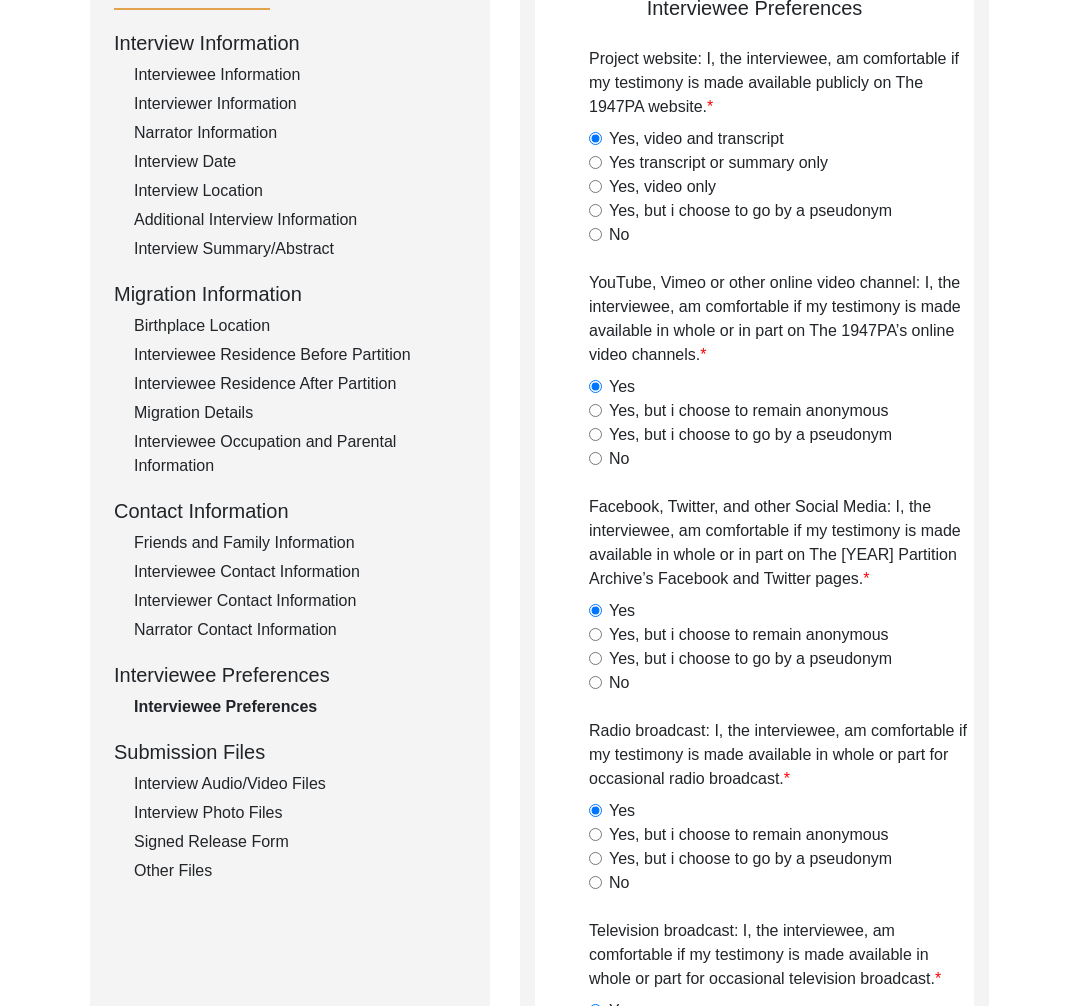 click on "Interview Audio/Video Files" 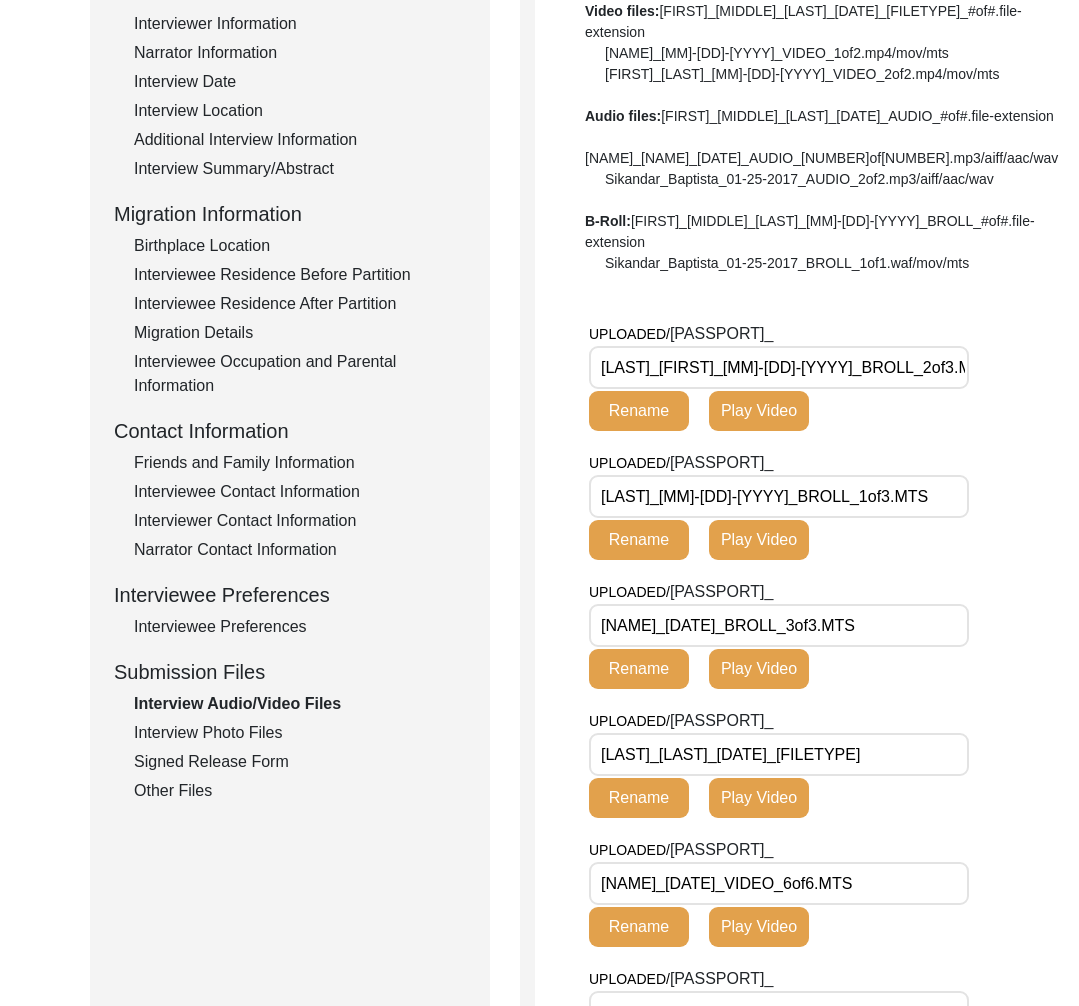 scroll, scrollTop: 371, scrollLeft: 0, axis: vertical 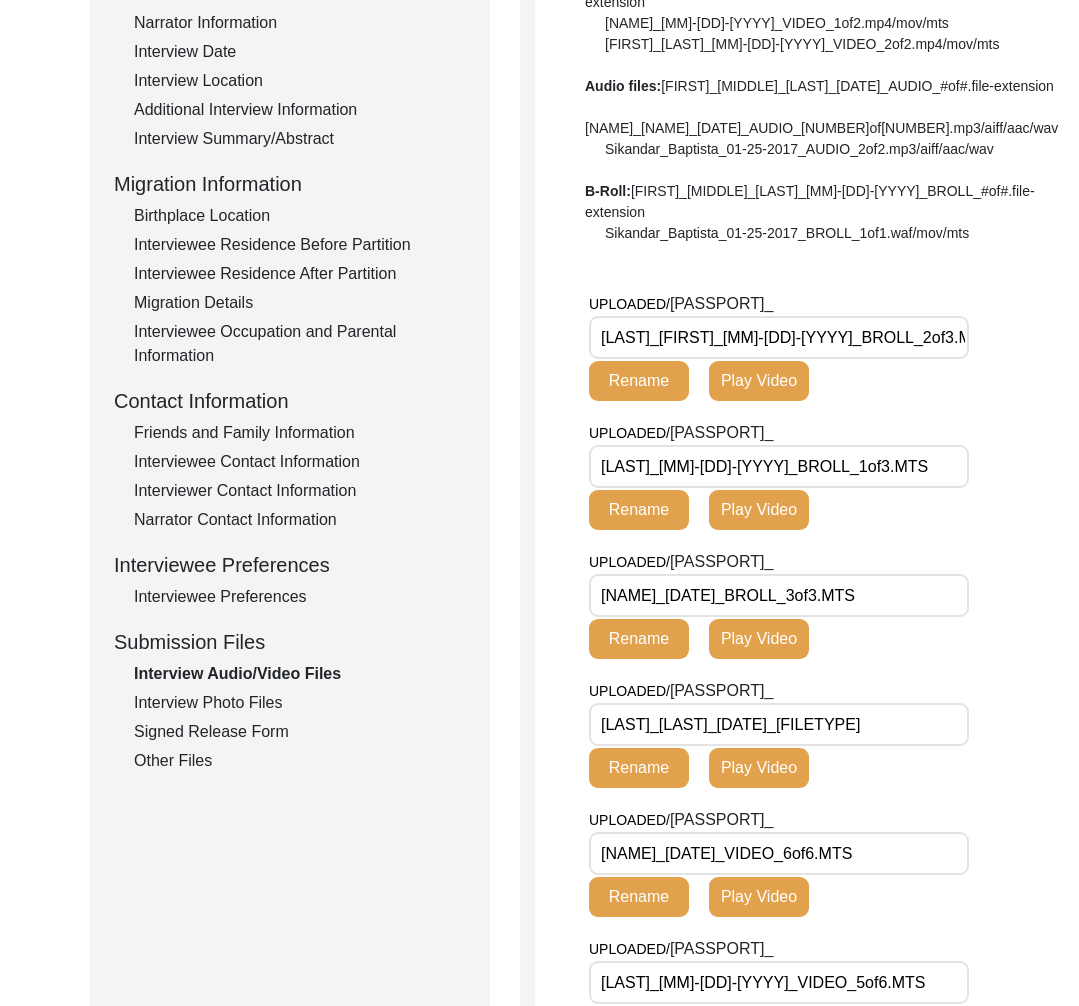 click on "Interview Photo Files" 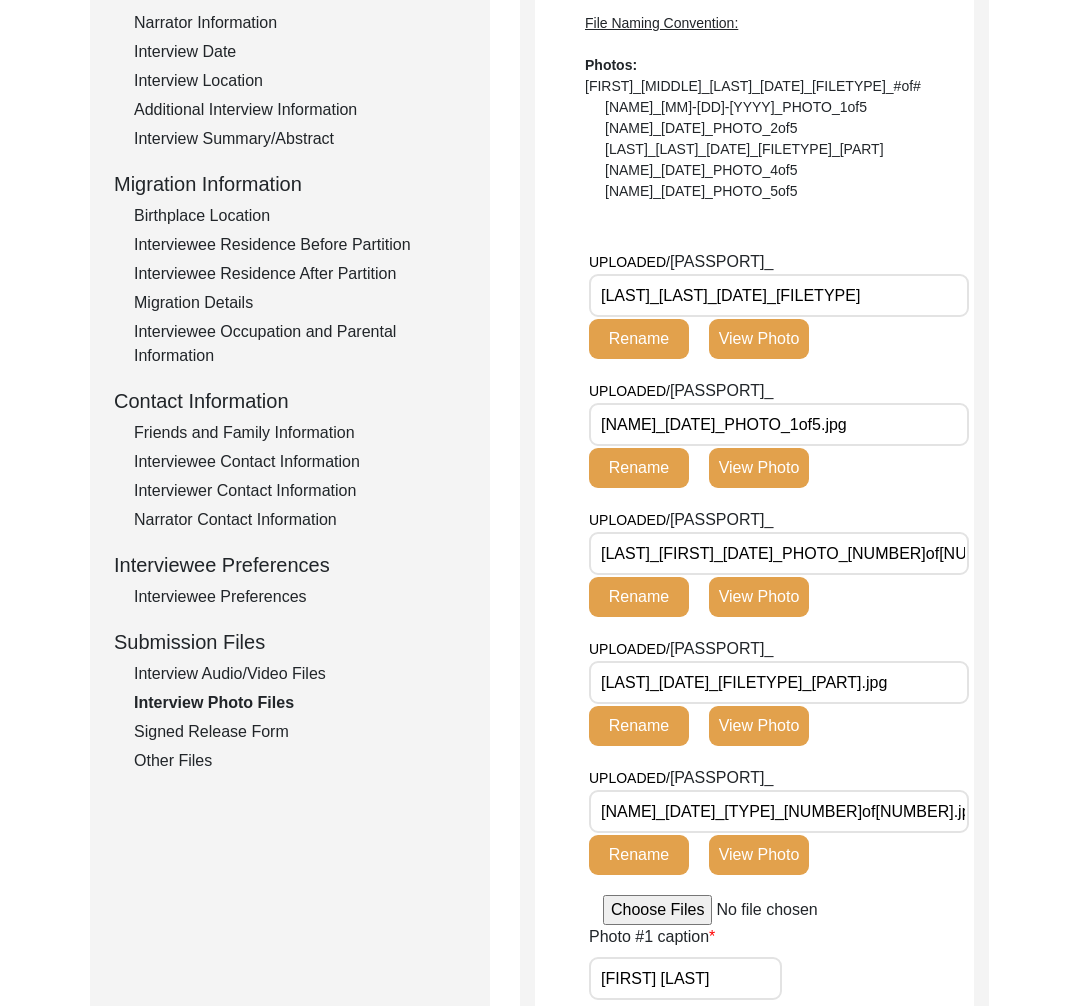 click on "Signed Release Form" 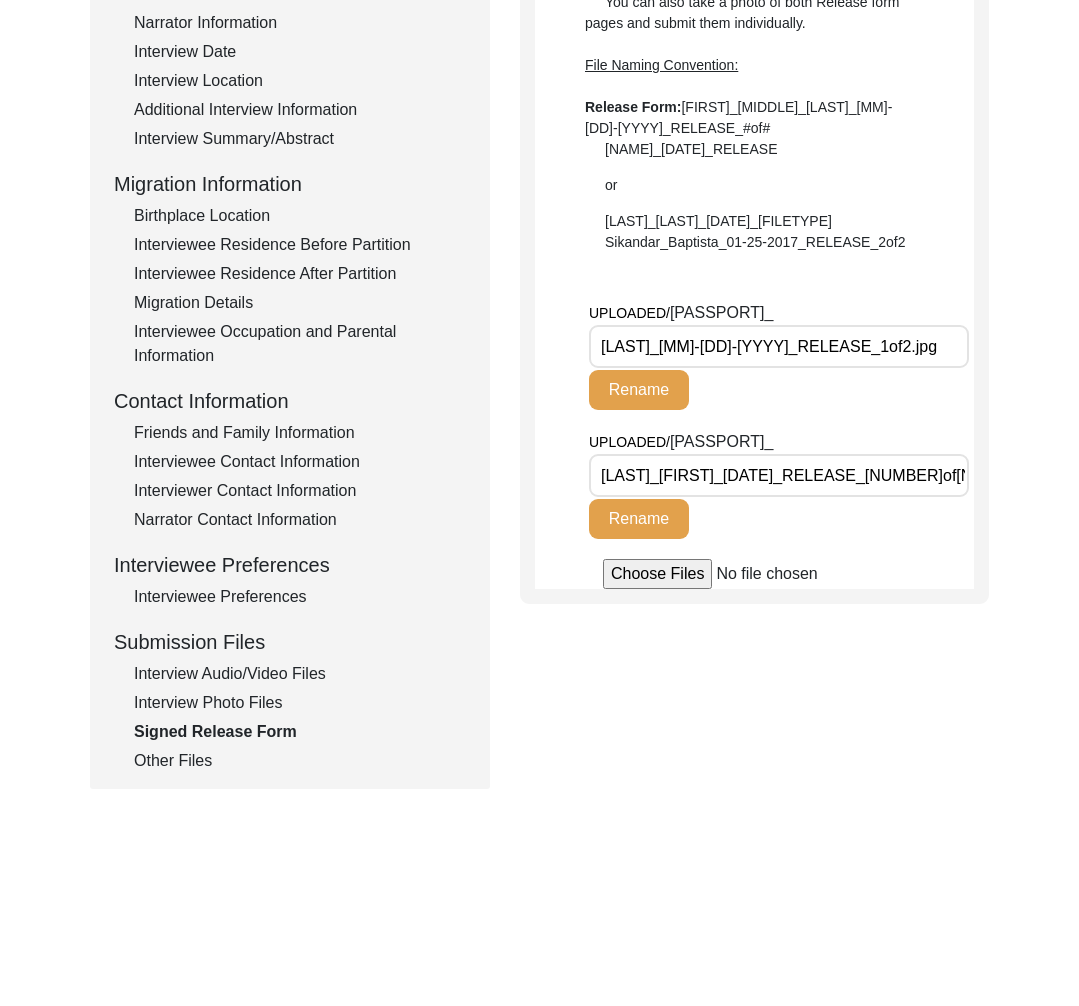 click on "Other Files" 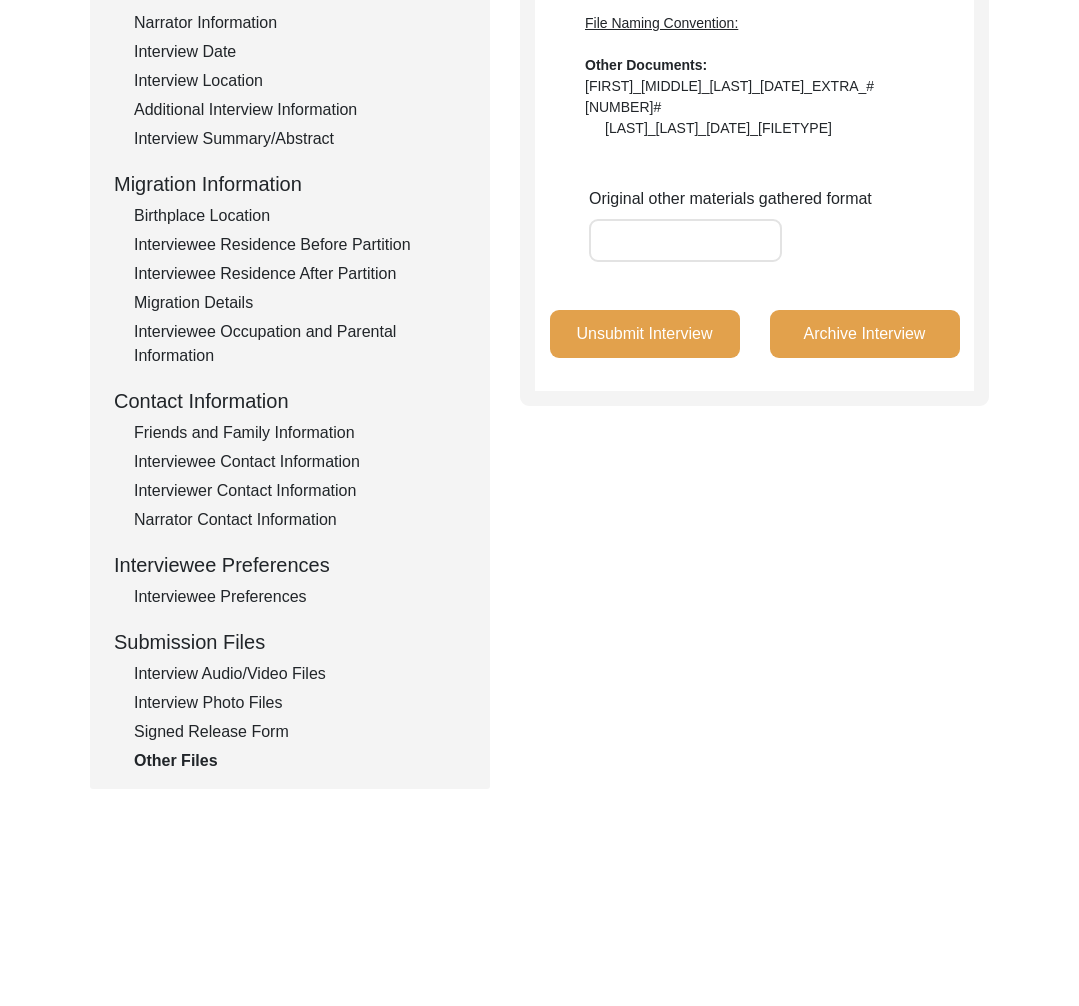 scroll, scrollTop: 0, scrollLeft: 0, axis: both 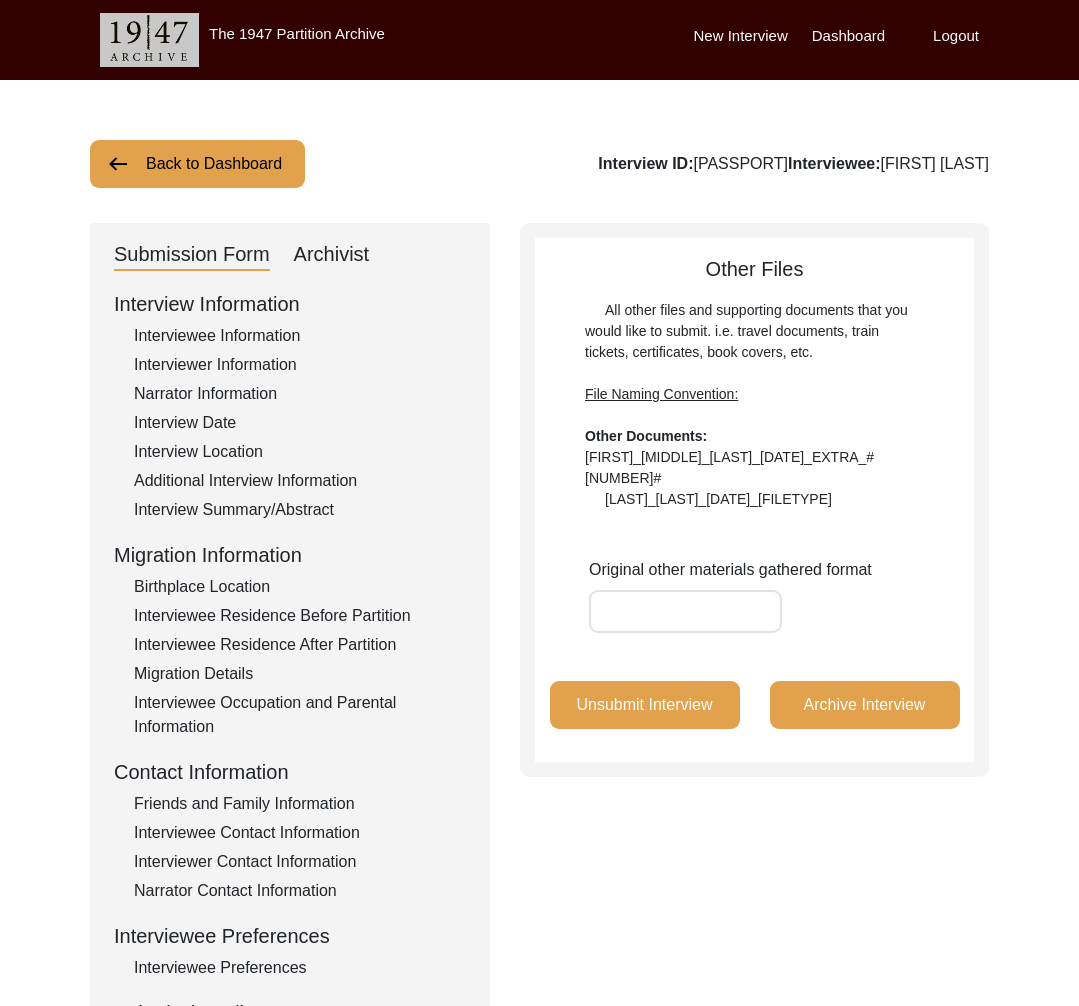 click on "Interview ID:  PA13464  Interviewee:  [LAST] [FIRST]" 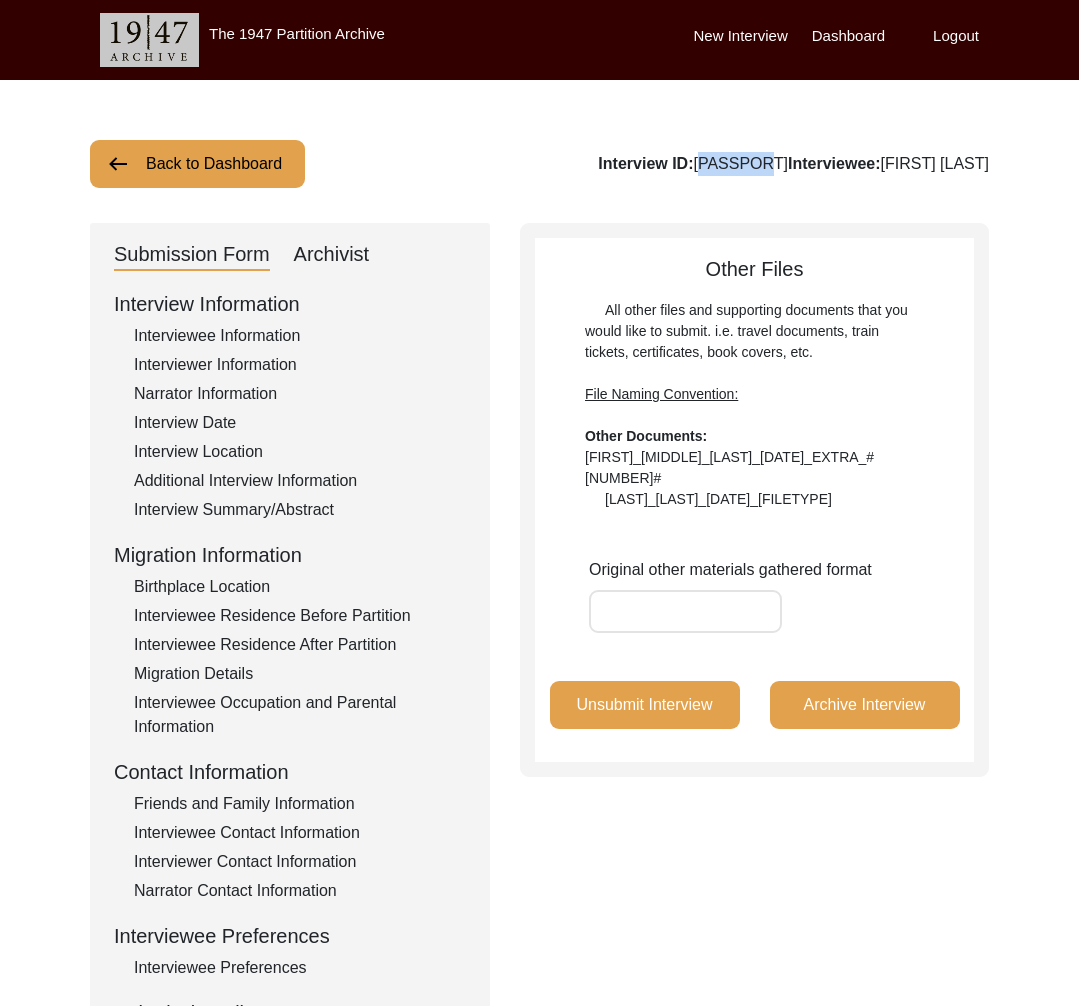 click on "Interview ID:  PA13464  Interviewee:  [LAST] [FIRST]" 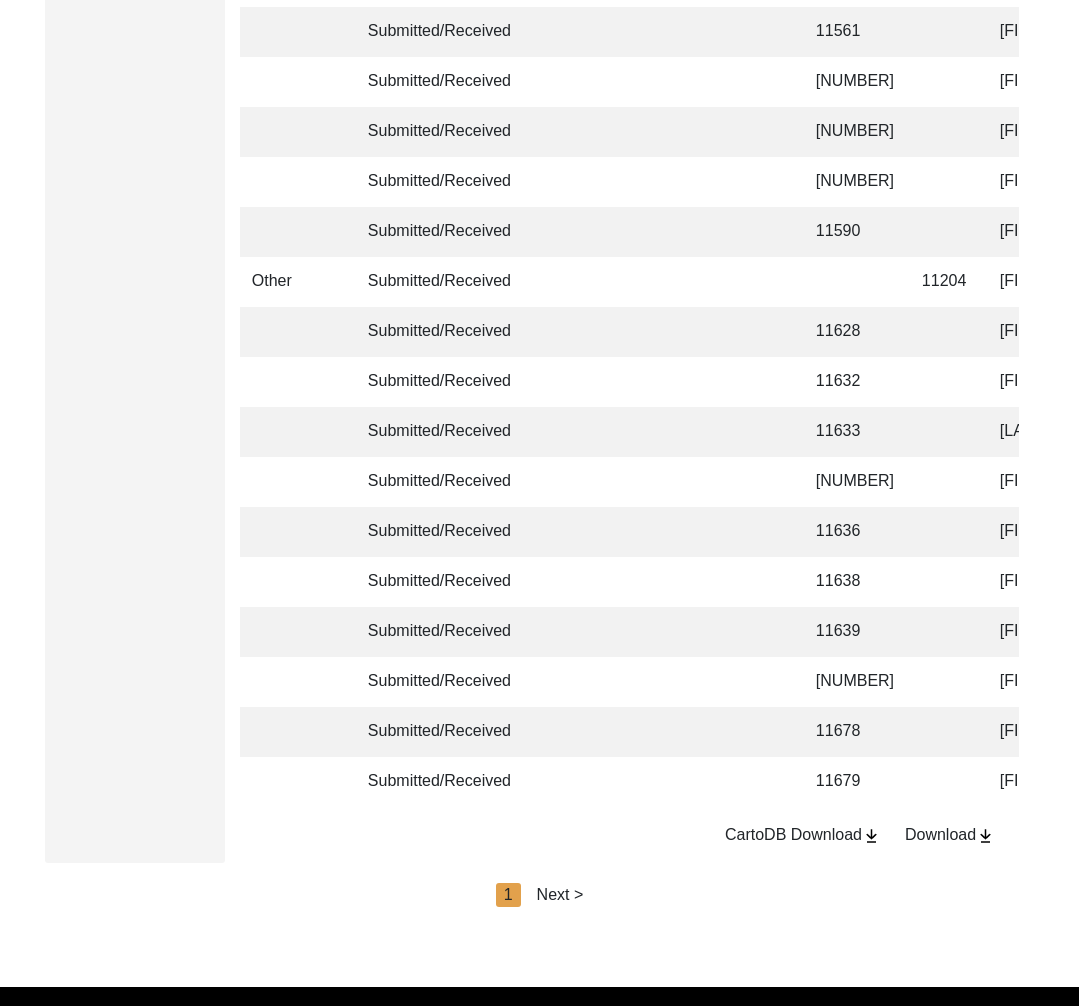 scroll, scrollTop: 4591, scrollLeft: 0, axis: vertical 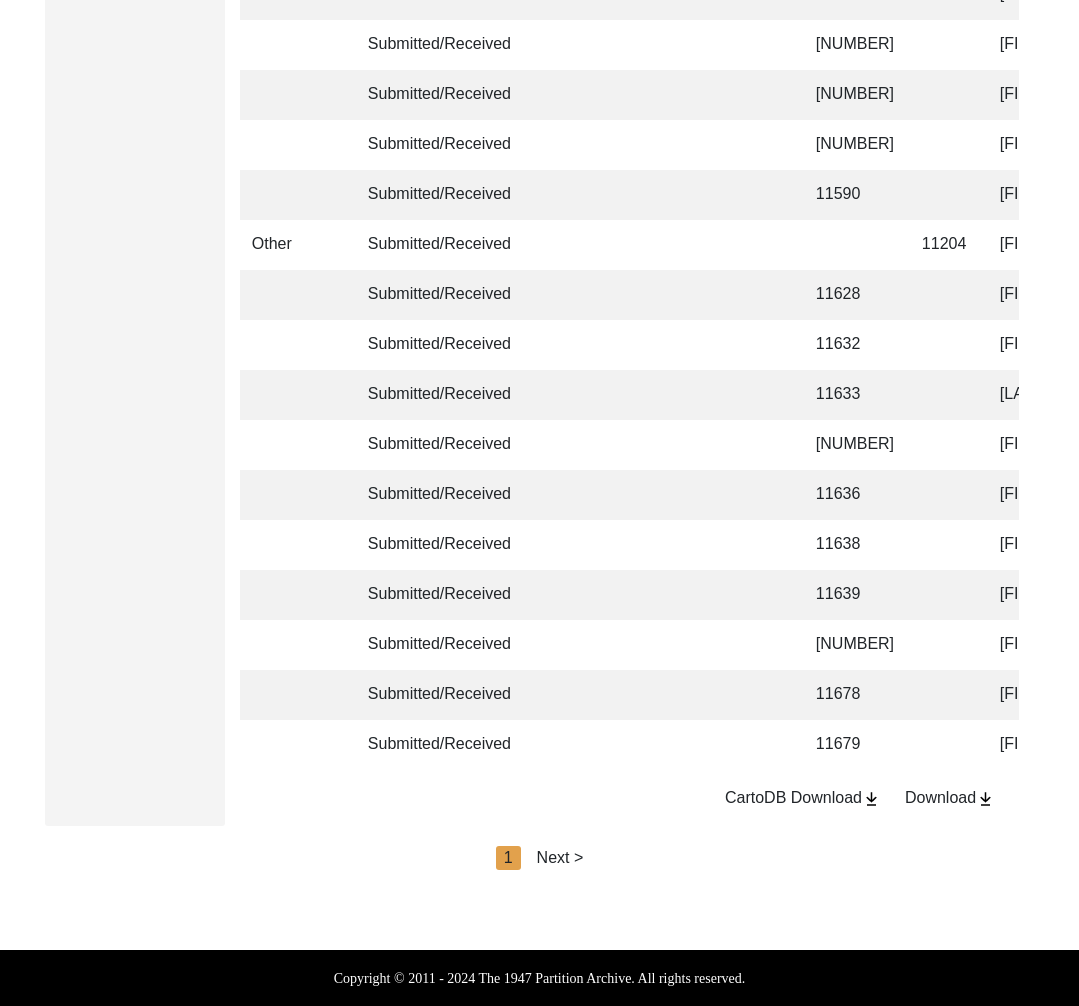 drag, startPoint x: 570, startPoint y: 846, endPoint x: 597, endPoint y: 867, distance: 34.20526 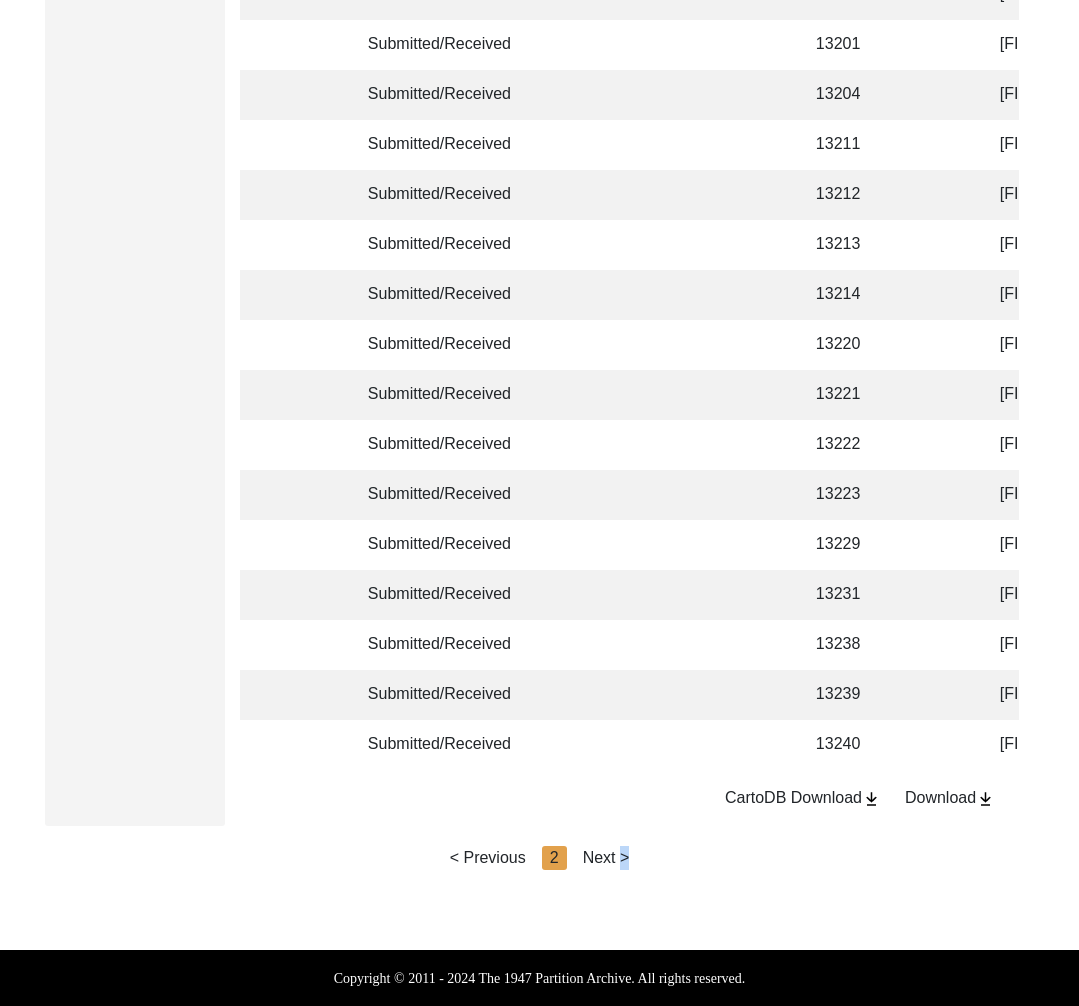 click on "Next >" 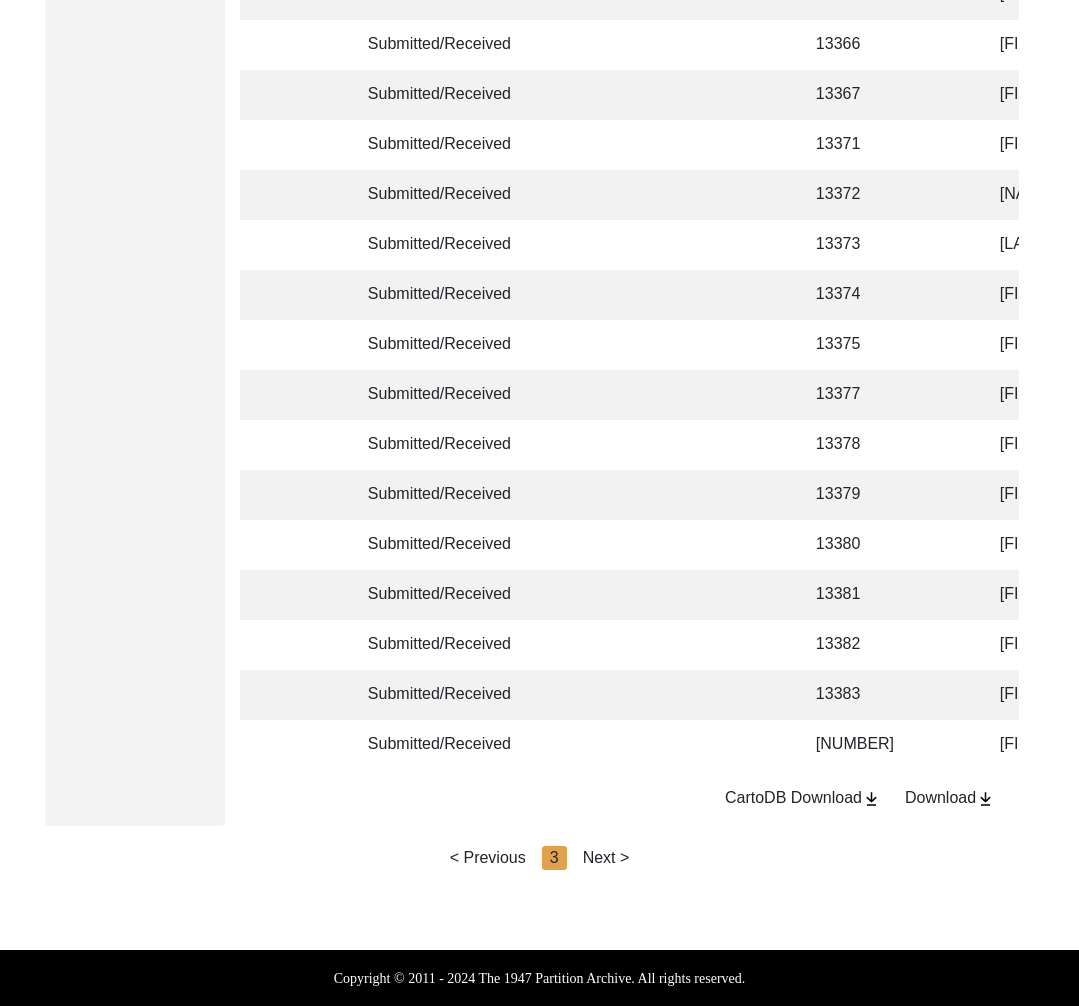 click on "Next >" 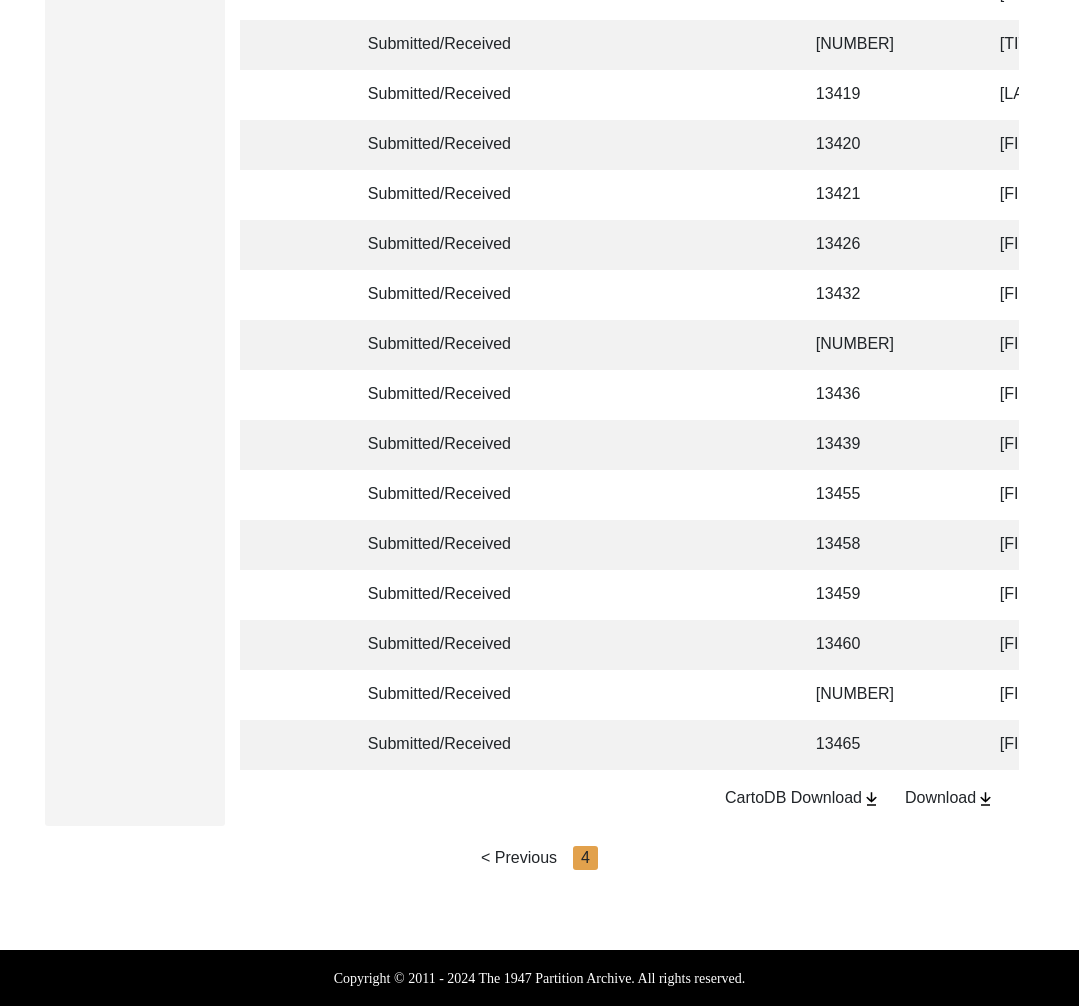 scroll, scrollTop: 0, scrollLeft: 717, axis: horizontal 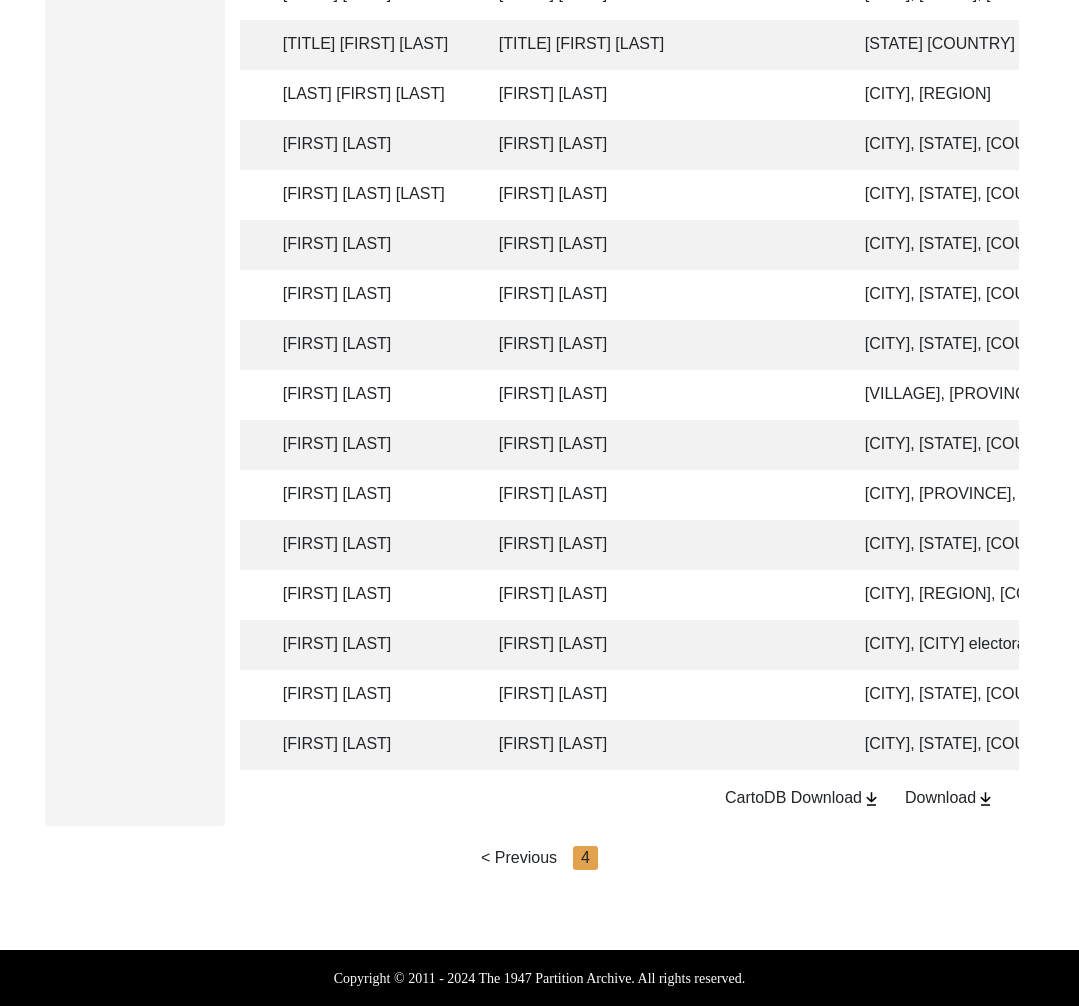 click on "[FIRST] [LAST]" 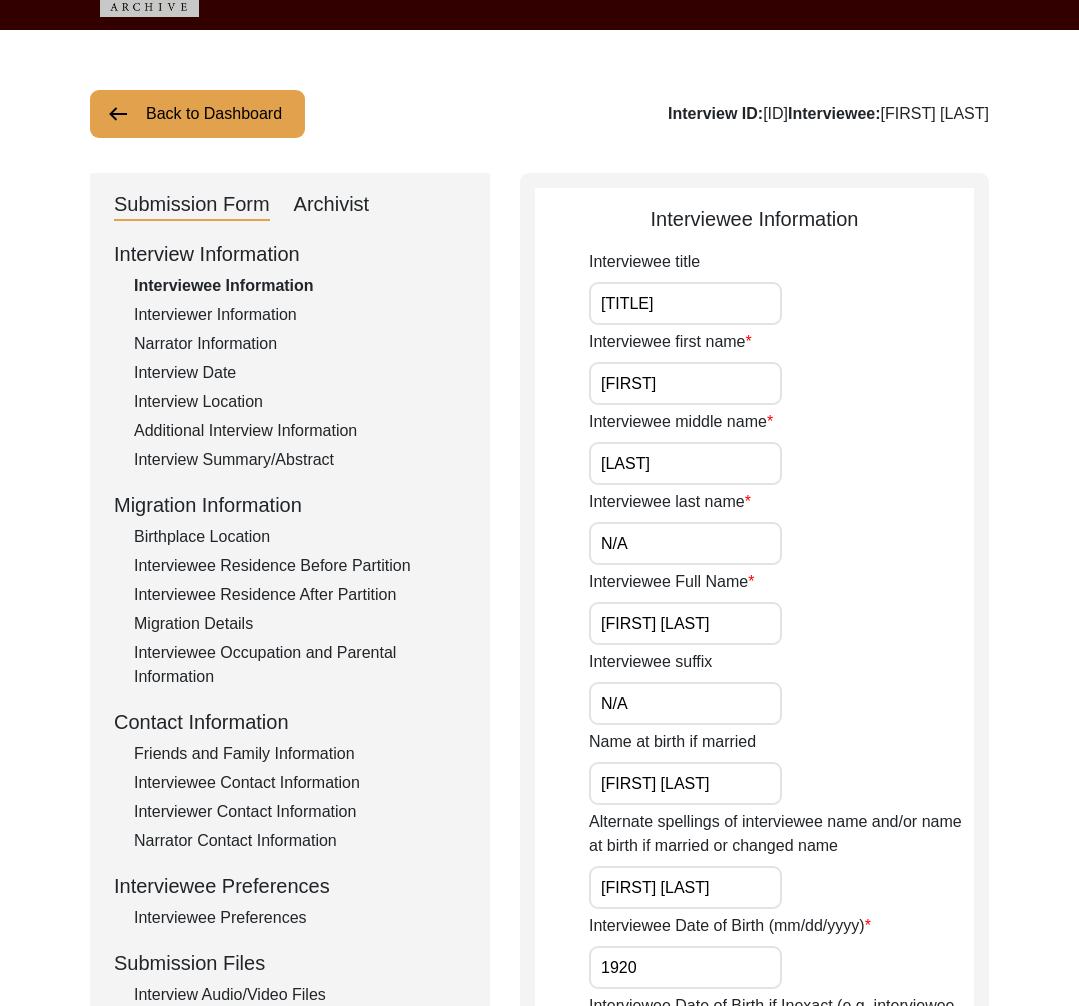 scroll, scrollTop: 0, scrollLeft: 0, axis: both 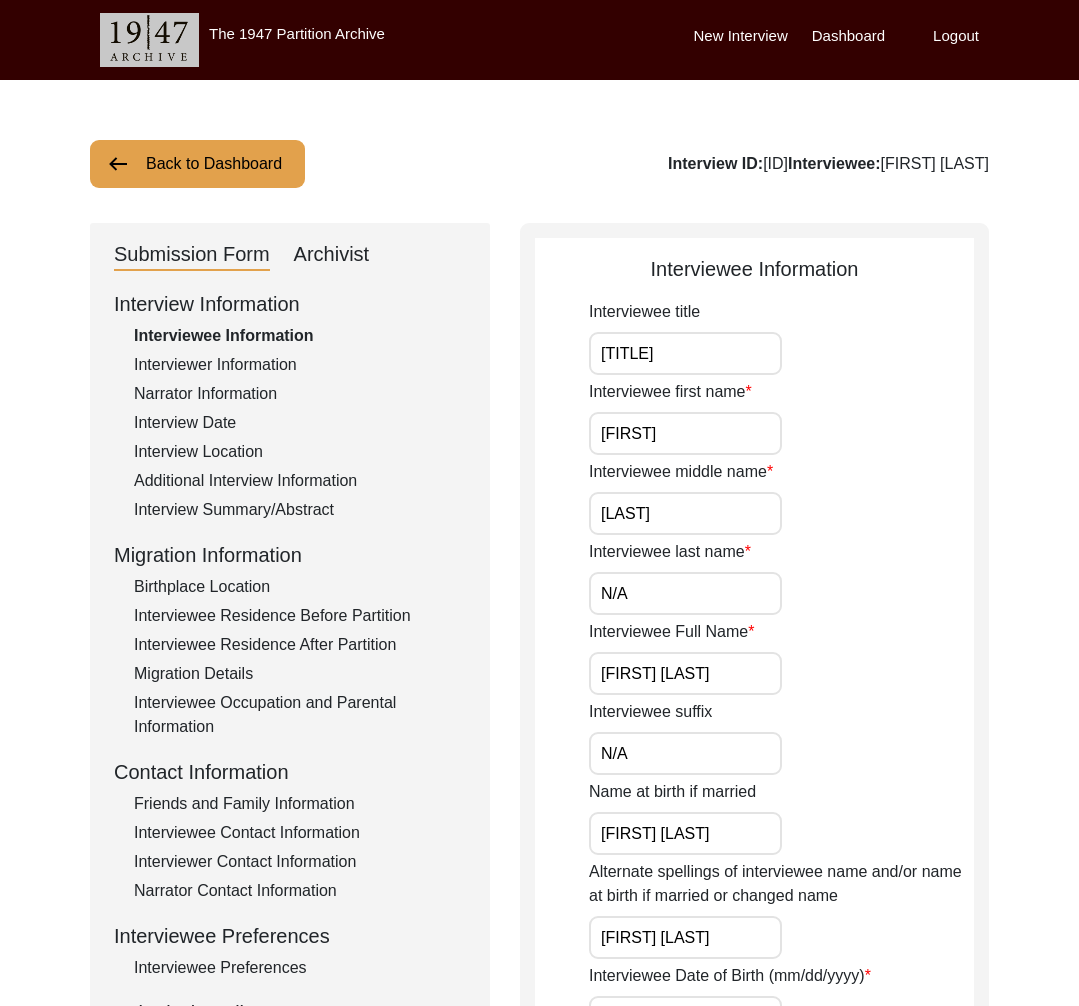 click on "Narrator Information" 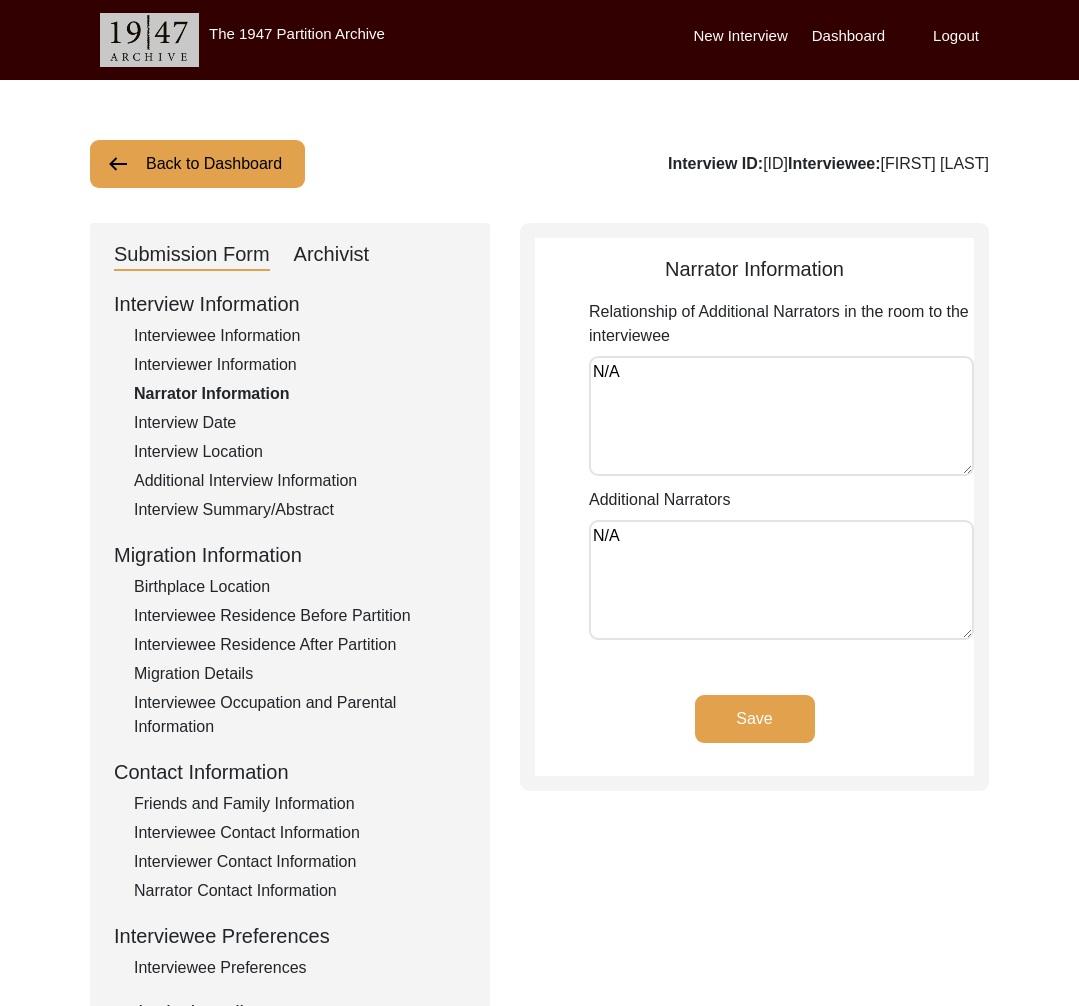 click on "Interviewer Information" 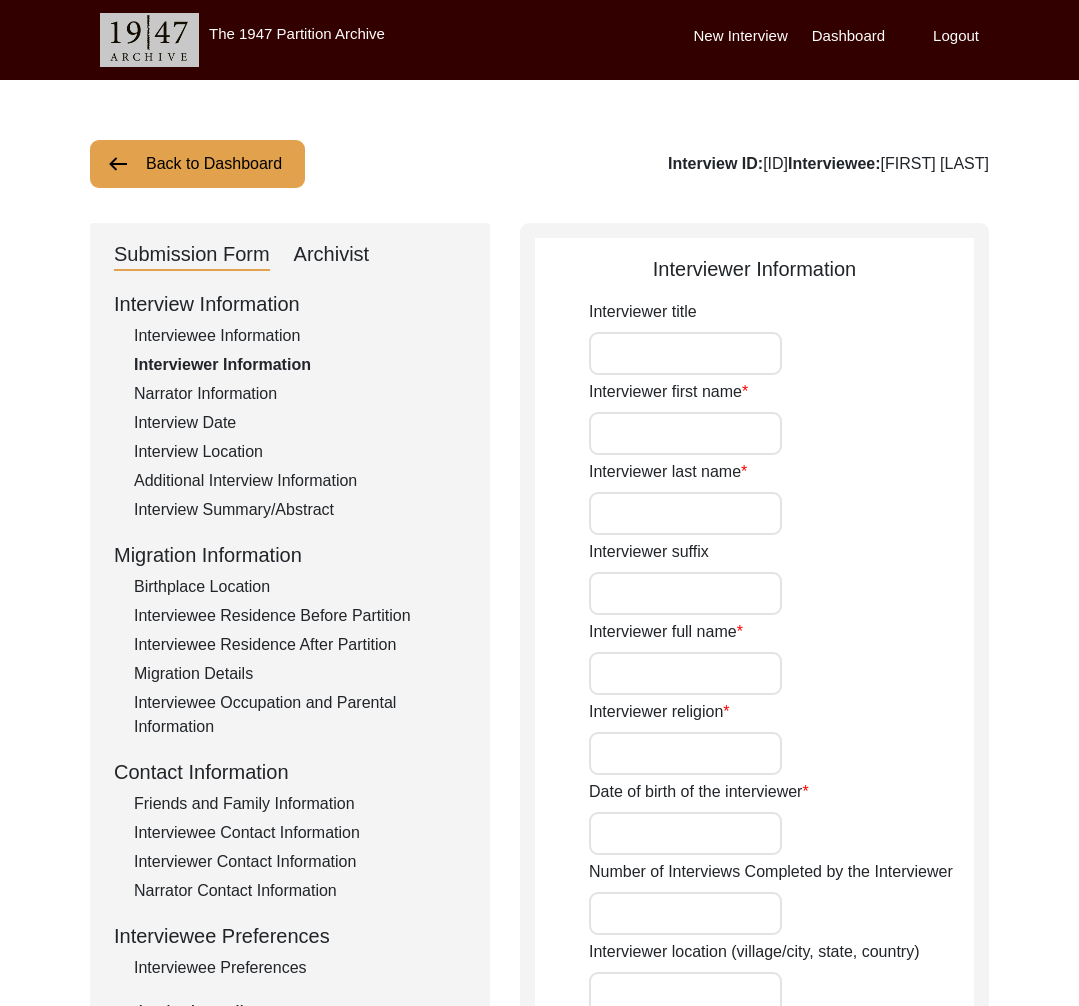 type on "[TITLE]" 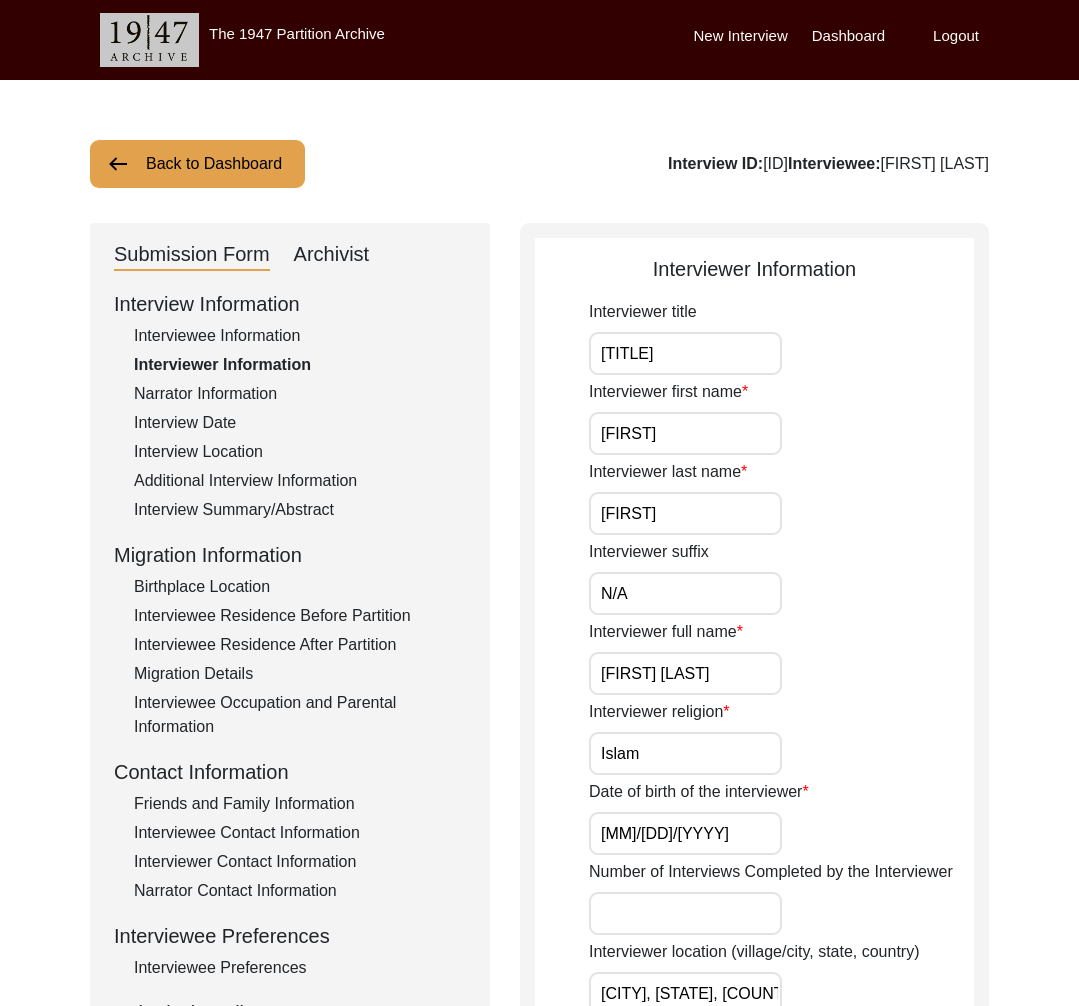 click on "Interview Location" 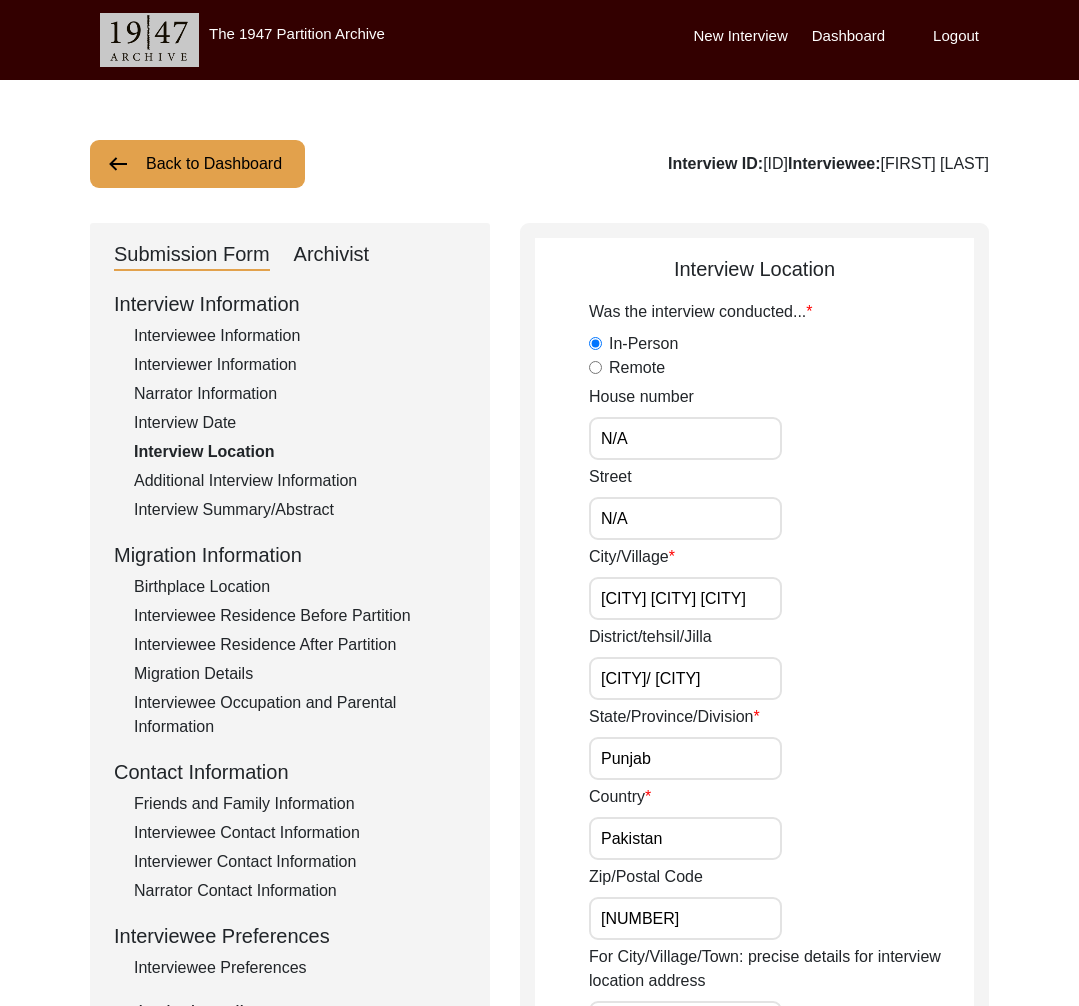 drag, startPoint x: 235, startPoint y: 466, endPoint x: 245, endPoint y: 484, distance: 20.59126 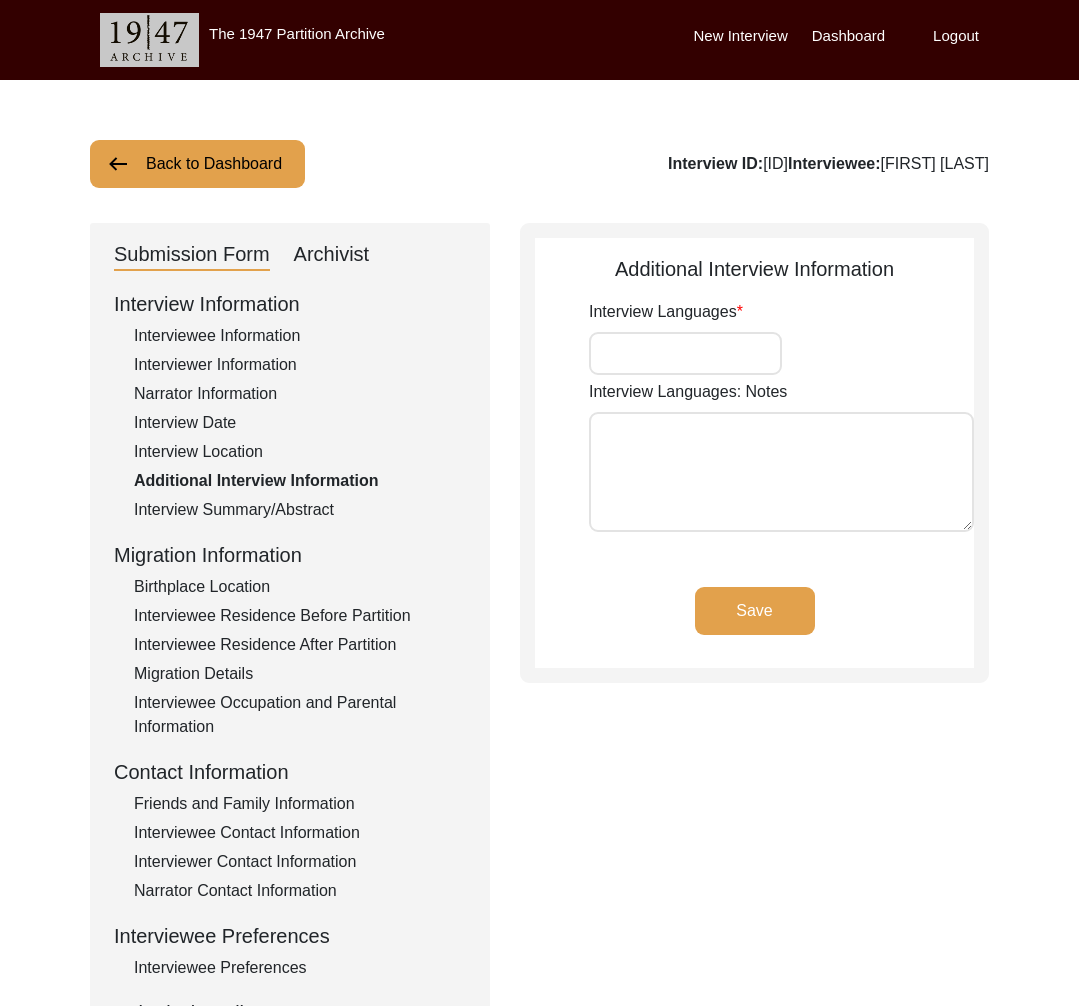 type on "Punjabi" 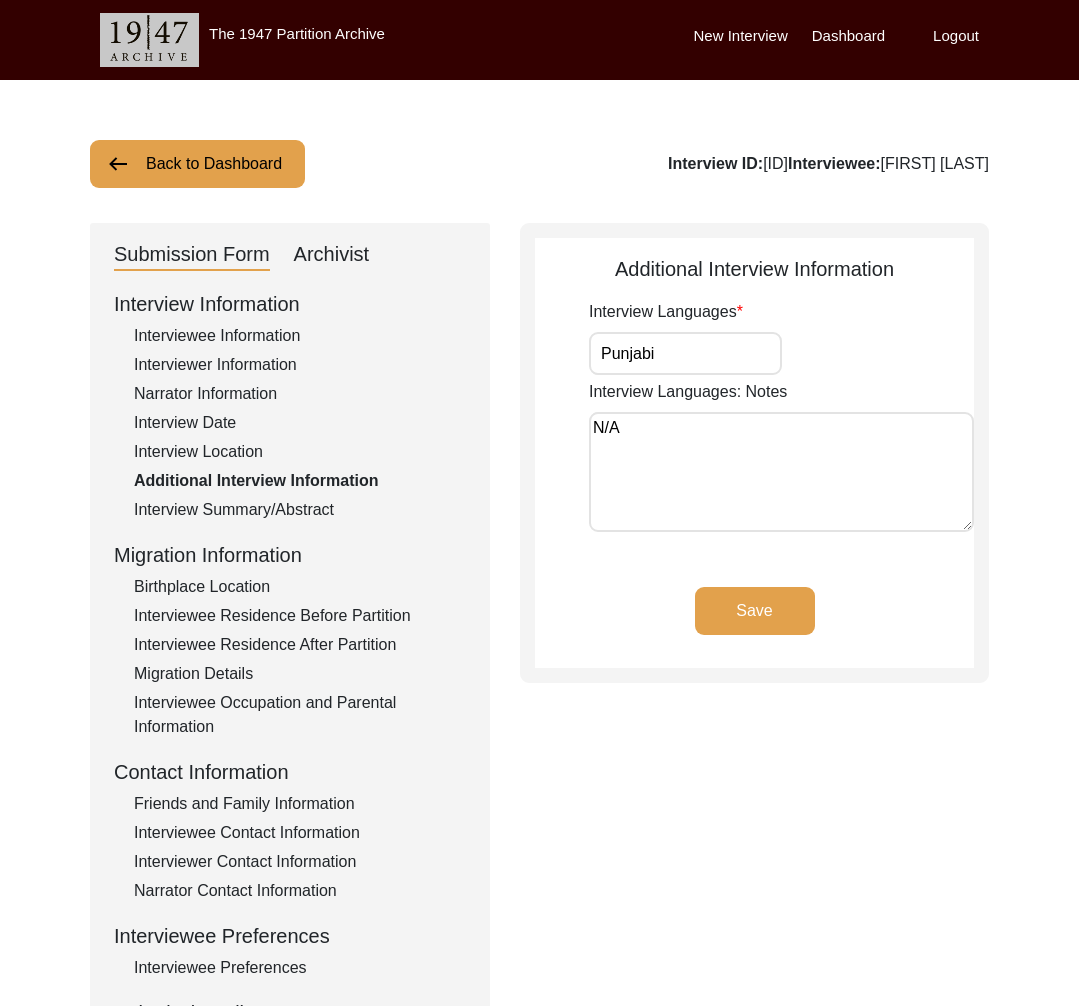 click on "Interview Summary/Abstract" 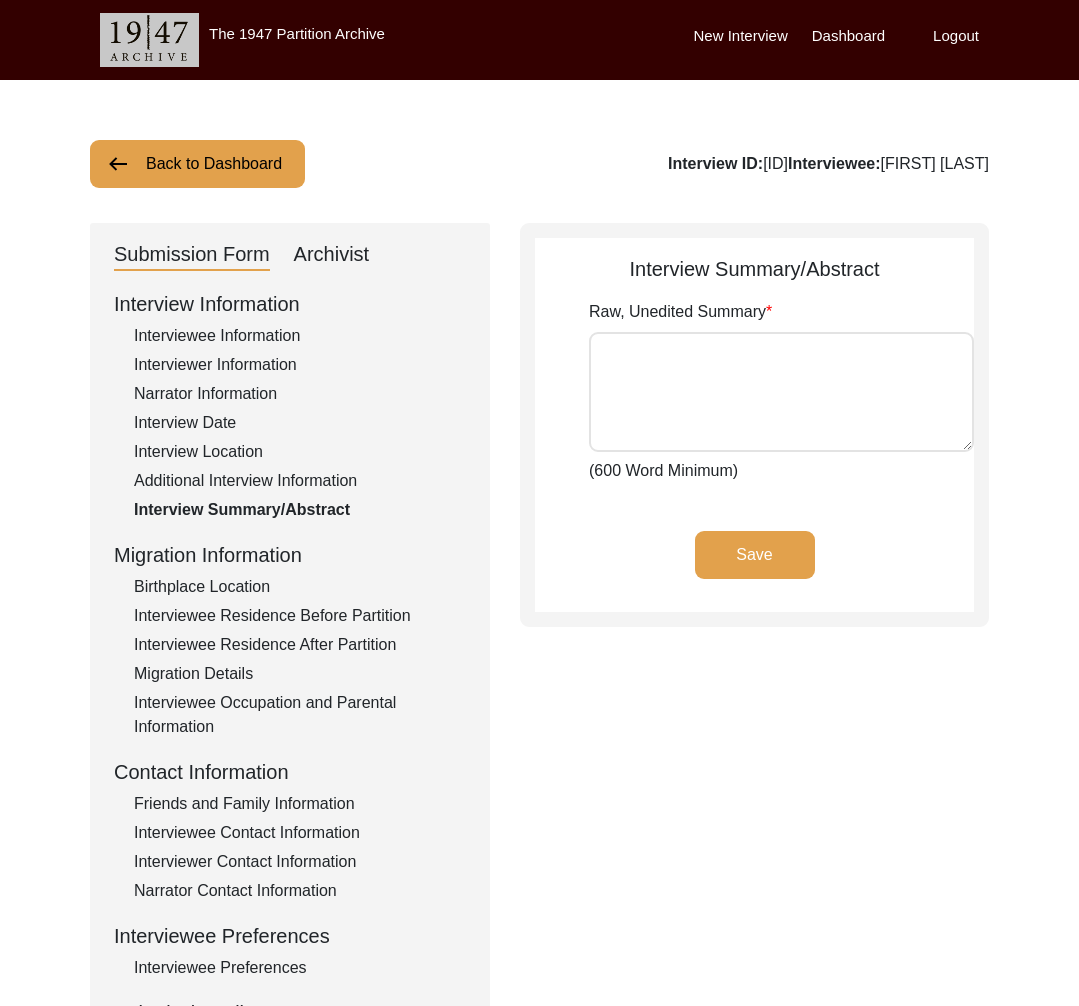 type on "[FIRST] [LAST]							[FIRST] [LAST]
[FIRST] [LAST] Son of [LAST] was born at the city [CITY], in the district of [DISTRICT], now in [COUNTRY], and he migrated to [CITY], in the district of [DISTRICT] in [YYYY], when the Partition was announced, and peoples left their homes for the new destinations, on both sides. [FIRST] was born in [YYYY], and was young man of the time, he was not married then, all that took place after the Partition, but due to flailing health, losing his memories, and shared what was left with him. He lives not at the village [CITY], in the same district.
Talking about his home at [CITY], he recalled that it was about ten Marla, plot half of that was made with mud and other half was made Pakka, there were three rooms and water was brought to home from hand Pump fitted at someone else home, buffalos and other animals were kept at separate place, outside of city, they owned not big place for irrigation, and was growing crops enough for their ..." 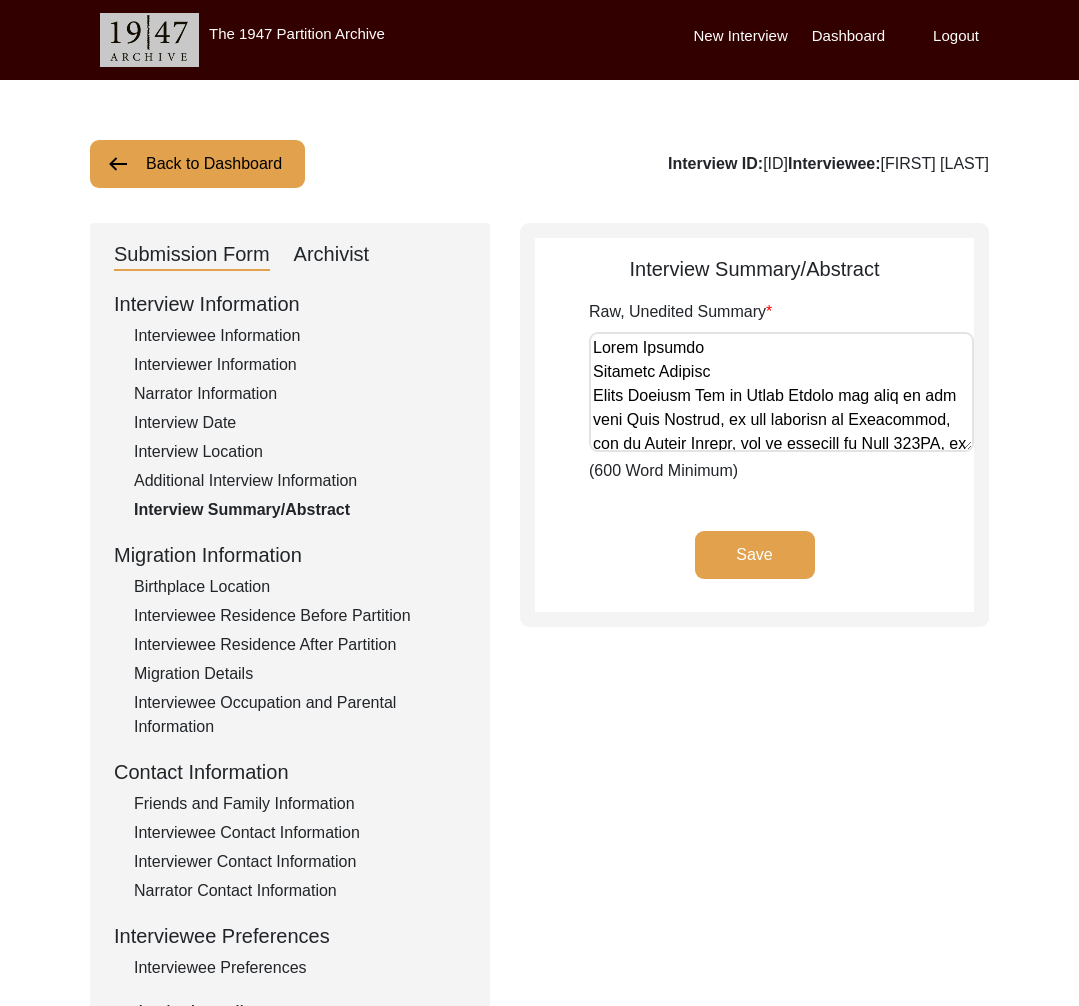 click on "Interviewee Residence Before Partition" 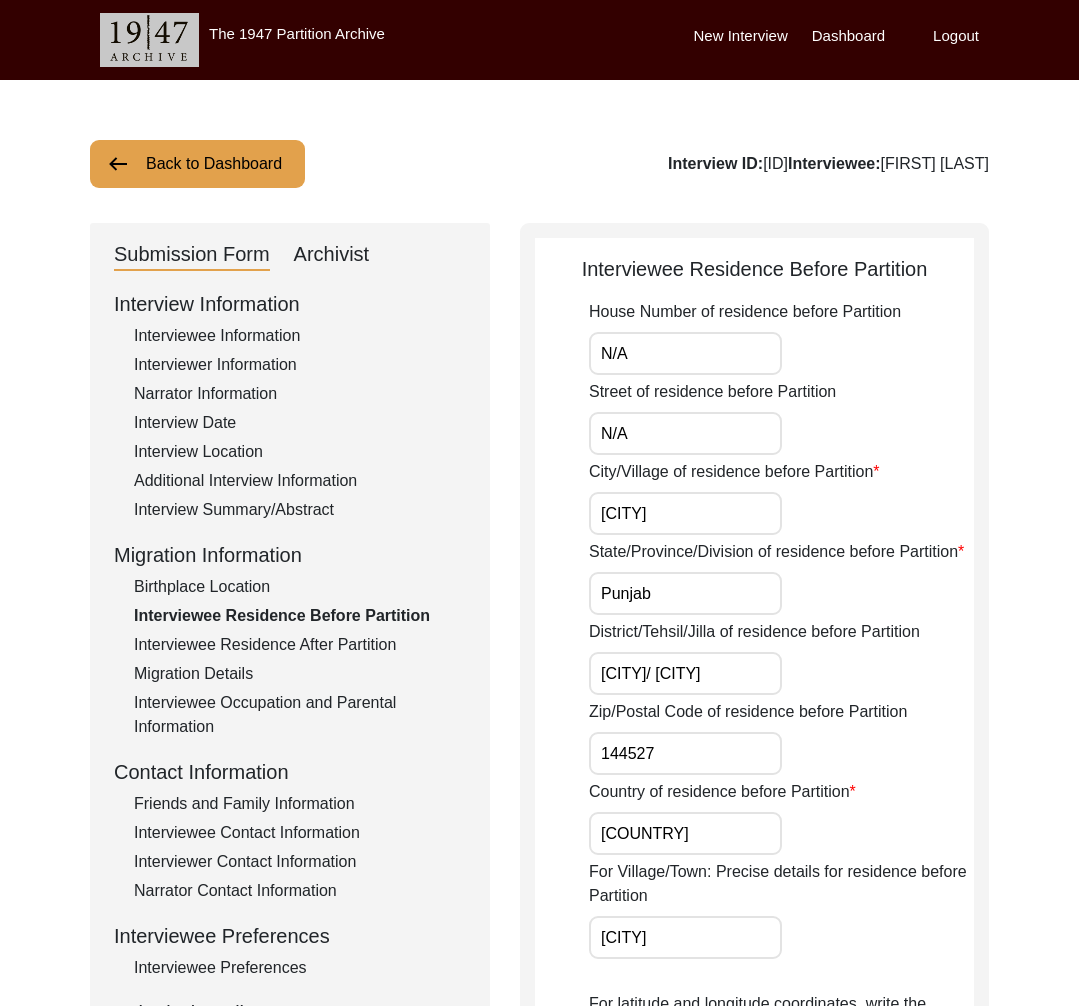 scroll, scrollTop: 5, scrollLeft: 0, axis: vertical 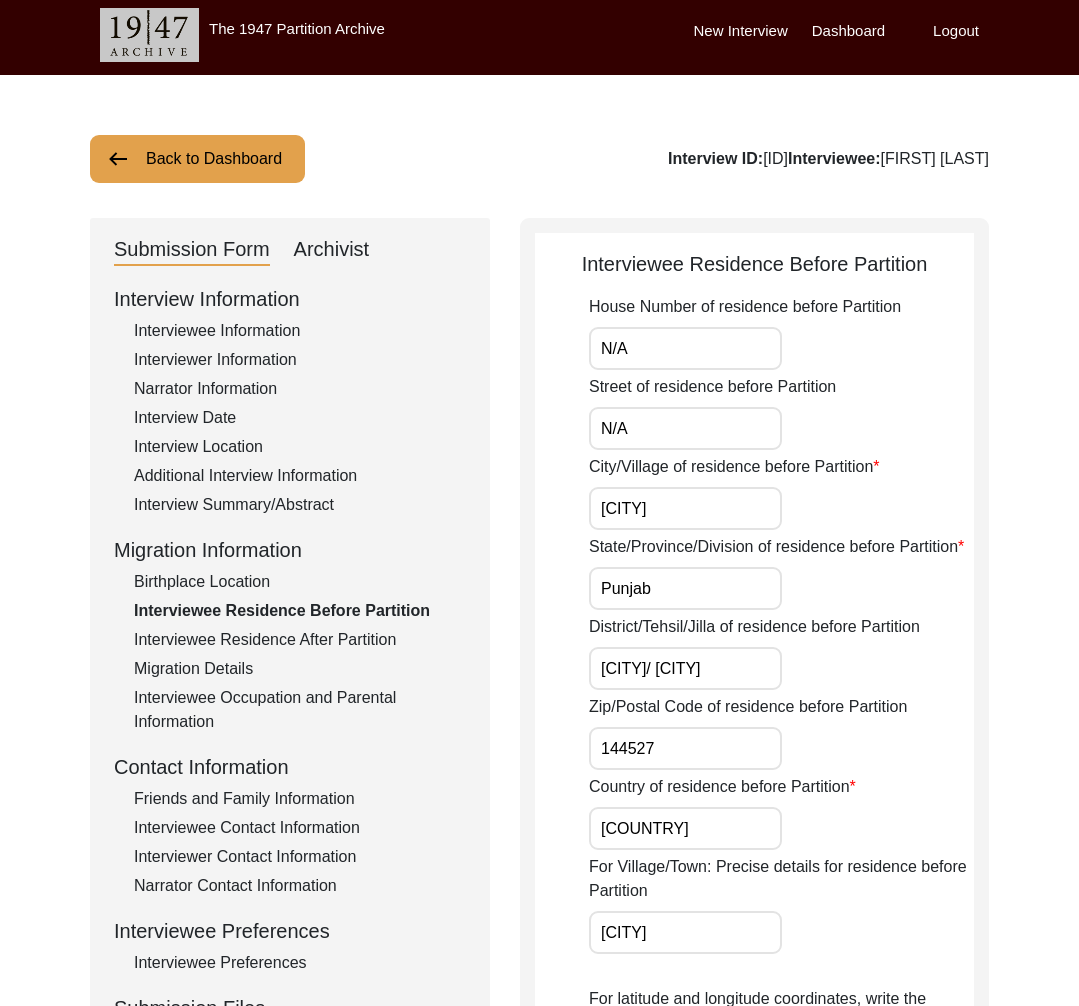 drag, startPoint x: 256, startPoint y: 583, endPoint x: 254, endPoint y: 604, distance: 21.095022 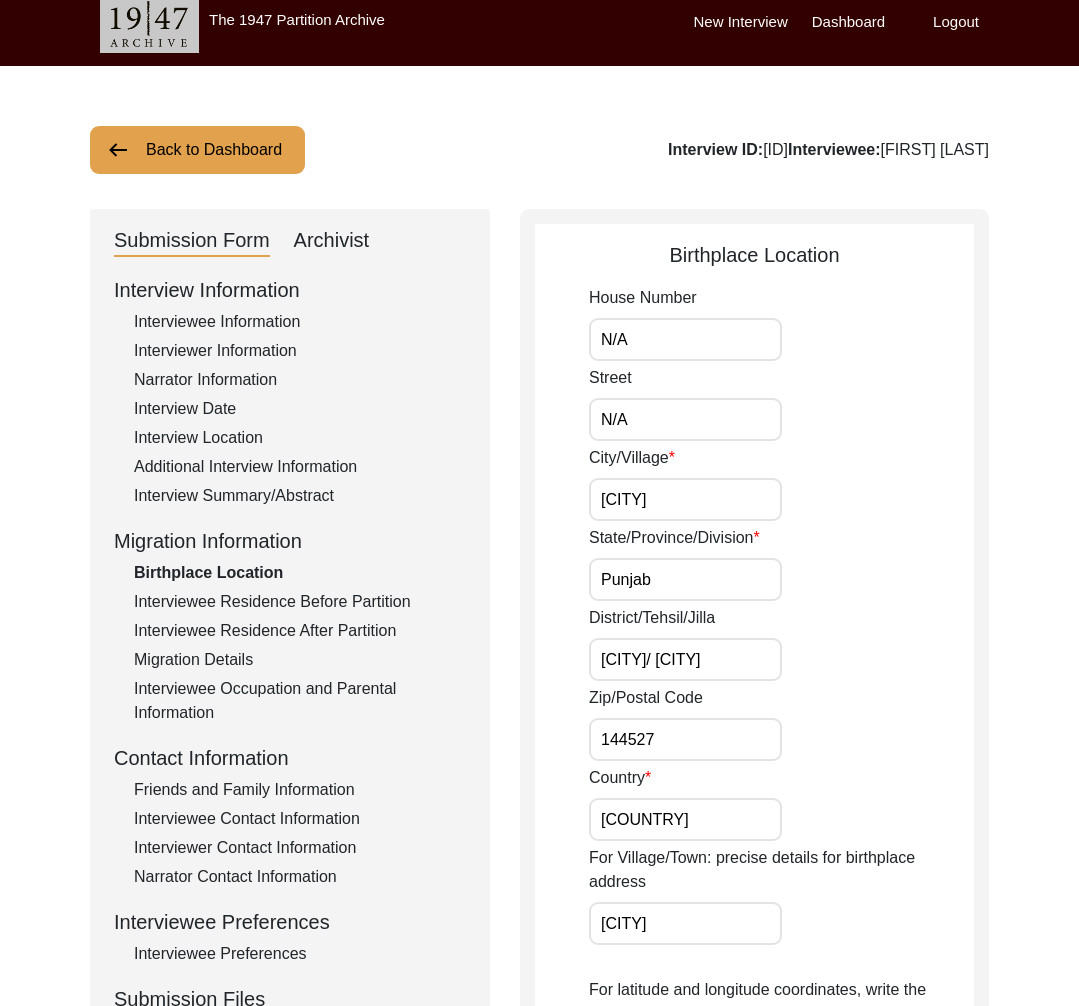 click on "Interview Information   Interviewee Information   Interviewer Information   Narrator Information   Interview Date   Interview Location   Additional Interview Information   Interview Summary/Abstract   Migration Information   Birthplace Location   Interviewee Residence Before Partition   Interviewee Residence After Partition   Migration Details   Interviewee Occupation and Parental Information   Contact Information   Friends and Family Information   Interviewee Contact Information   Interviewer Contact Information   Narrator Contact Information   Interviewee Preferences   Interviewee Preferences   Submission Files   Interview Audio/Video Files   Interview Photo Files   Signed Release Form   Other Files" 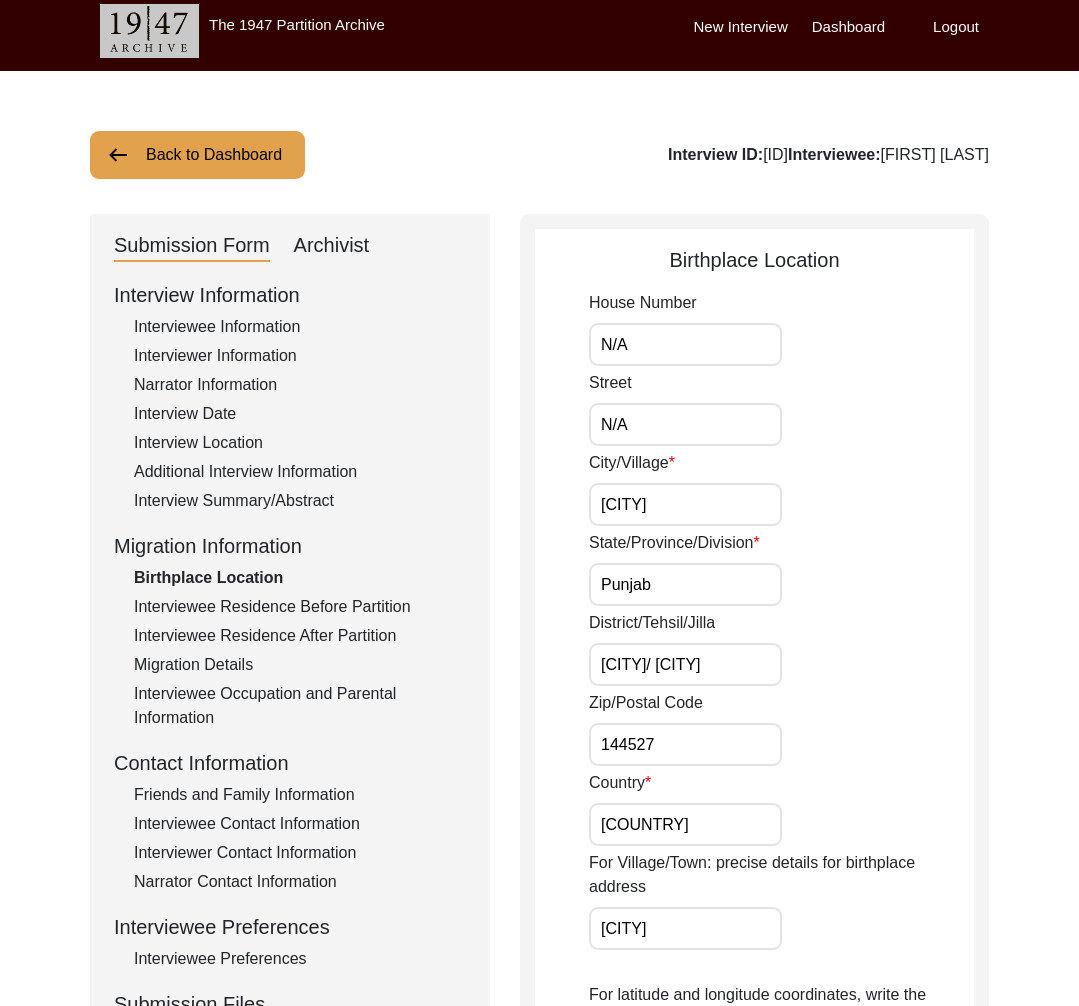 click on "Interviewee Residence After Partition" 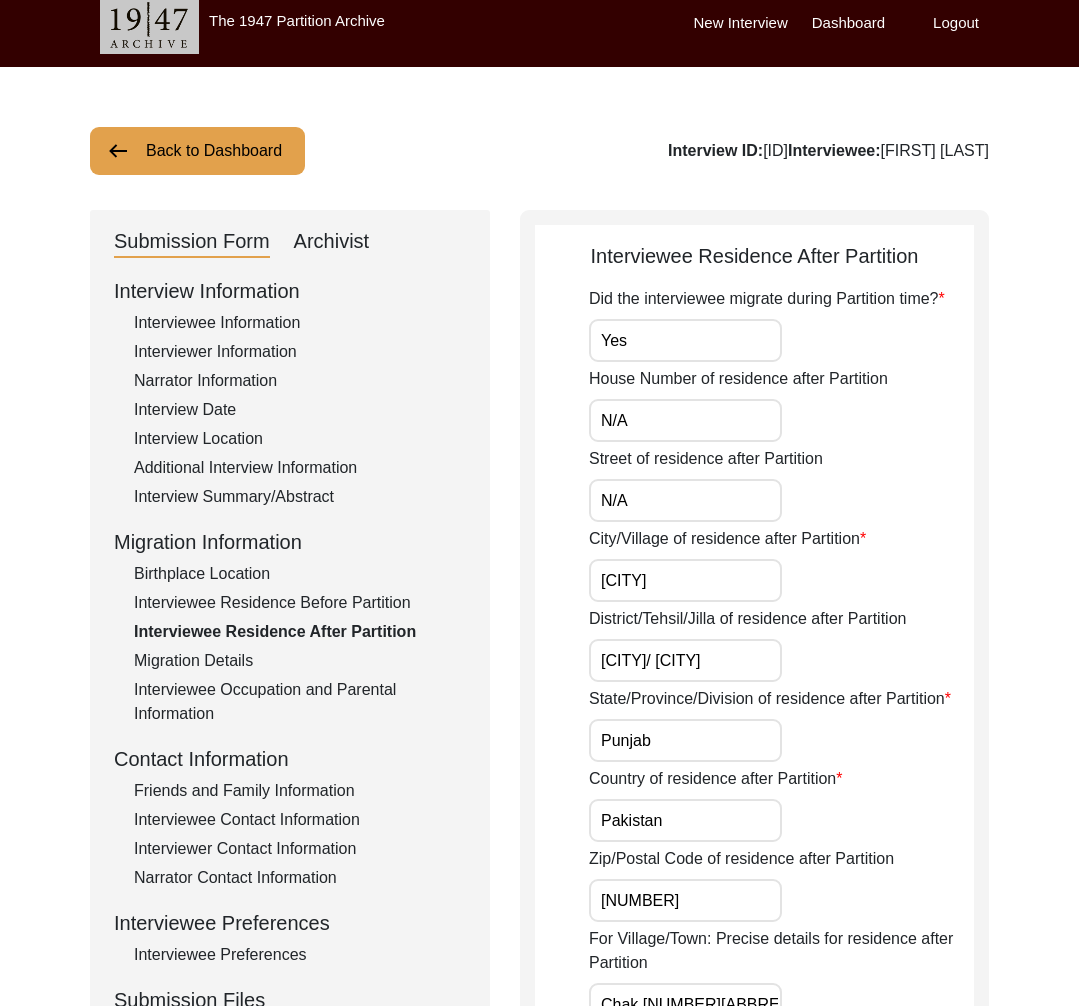 click on "Interview Information   Interviewee Information   Interviewer Information   Narrator Information   Interview Date   Interview Location   Additional Interview Information   Interview Summary/Abstract   Migration Information   Birthplace Location   Interviewee Residence Before Partition   Interviewee Residence After Partition   Migration Details   Interviewee Occupation and Parental Information   Contact Information   Friends and Family Information   Interviewee Contact Information   Interviewer Contact Information   Narrator Contact Information   Interviewee Preferences   Interviewee Preferences   Submission Files   Interview Audio/Video Files   Interview Photo Files   Signed Release Form   Other Files" 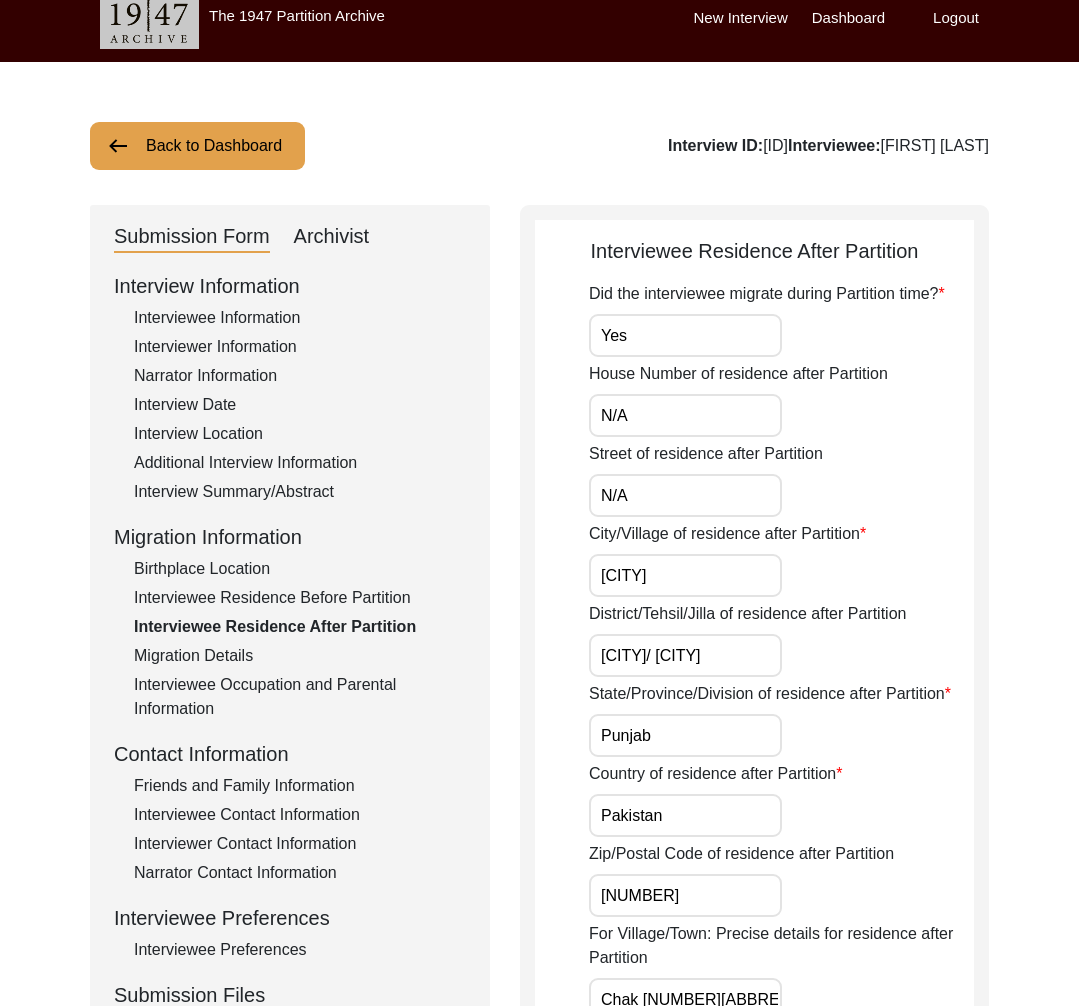 click on "Interview Information   Interviewee Information   Interviewer Information   Narrator Information   Interview Date   Interview Location   Additional Interview Information   Interview Summary/Abstract   Migration Information   Birthplace Location   Interviewee Residence Before Partition   Interviewee Residence After Partition   Migration Details   Interviewee Occupation and Parental Information   Contact Information   Friends and Family Information   Interviewee Contact Information   Interviewer Contact Information   Narrator Contact Information   Interviewee Preferences   Interviewee Preferences   Submission Files   Interview Audio/Video Files   Interview Photo Files   Signed Release Form   Other Files" 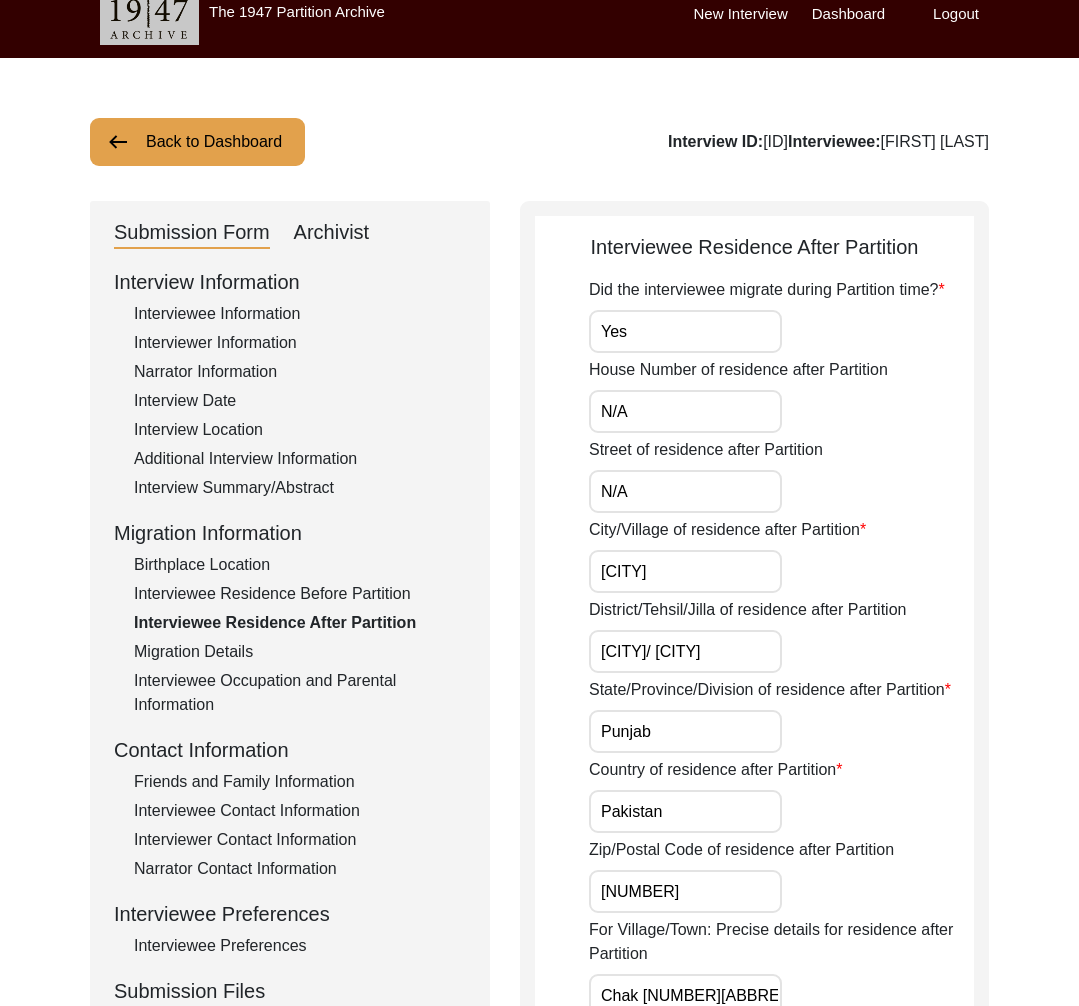 click on "Interviewee Occupation and Parental Information" 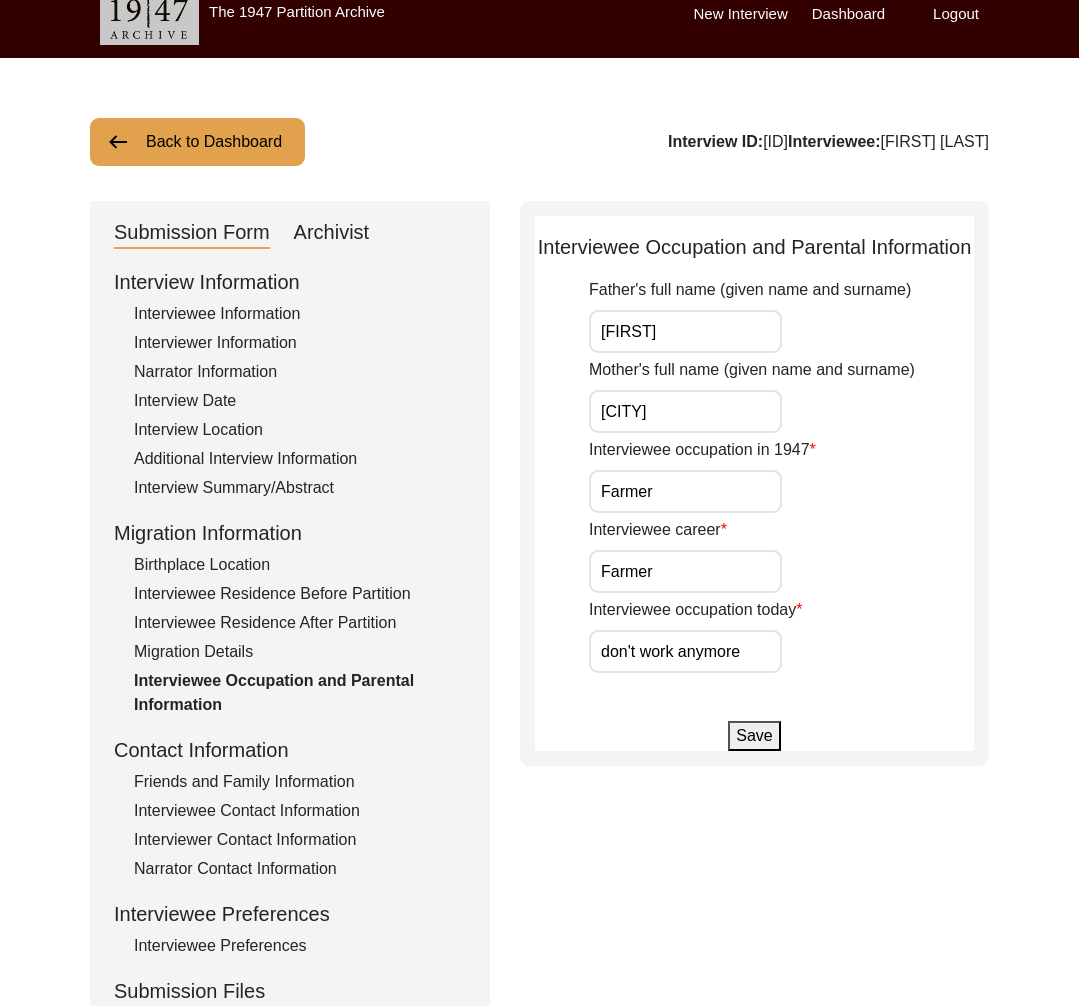 click on "Migration Details" 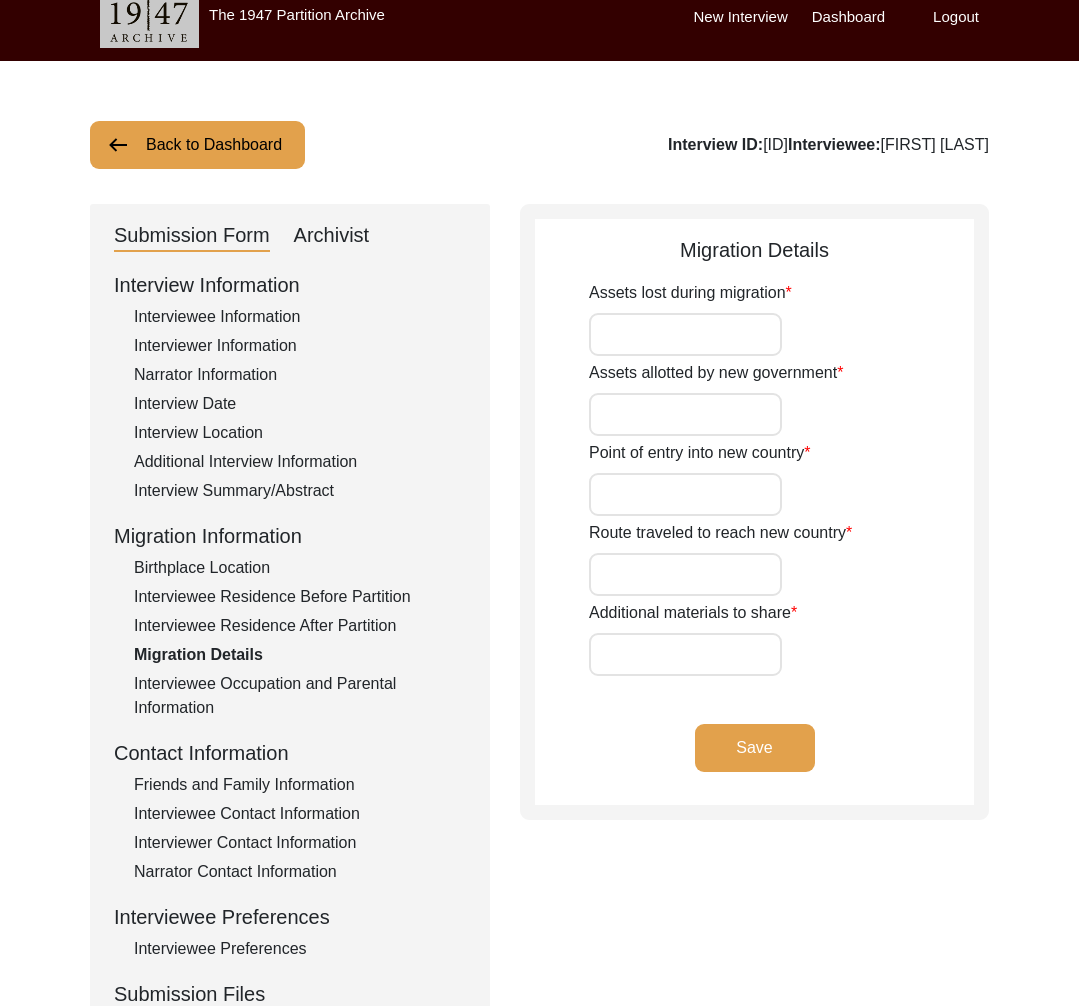 type on "Land, Home, Animal" 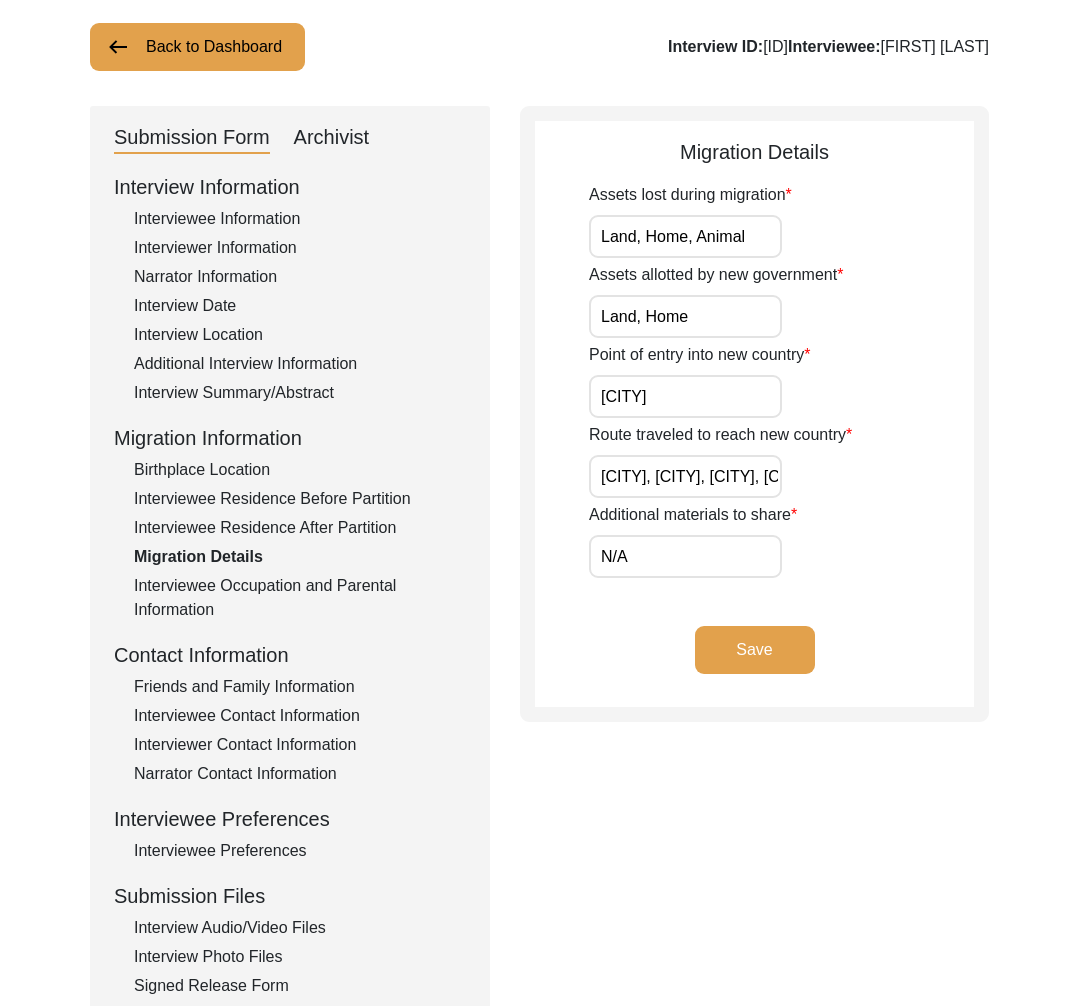 scroll, scrollTop: 270, scrollLeft: 0, axis: vertical 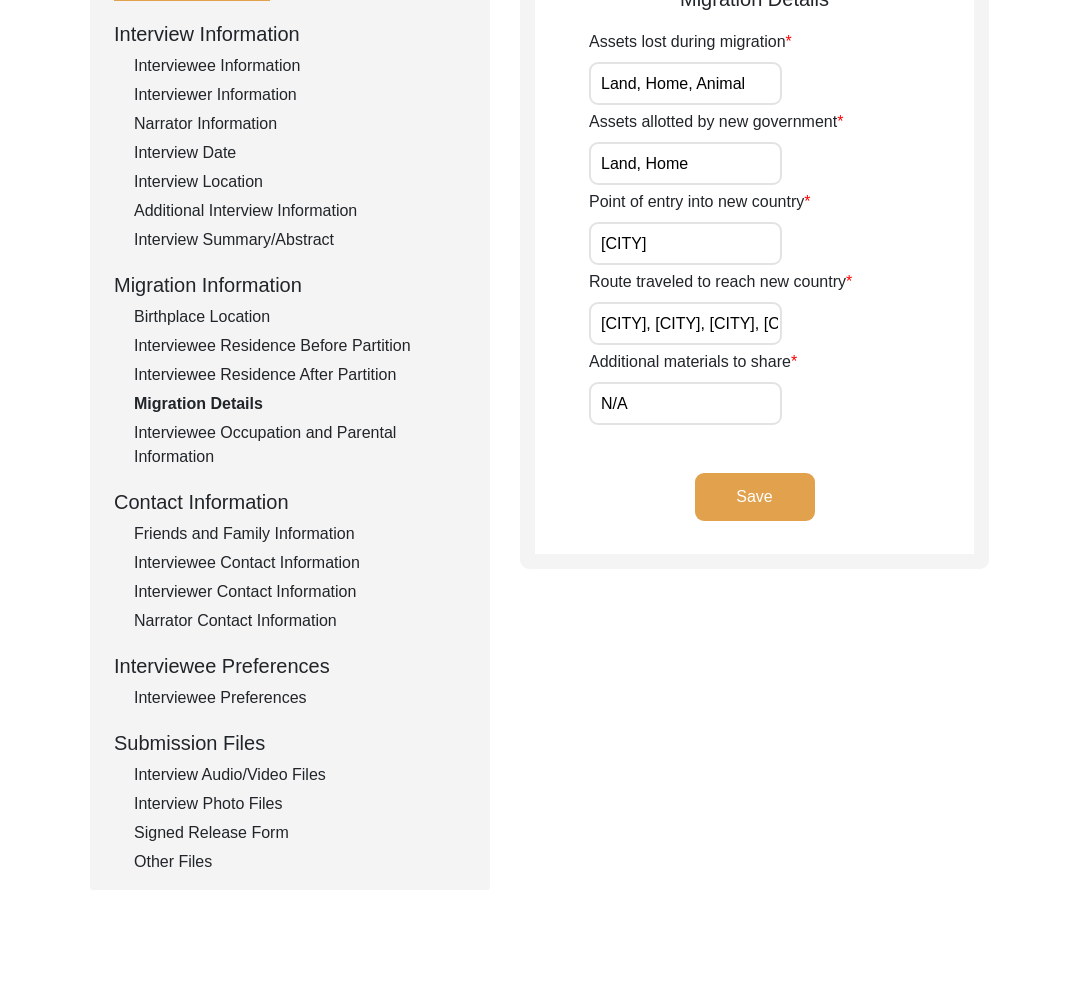 click on "Friends and Family Information" 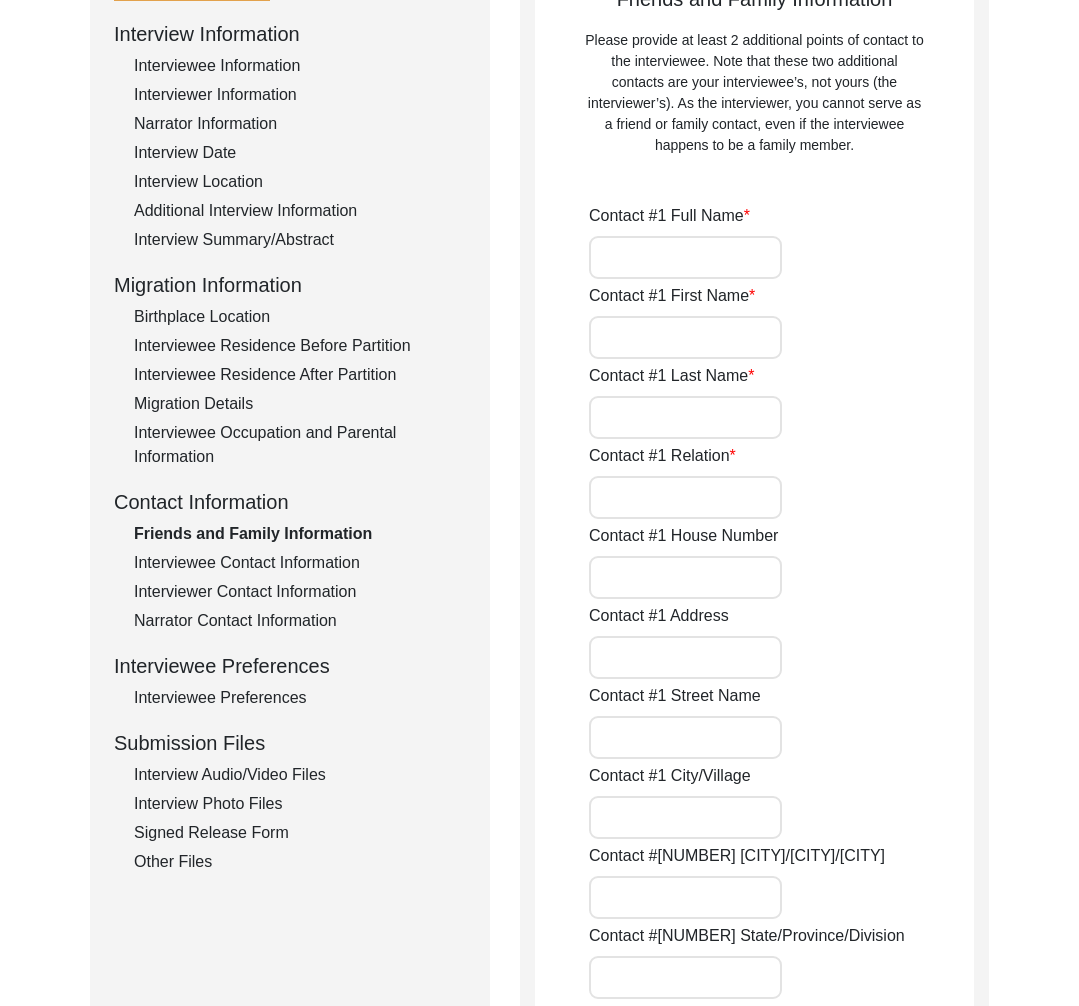 type on "[FIRST] [LAST]" 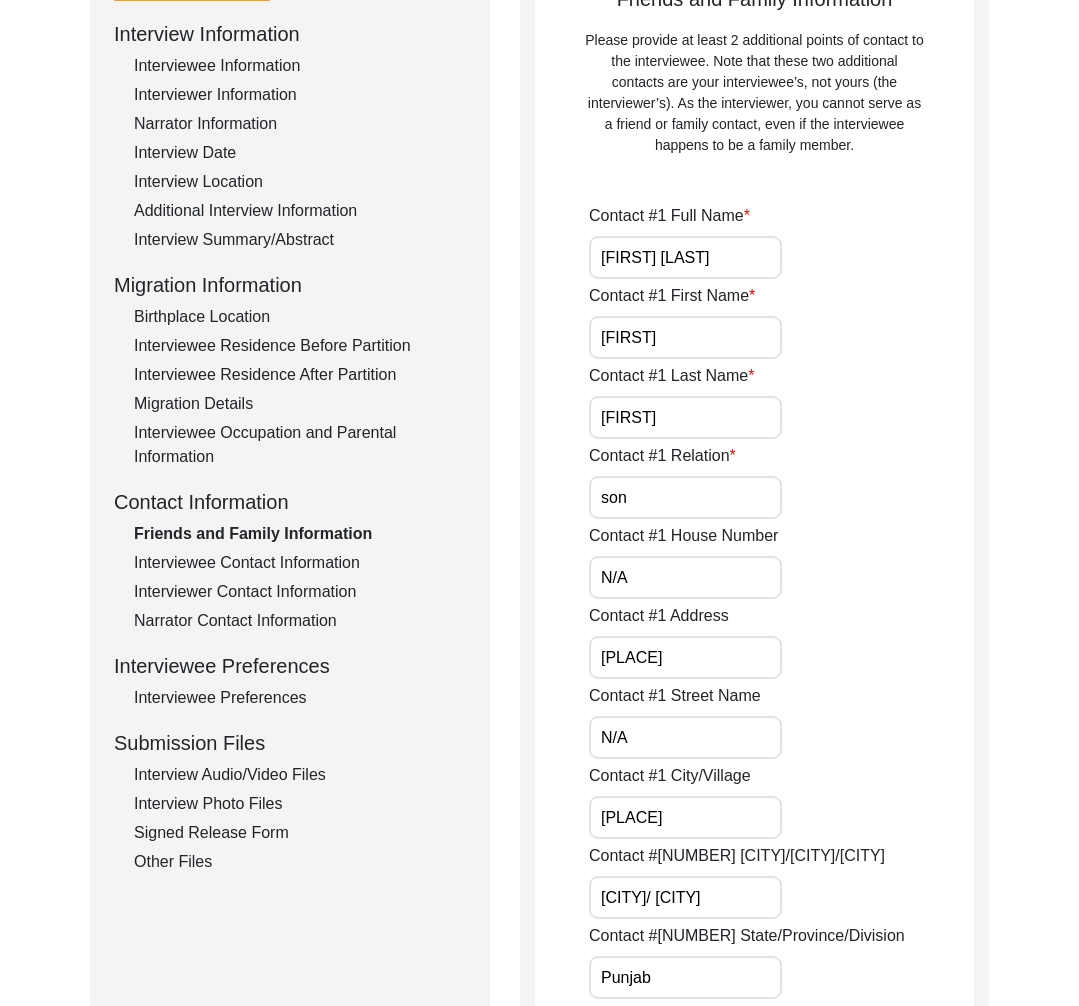 click on "Interviewee Contact Information" 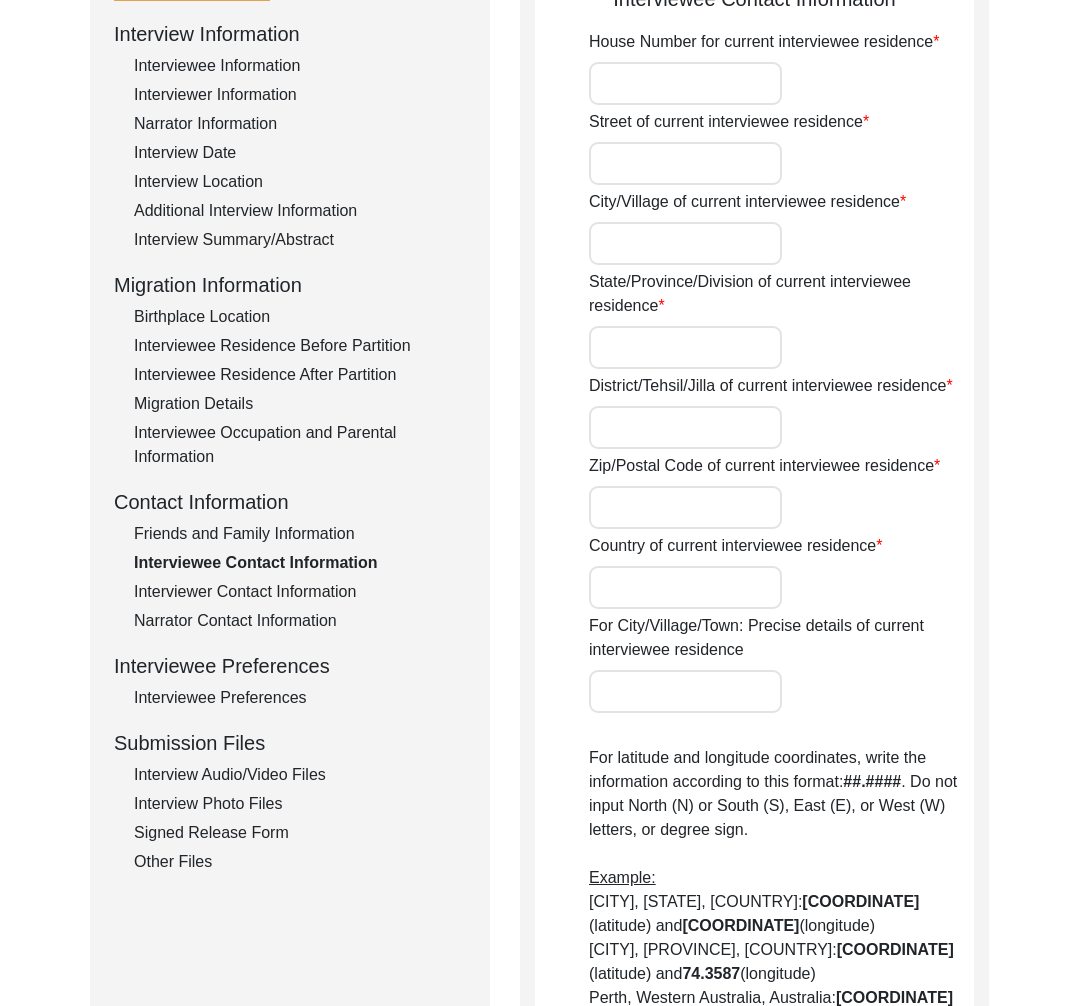 type on "N/A" 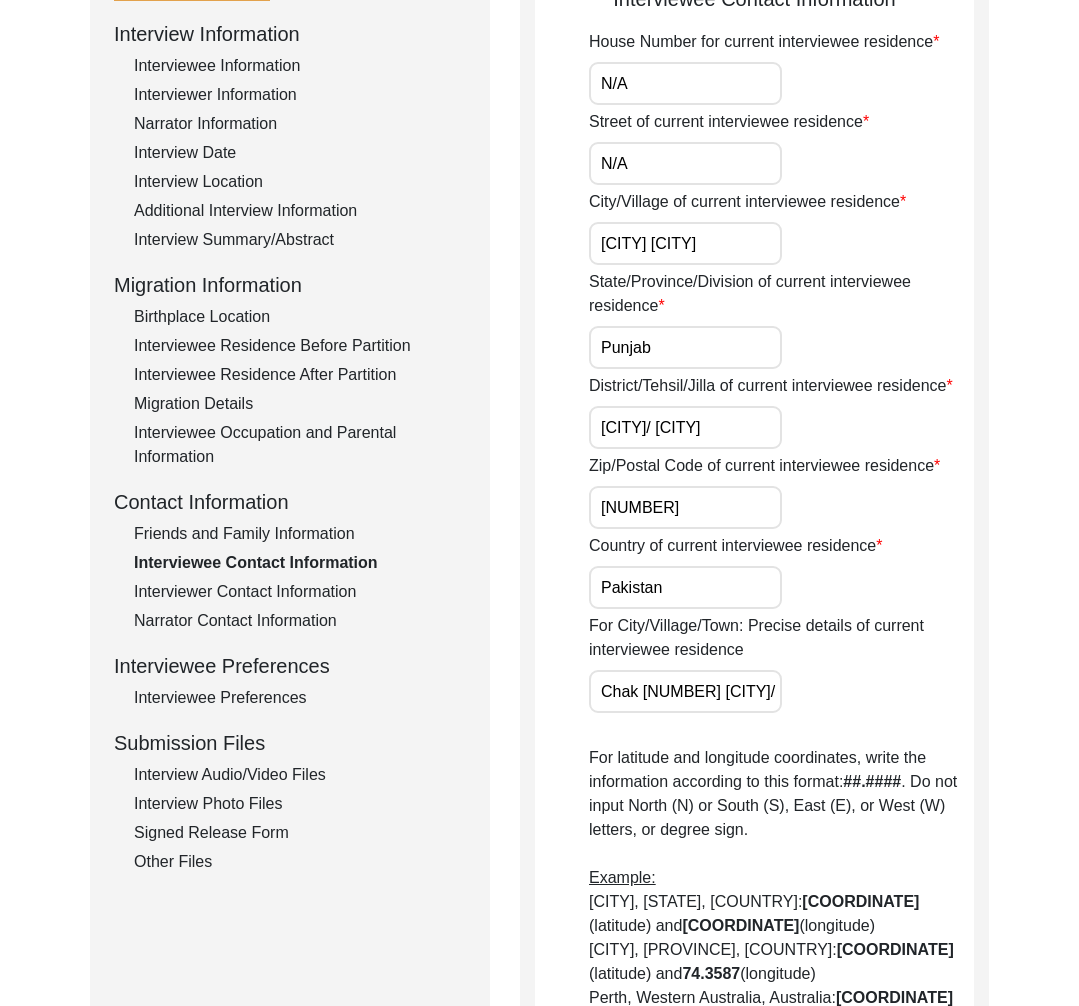 click on "Interviewer Contact Information" 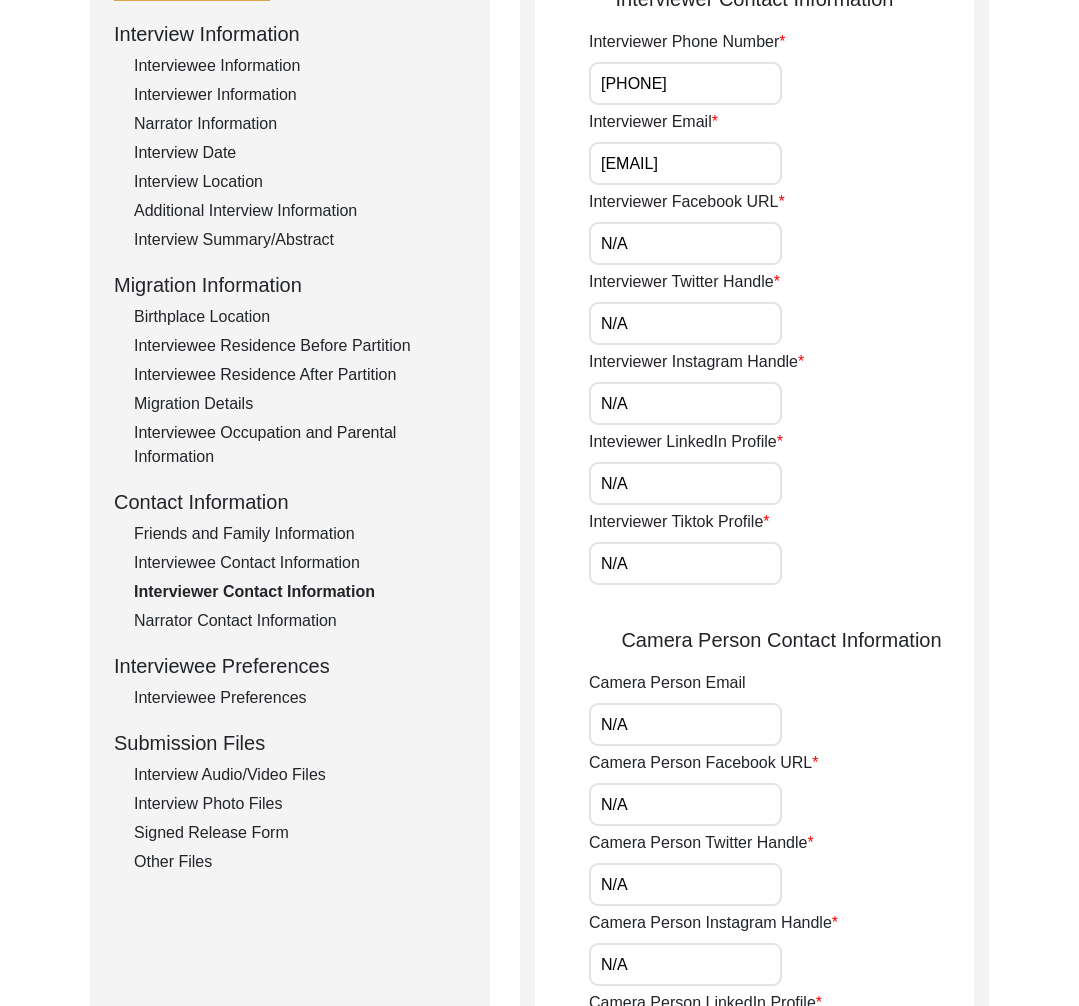 click on "Narrator Contact Information" 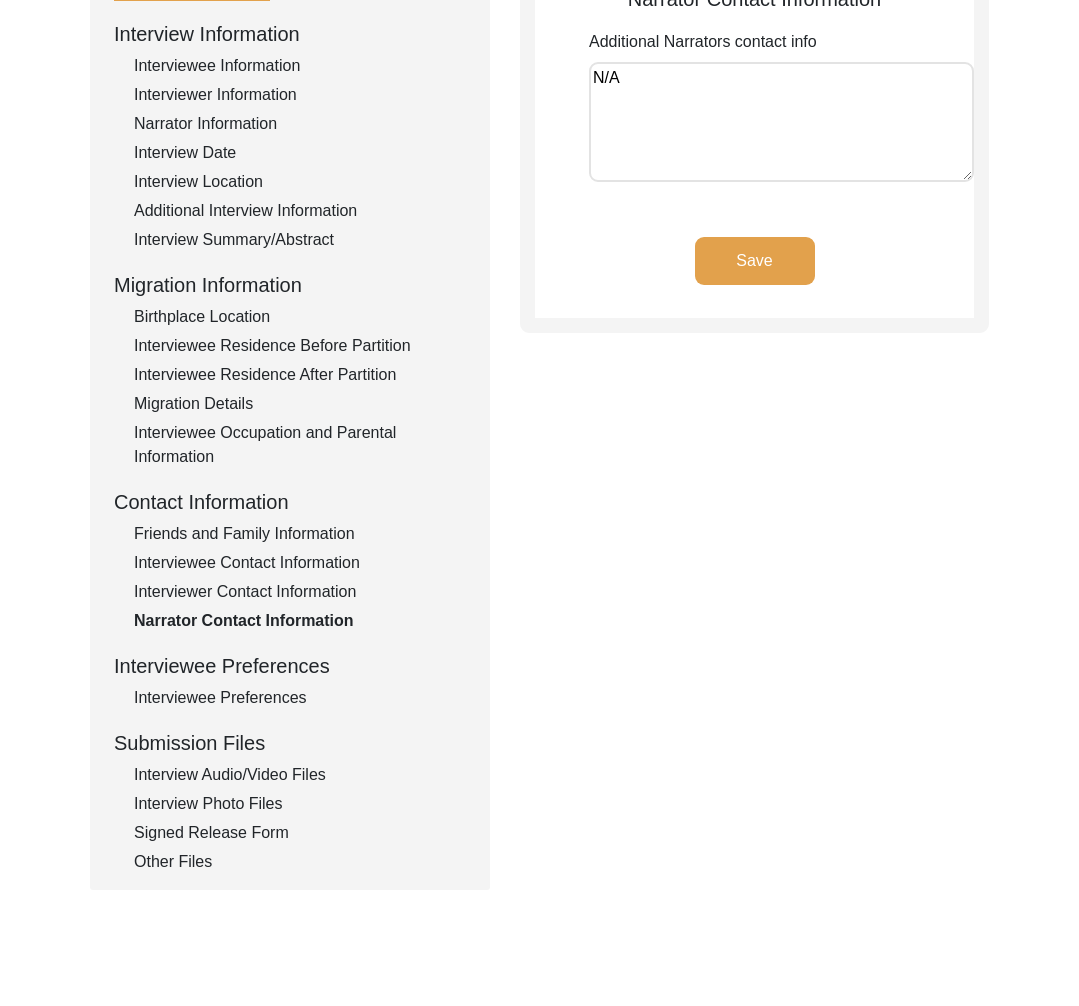scroll, scrollTop: 440, scrollLeft: 0, axis: vertical 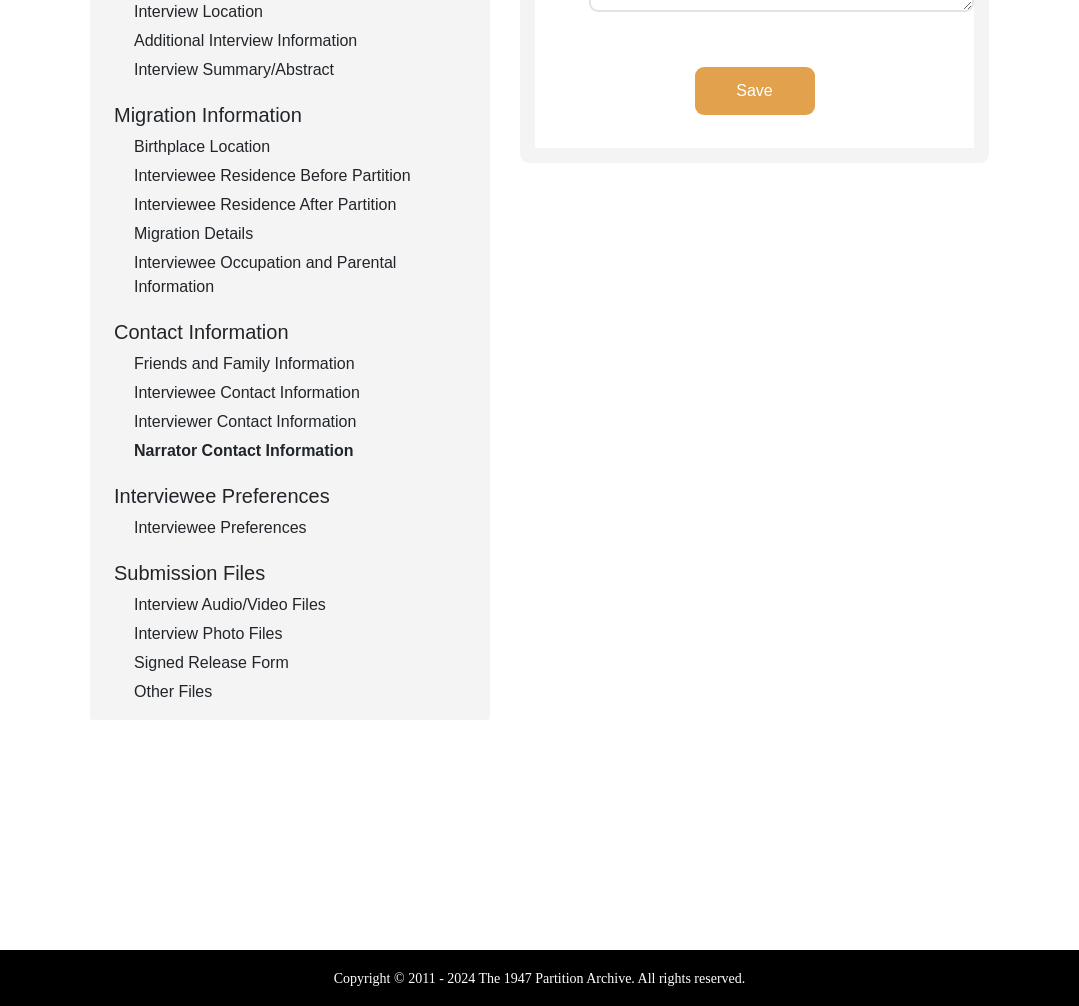 click on "Interviewee Preferences" 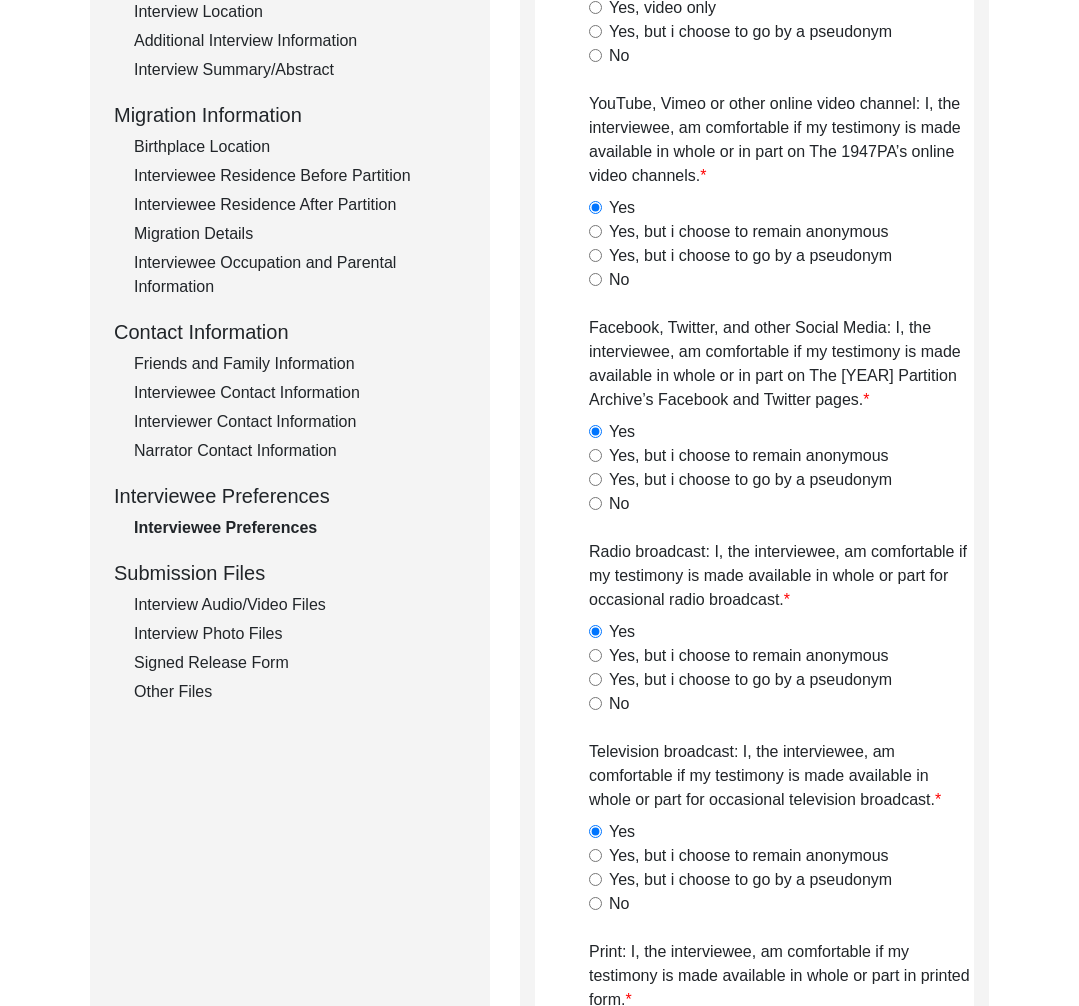 drag, startPoint x: 297, startPoint y: 612, endPoint x: 289, endPoint y: 624, distance: 14.422205 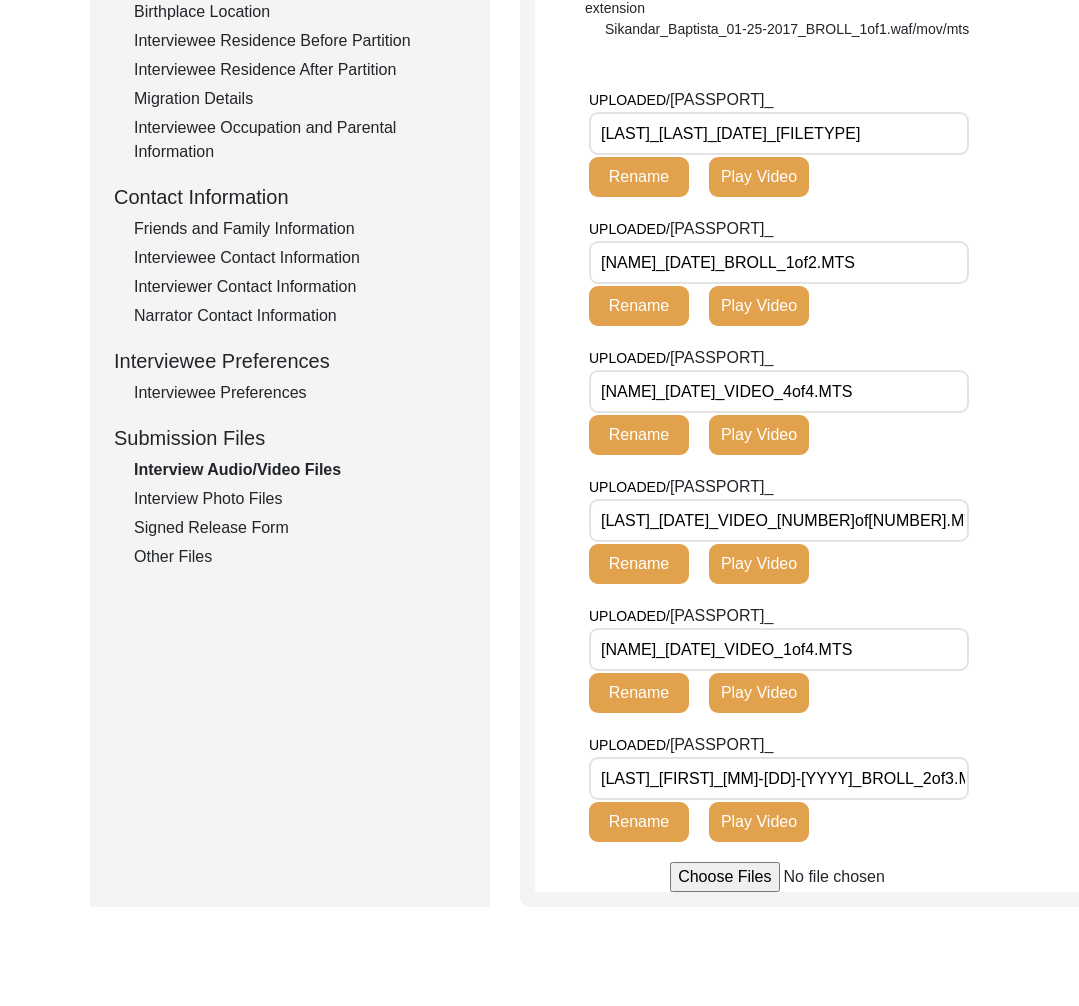 scroll, scrollTop: 587, scrollLeft: 0, axis: vertical 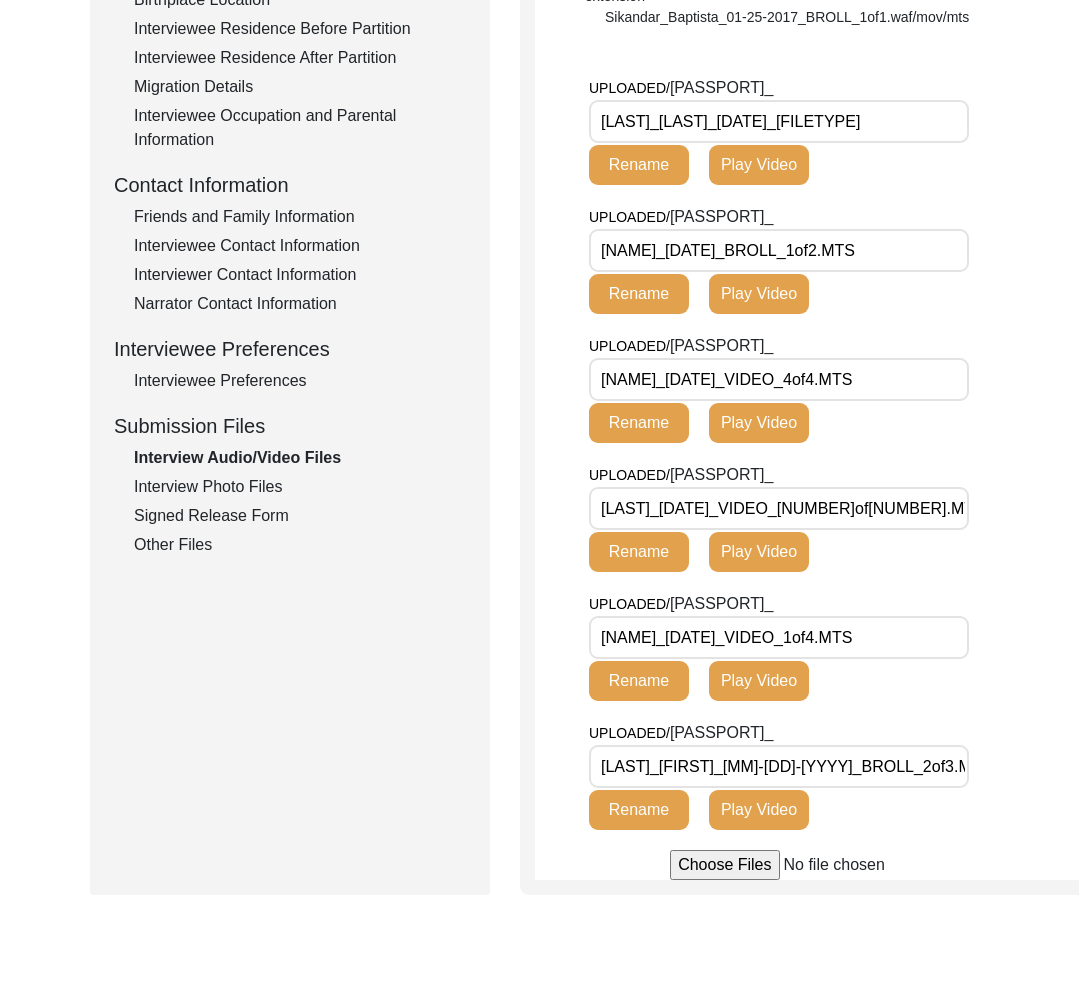 click on "Interview Information   Interviewee Information   Interviewer Information   Narrator Information   Interview Date   Interview Location   Additional Interview Information   Interview Summary/Abstract   Migration Information   Birthplace Location   Interviewee Residence Before Partition   Interviewee Residence After Partition   Migration Details   Interviewee Occupation and Parental Information   Contact Information   Friends and Family Information   Interviewee Contact Information   Interviewer Contact Information   Narrator Contact Information   Interviewee Preferences   Interviewee Preferences   Submission Files   Interview Audio/Video Files   Interview Photo Files   Signed Release Form   Other Files" 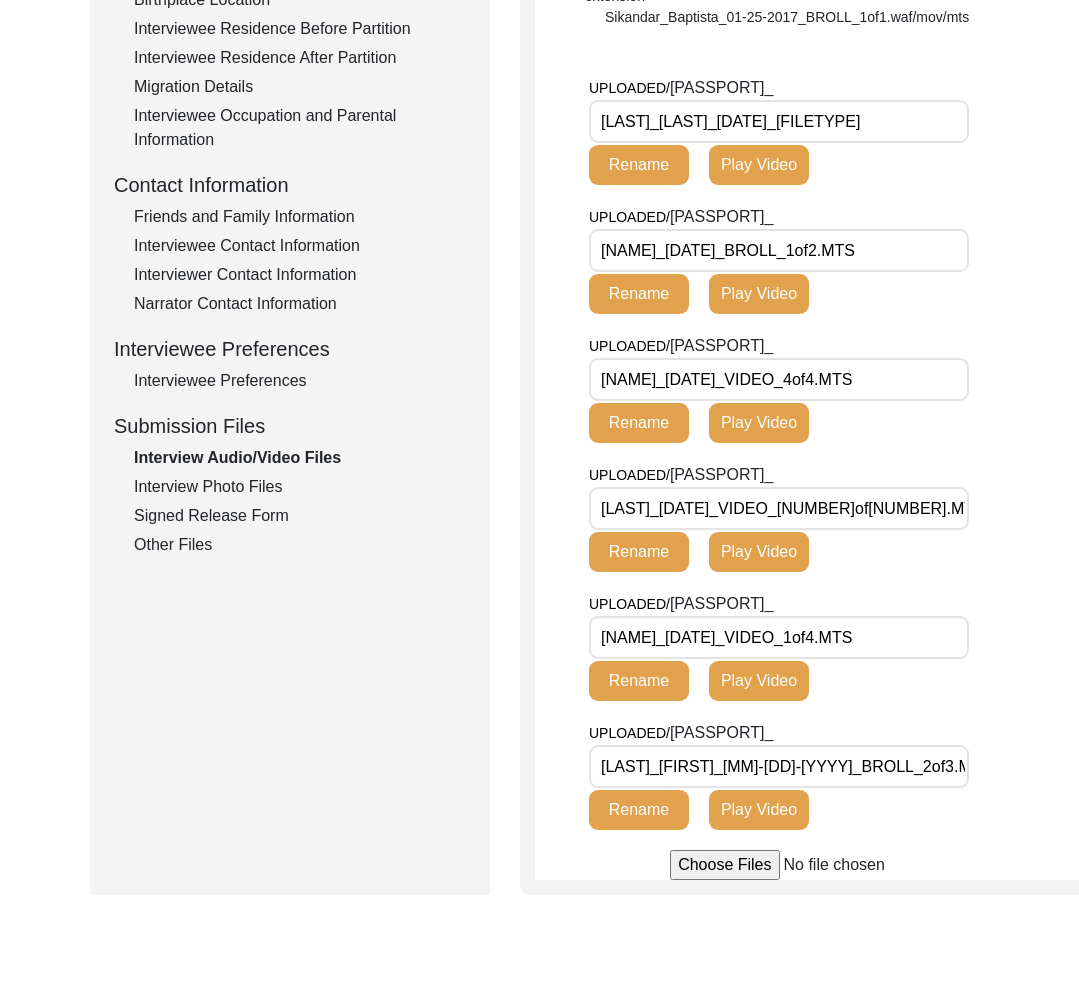 click on "Interview Photo Files" 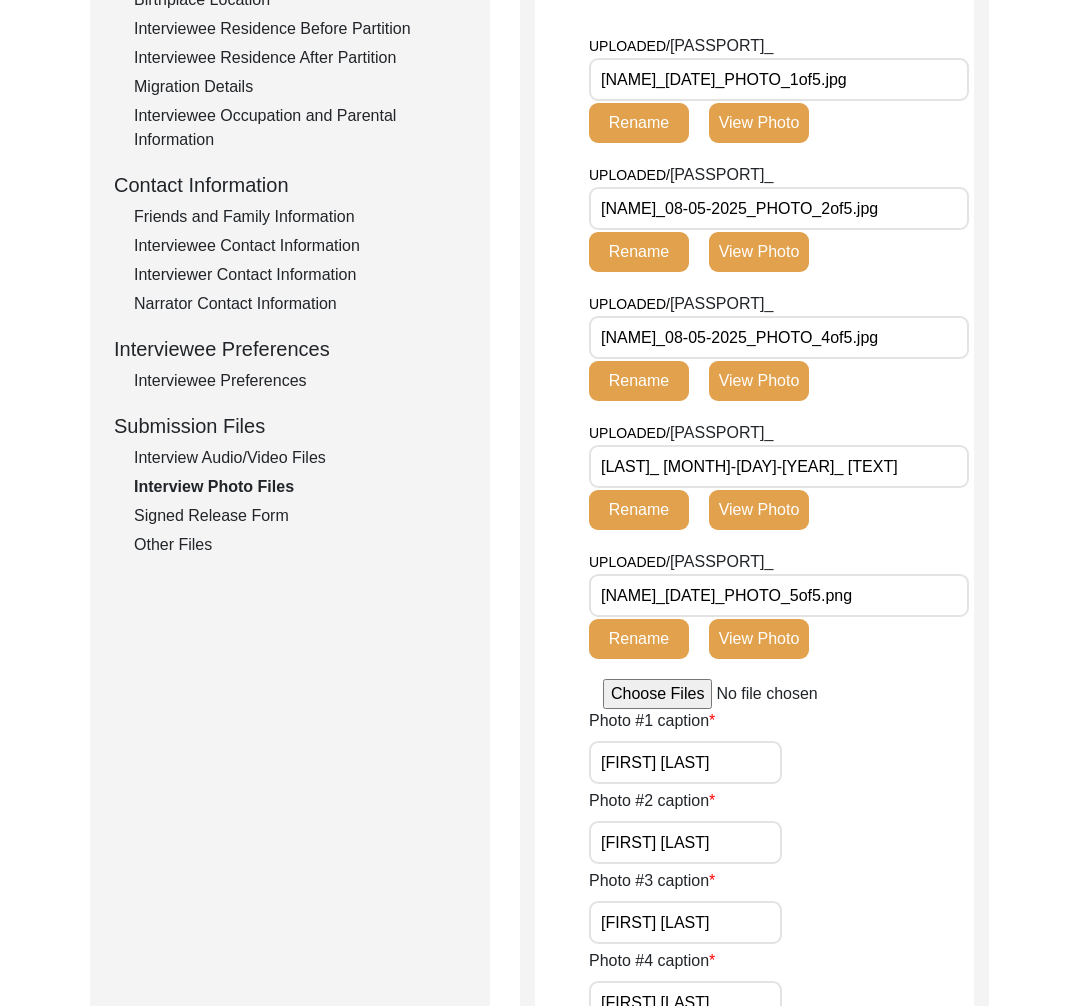click on "Signed Release Form" 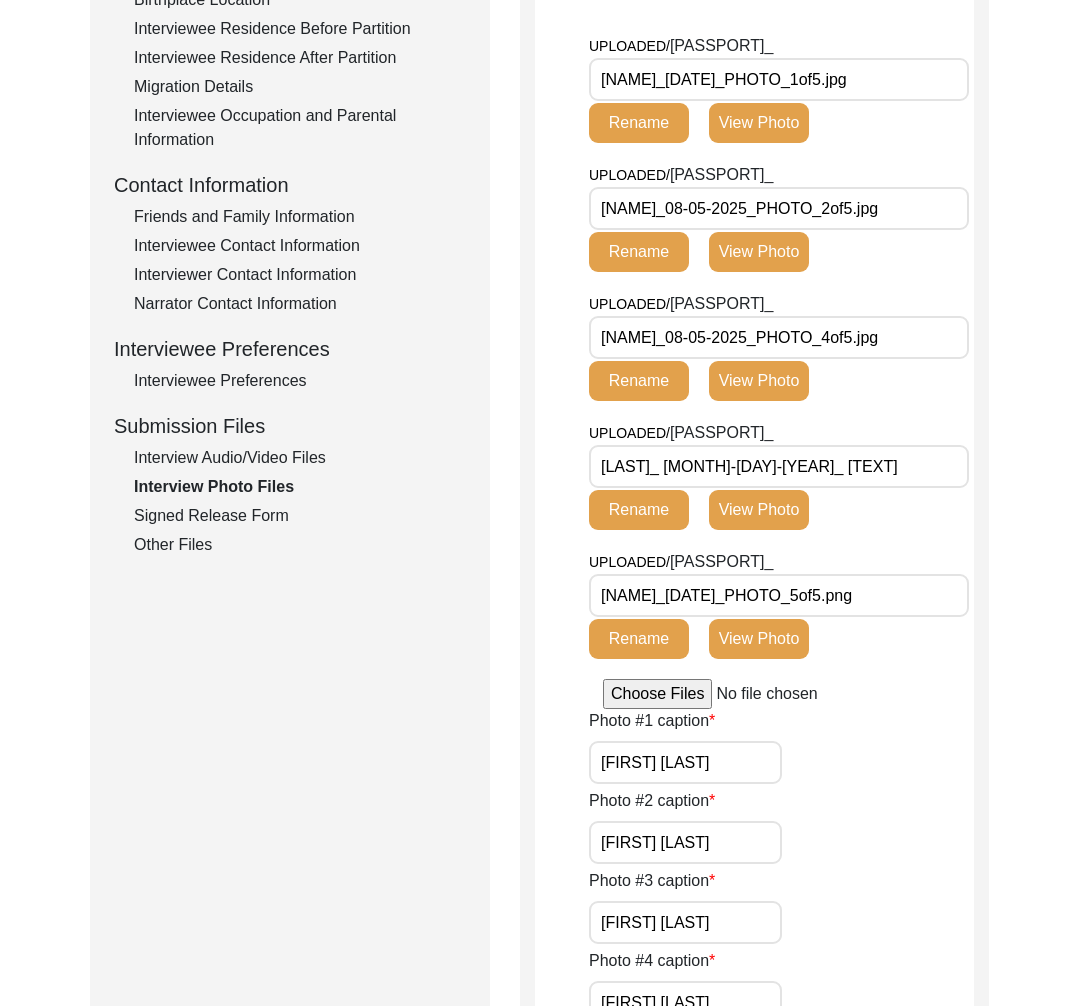 scroll, scrollTop: 440, scrollLeft: 0, axis: vertical 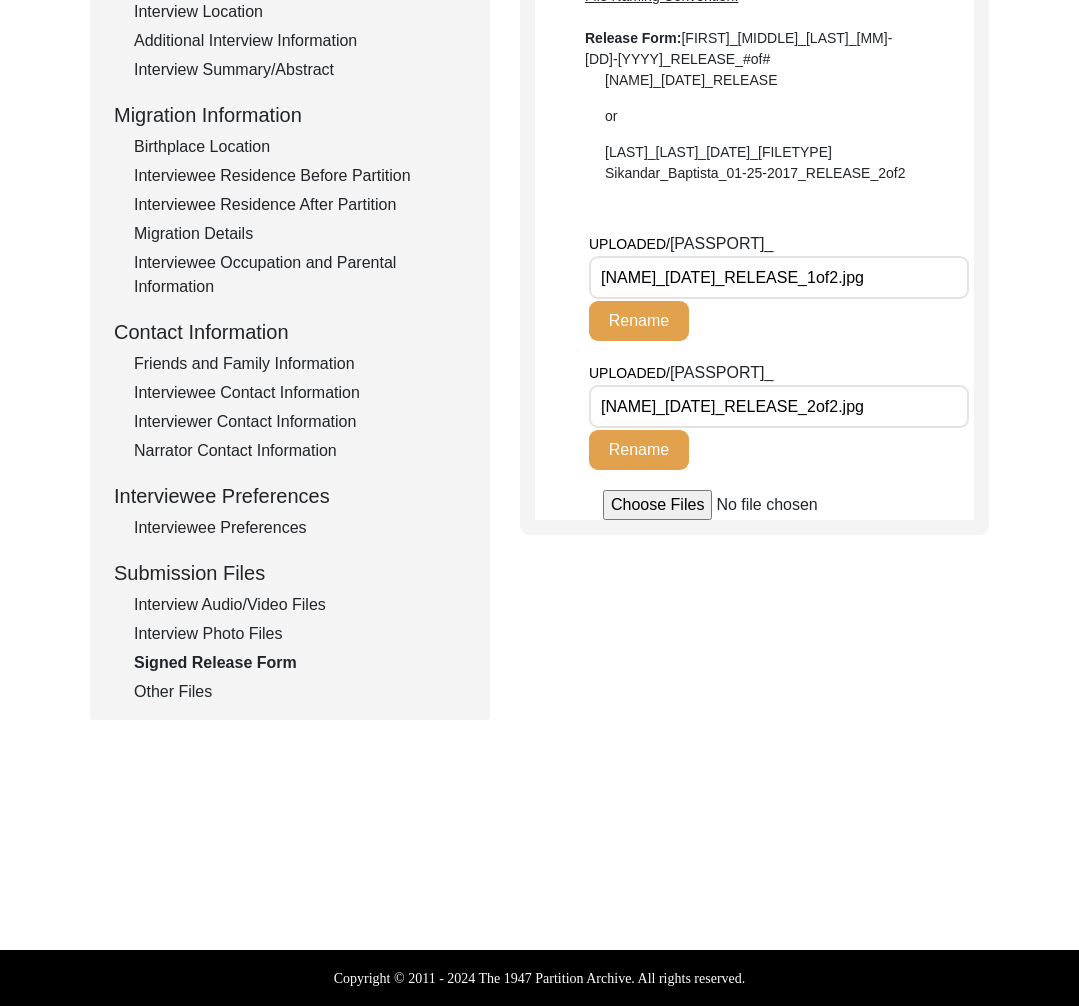 click on "Submission Form   Archivist   Interview Information   Interviewee Information   Interviewer Information   Narrator Information   Interview Date   Interview Location   Additional Interview Information   Interview Summary/Abstract   Migration Information   Birthplace Location   Interviewee Residence Before Partition   Interviewee Residence After Partition   Migration Details   Interviewee Occupation and Parental Information   Contact Information   Friends and Family Information   Interviewee Contact Information   Interviewer Contact Information   Narrator Contact Information   Interviewee Preferences   Interviewee Preferences   Submission Files   Interview Audio/Video Files   Interview Photo Files   Signed Release Form   Other Files" 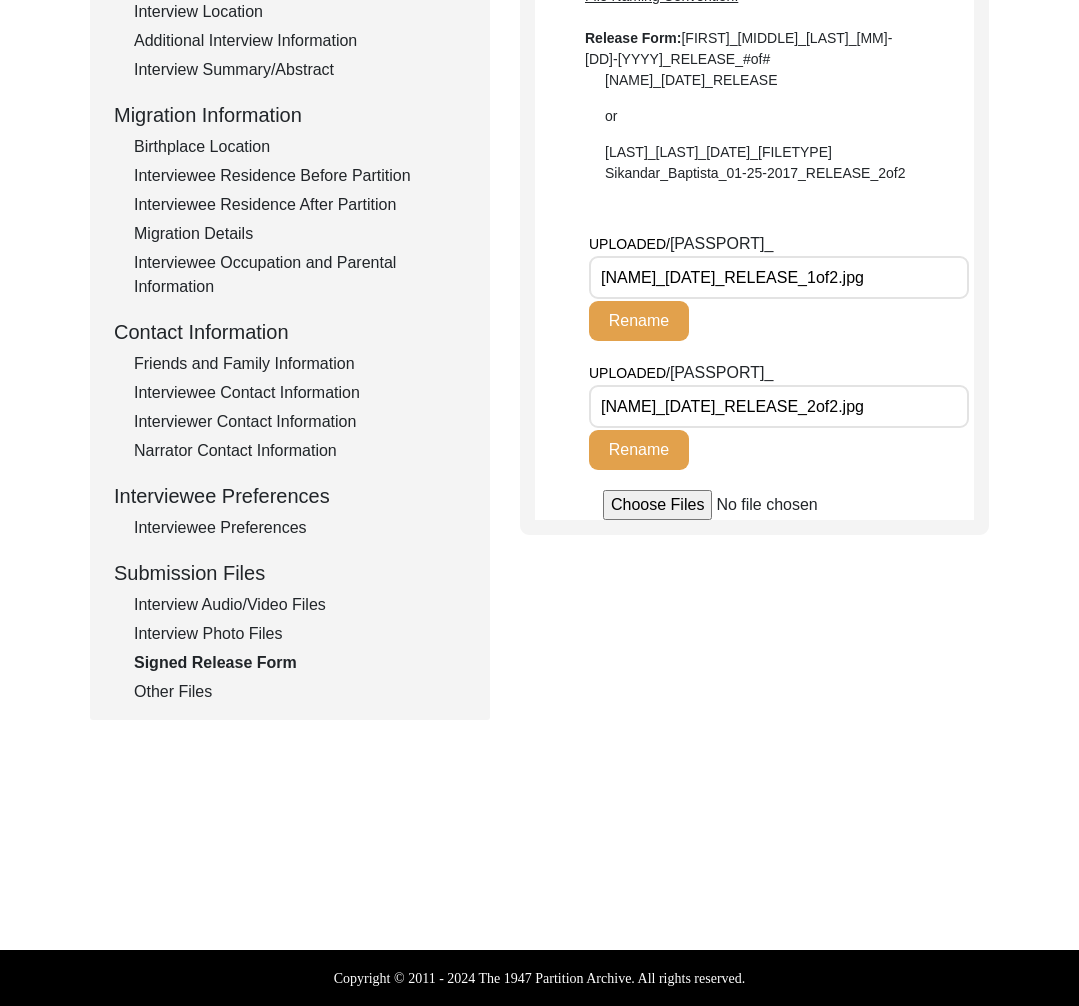 click on "Other Files" 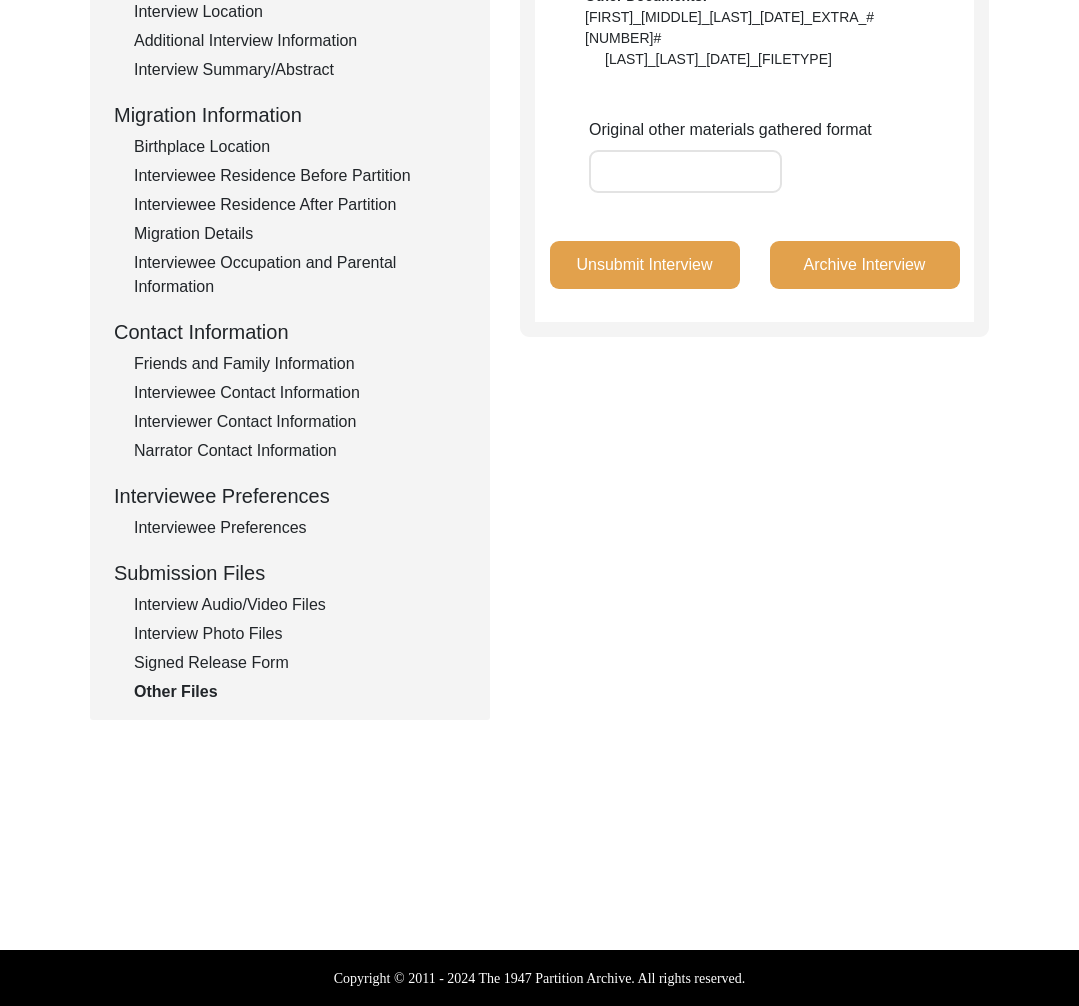 click on "Interview Photo Files" 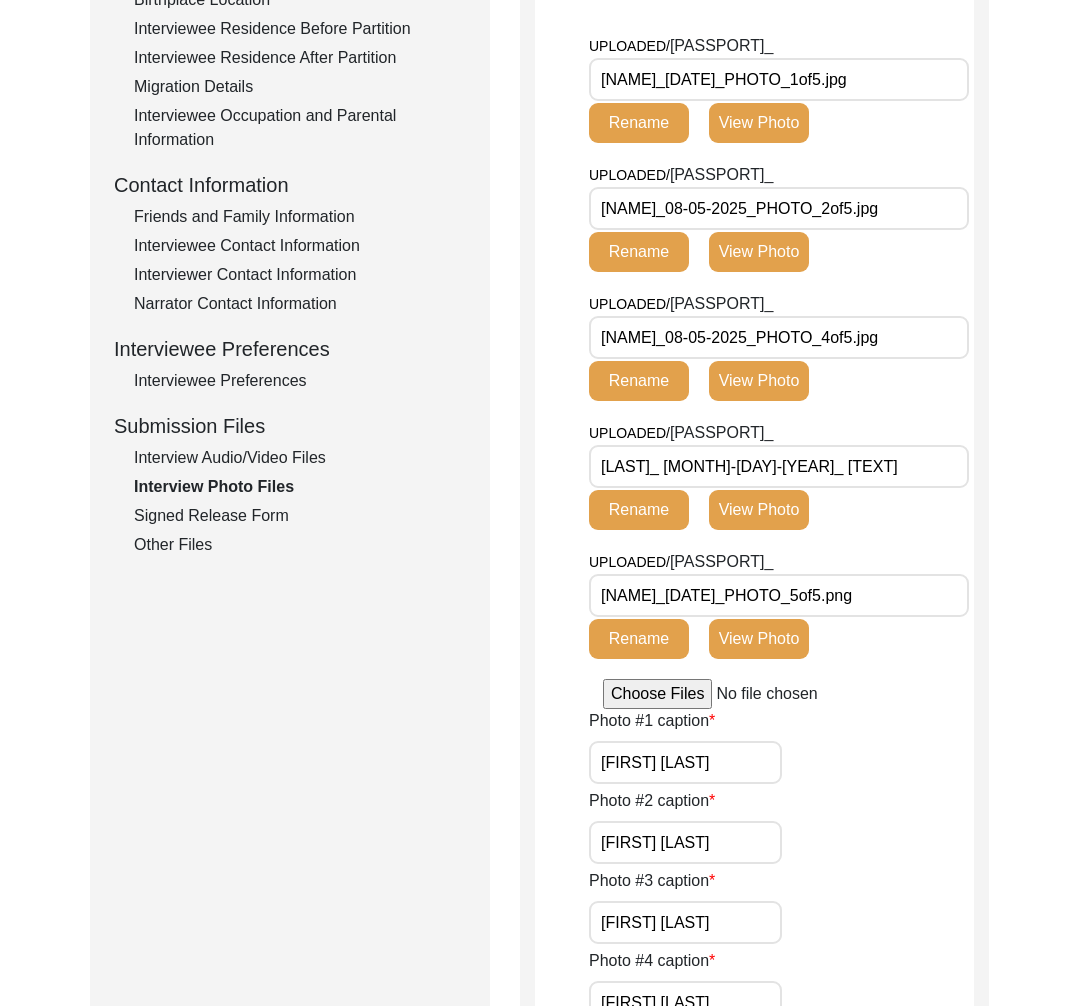 click on "Interview Audio/Video Files" 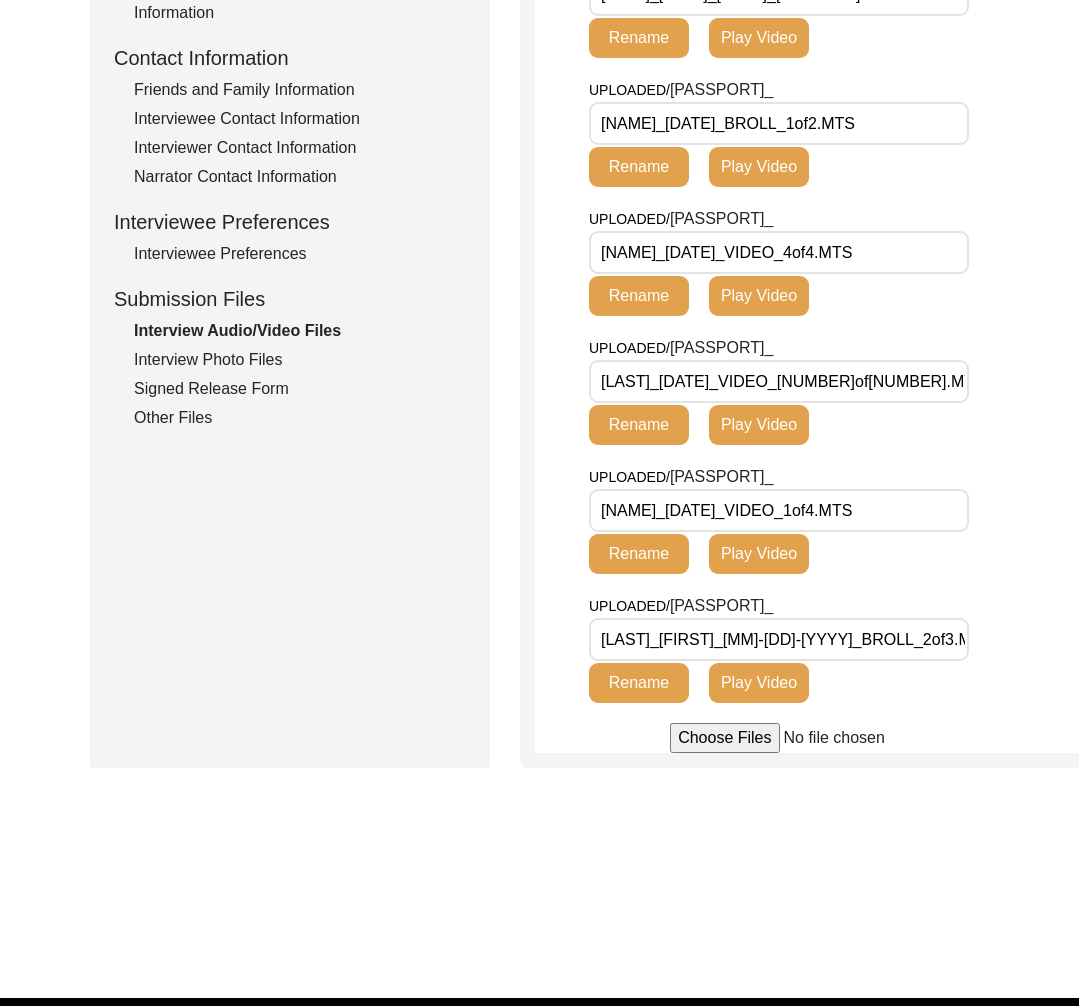 scroll, scrollTop: 758, scrollLeft: 0, axis: vertical 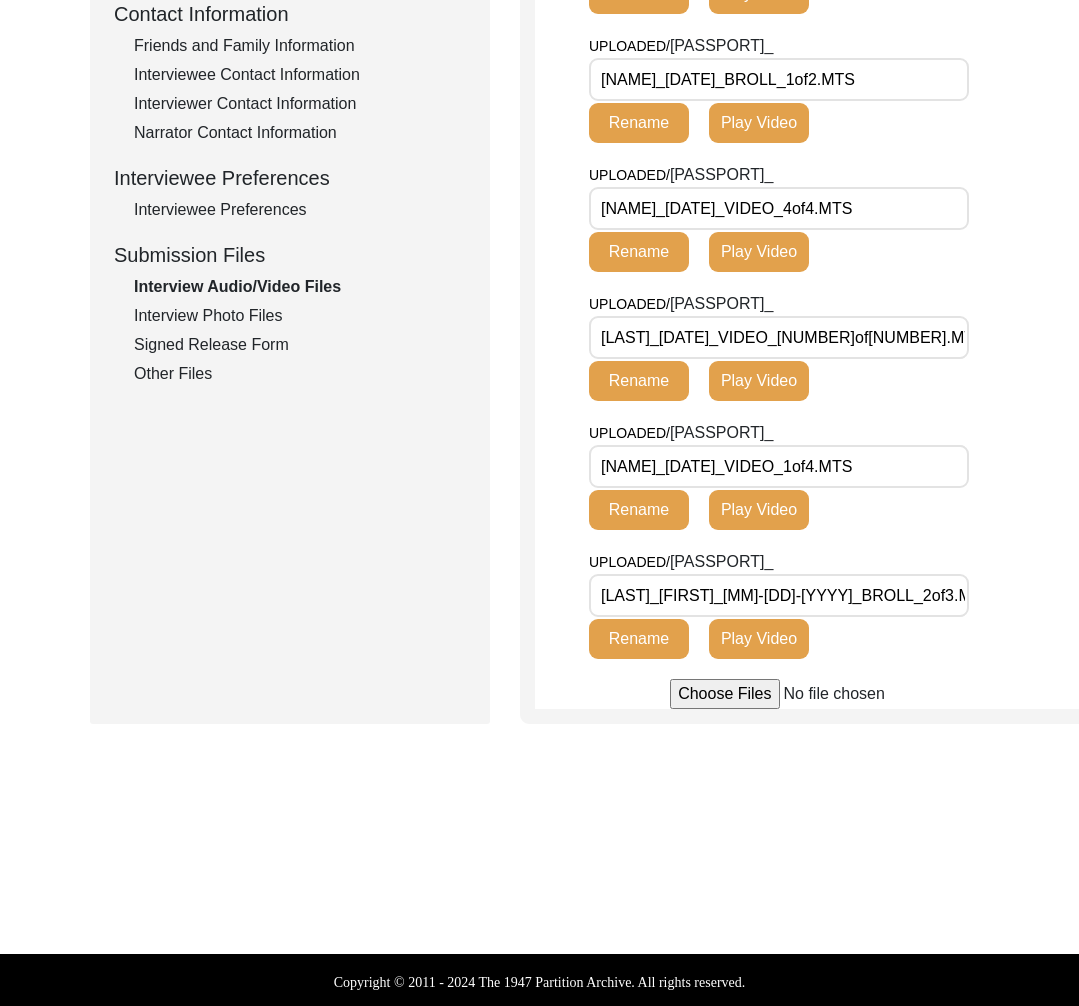 click on "Play Video" 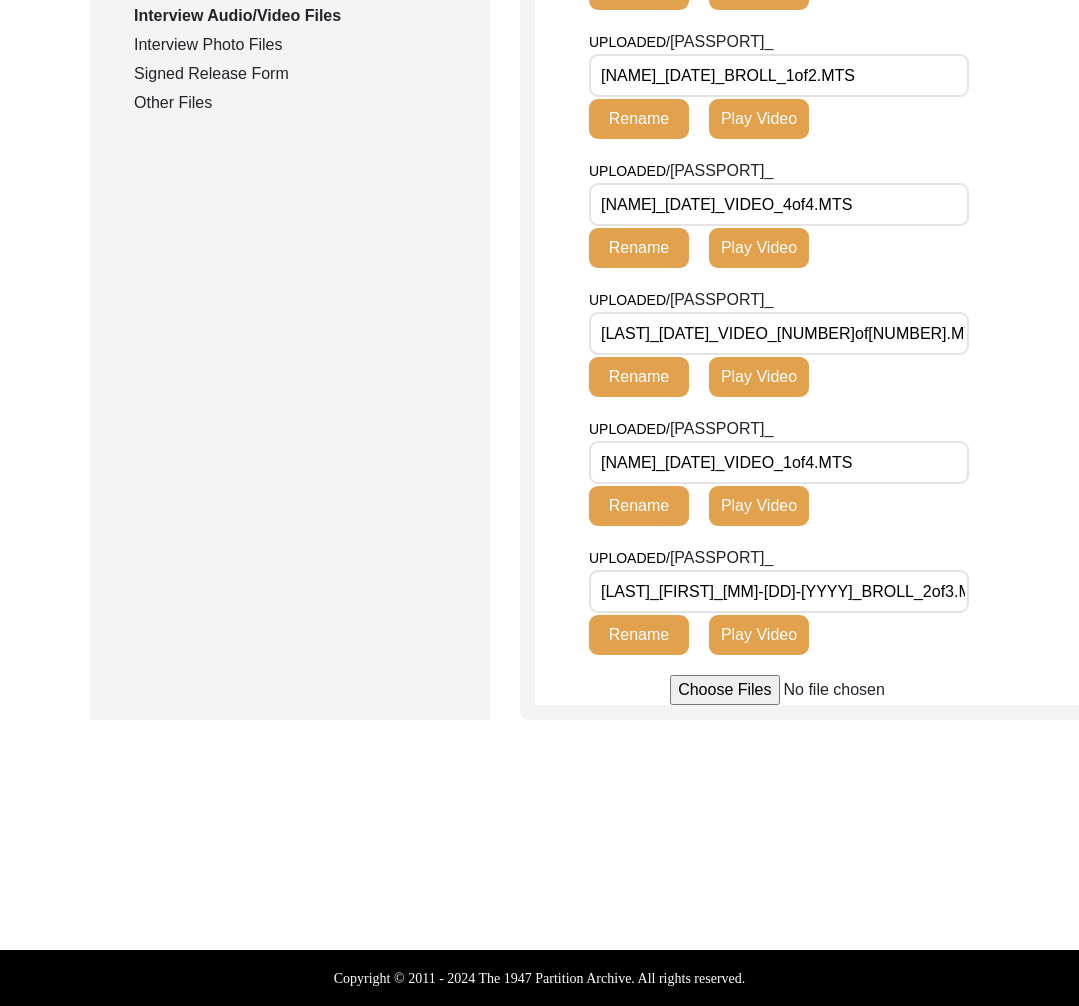 scroll, scrollTop: 0, scrollLeft: 0, axis: both 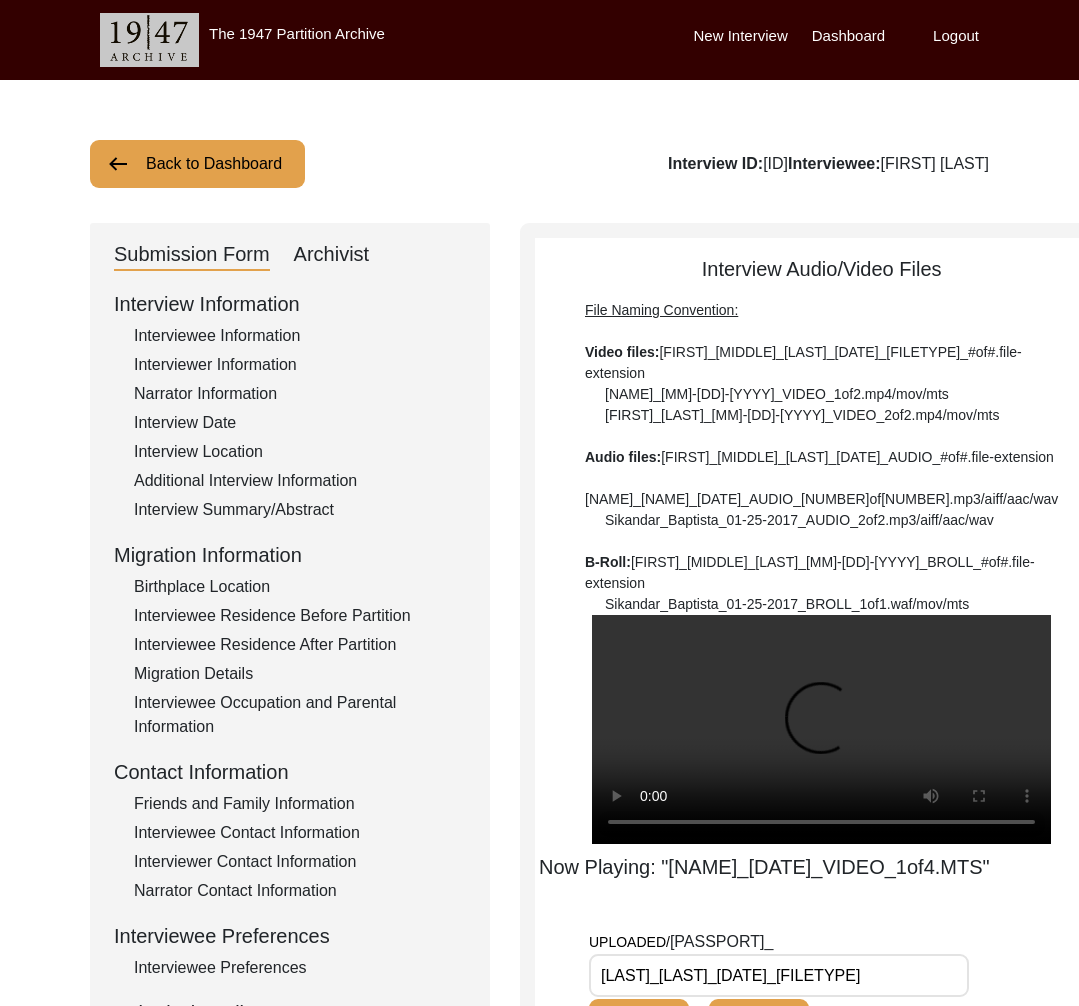click on "Interview ID:  PA13465  Interviewee:  [LAST] [LAST]" 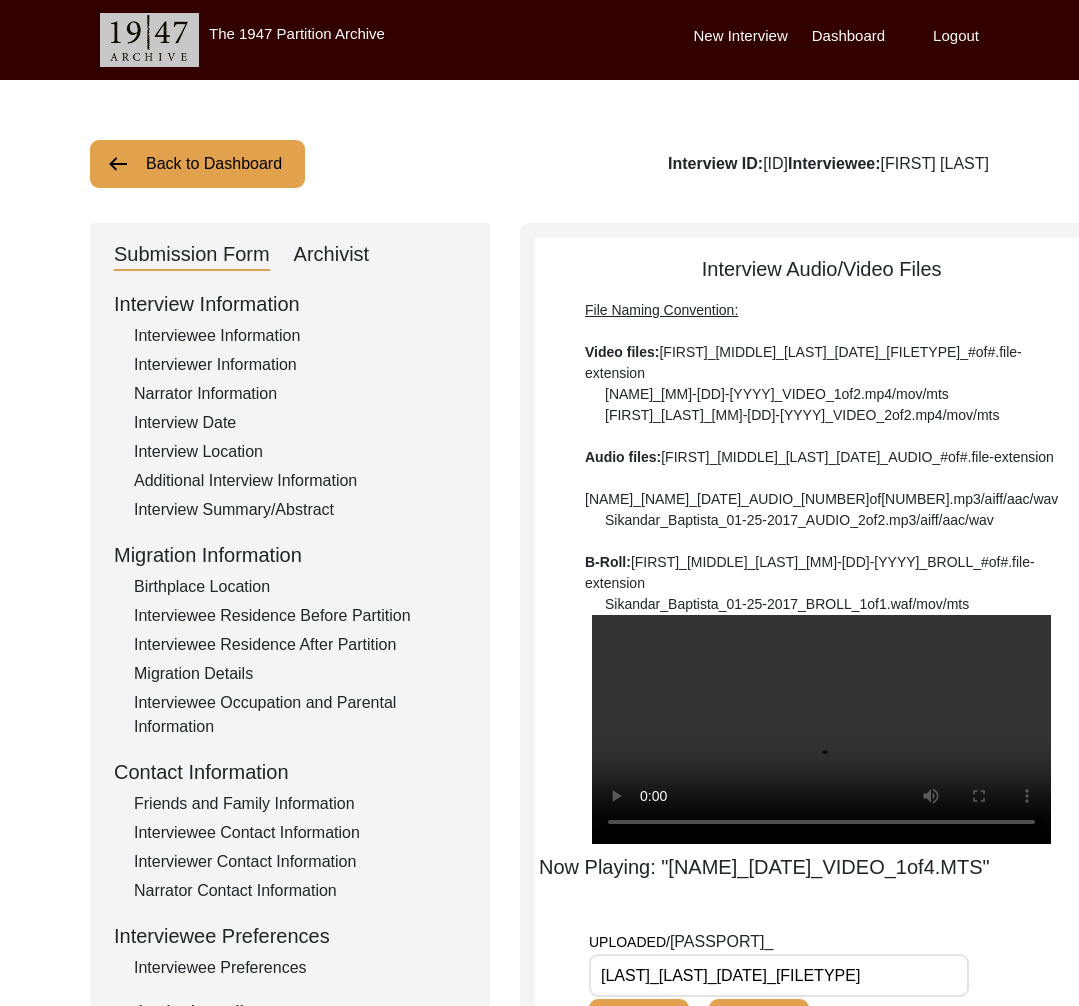 click on "Interview ID:  PA13465  Interviewee:  [LAST] [LAST]" 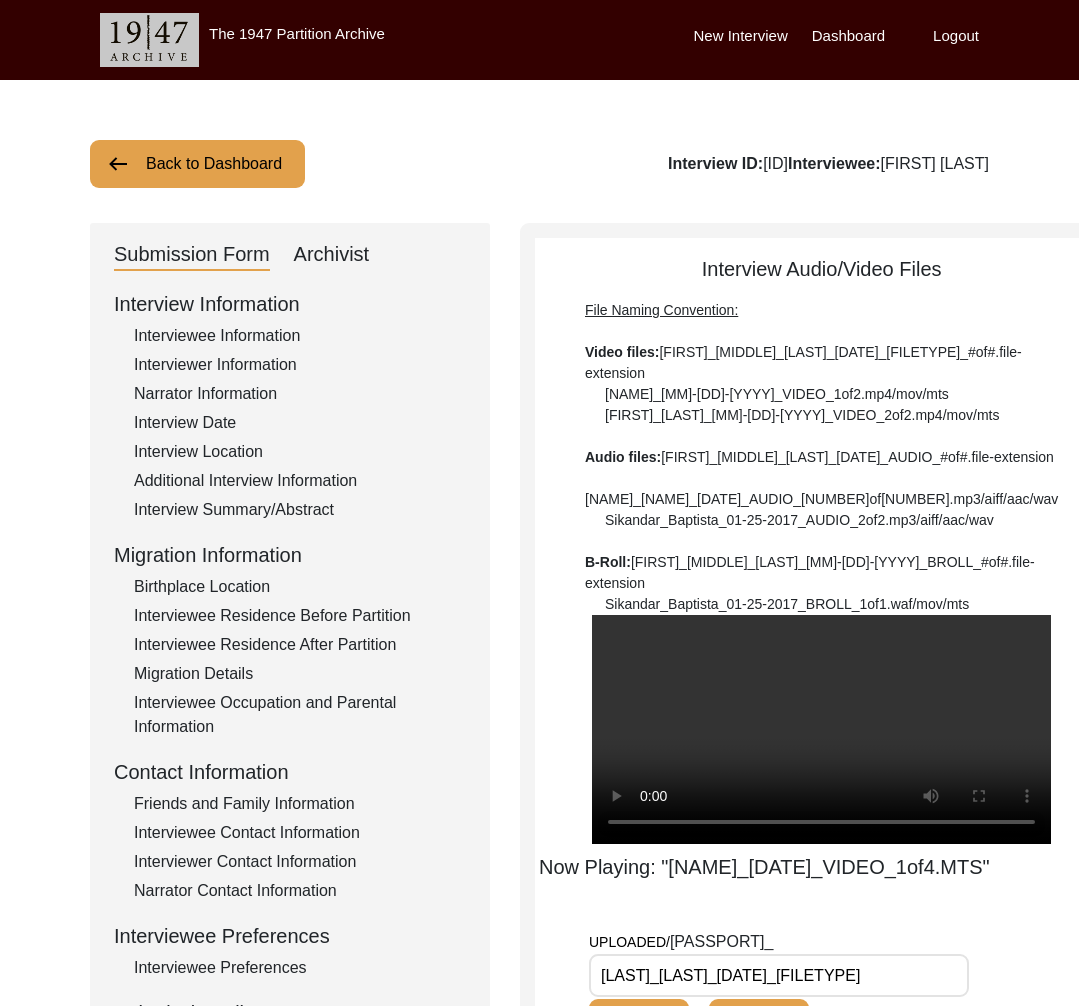 copy on "[ID]" 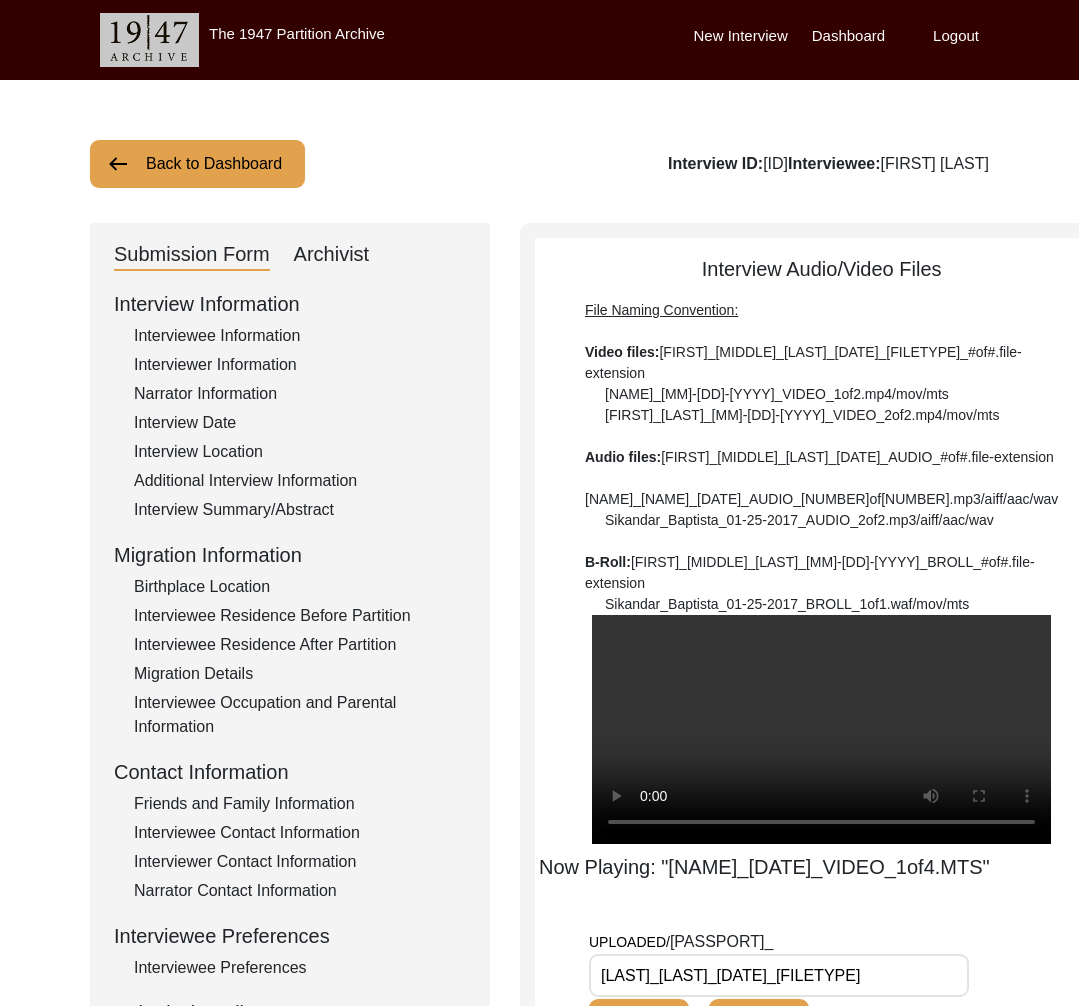 click on "Back to Dashboard" 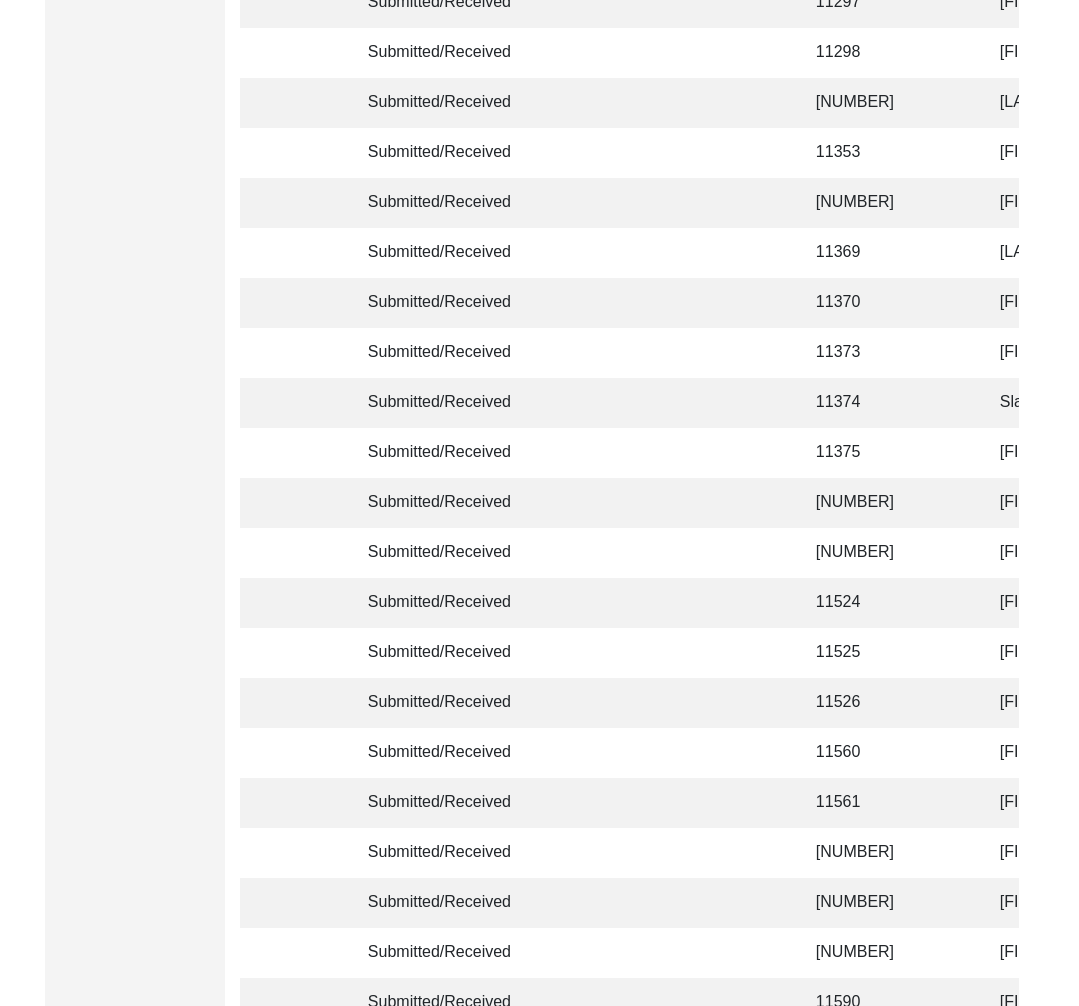 scroll, scrollTop: 4591, scrollLeft: 0, axis: vertical 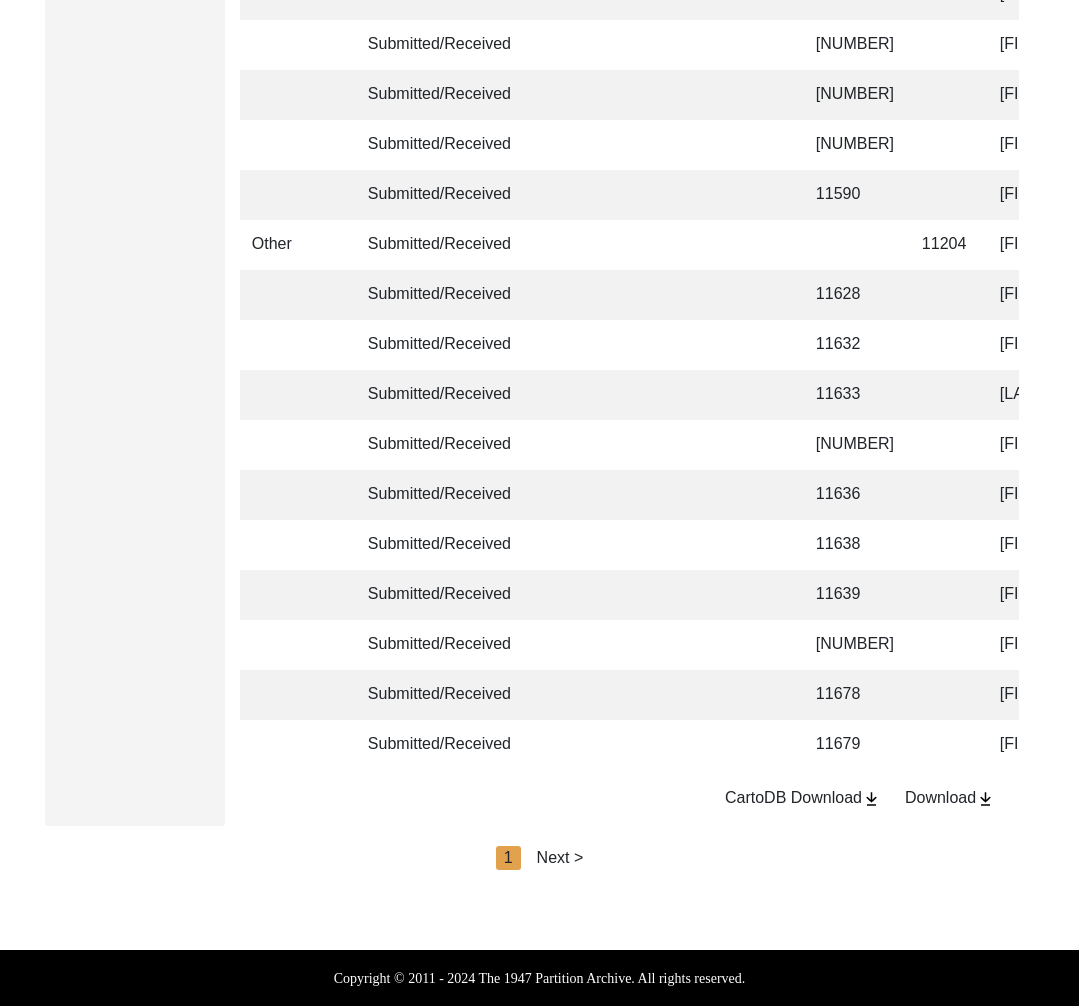 click on "Next >" 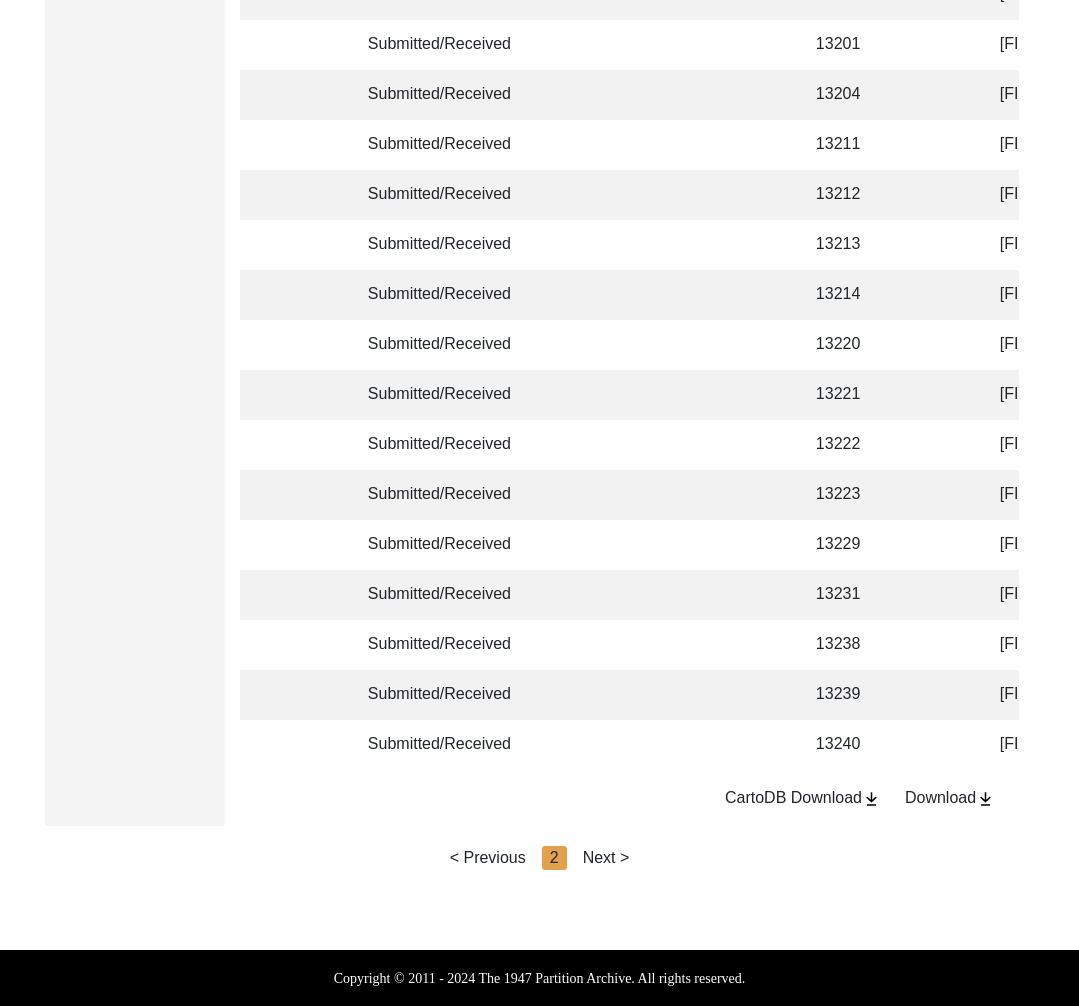 click on "Next >" 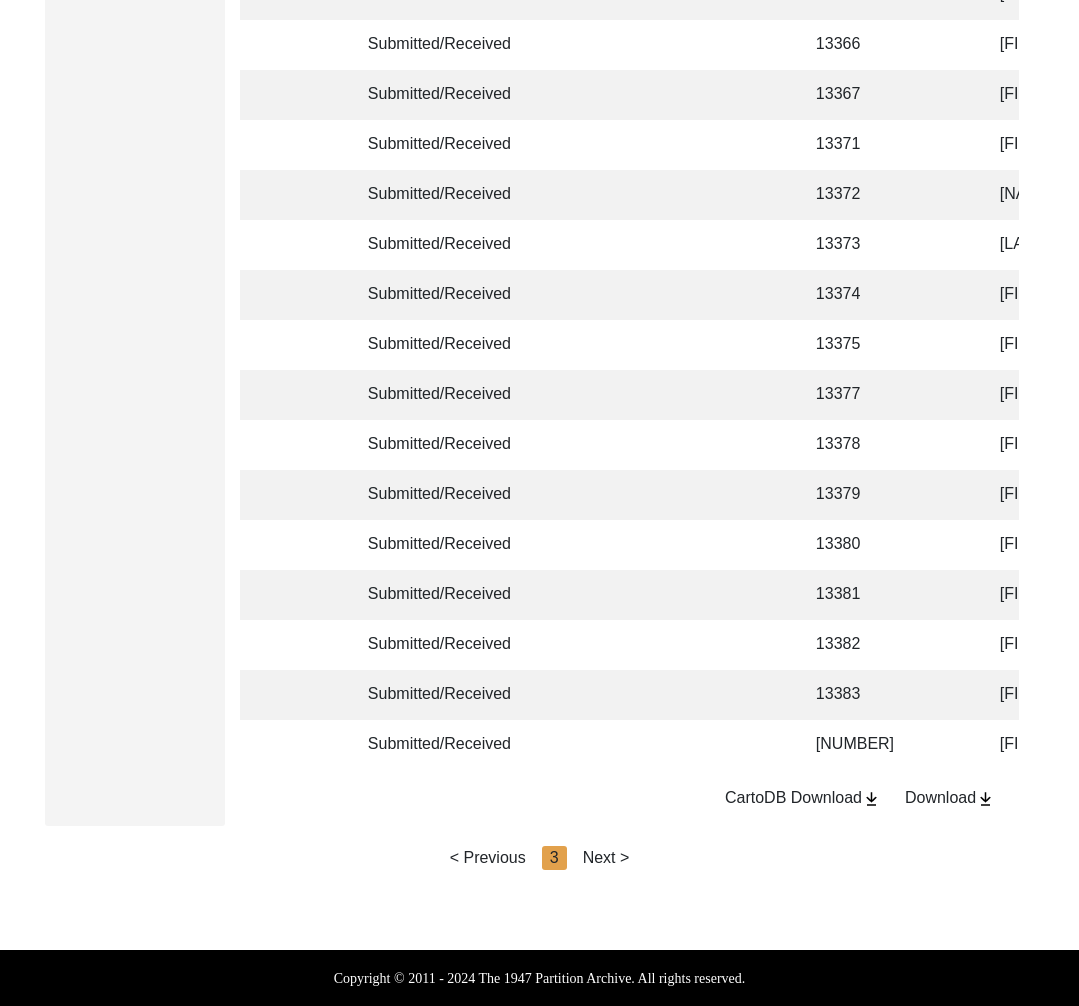 click on "Next >" 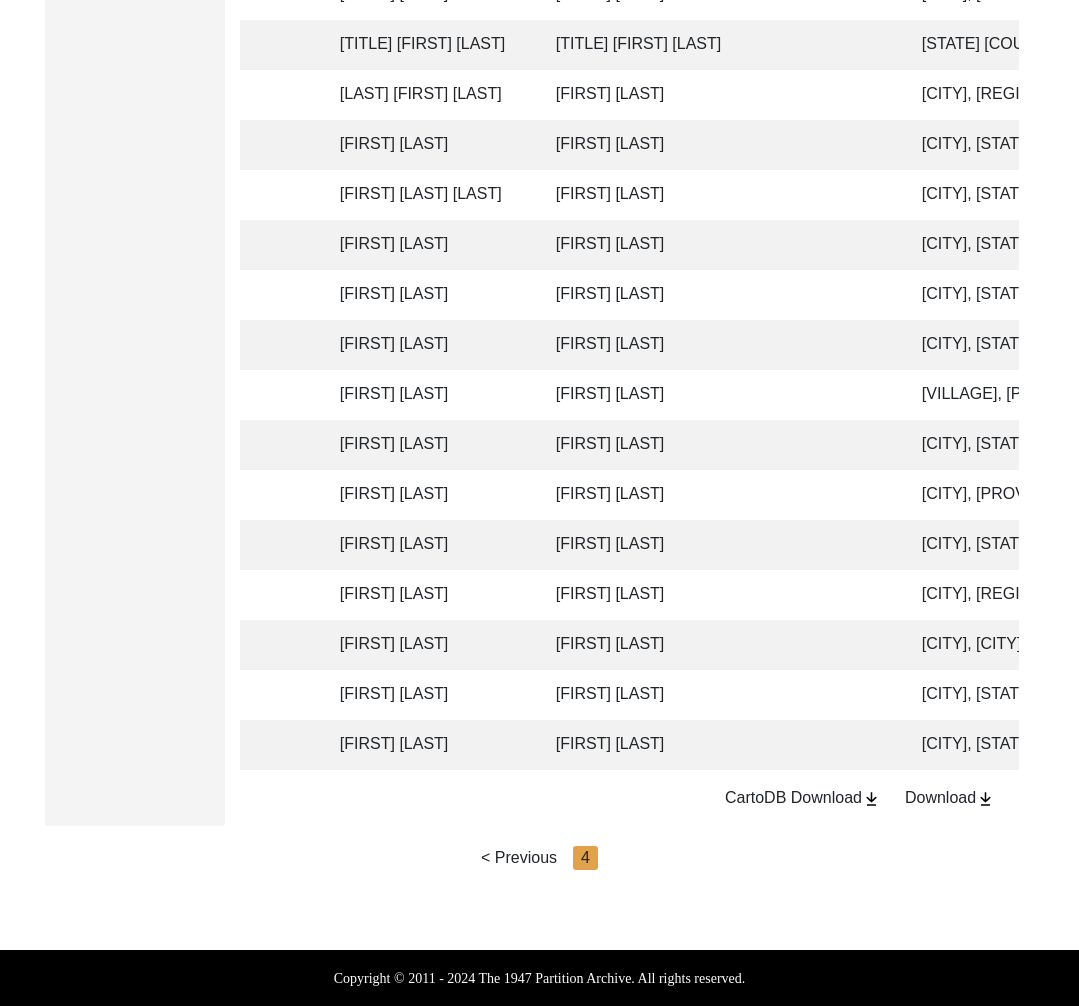 scroll, scrollTop: 0, scrollLeft: 645, axis: horizontal 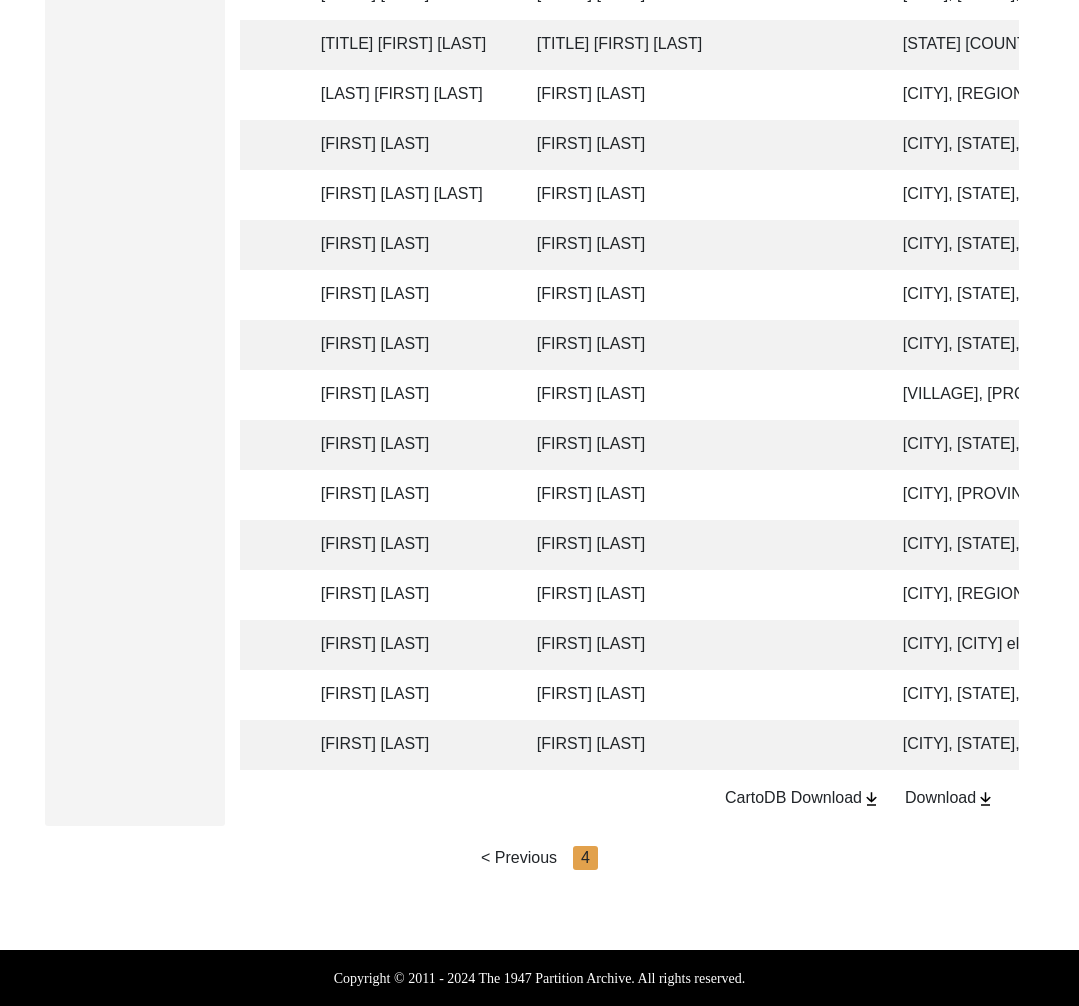 click on "[FIRST] [LAST]" 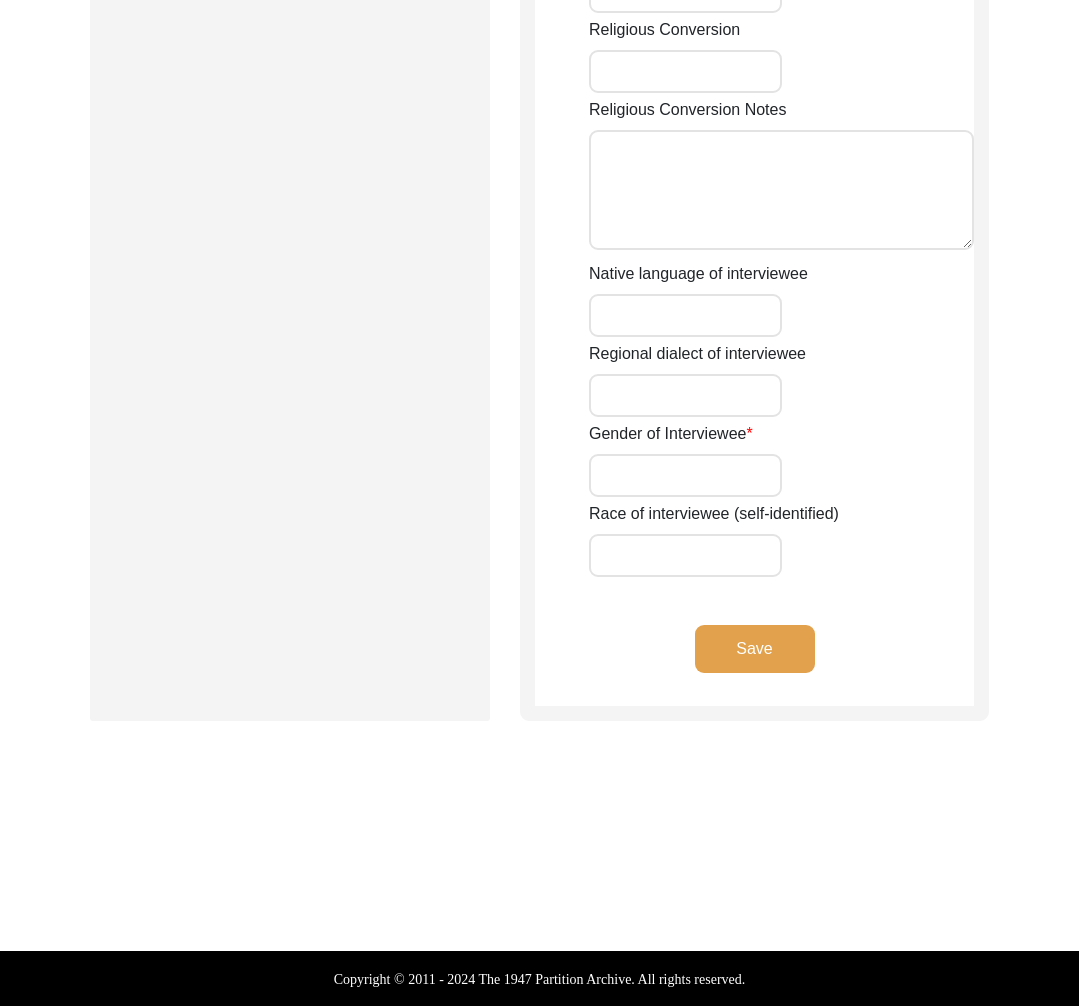 type on "[LAST]" 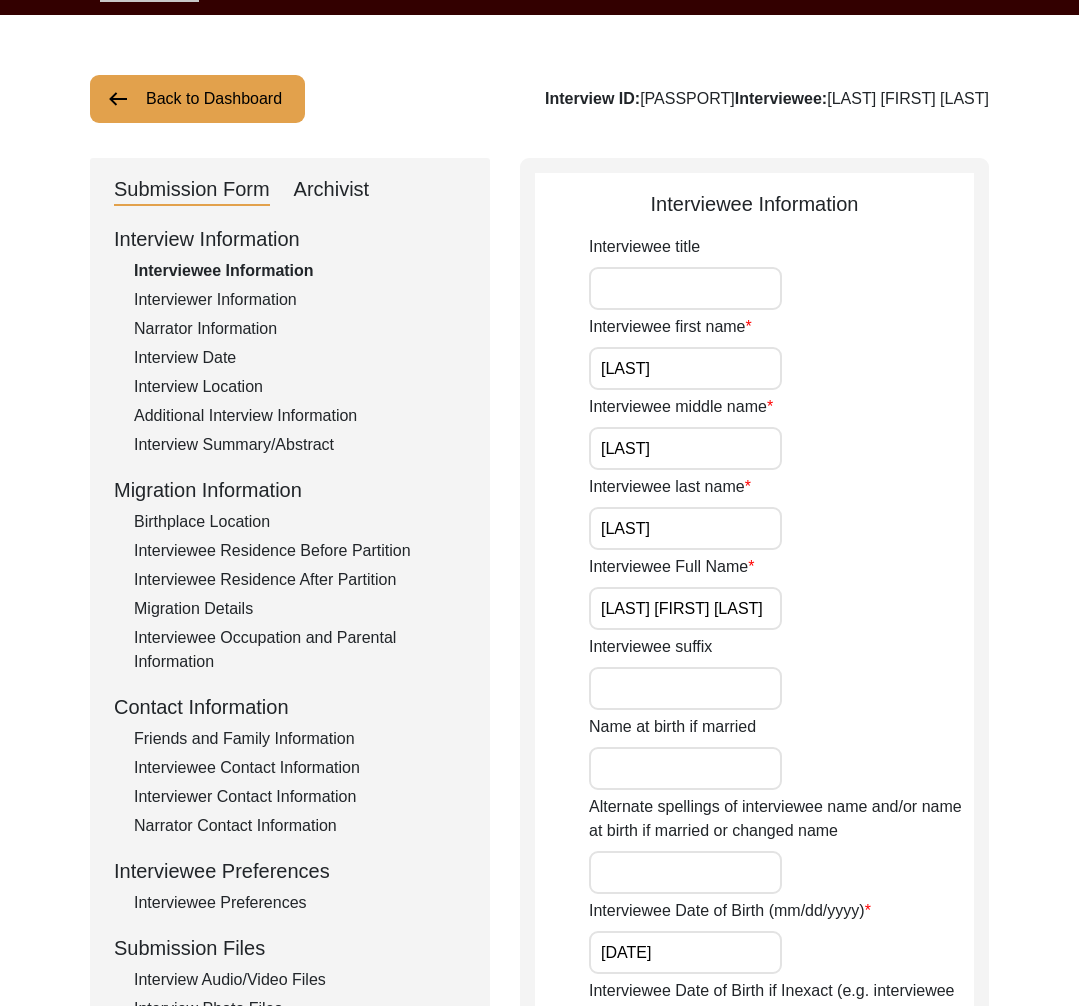 scroll, scrollTop: 698, scrollLeft: 0, axis: vertical 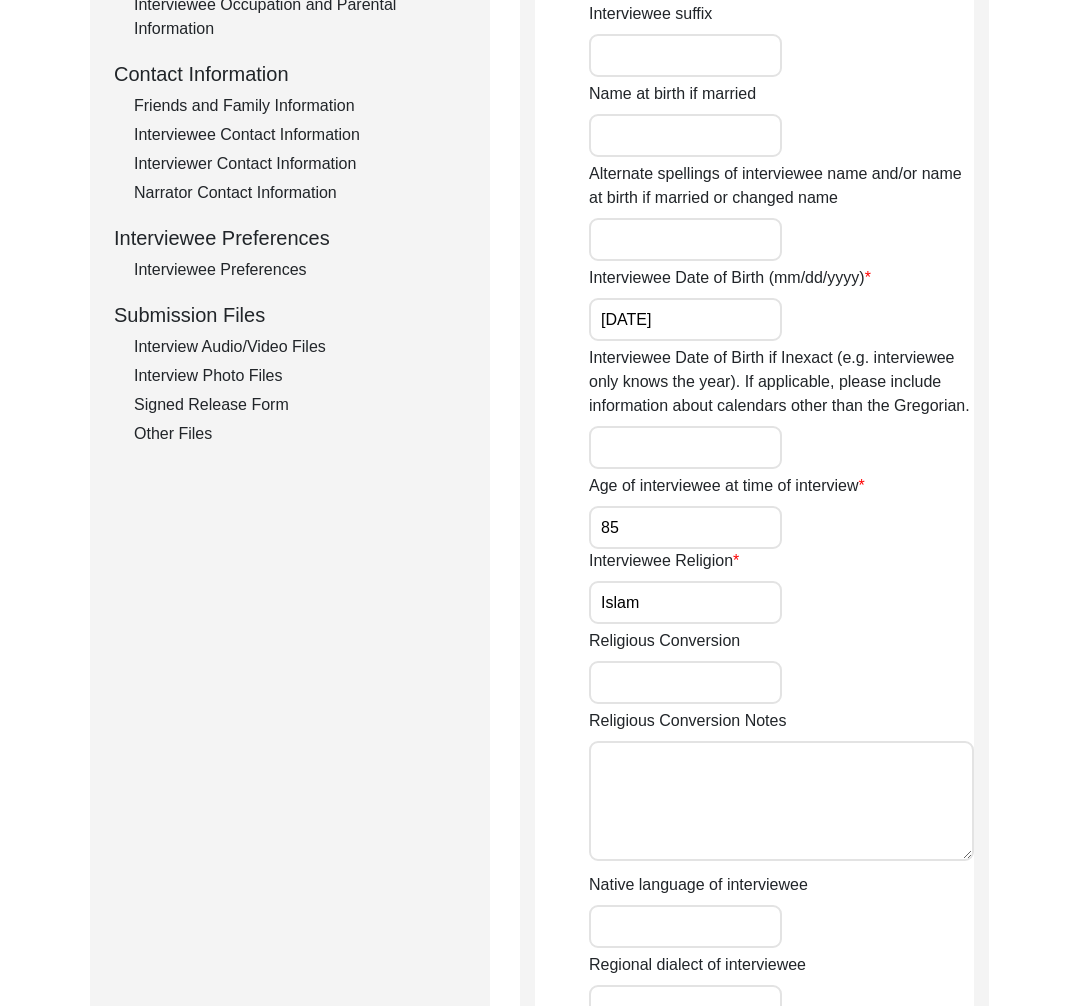 click on "Interview Audio/Video Files" 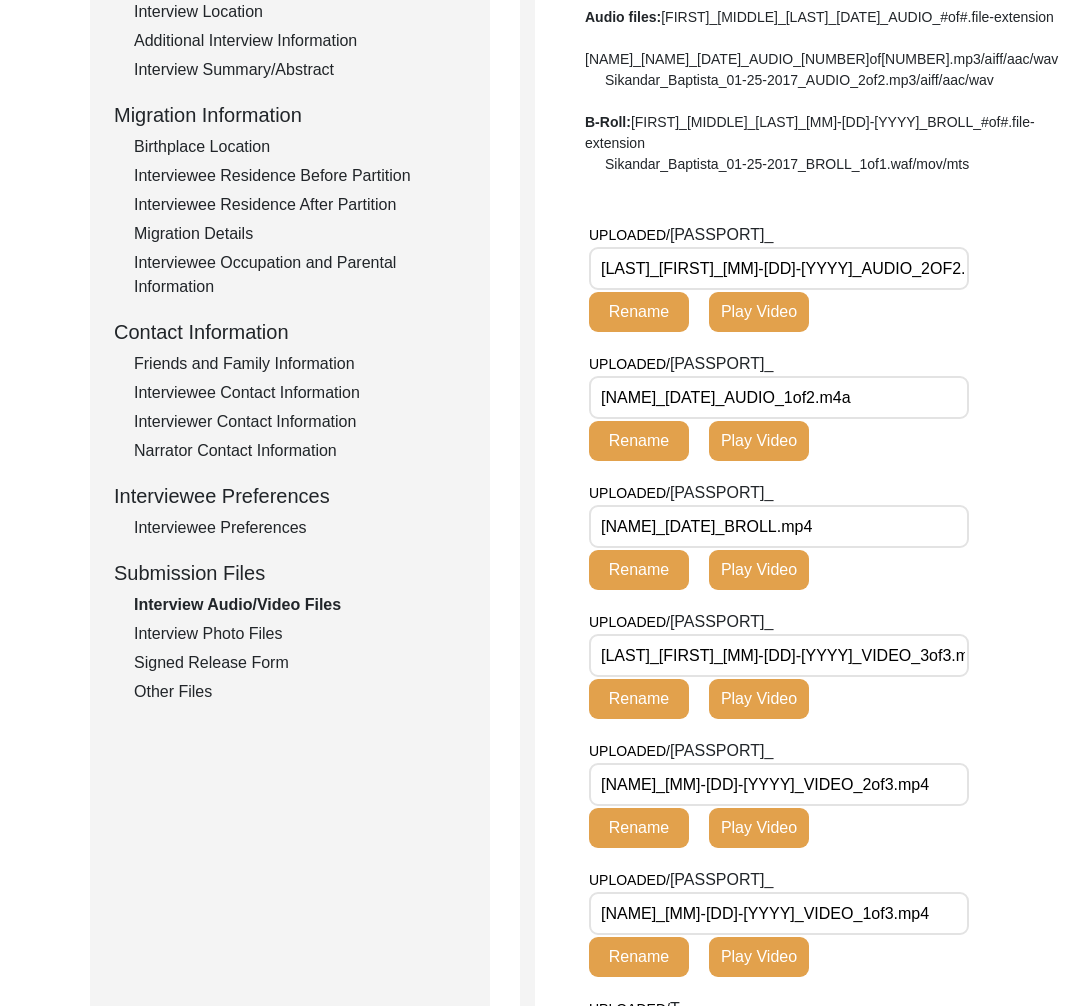 scroll, scrollTop: 698, scrollLeft: 0, axis: vertical 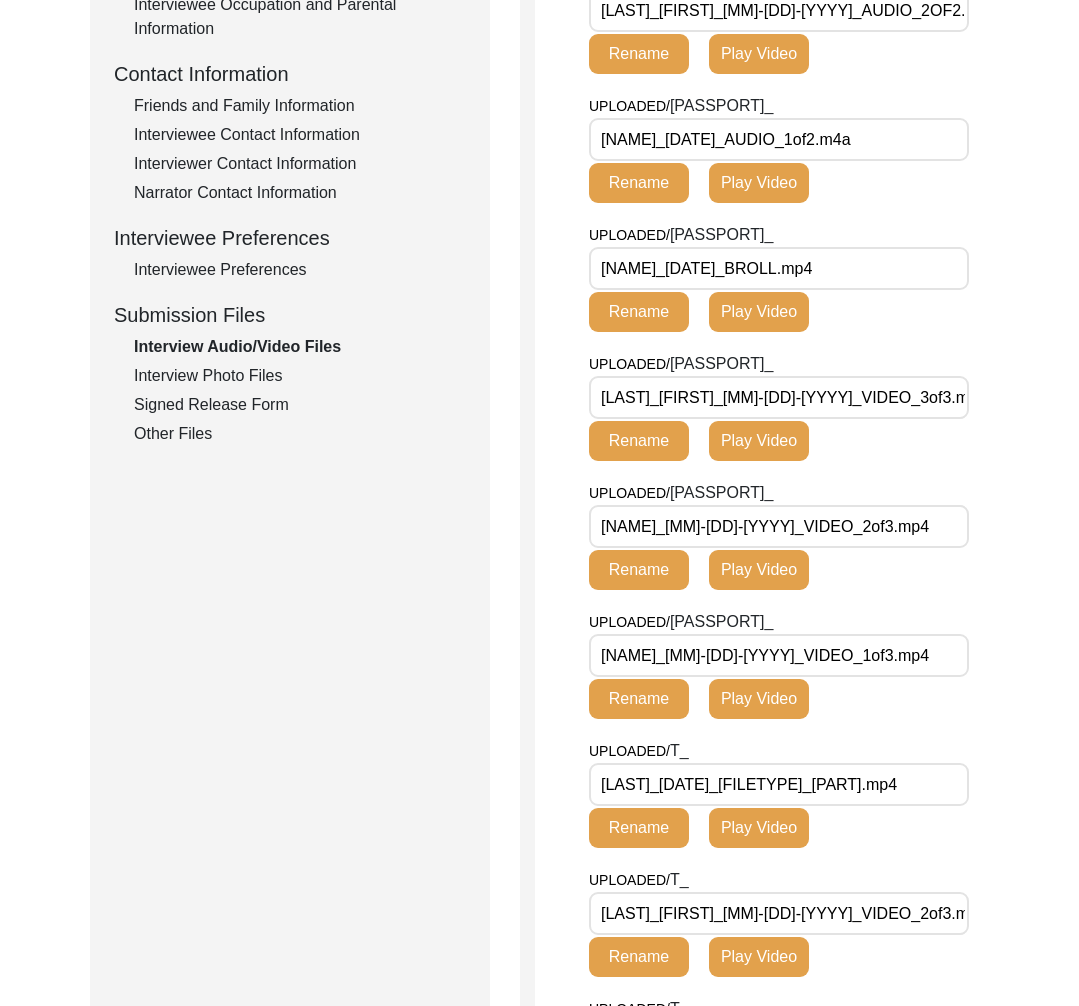 click on "Signed Release Form" 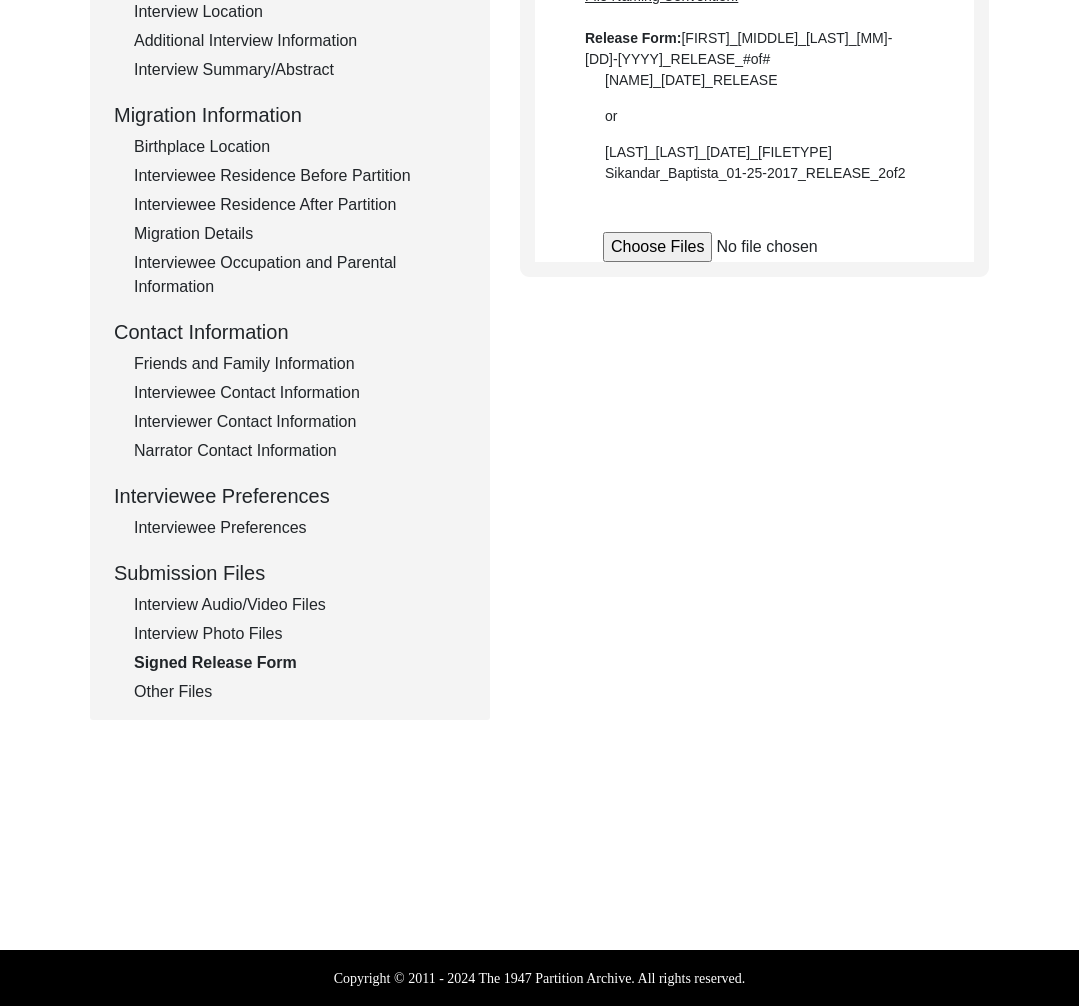 scroll, scrollTop: 440, scrollLeft: 0, axis: vertical 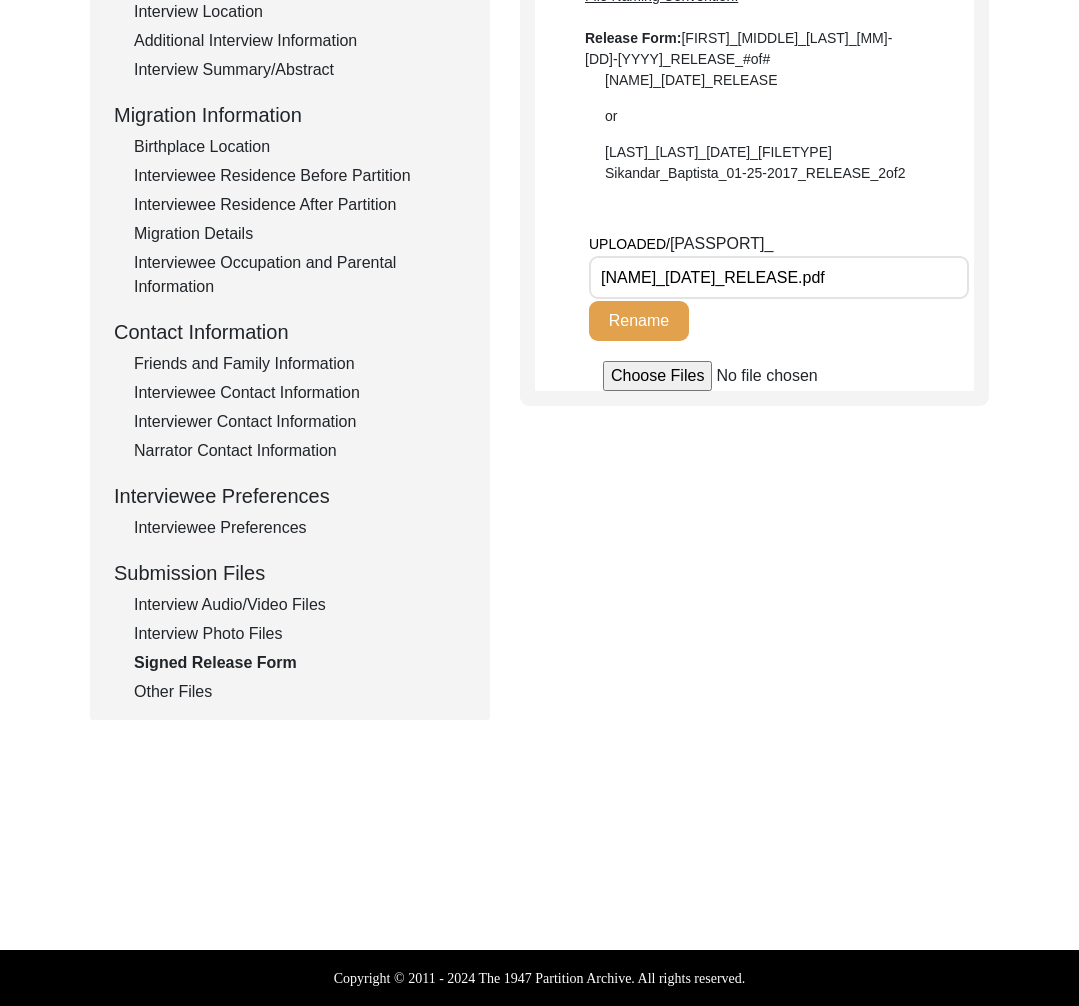 click on "Interview Audio/Video Files" 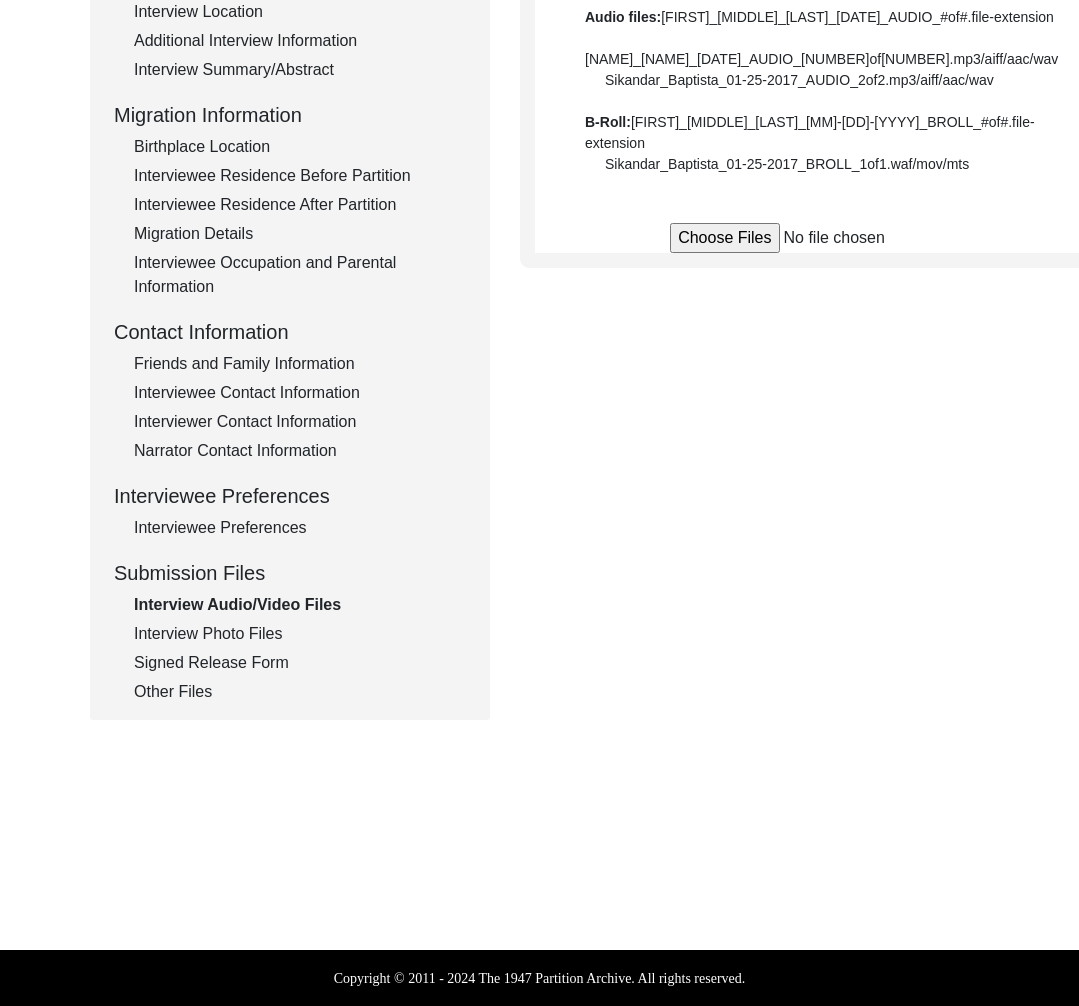 scroll, scrollTop: 698, scrollLeft: 0, axis: vertical 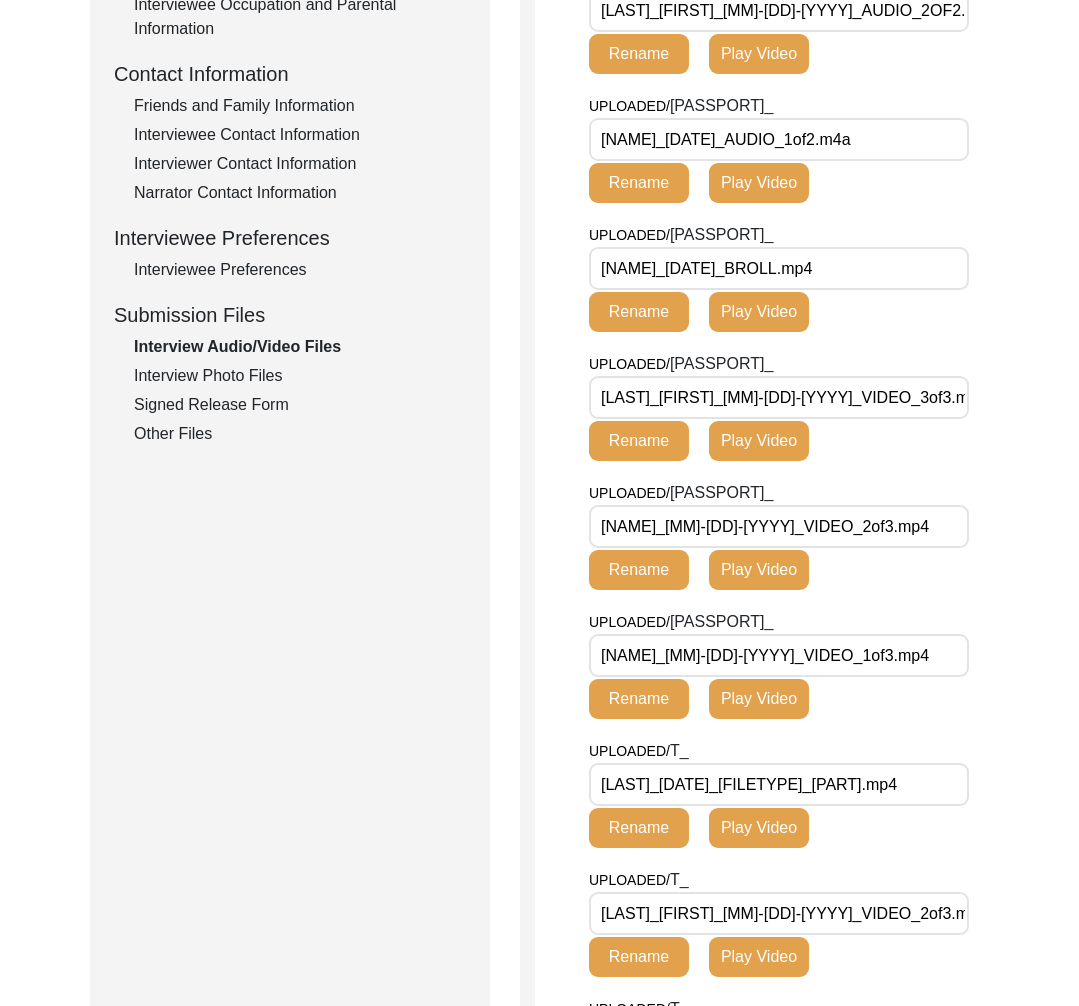 drag, startPoint x: 831, startPoint y: 241, endPoint x: 597, endPoint y: 230, distance: 234.2584 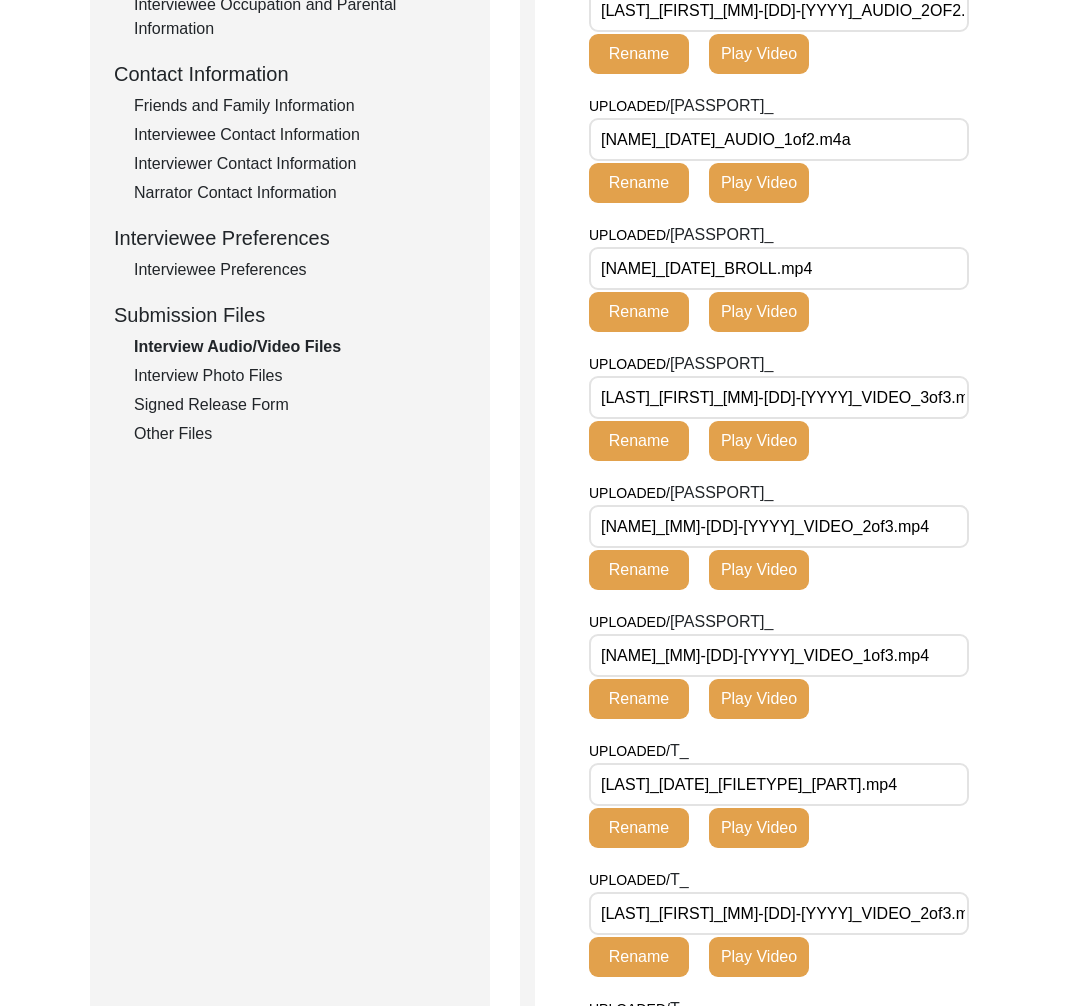 click on "[NAME]_[DATE]_AUDIO_1of2.m4a" at bounding box center [779, 139] 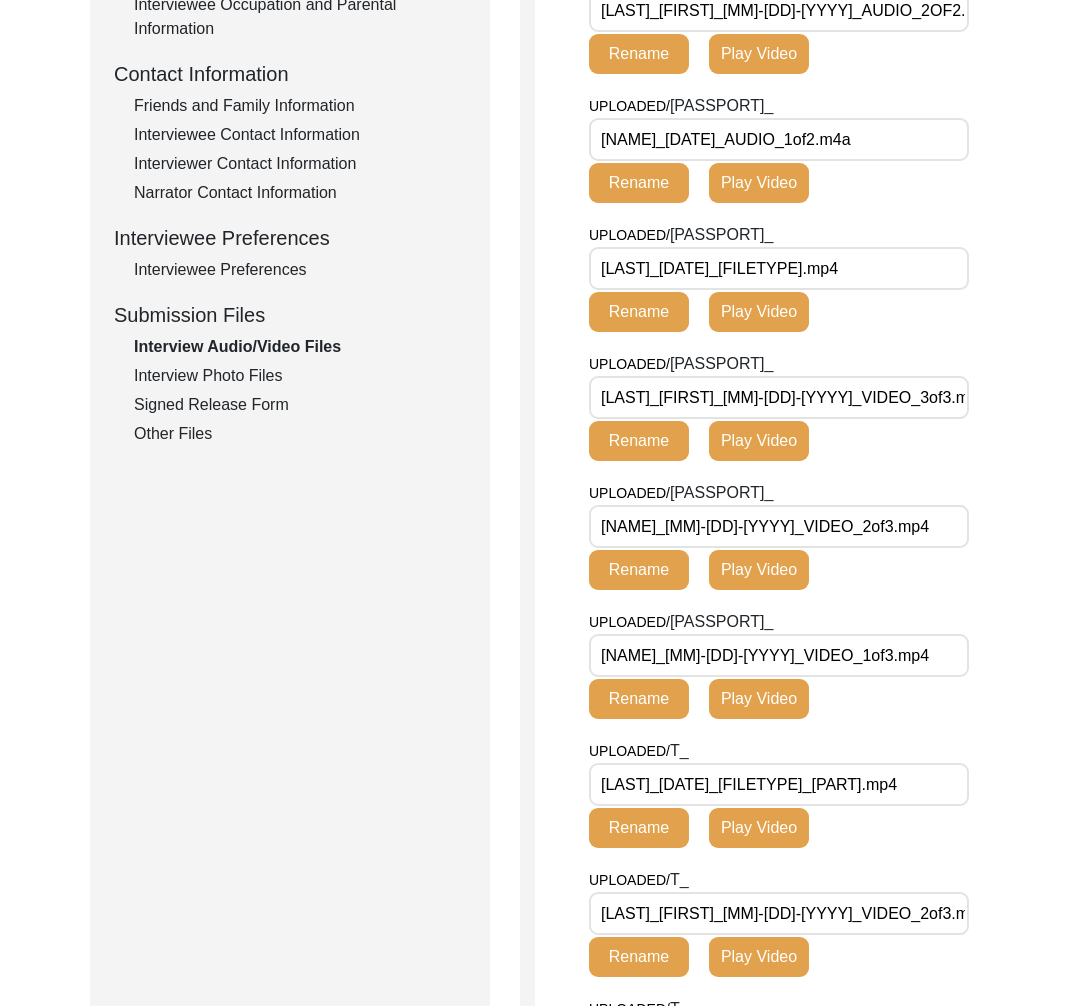 click on "Rename" 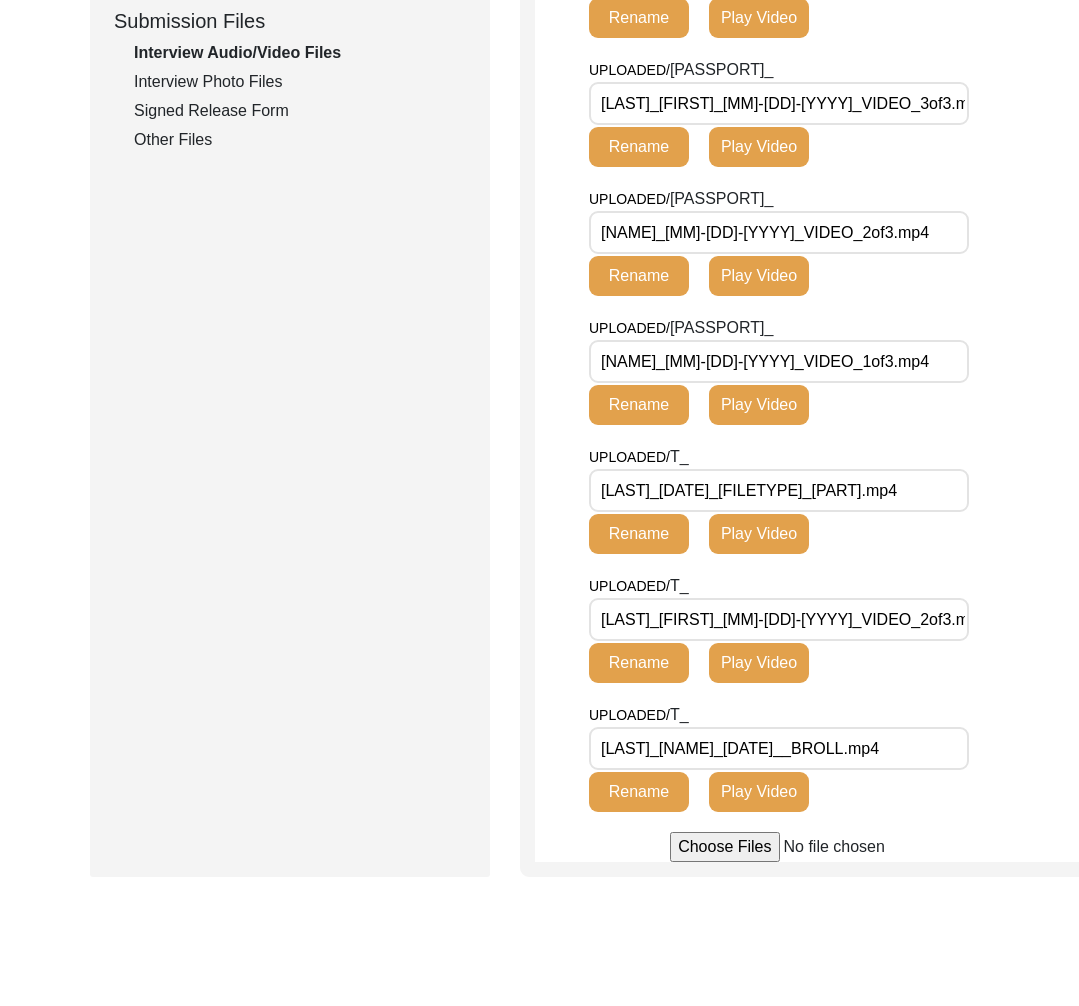 scroll, scrollTop: 1039, scrollLeft: 0, axis: vertical 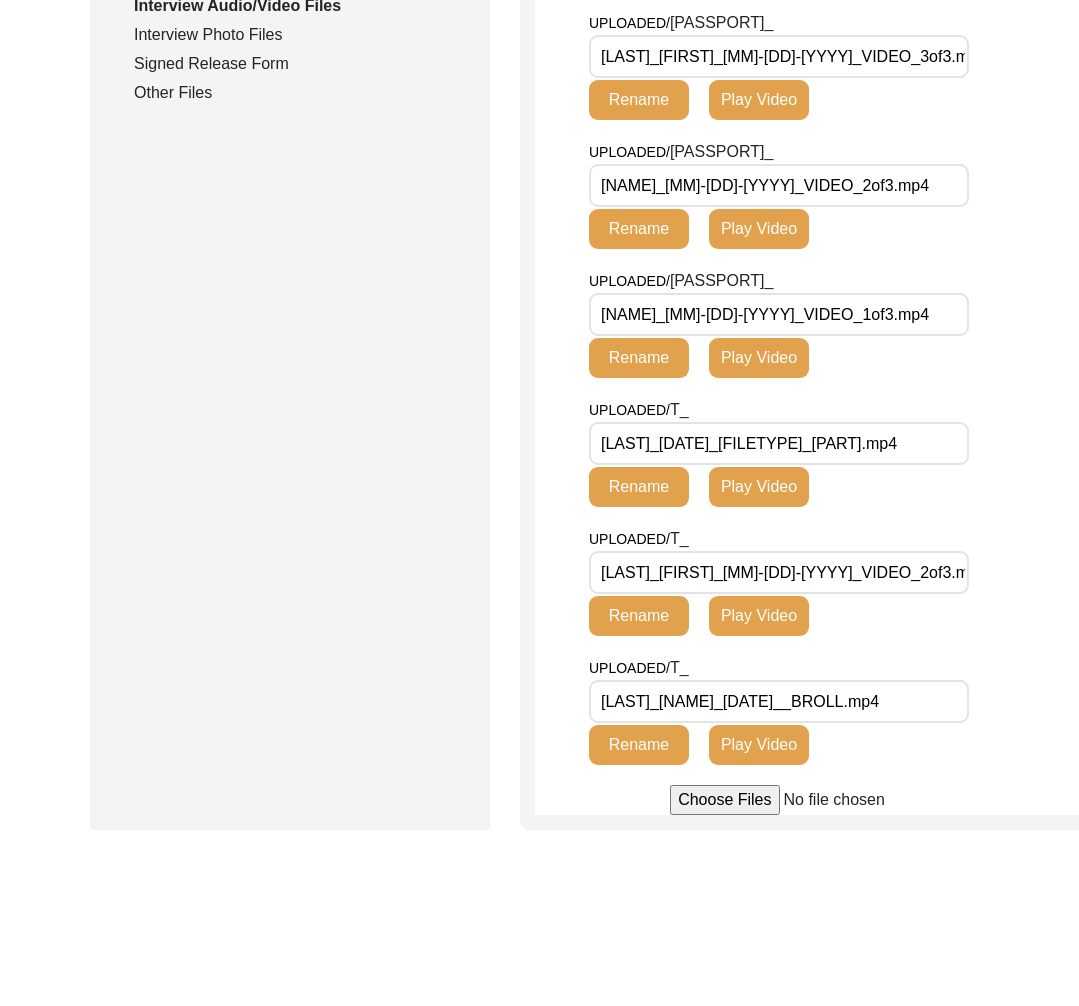 click on "[LAST]_[NAME]_[DATE]__BROLL.mp4" at bounding box center (779, 701) 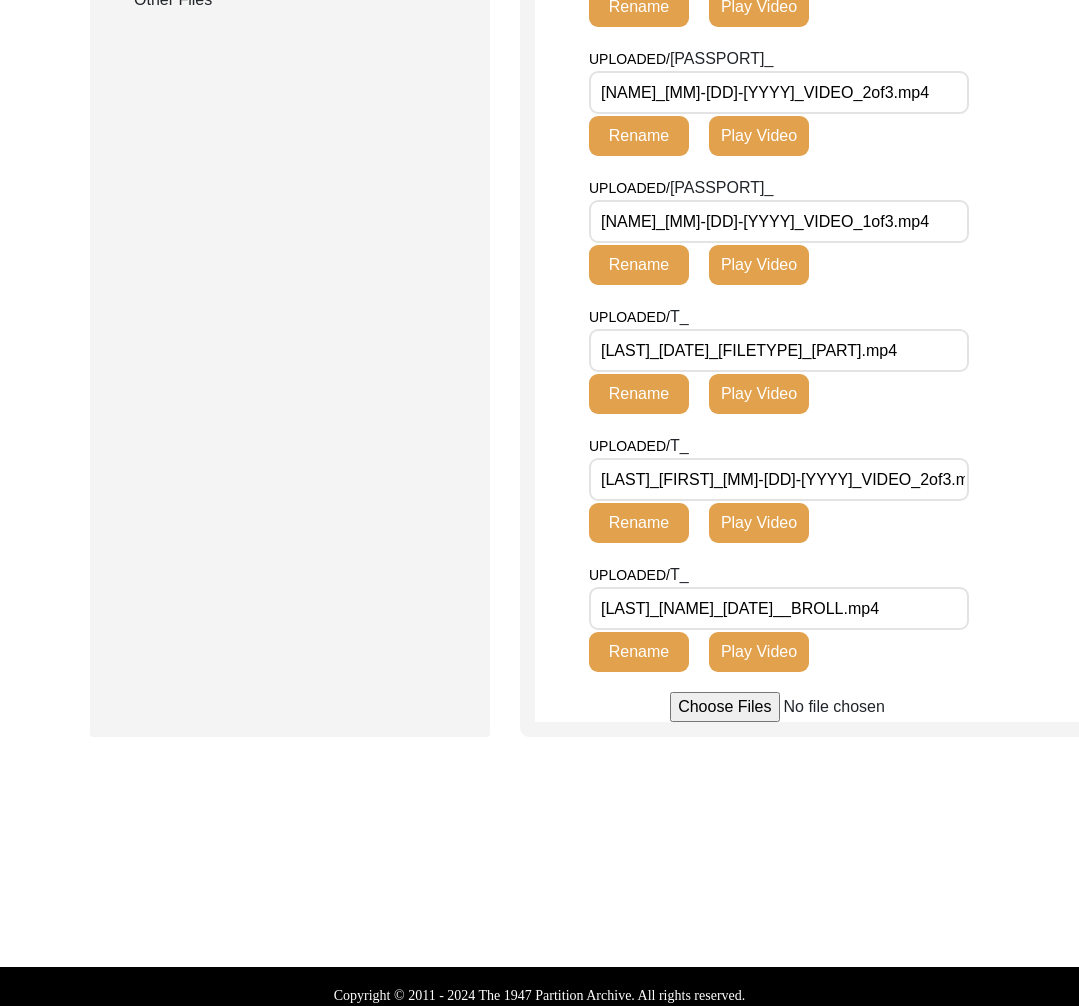 scroll, scrollTop: 1218, scrollLeft: 0, axis: vertical 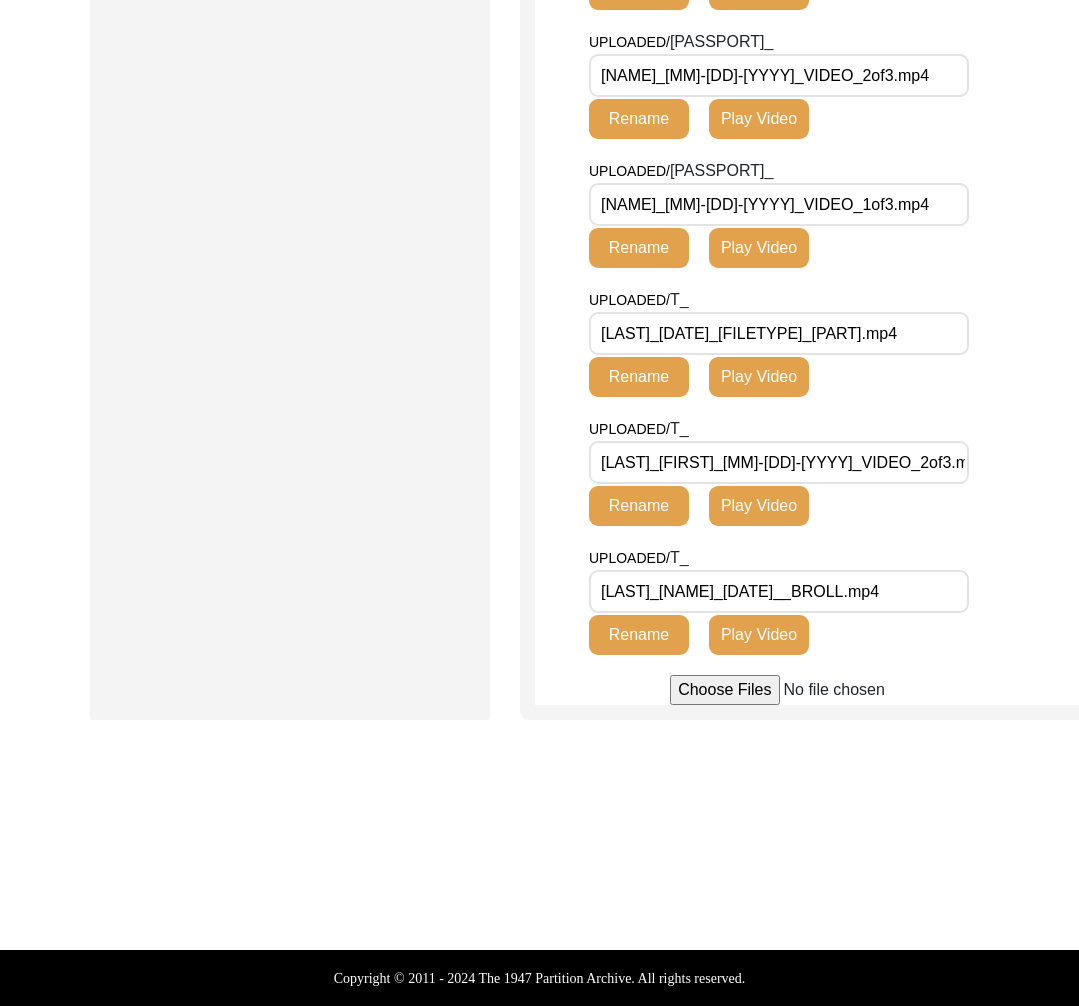 click on "Submission Form   Archivist   Interview Information   Interviewee Information   Interviewer Information   Narrator Information   Interview Date   Interview Location   Additional Interview Information   Interview Summary/Abstract   Migration Information   Birthplace Location   Interviewee Residence Before Partition   Interviewee Residence After Partition   Migration Details   Interviewee Occupation and Parental Information   Contact Information   Friends and Family Information   Interviewee Contact Information   Interviewer Contact Information   Narrator Contact Information   Interviewee Preferences   Interviewee Preferences   Submission Files   Interview Audio/Video Files   Interview Photo Files   Signed Release Form   Other Files" 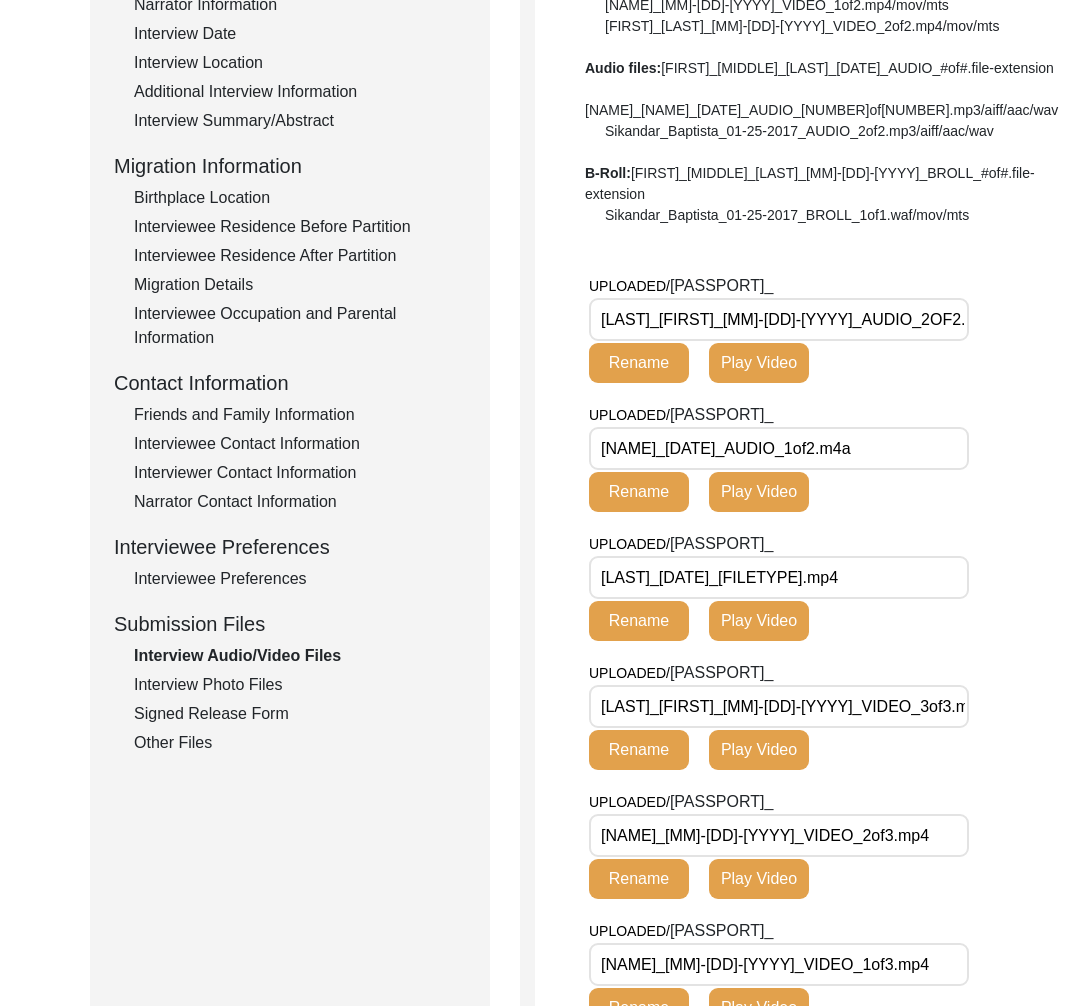 scroll, scrollTop: 388, scrollLeft: 0, axis: vertical 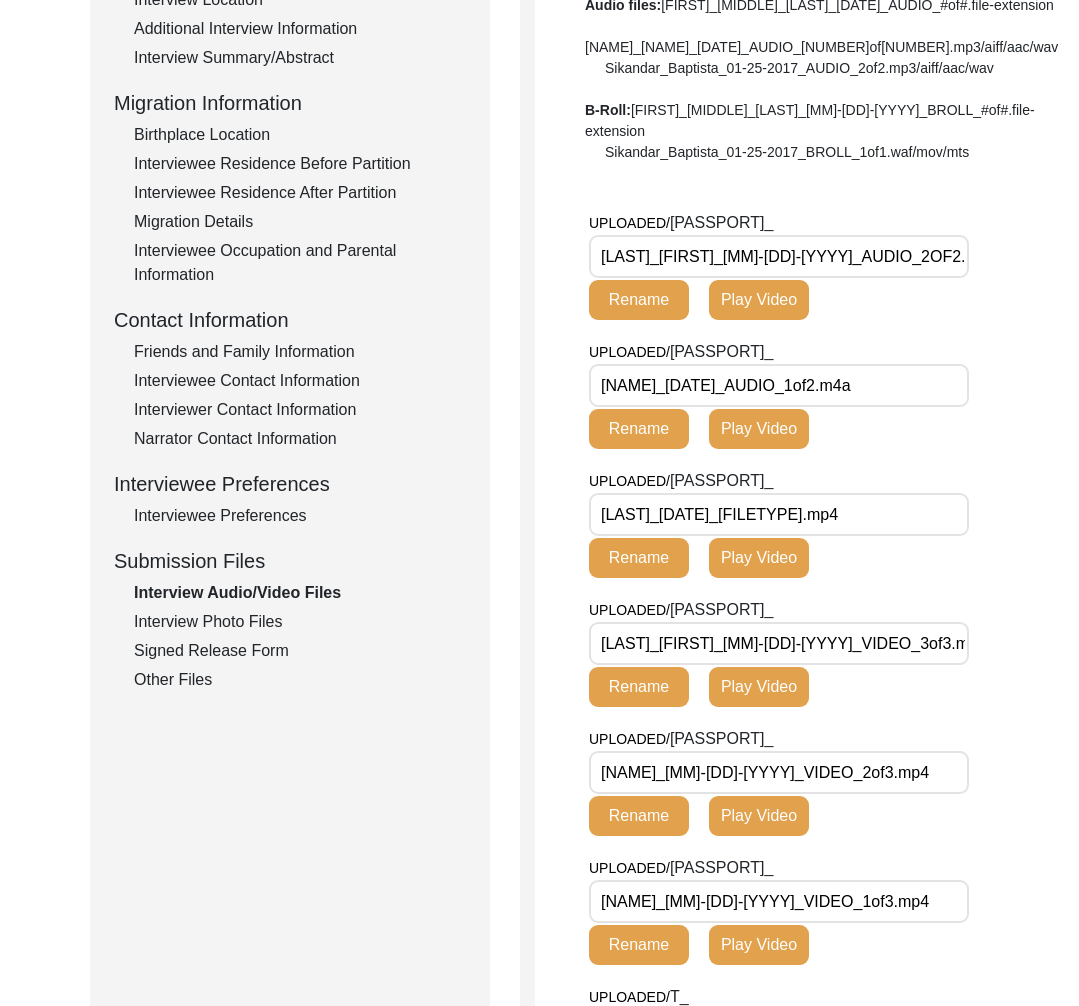 click on "Interview Information   Interviewee Information   Interviewer Information   Narrator Information   Interview Date   Interview Location   Additional Interview Information   Interview Summary/Abstract   Migration Information   Birthplace Location   Interviewee Residence Before Partition   Interviewee Residence After Partition   Migration Details   Interviewee Occupation and Parental Information   Contact Information   Friends and Family Information   Interviewee Contact Information   Interviewer Contact Information   Narrator Contact Information   Interviewee Preferences   Interviewee Preferences   Submission Files   Interview Audio/Video Files   Interview Photo Files   Signed Release Form   Other Files" 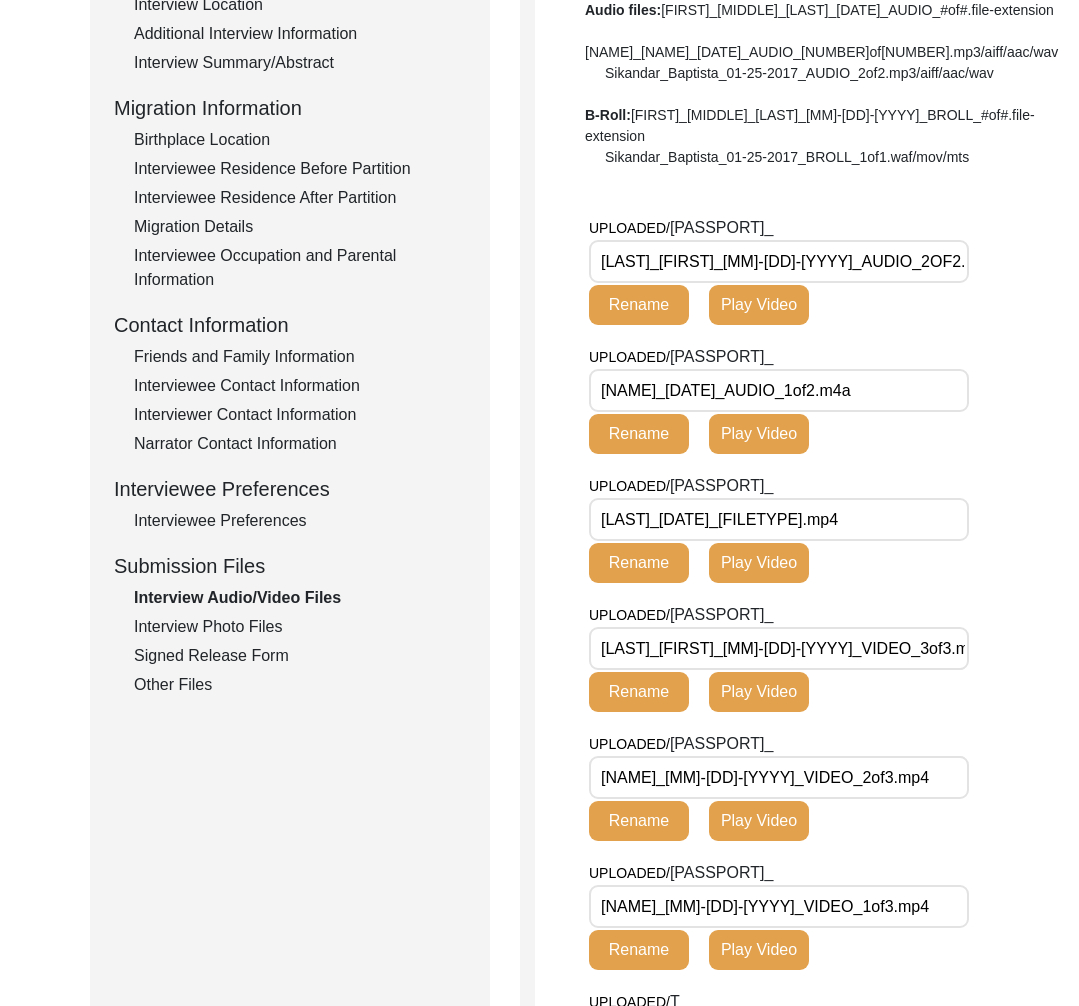 click on "Interview Photo Files" 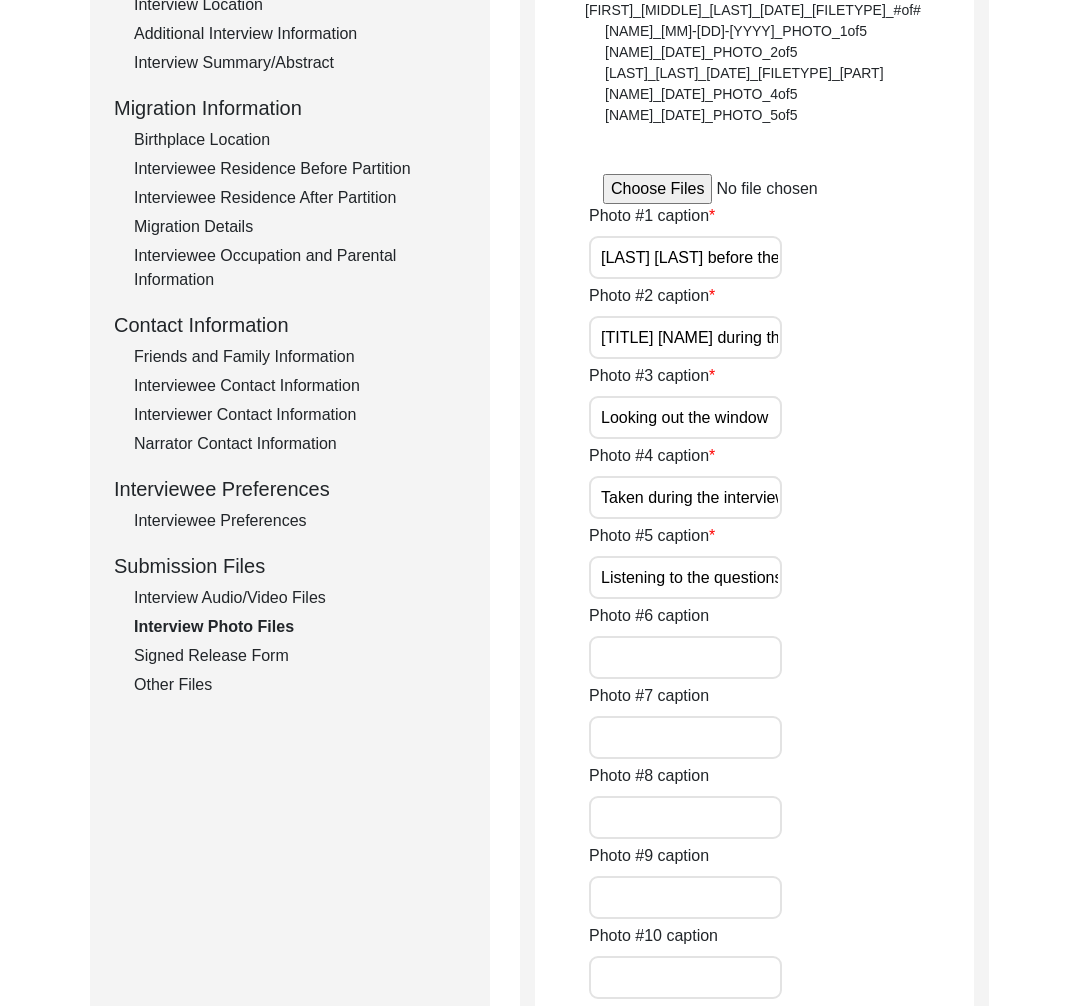 click on "Interview Audio/Video Files" 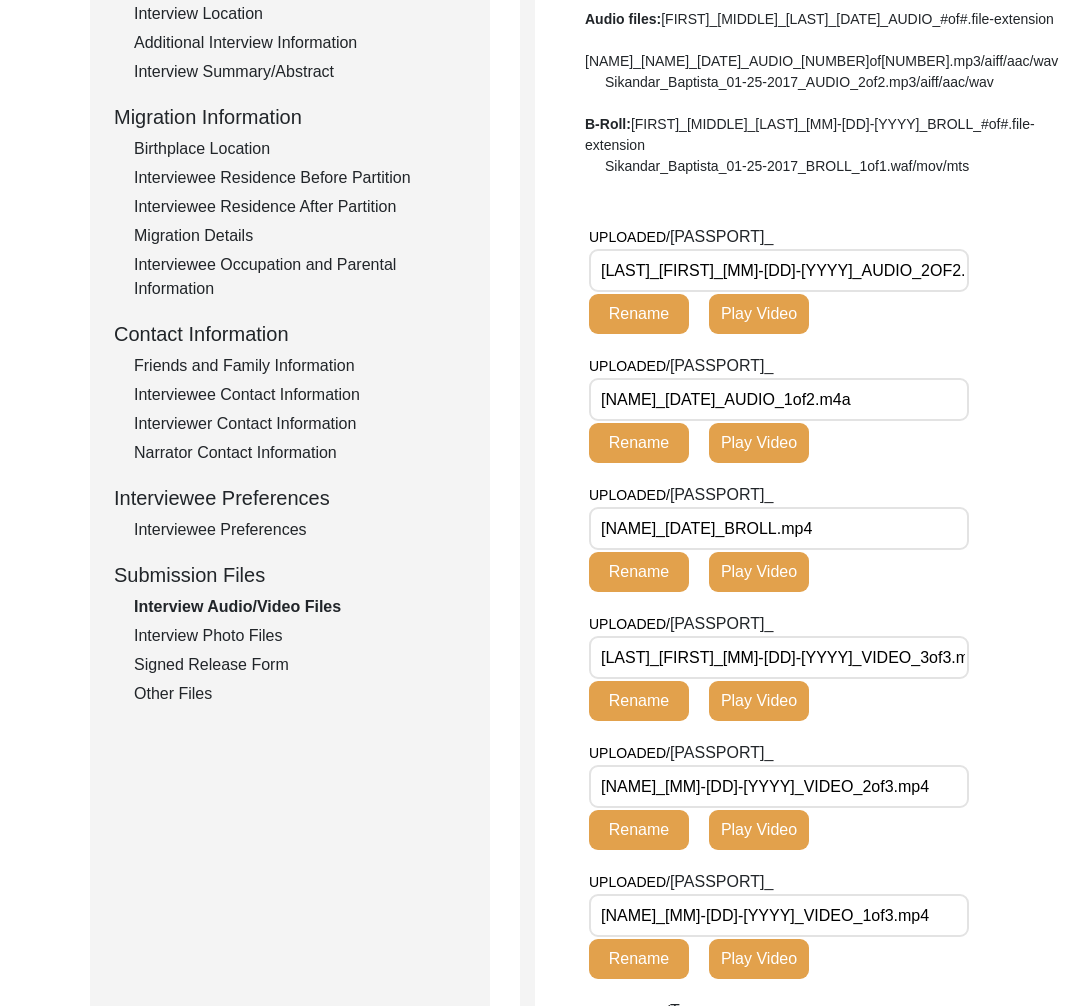 scroll, scrollTop: 0, scrollLeft: 0, axis: both 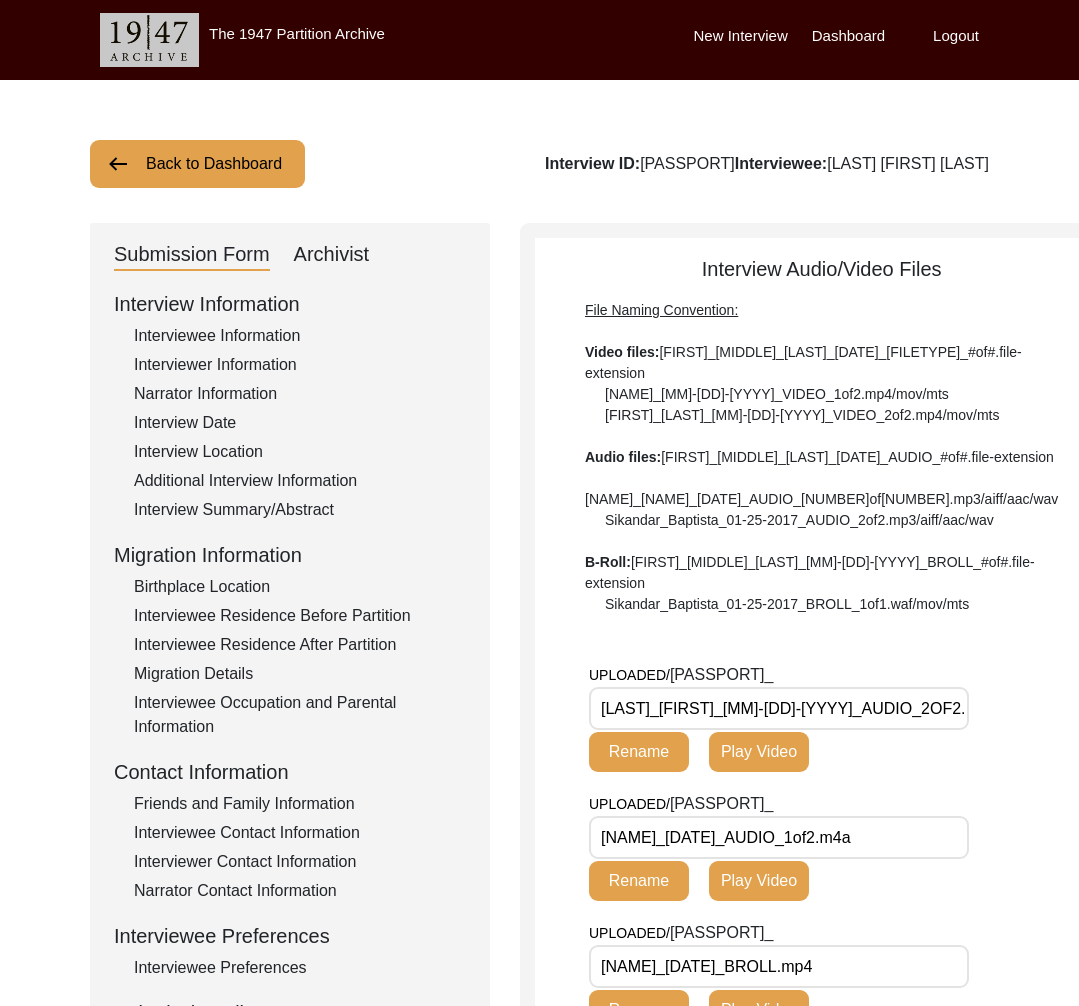 click on "Archivist" 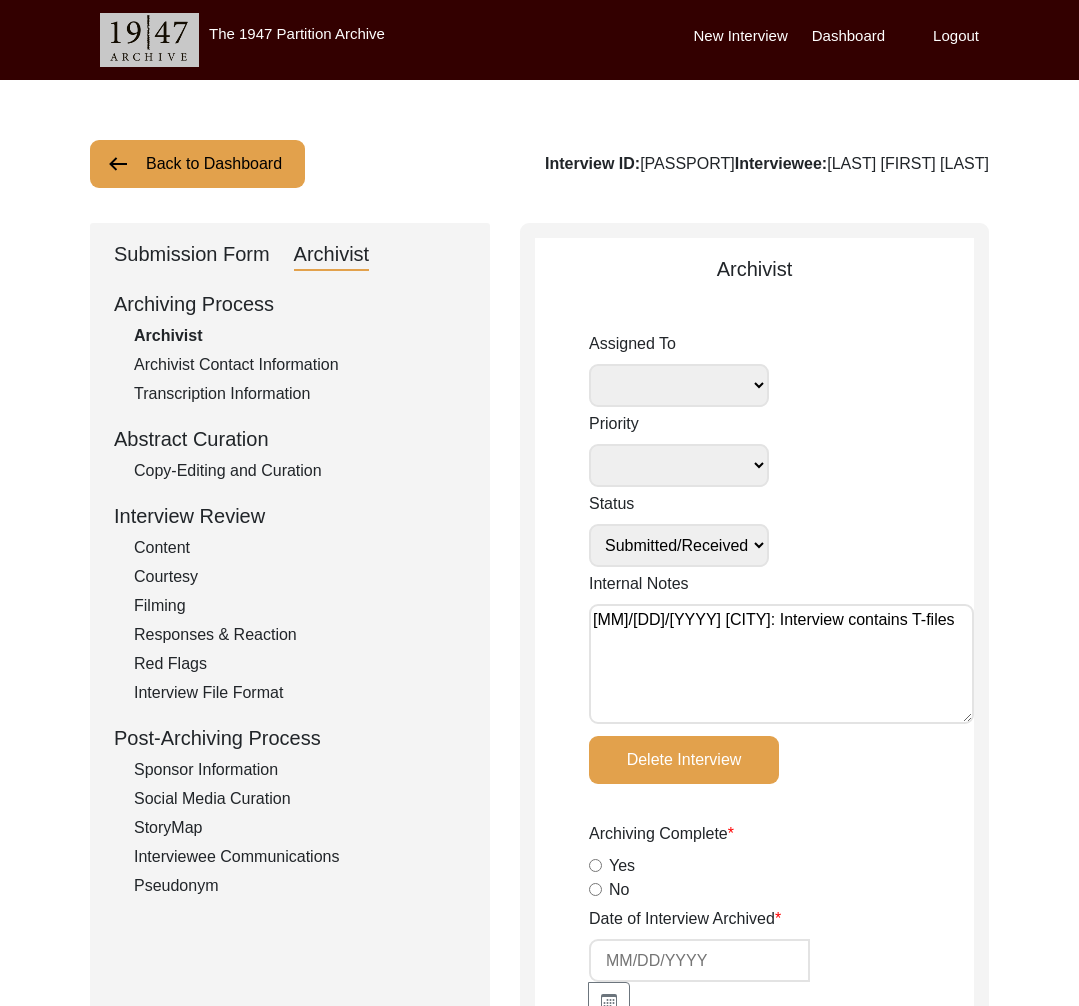 click on "[MM]/[DD]/[YYYY] [CITY]: Interview contains T-files" at bounding box center (781, 664) 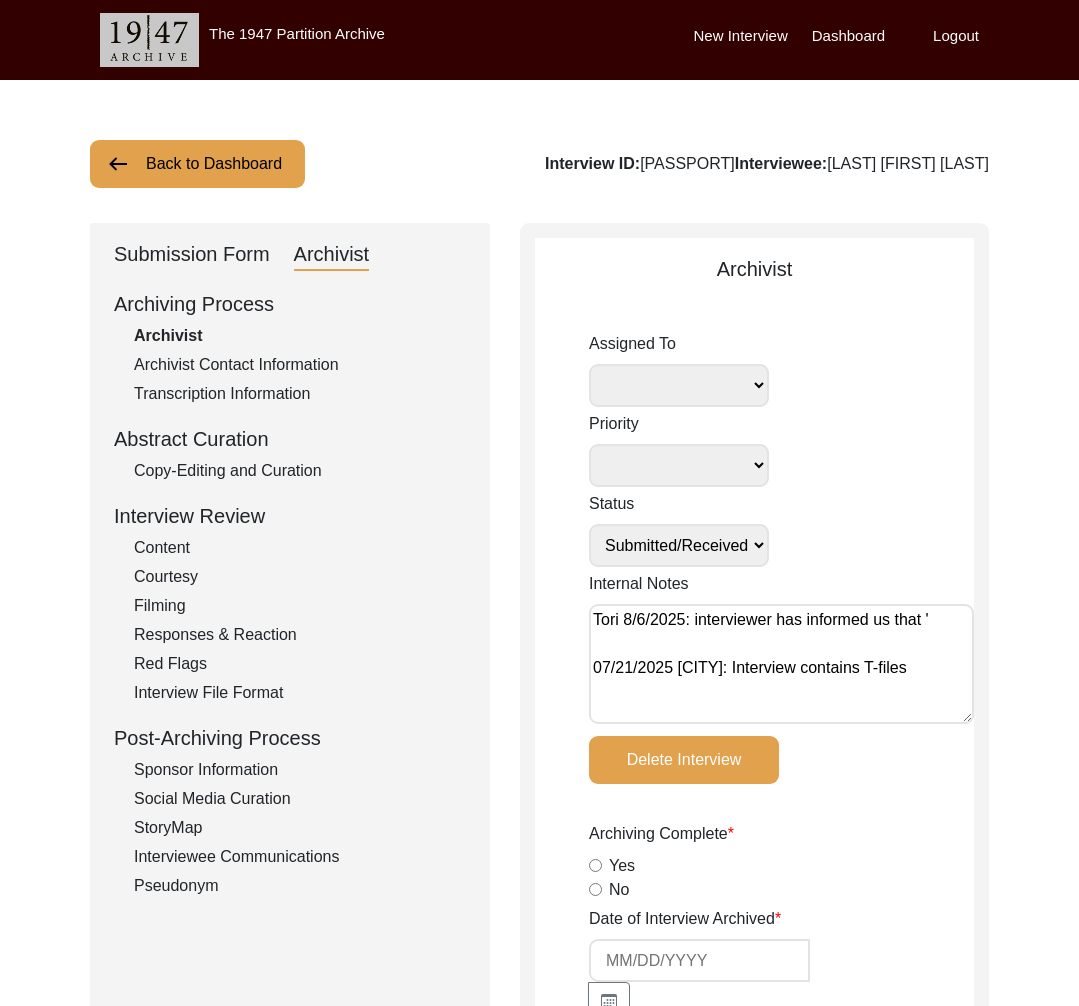 paste on "[LAST]_[FIRST]_[MM]-[DD]-[YYYY]_VIDEO_2of3.mp4
[LAST]_[FIRST]_[MM]-[DD]-[YYYY]_VIDEO_1of3.mp4" 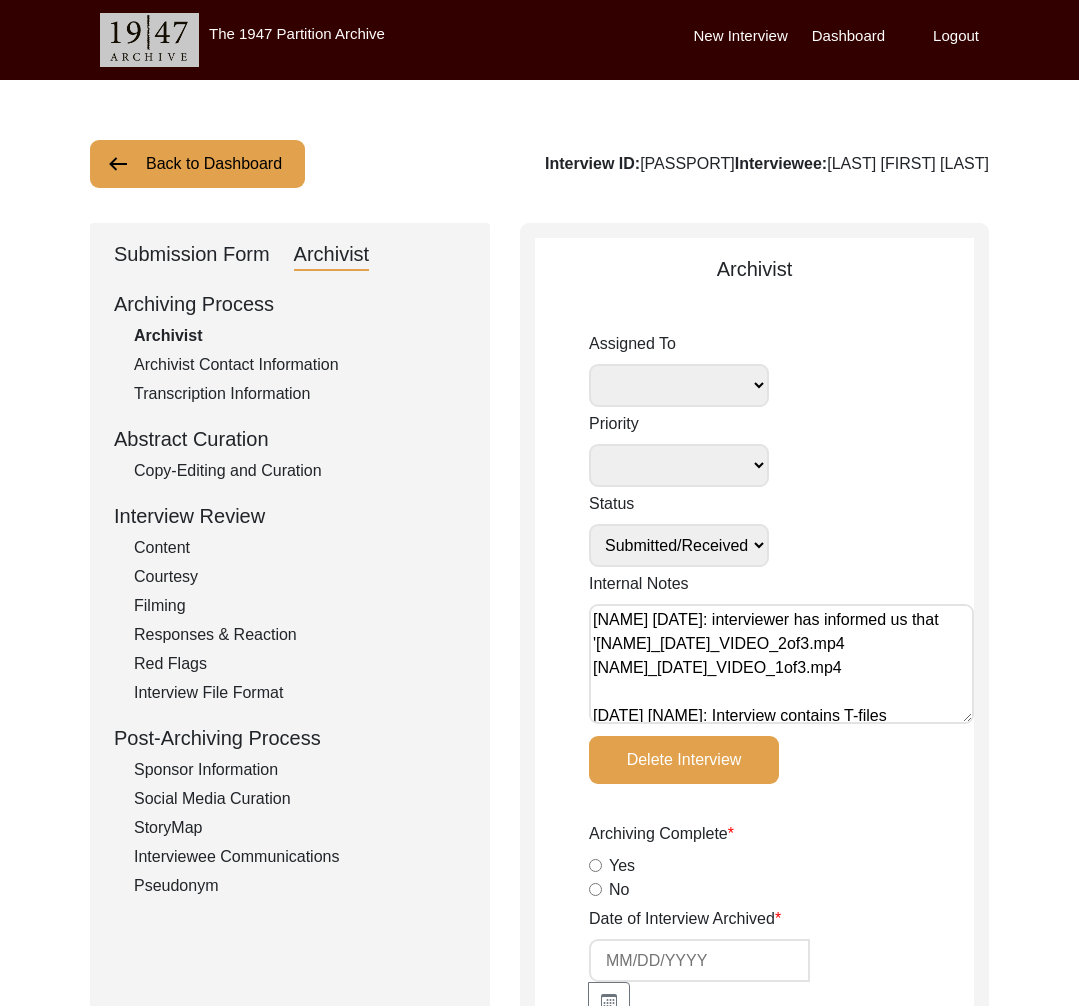click on "[NAME] [DATE]: interviewer has informed us that '[NAME]_[DATE]_VIDEO_2of3.mp4
[NAME]_[DATE]_VIDEO_1of3.mp4
[DATE] [NAME]: Interview contains T-files" at bounding box center (781, 664) 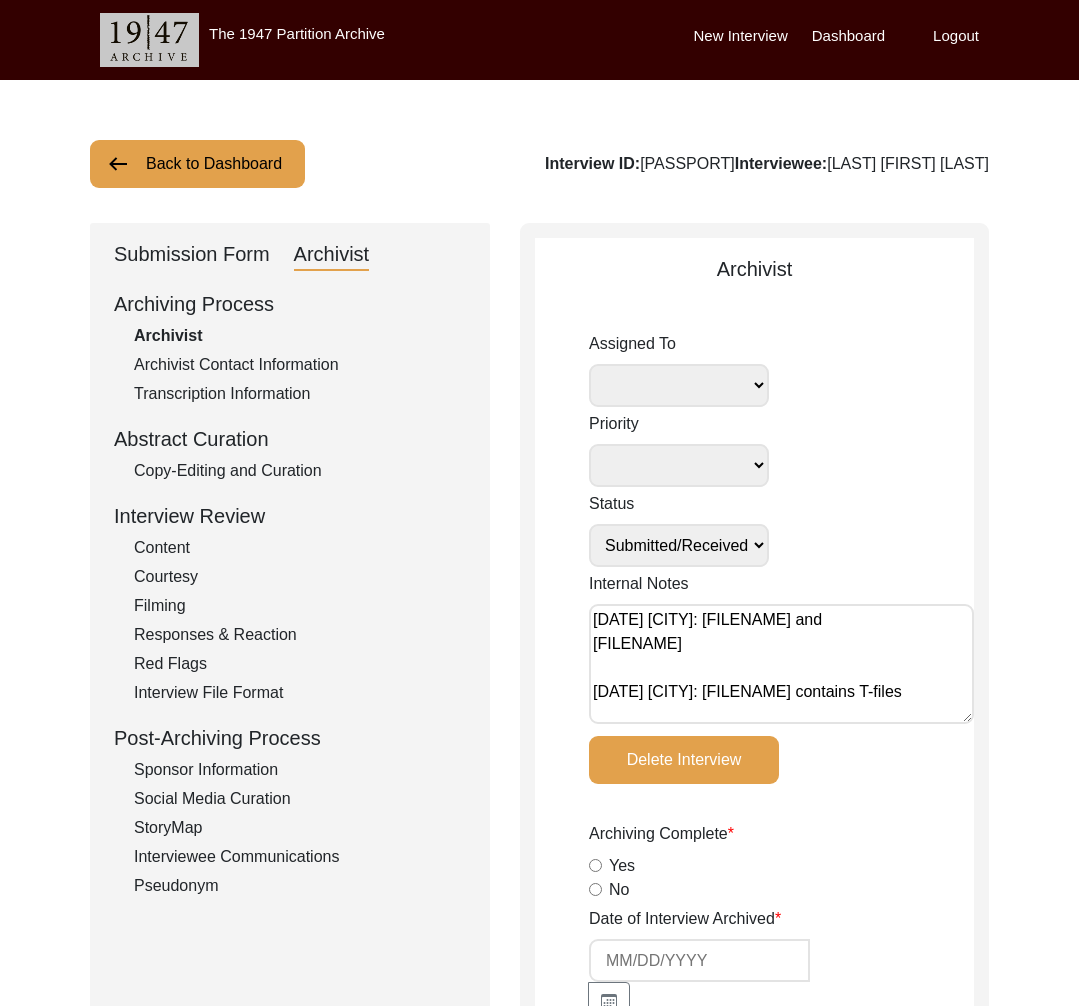 click on "[DATE] [CITY]: [FILENAME] and
[FILENAME]
[DATE] [CITY]: [FILENAME] contains T-files" at bounding box center (781, 664) 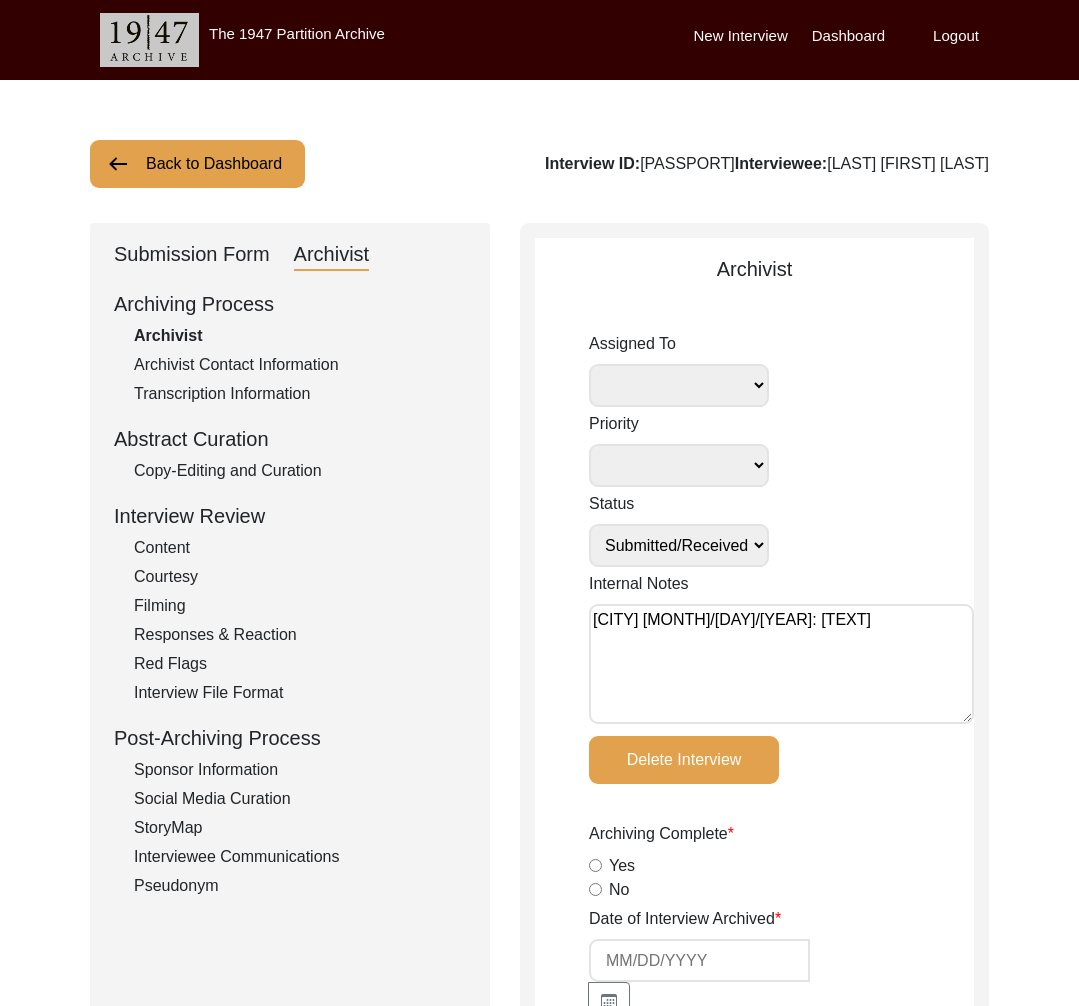 click on "[CITY] [MONTH]/[DAY]/[YEAR]: [TEXT]" at bounding box center [781, 664] 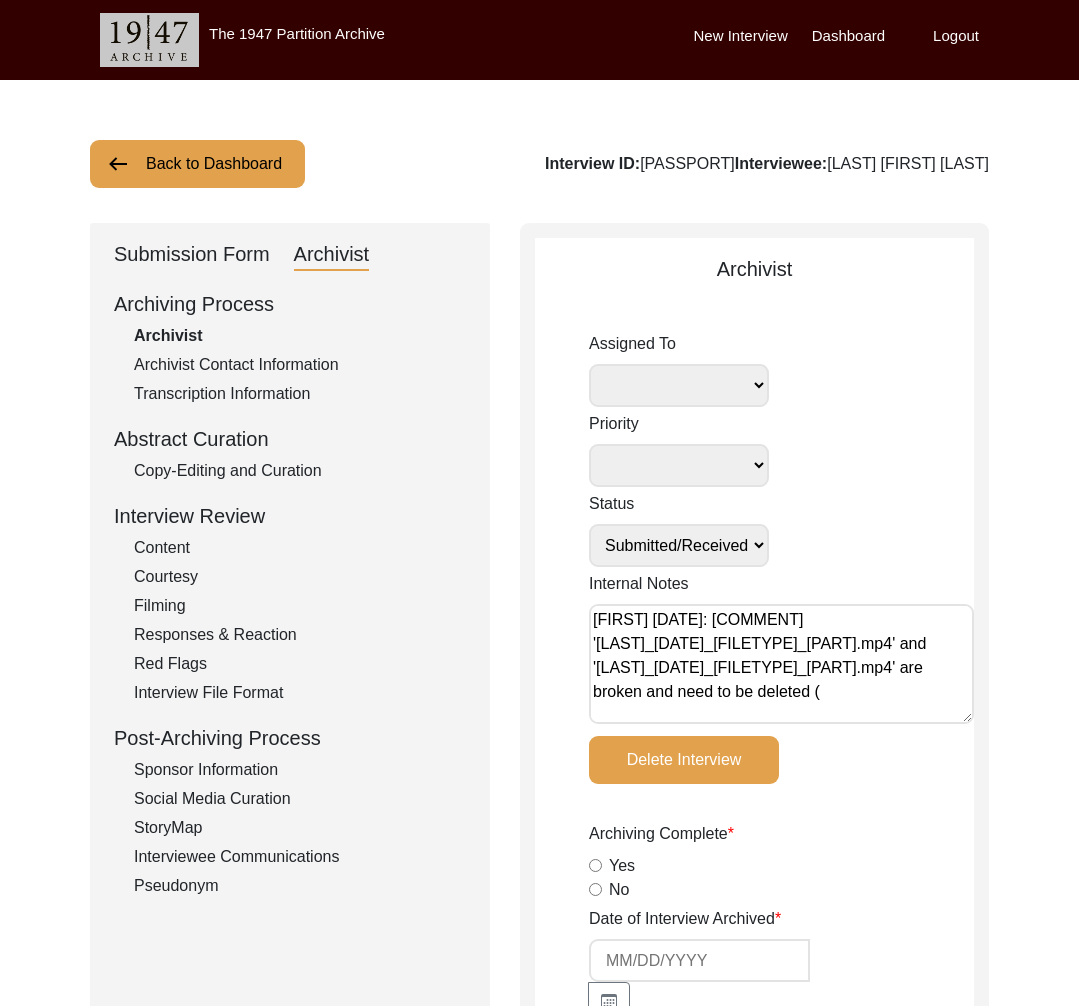 paste on "[NAME]_[DATE]_BROLL.mp4" 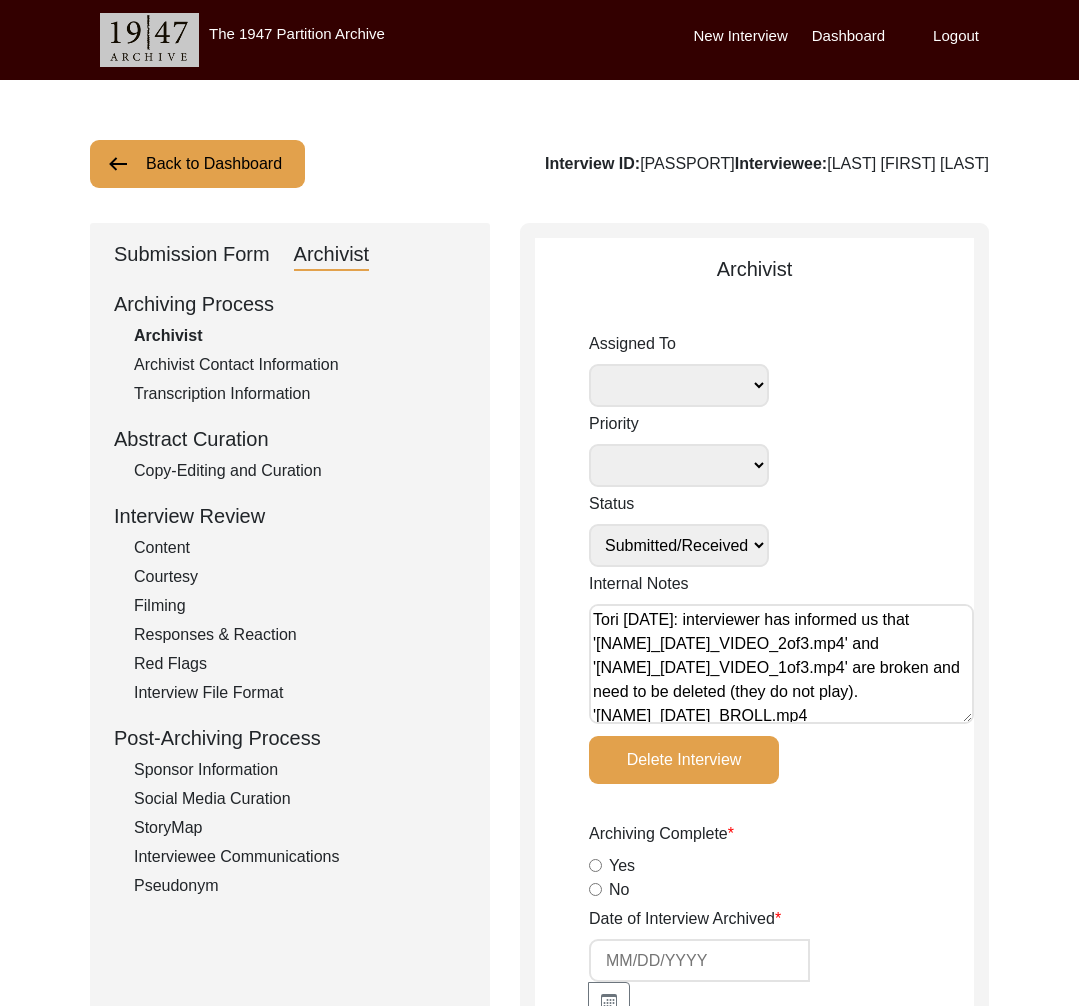 scroll, scrollTop: 27, scrollLeft: 0, axis: vertical 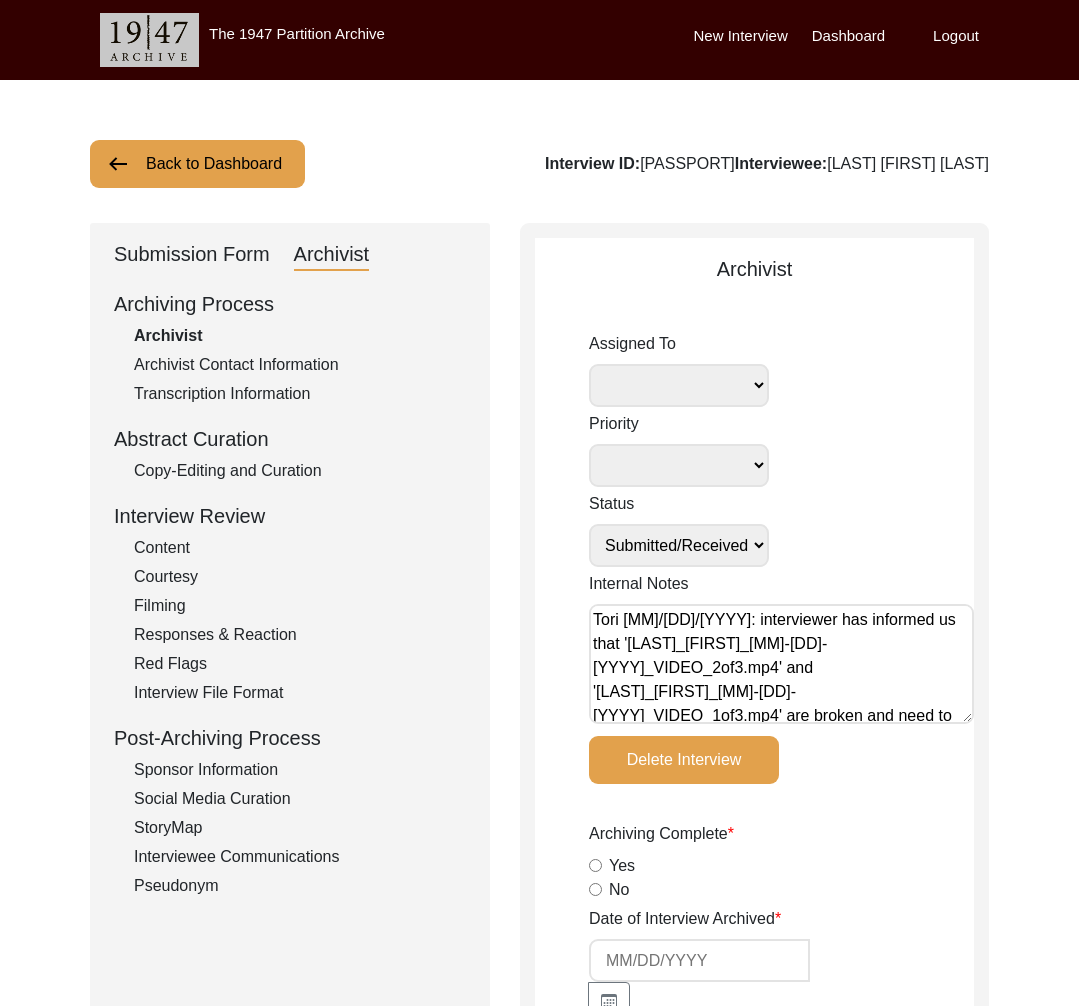 drag, startPoint x: 910, startPoint y: 622, endPoint x: 595, endPoint y: 650, distance: 316.242 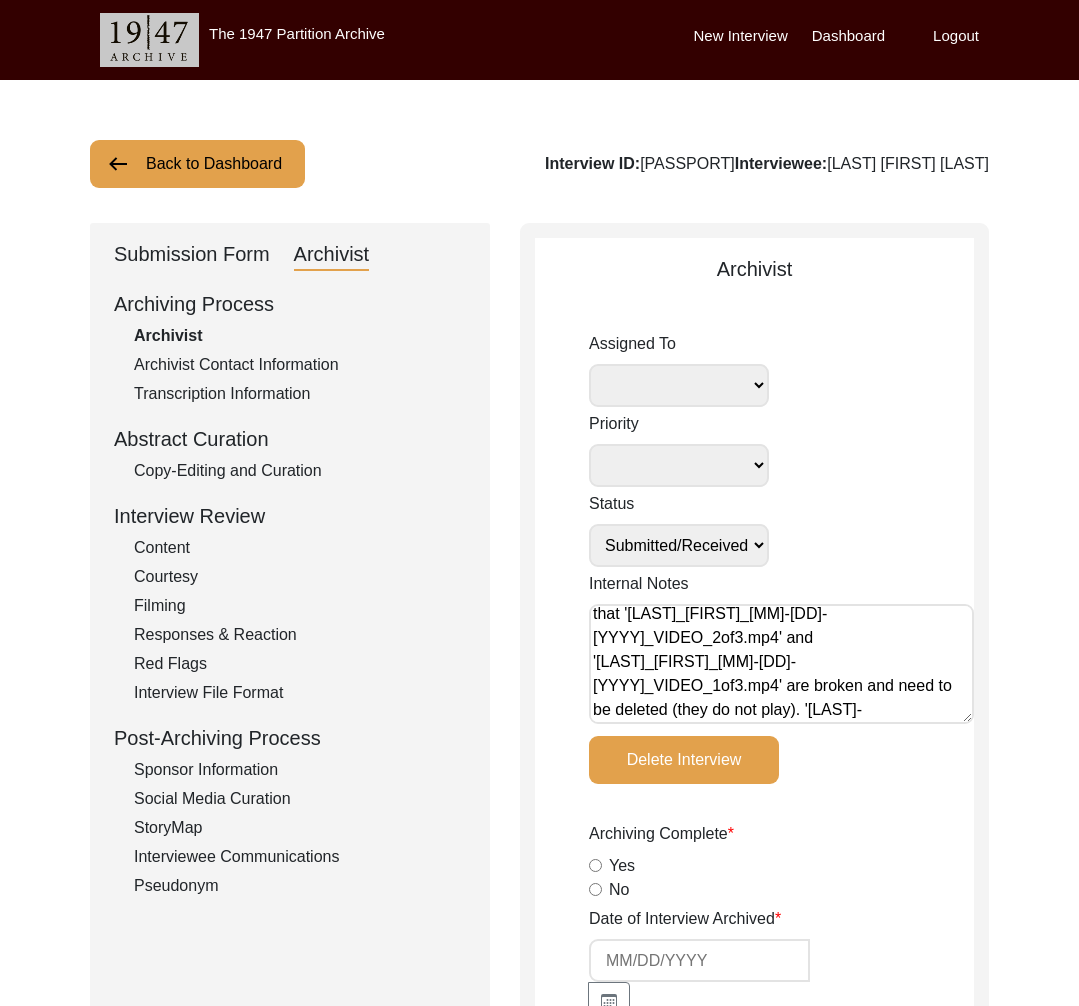 scroll, scrollTop: 53, scrollLeft: 0, axis: vertical 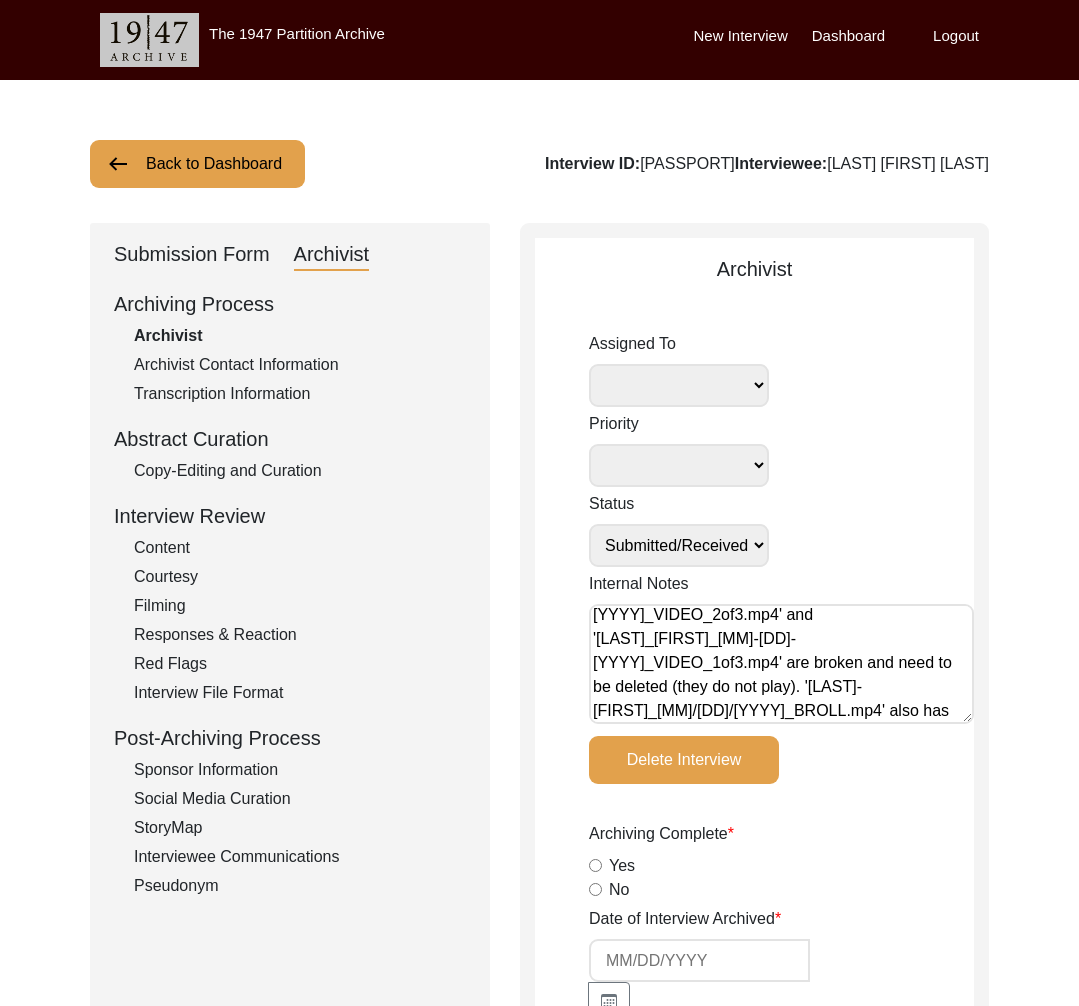 drag, startPoint x: 902, startPoint y: 662, endPoint x: 598, endPoint y: 667, distance: 304.0411 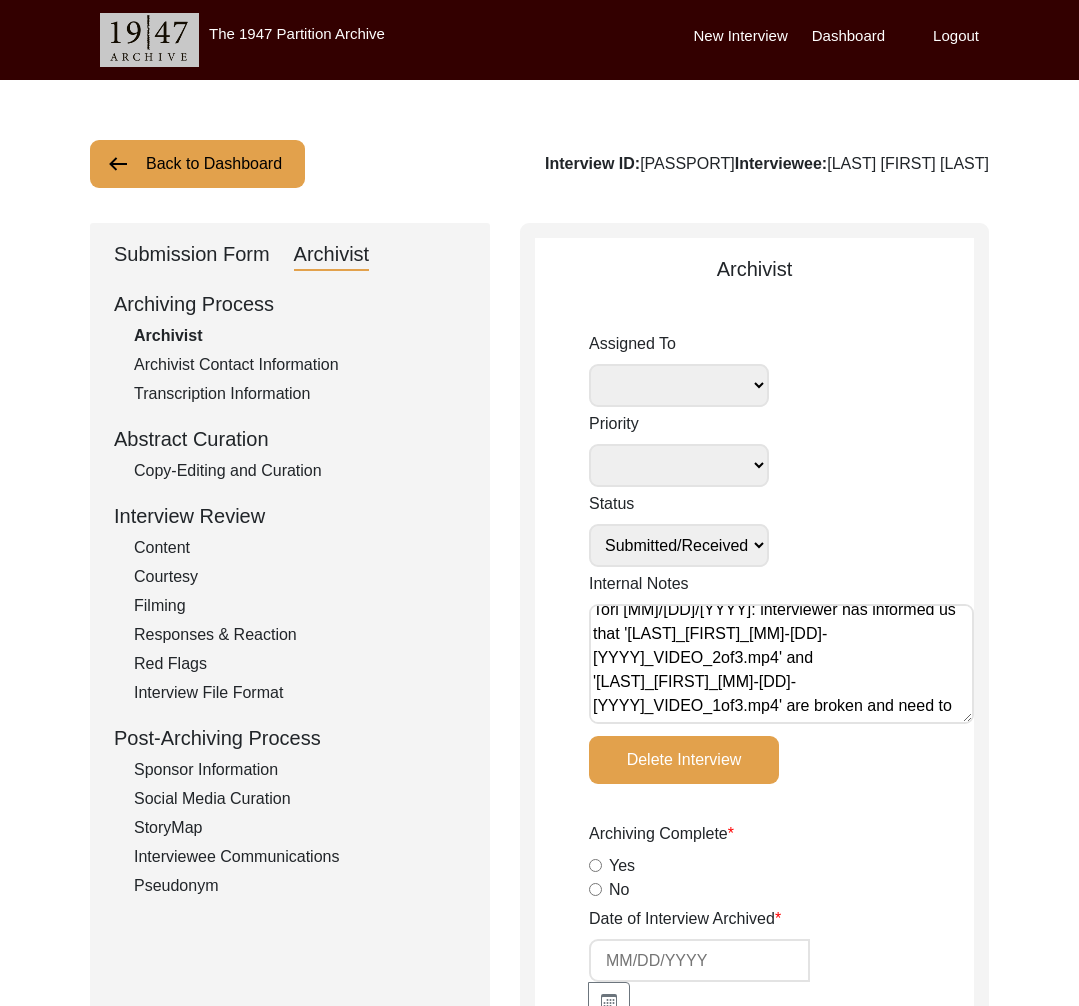 scroll, scrollTop: 3, scrollLeft: 0, axis: vertical 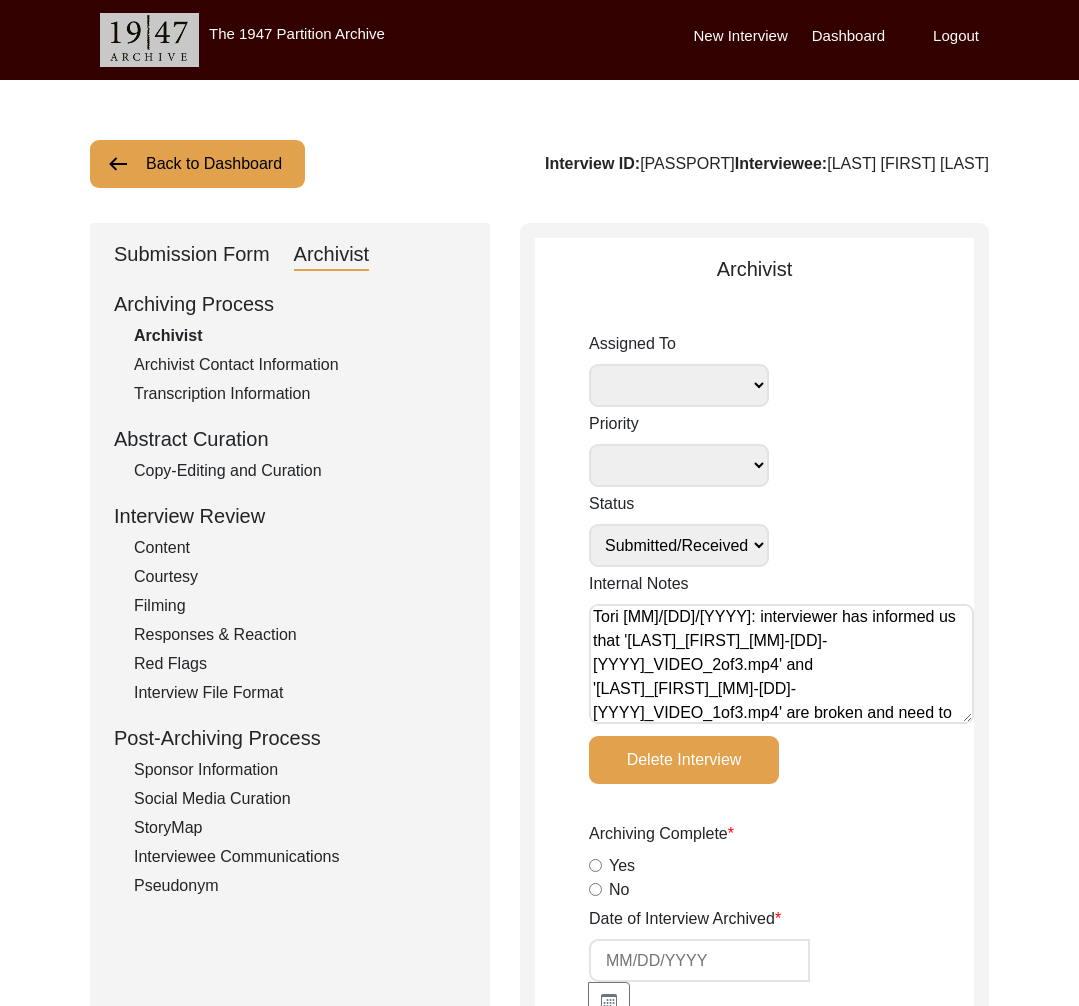 drag, startPoint x: 915, startPoint y: 663, endPoint x: 590, endPoint y: 635, distance: 326.20392 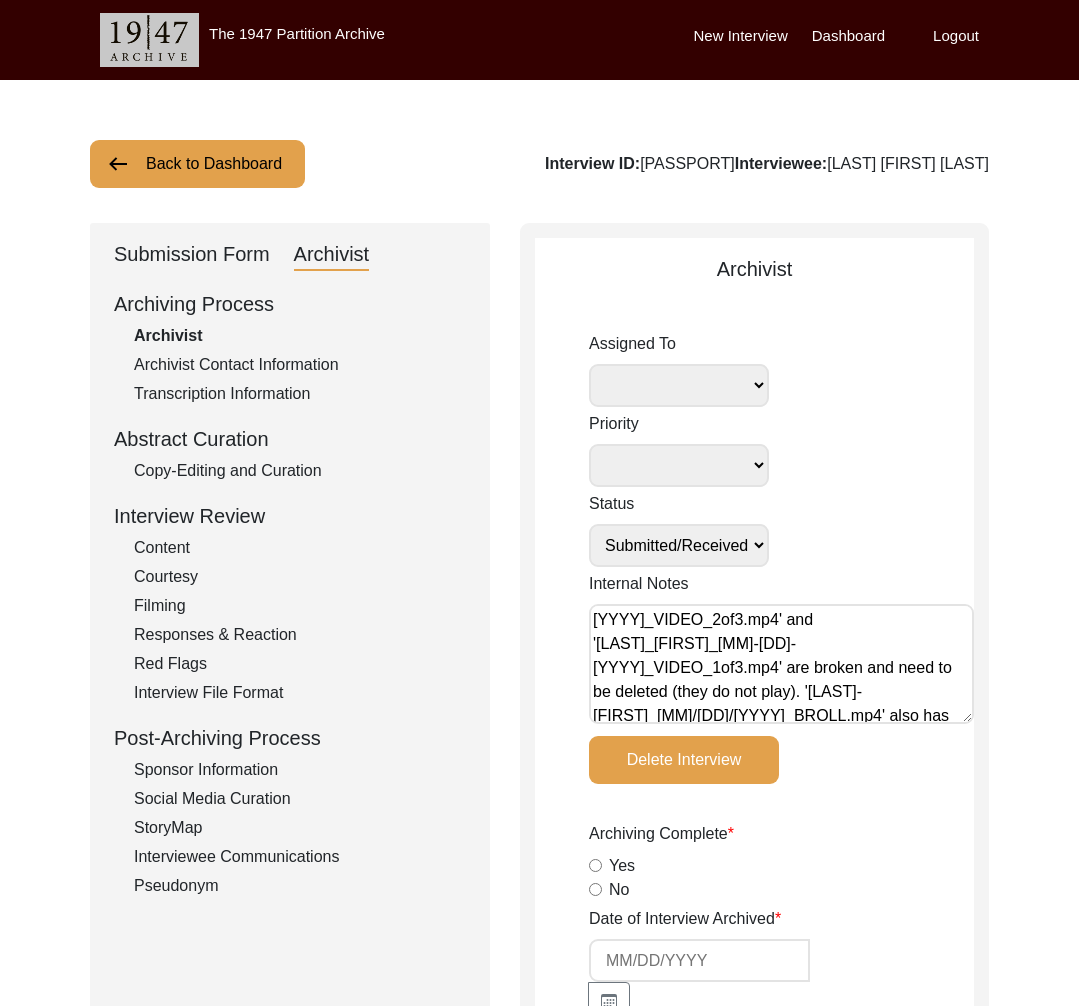 scroll, scrollTop: 58, scrollLeft: 0, axis: vertical 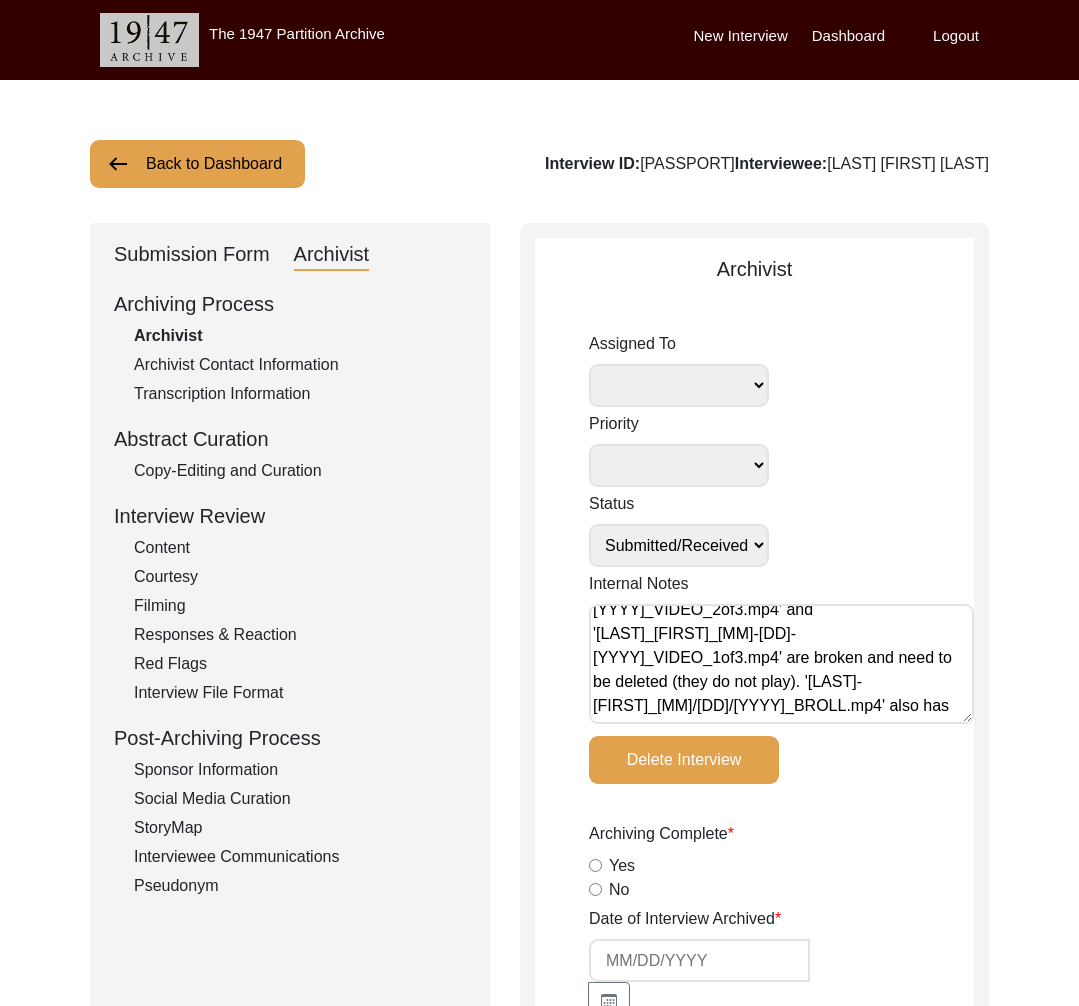 click on "Tori [MM]/[DD]/[YYYY]: interviewer has informed us that '[LAST]_[FIRST]_[MM]-[DD]-[YYYY]_VIDEO_2of3.mp4' and
'[LAST]_[FIRST]_[MM]-[DD]-[YYYY]_VIDEO_1of3.mp4' are broken and need to be deleted (they do not play). '[LAST]-[FIRST]_[MM]/[DD]/[YYYY]_BROLL.mp4' also has trouble playing but the T file plays
[MM]/[DD]/[YYYY] Victoria: Interview contains T-files" at bounding box center (781, 664) 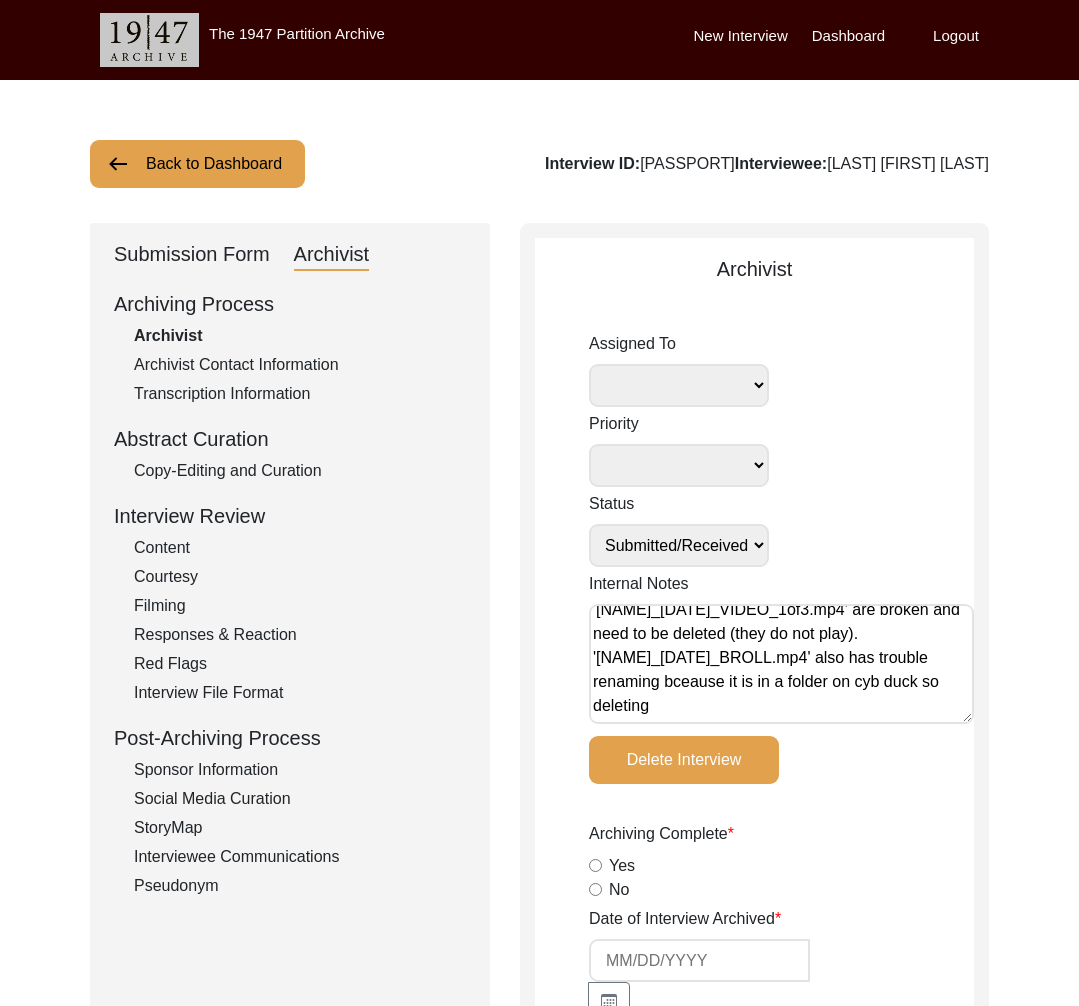 click on "Back to Dashboard  Interview ID:  PA13419  Interviewee:  [LAST] [LAST]    Submission Form   Archivist   Archiving Process   Archivist   Archivist   Archivist Contact Information   Transcription Information   Abstract Curation   Copy-Editing and Curation   Interview Review   Content   Courtesy   Filming   Responses & Reaction   Red Flags   Interview File Format   Post-Archiving Process   Sponsor Information   Social Media Curation   StoryMap   Interviewee Communications   Pseudonym   Archivist
Assigned To [FIRST] [LAST] [FIRST] [LAST] archivist [FIRST] [LAST] [FIRST] [LAST] Priority Deceased Alive Other Status Submission In Progress Submitted/Received Archiving In Progress Archiving Completed Copy-Editing In Progress Copy-Edited Auditing In Progress Auditing Completed Reviewing In Progress Reviewed Social Media Curation In Progress Social Media Curated Social Media Published Internal Notes Delete Interview Archiving Complete  Yes   No  Date of Interview Archived Archivist Notes Audit Assignment Date POST Form" 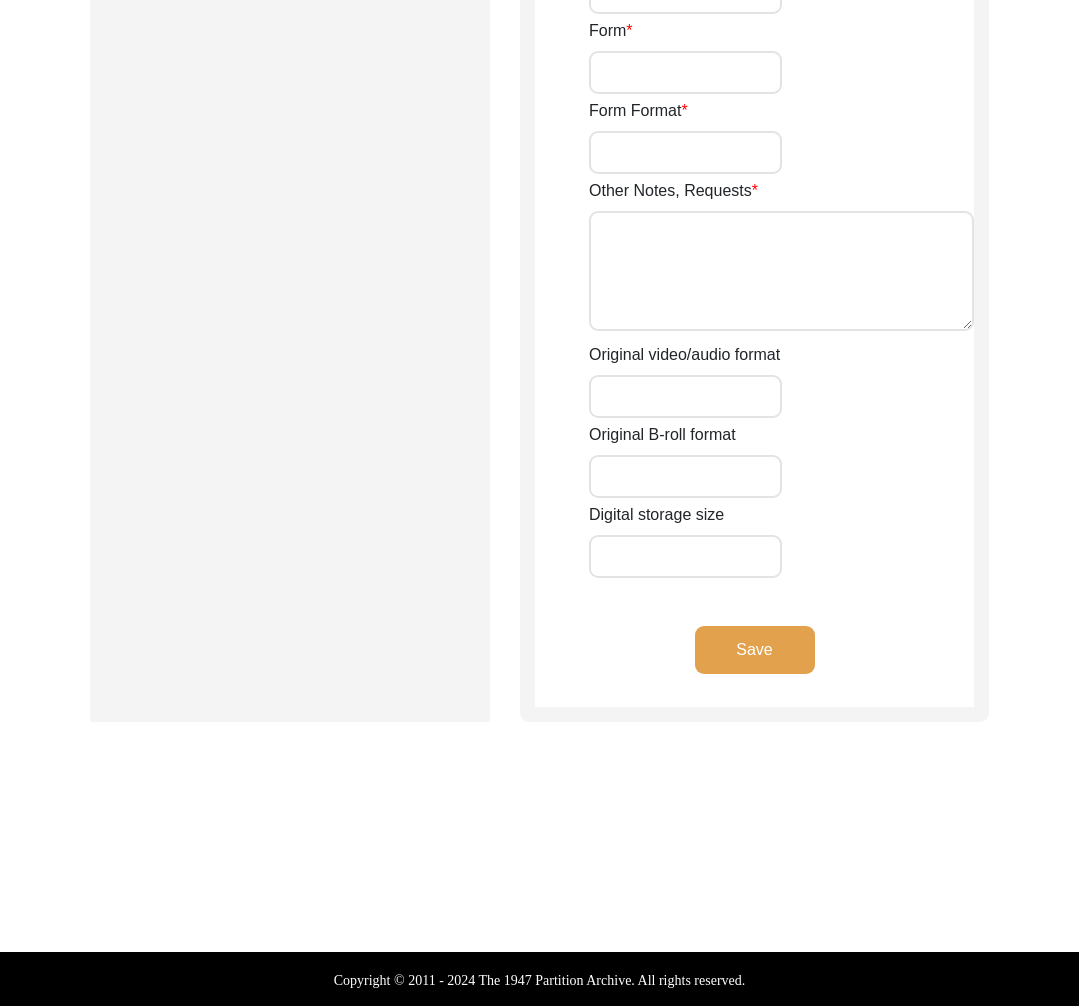 click on "Save" 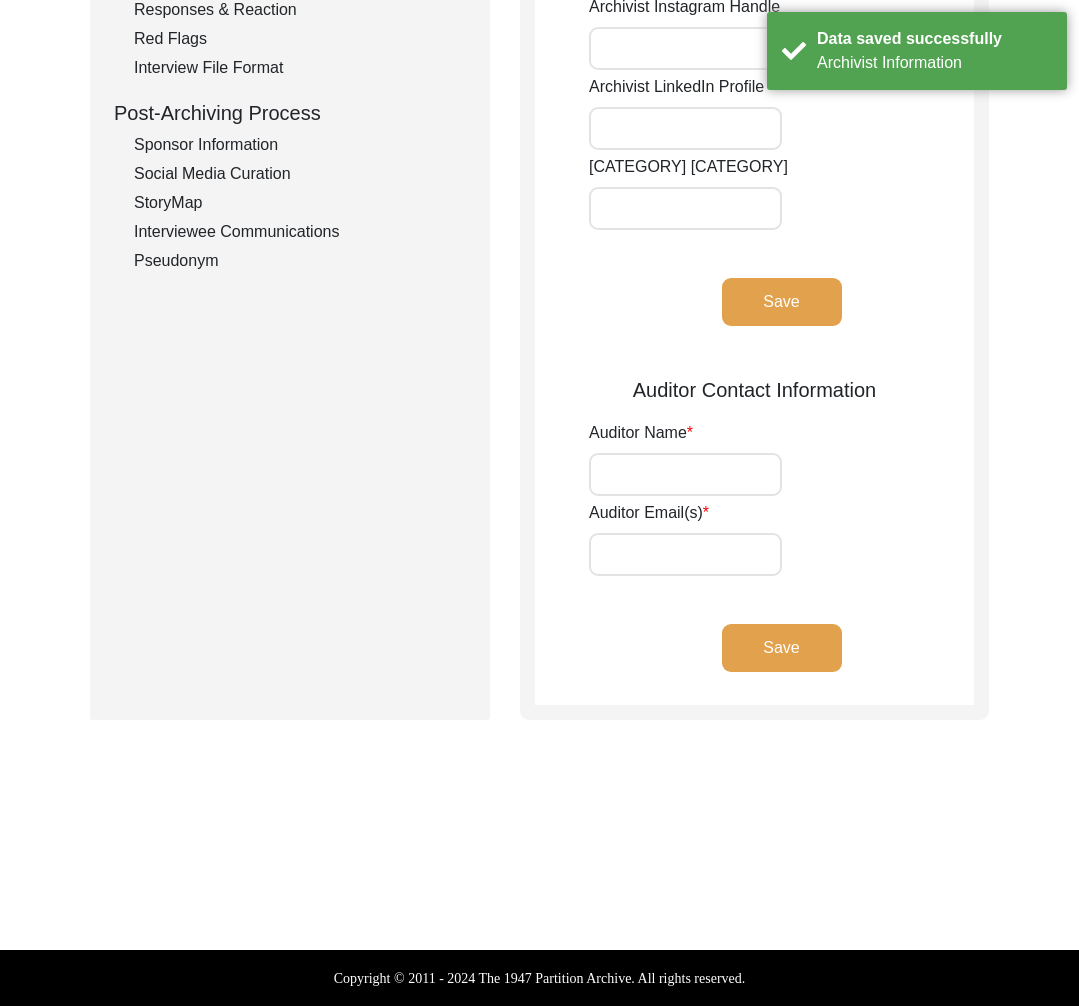 scroll, scrollTop: 0, scrollLeft: 0, axis: both 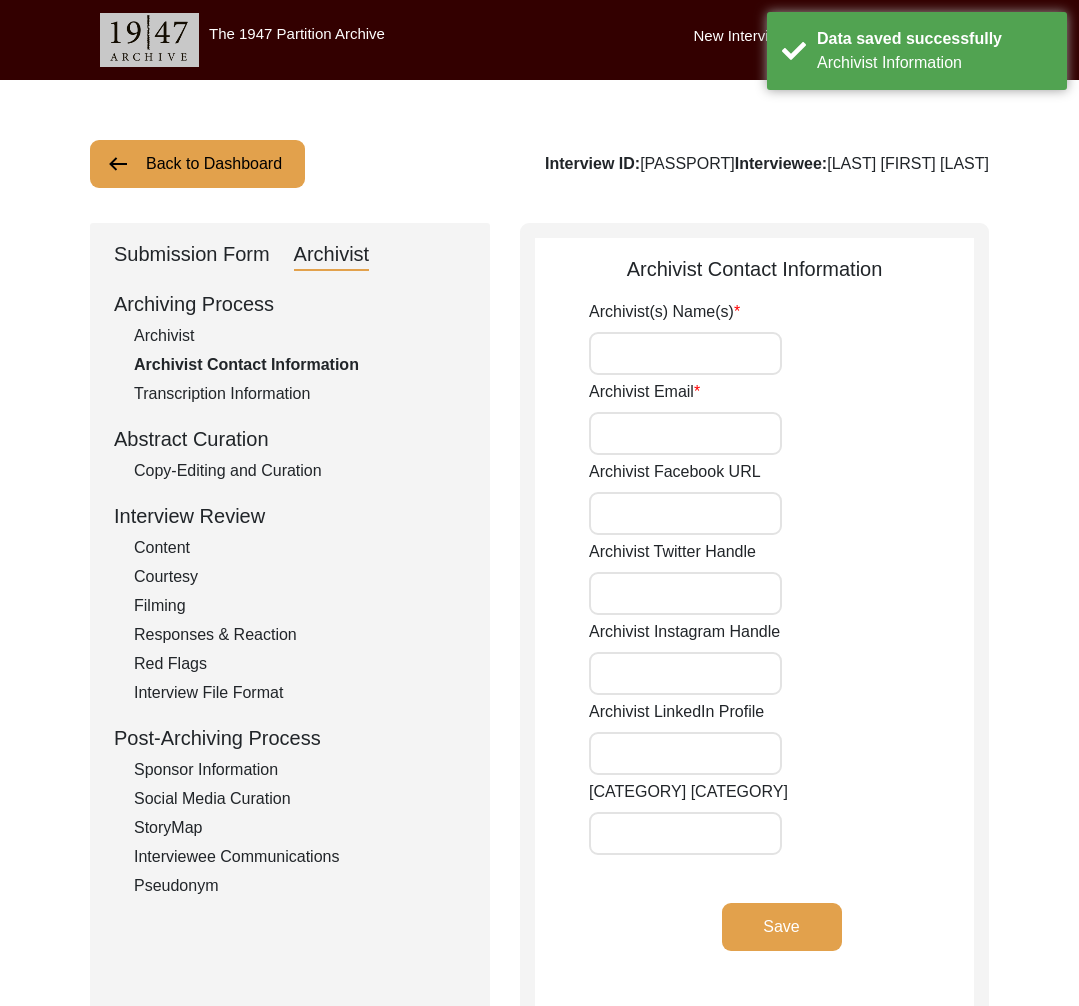 click on "Archivist" 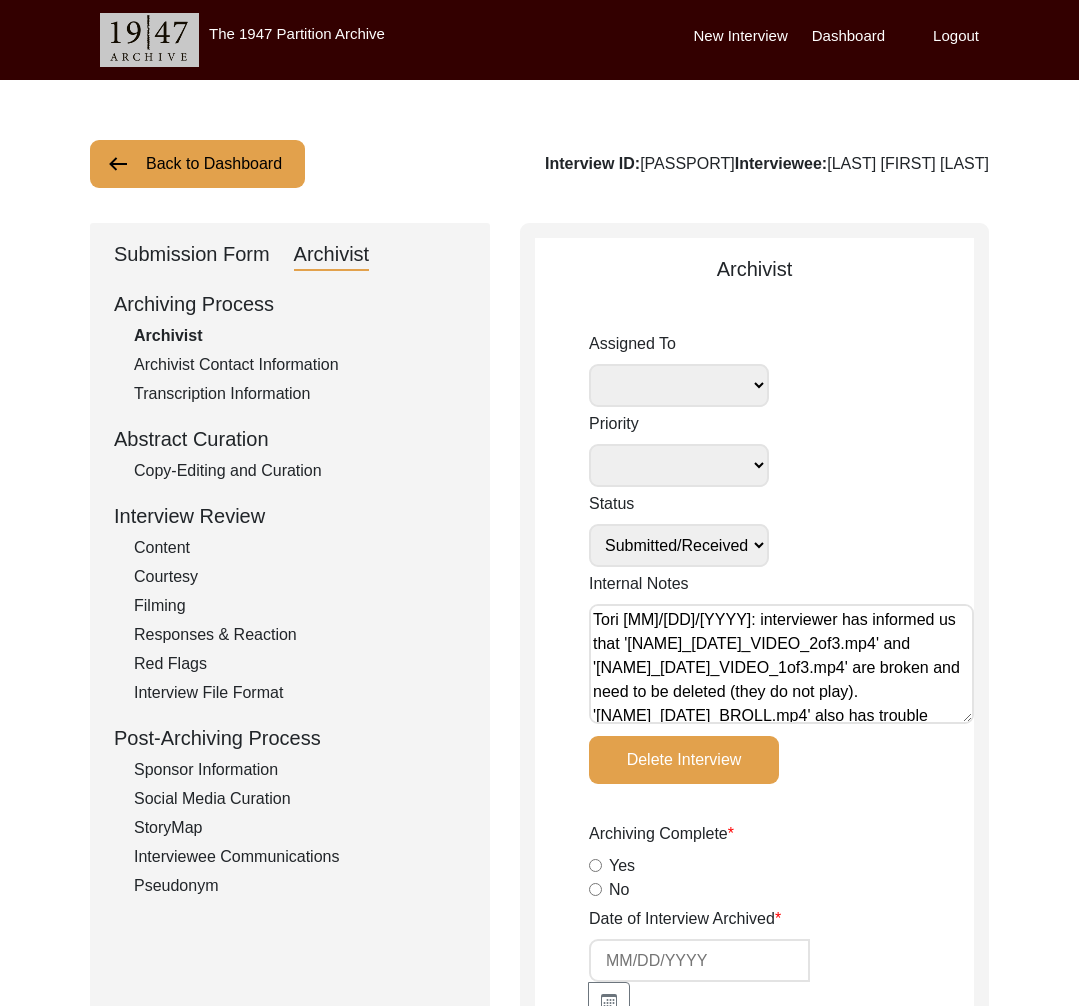 drag, startPoint x: 913, startPoint y: 675, endPoint x: 46, endPoint y: 727, distance: 868.558 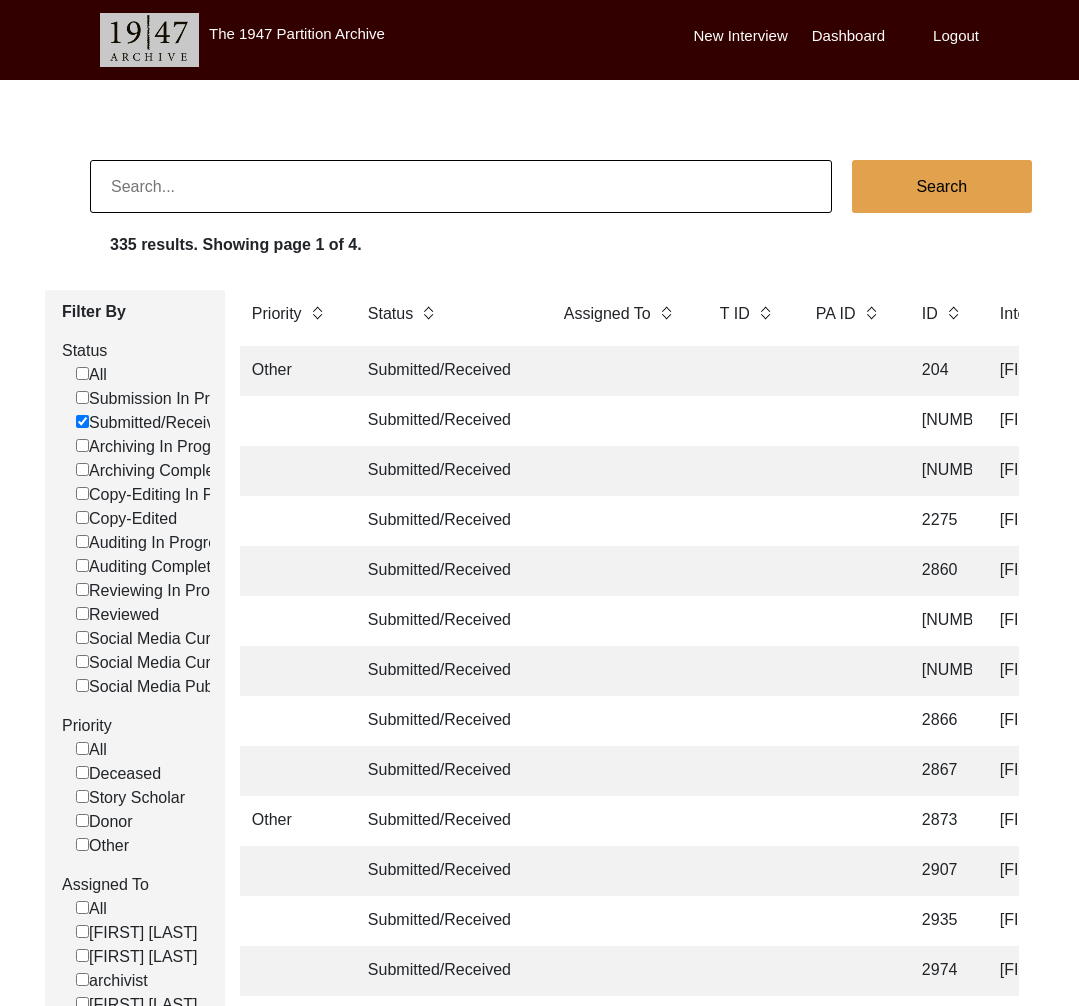 click 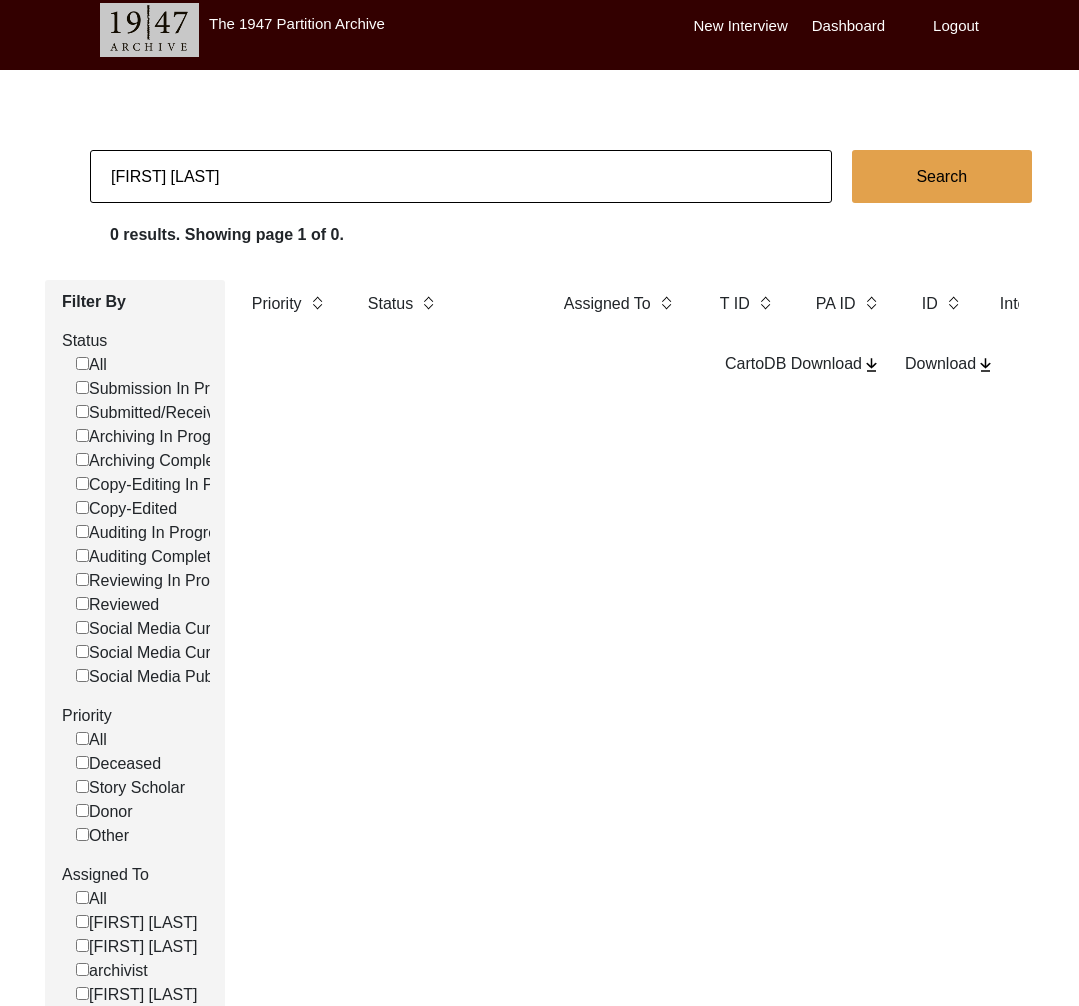 scroll, scrollTop: 13, scrollLeft: 0, axis: vertical 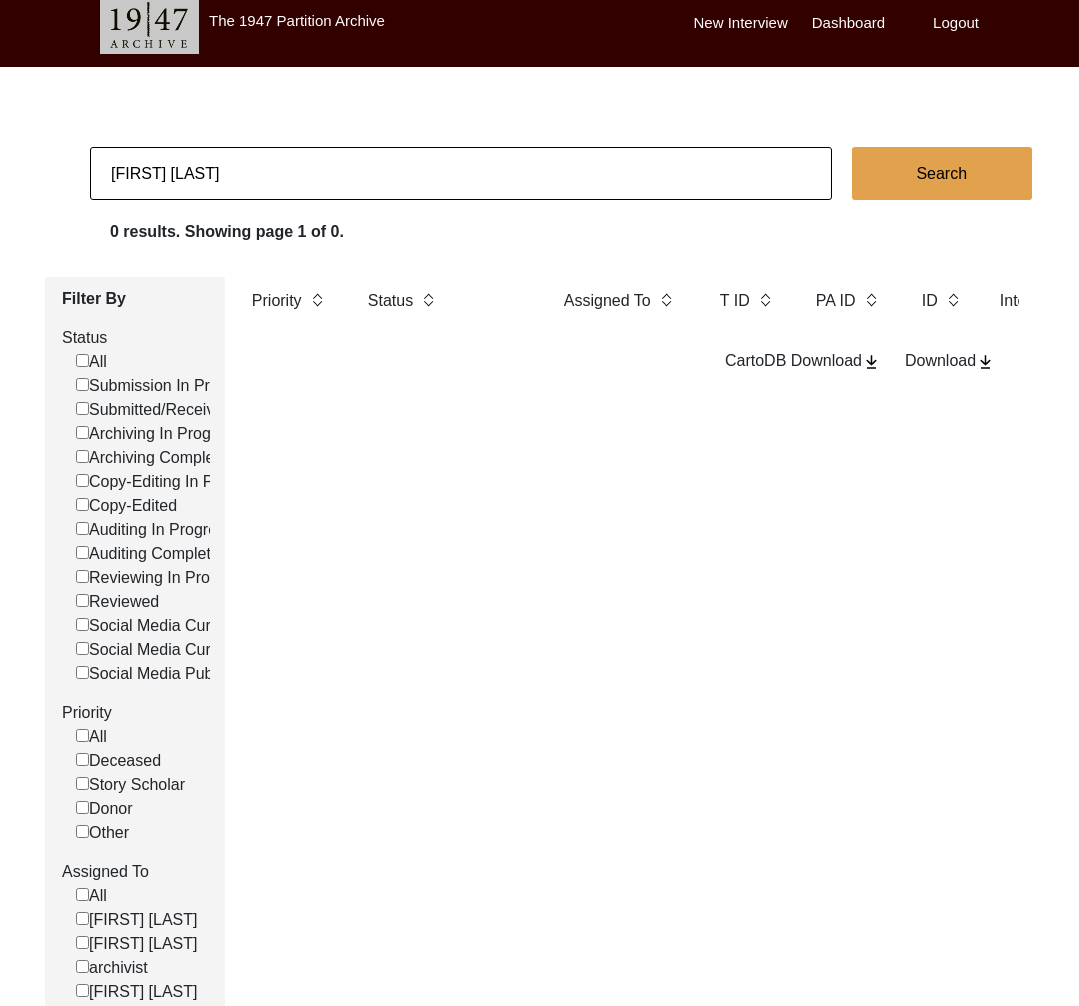 click on "[FIRST] [LAST]" 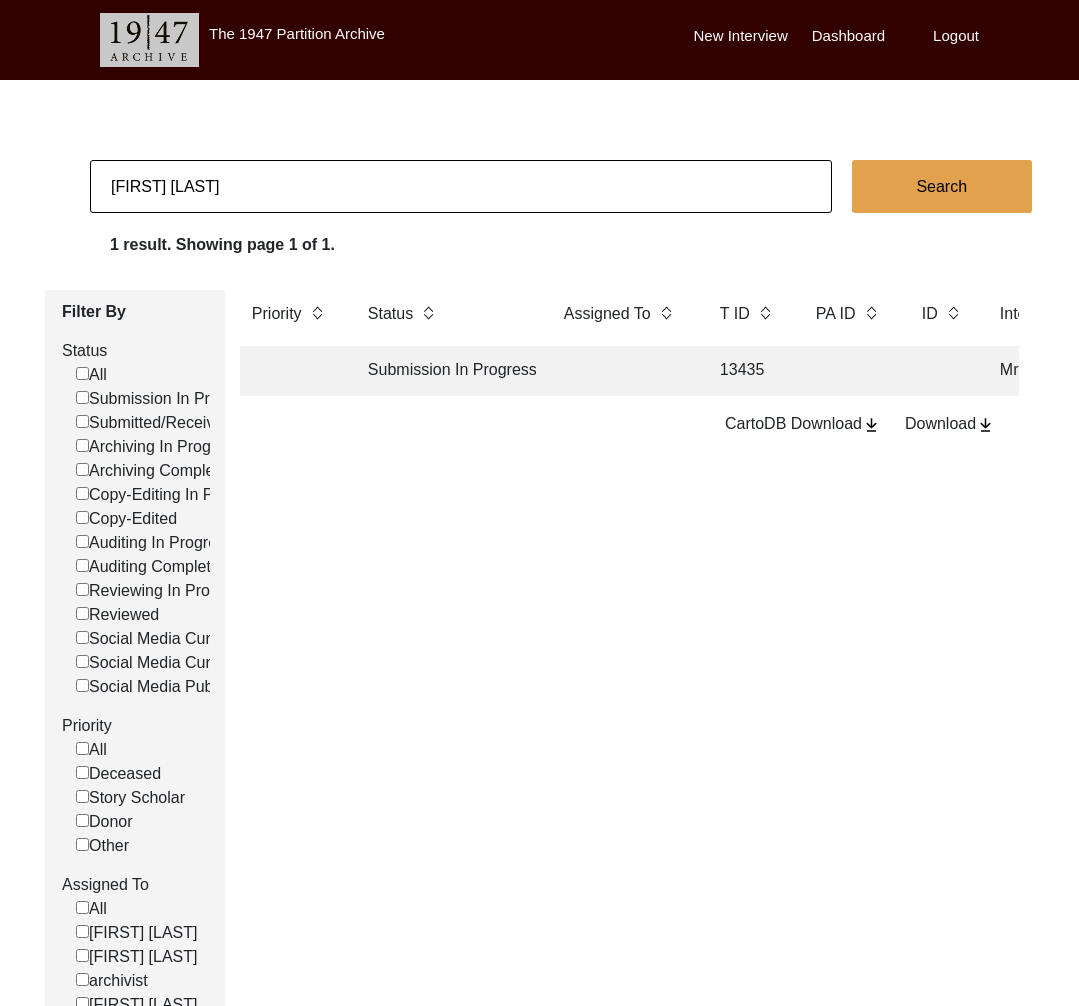 click on "[FIRST] [LAST]" 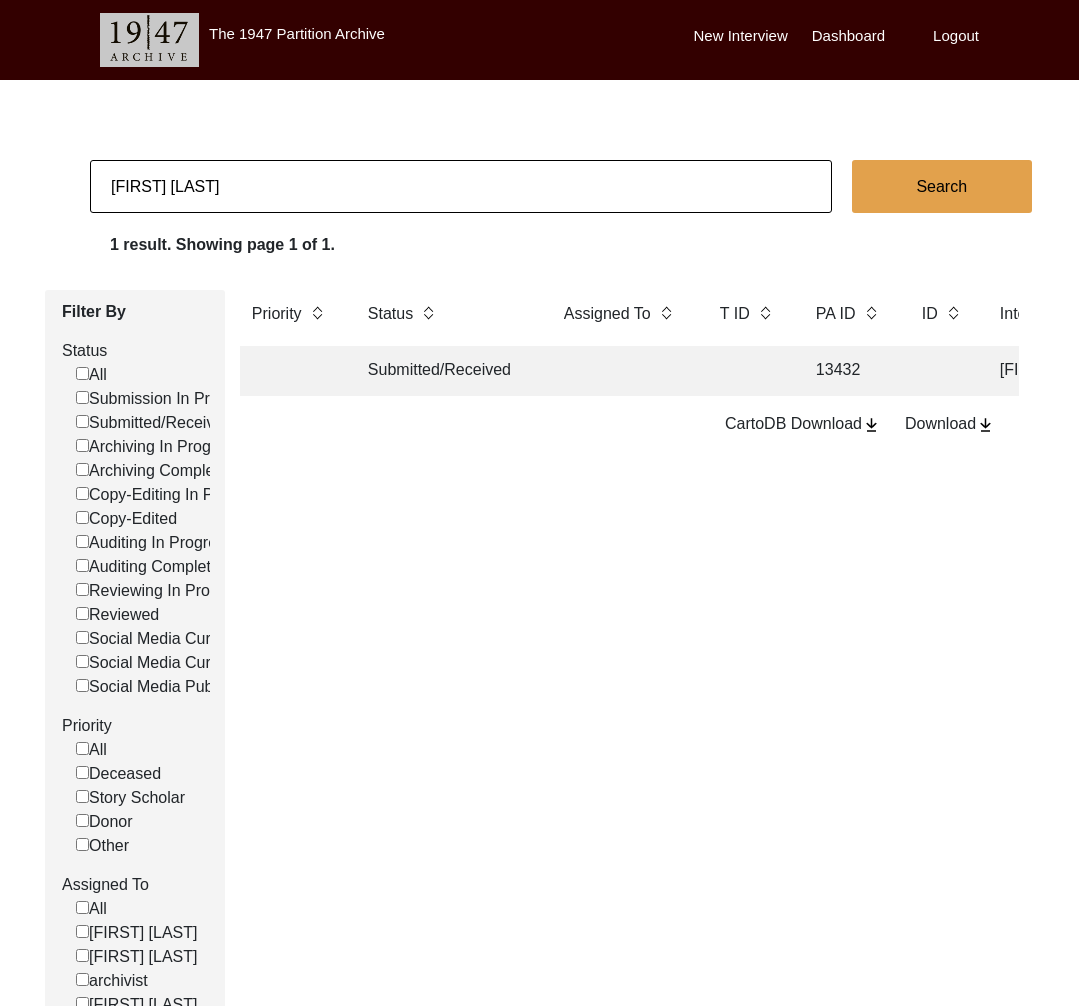 click on "Submitted/Received" 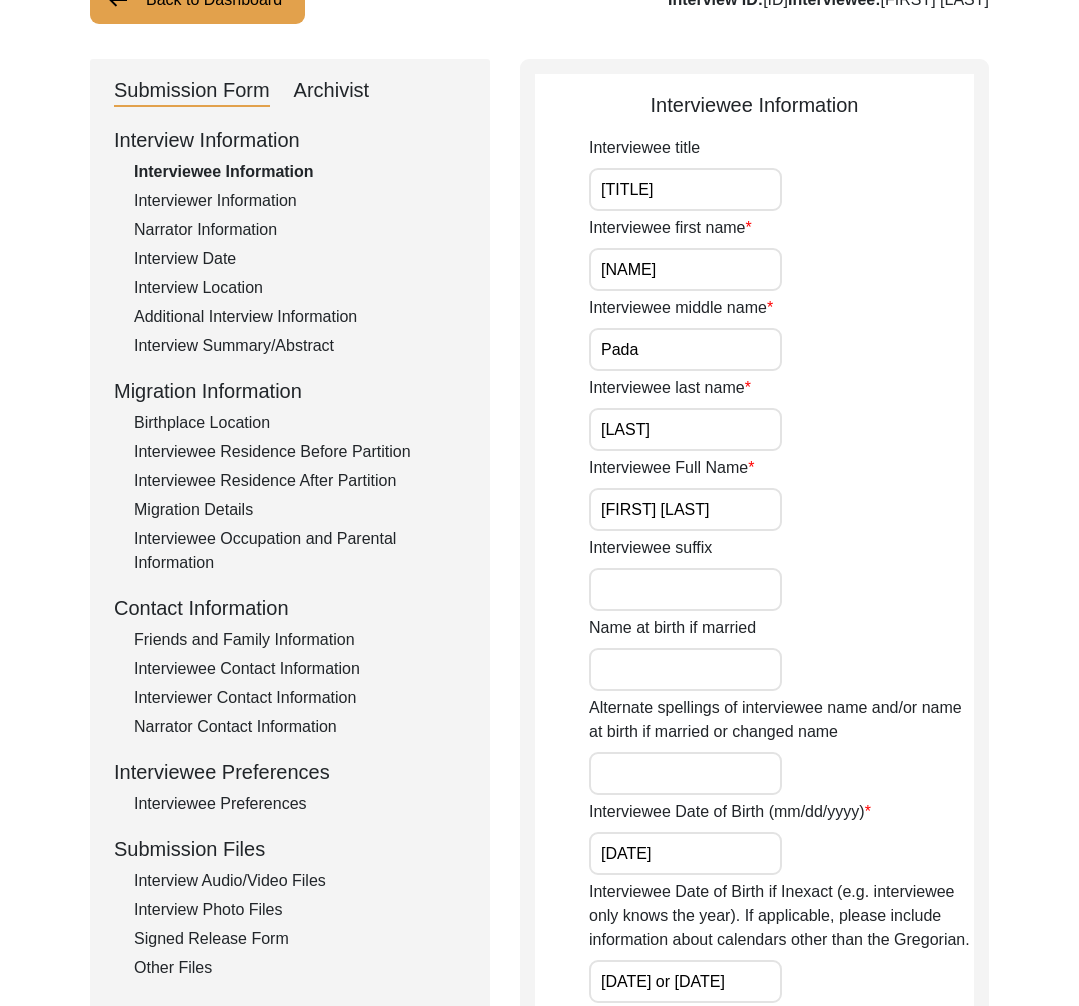 scroll, scrollTop: 308, scrollLeft: 0, axis: vertical 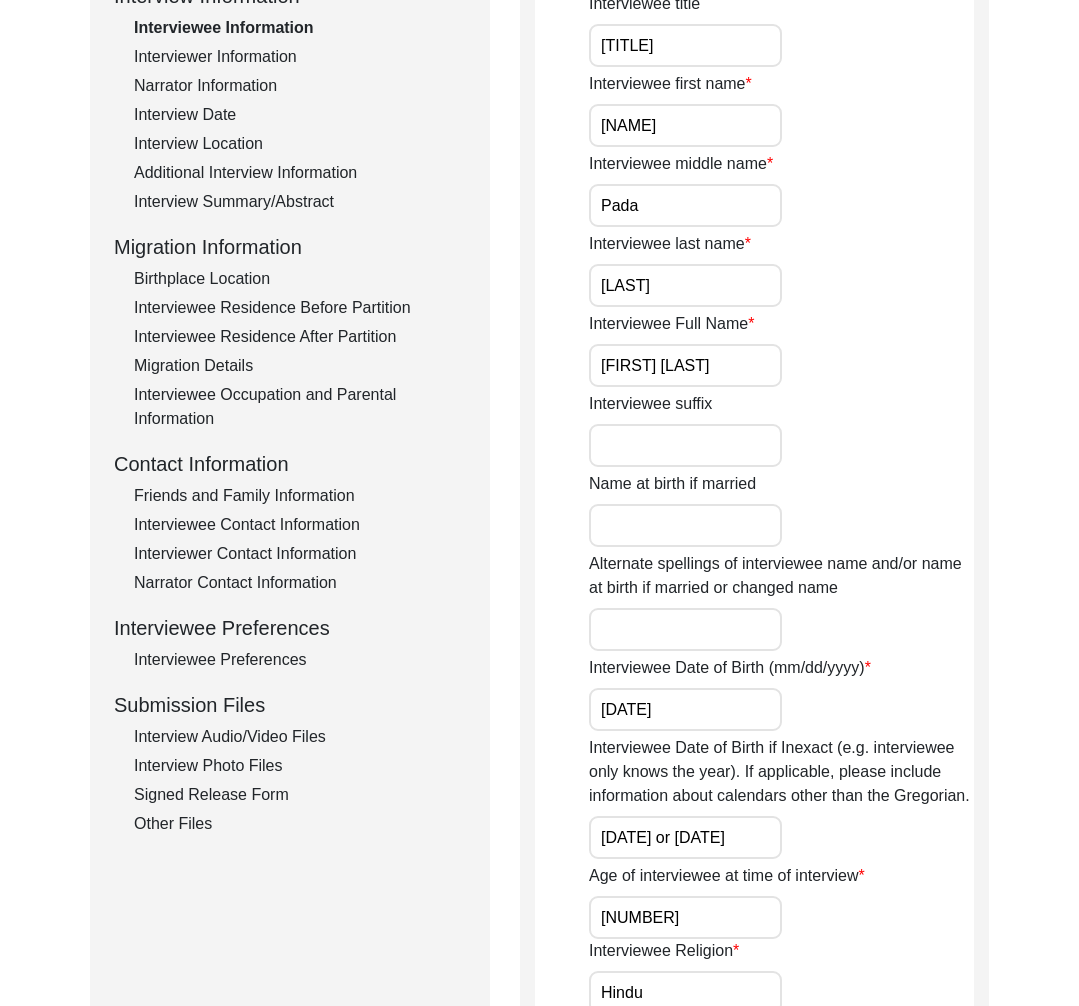 click on "Signed Release Form" 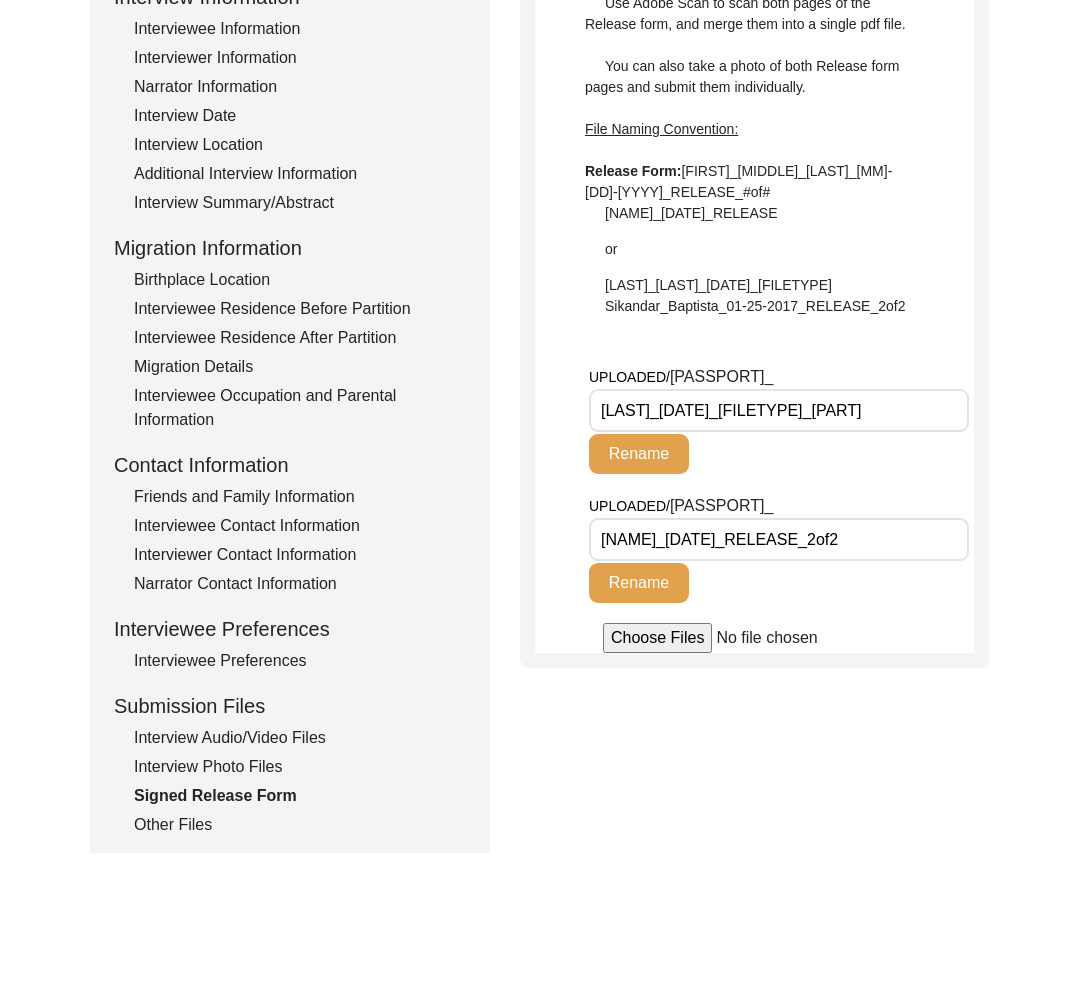 scroll, scrollTop: 0, scrollLeft: 0, axis: both 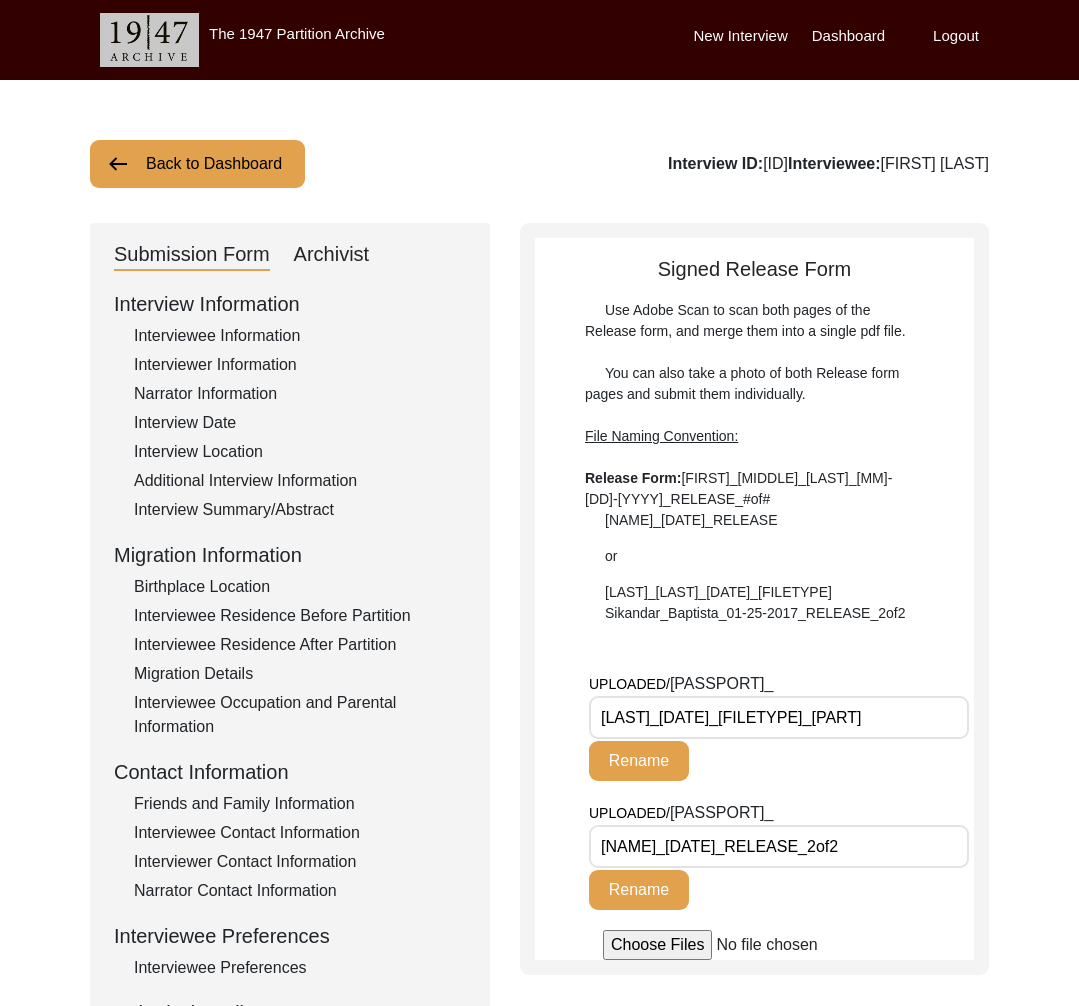 click on "Back to Dashboard" 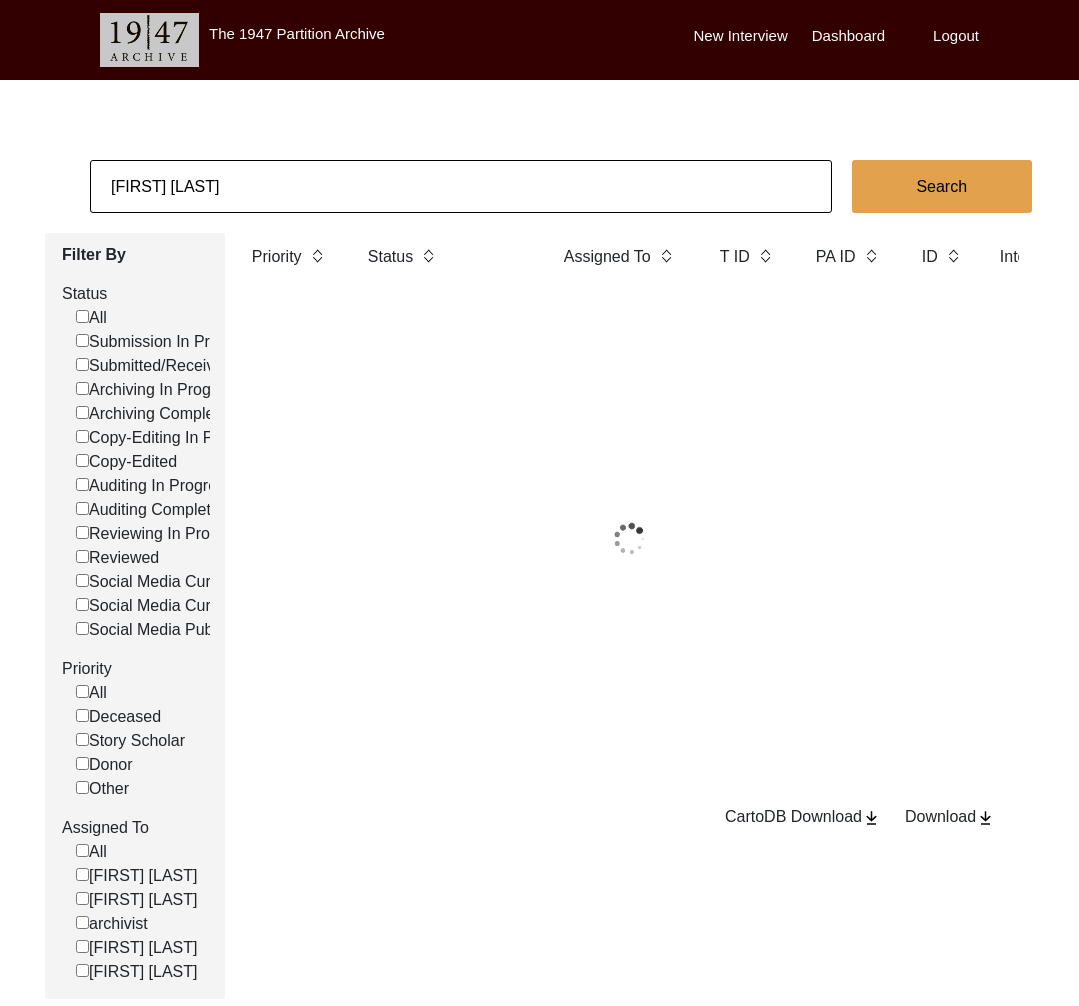 click on "[FIRST] [LAST]" 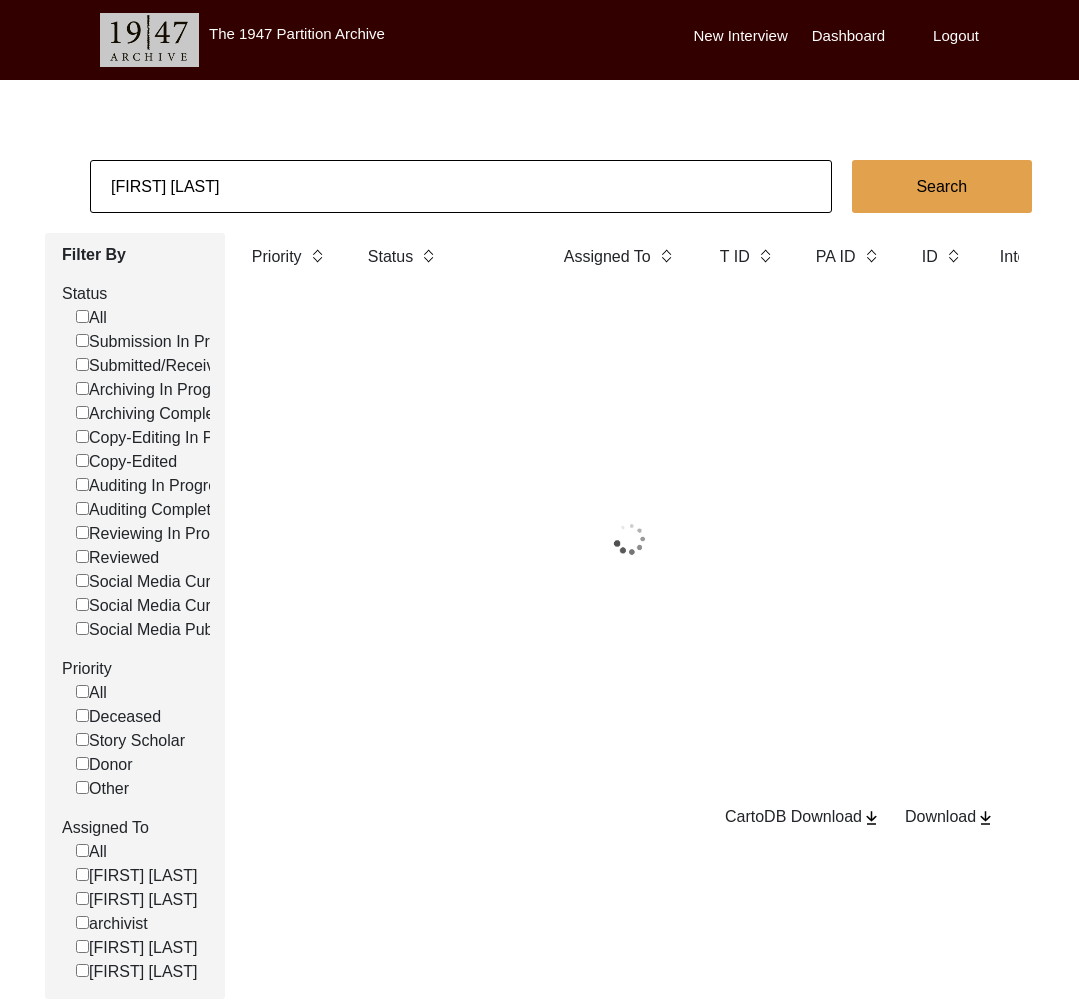 click on "[FIRST] [LAST]" 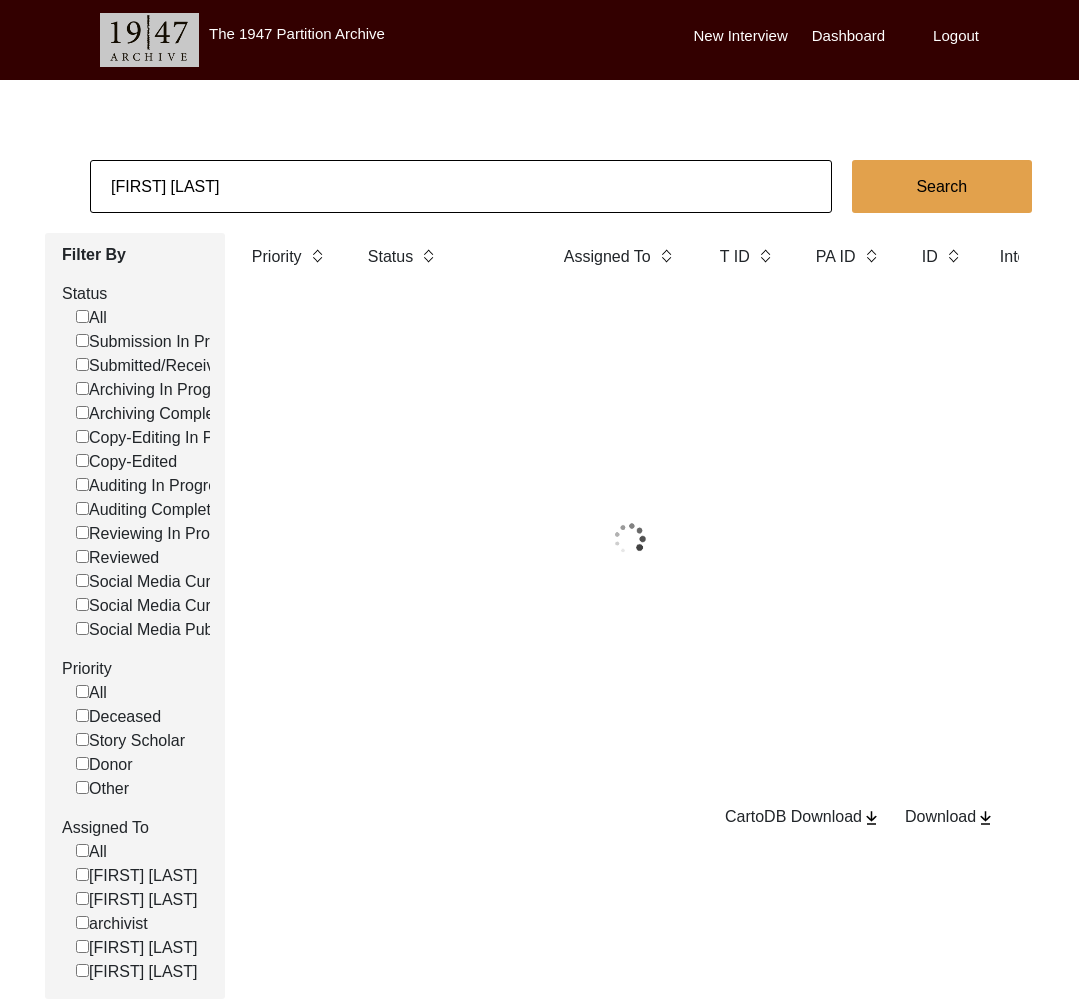 click on "[FIRST] [LAST]" 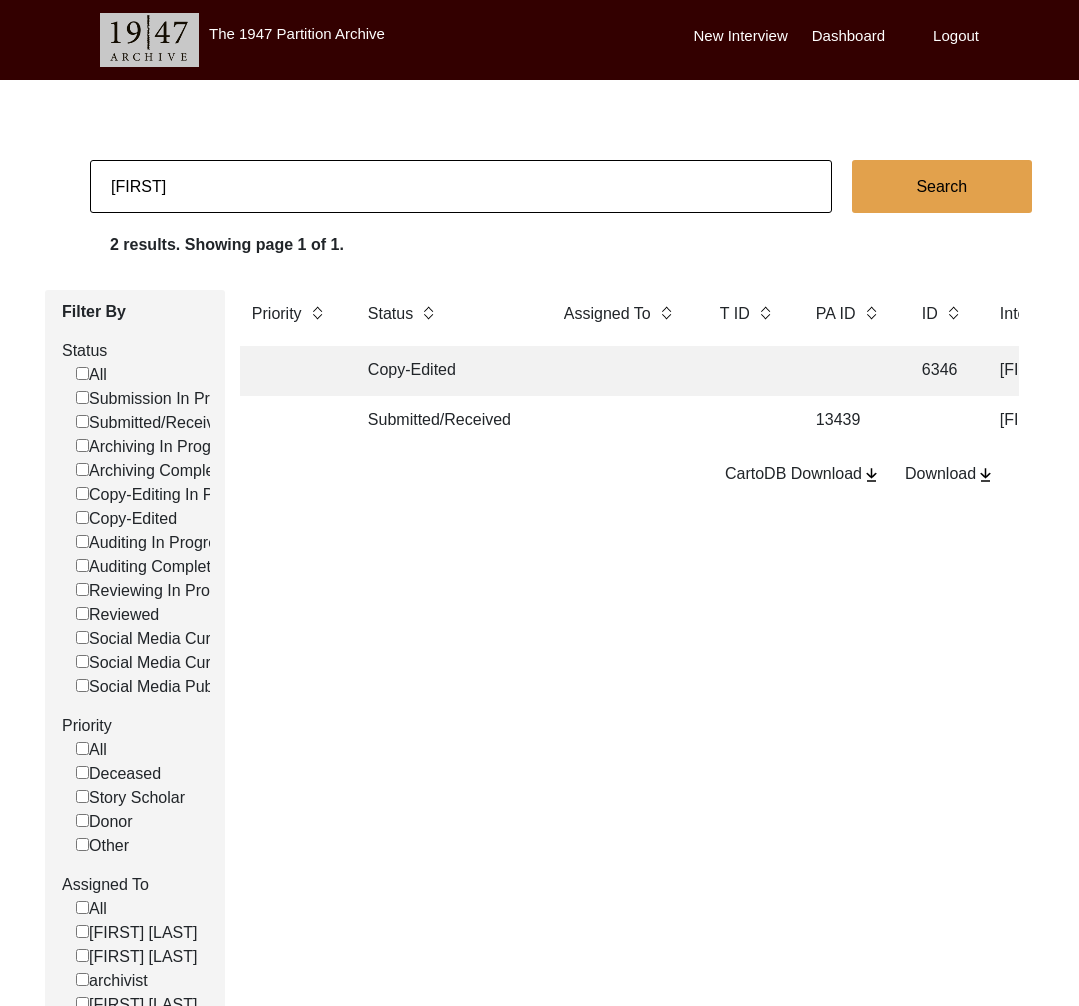 click on "Submitted/Received" 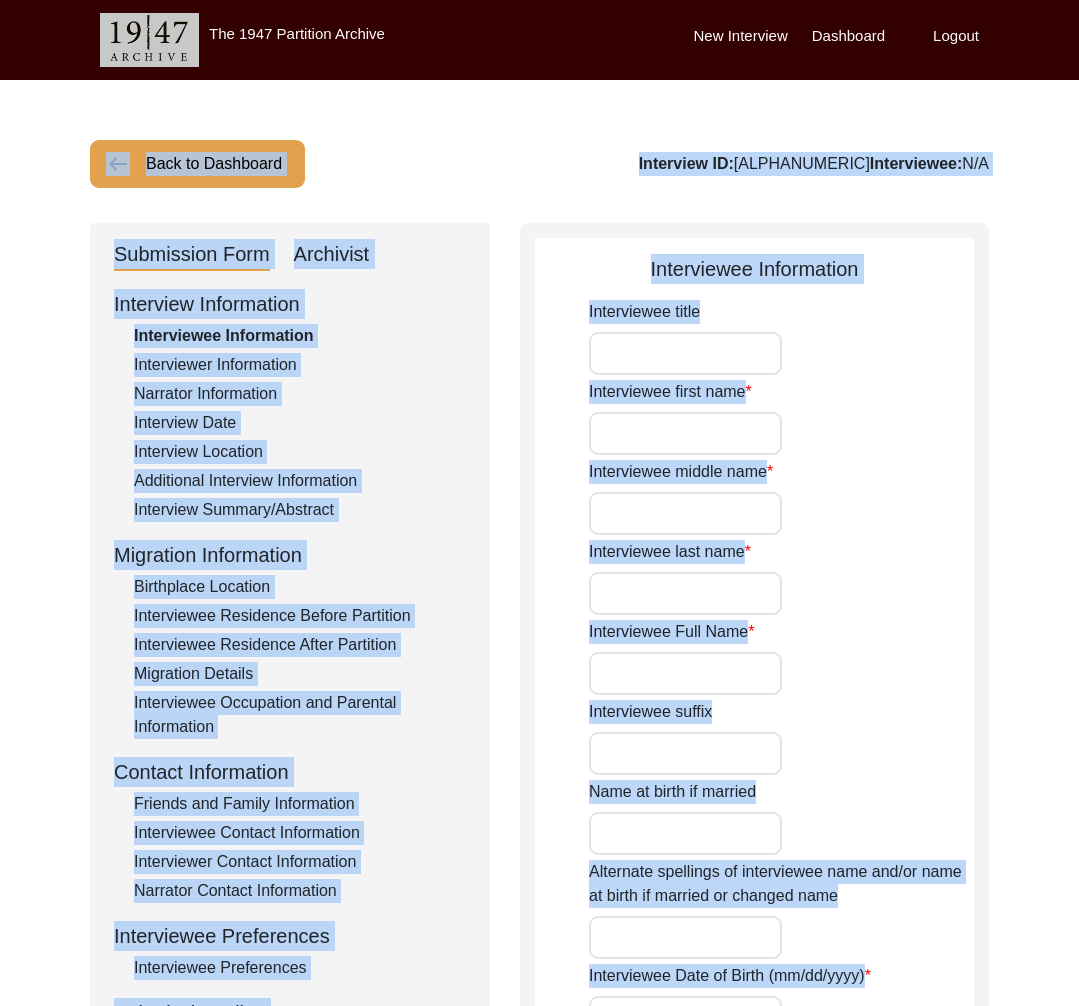 click on "Submission Form   Archivist   Interview Information   Interviewee Information   Interviewer Information   Narrator Information   Interview Date   Interview Location   Additional Interview Information   Interview Summary/Abstract   Migration Information   Birthplace Location   Interviewee Residence Before Partition   Interviewee Residence After Partition   Migration Details   Interviewee Occupation and Parental Information   Contact Information   Friends and Family Information   Interviewee Contact Information   Interviewer Contact Information   Narrator Contact Information   Interviewee Preferences   Interviewee Preferences   Submission Files   Interview Audio/Video Files   Interview Photo Files   Signed Release Form   Other Files   Interviewee Information
Interviewee title Interviewee first name Interviewee middle name Interviewee last name Interviewee Full Name Interviewee suffix Name at birth if married Alternate spellings of interviewee name and/or name at birth if married or changed name Save" 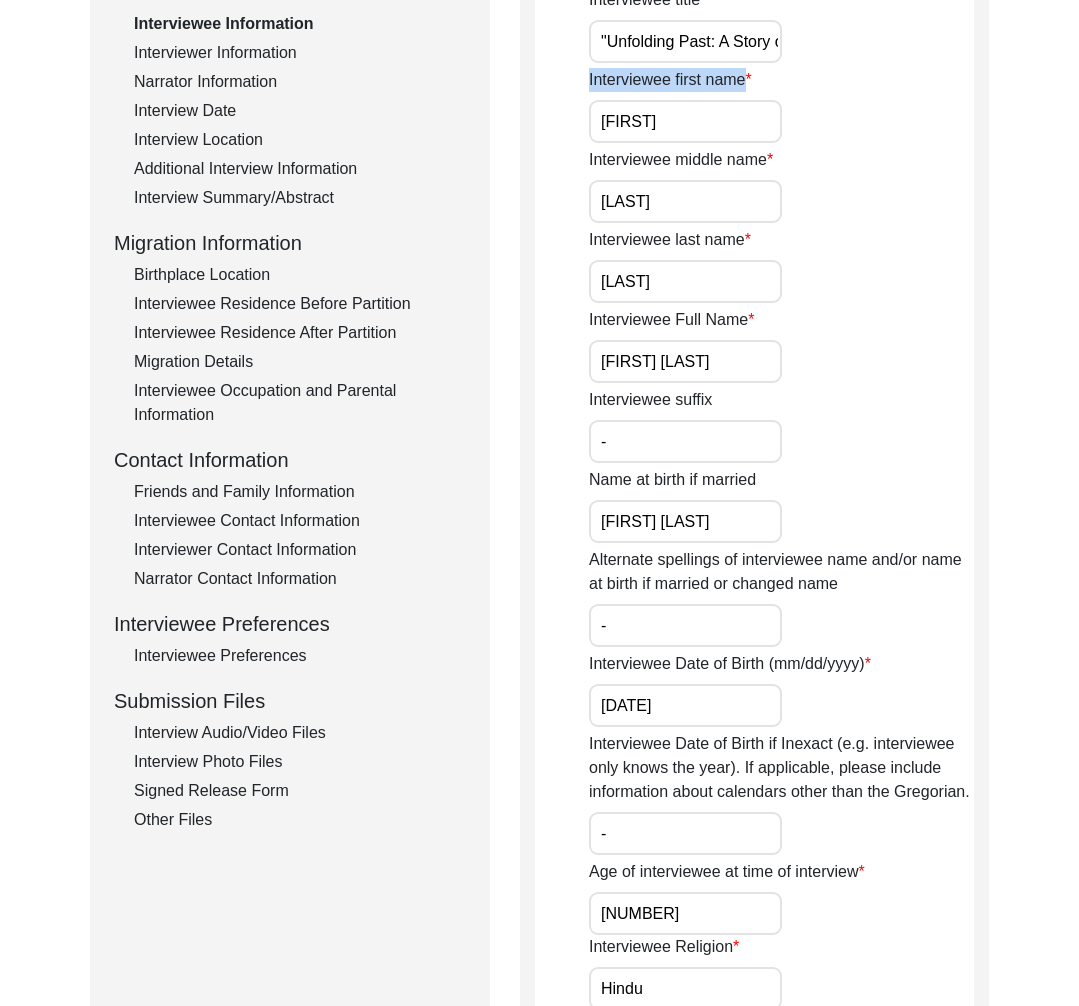 scroll, scrollTop: 0, scrollLeft: 0, axis: both 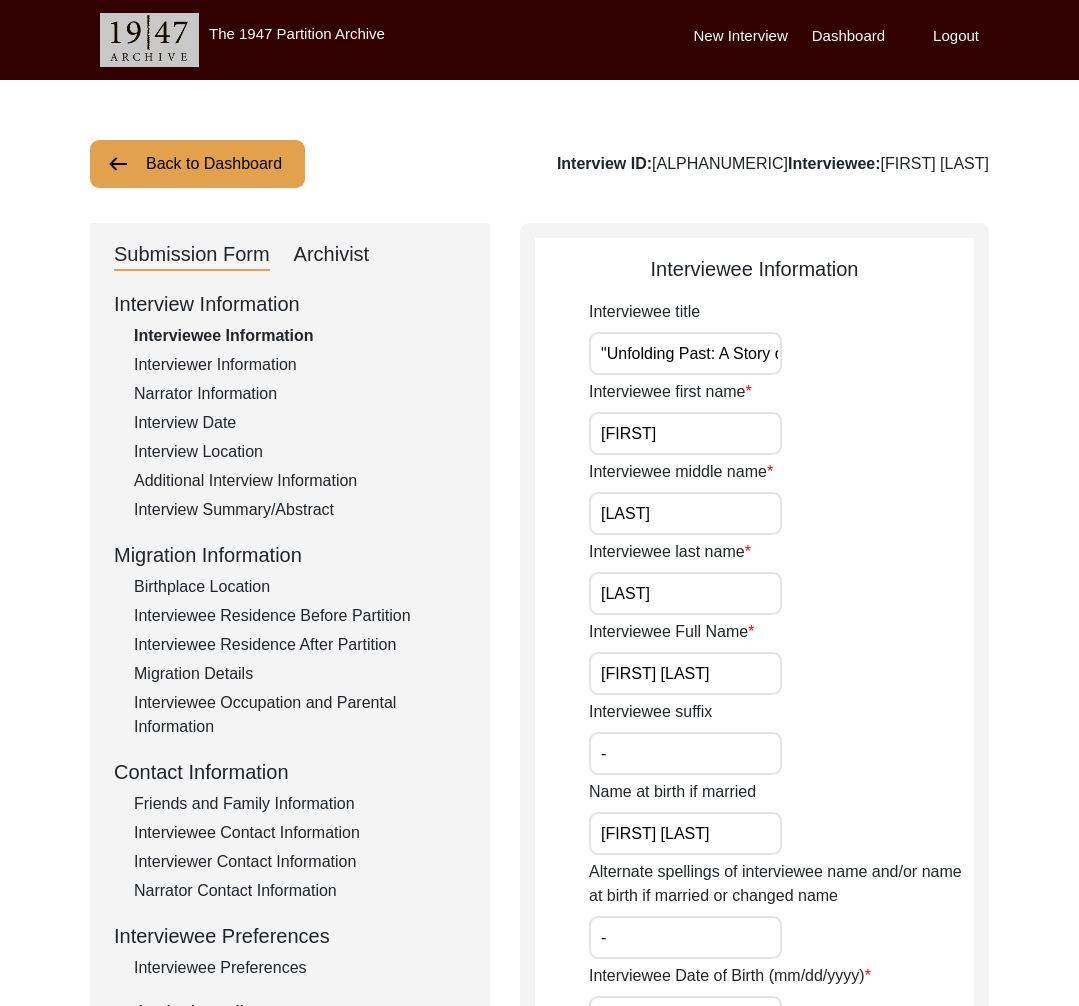 click on "Interview Information   Interviewee Information   Interviewer Information   Narrator Information   Interview Date   Interview Location   Additional Interview Information   Interview Summary/Abstract   Migration Information   Birthplace Location   Interviewee Residence Before Partition   Interviewee Residence After Partition   Migration Details   Interviewee Occupation and Parental Information   Contact Information   Friends and Family Information   Interviewee Contact Information   Interviewer Contact Information   Narrator Contact Information   Interviewee Preferences   Interviewee Preferences   Submission Files   Interview Audio/Video Files   Interview Photo Files   Signed Release Form   Other Files" 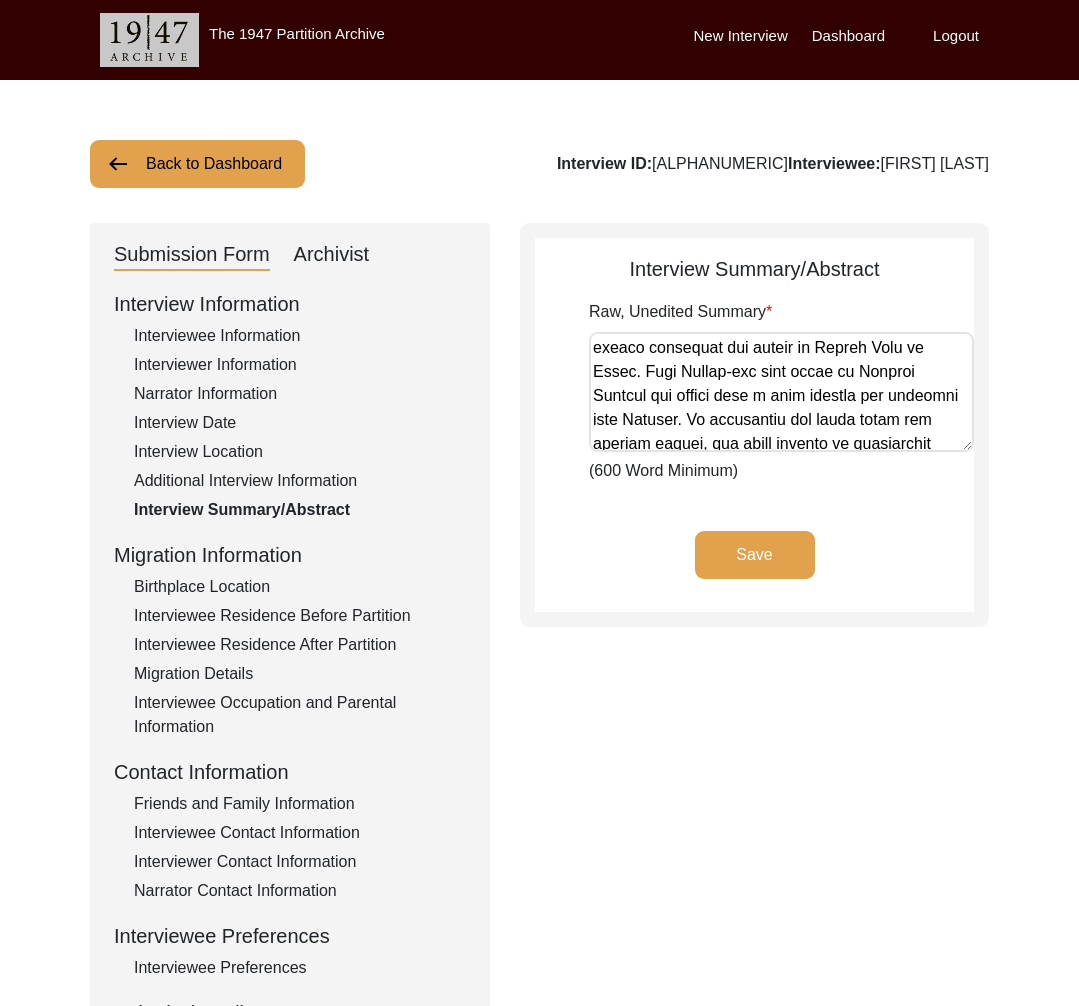 scroll, scrollTop: 1141, scrollLeft: 0, axis: vertical 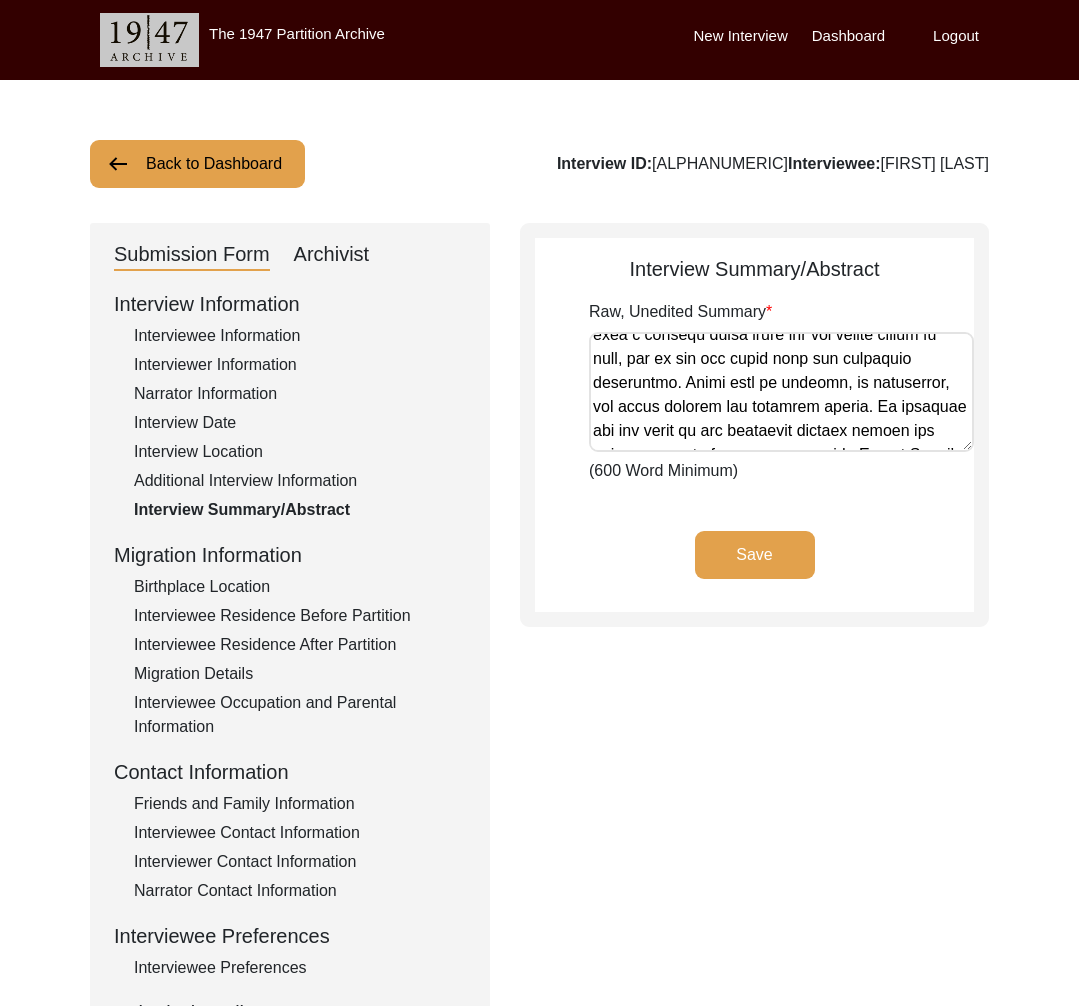 click on "Interviewer Information" 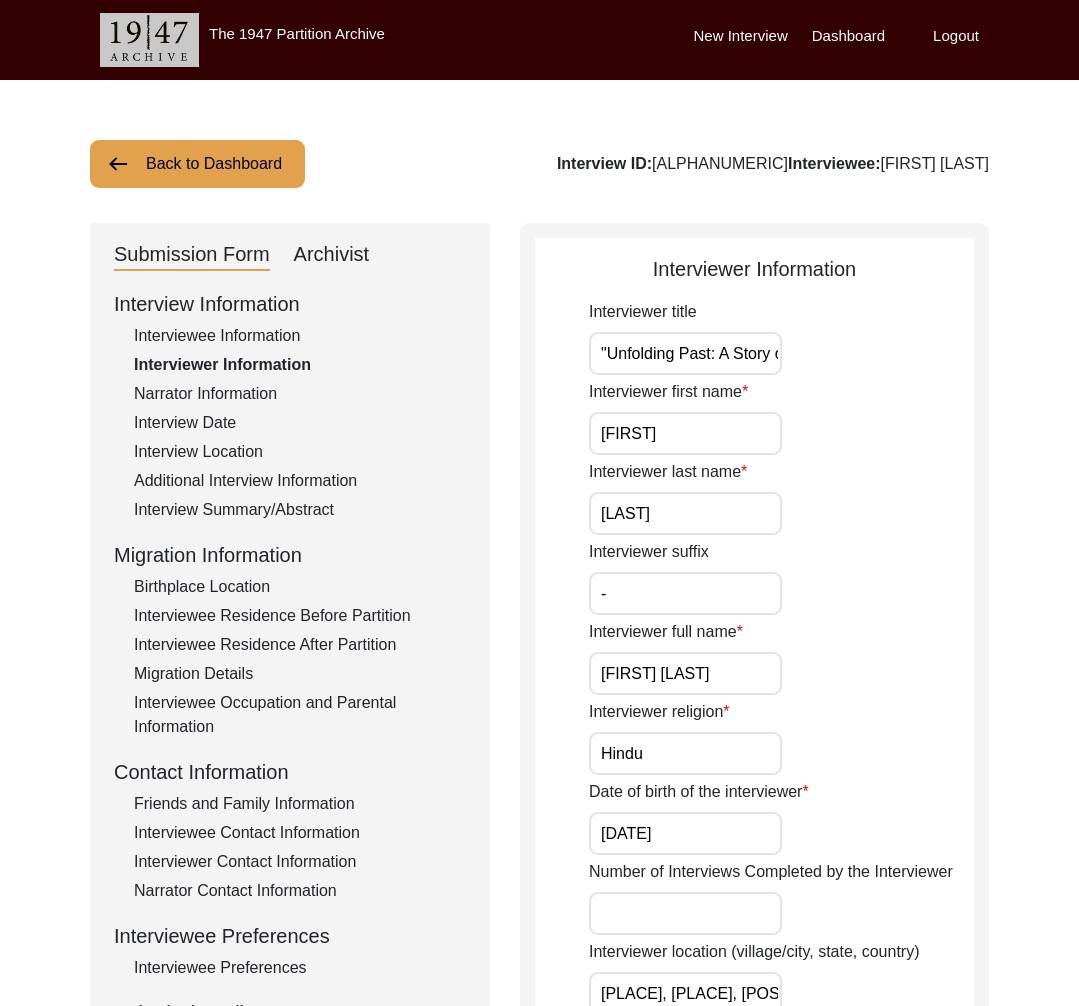 click on "Interviewee Information" 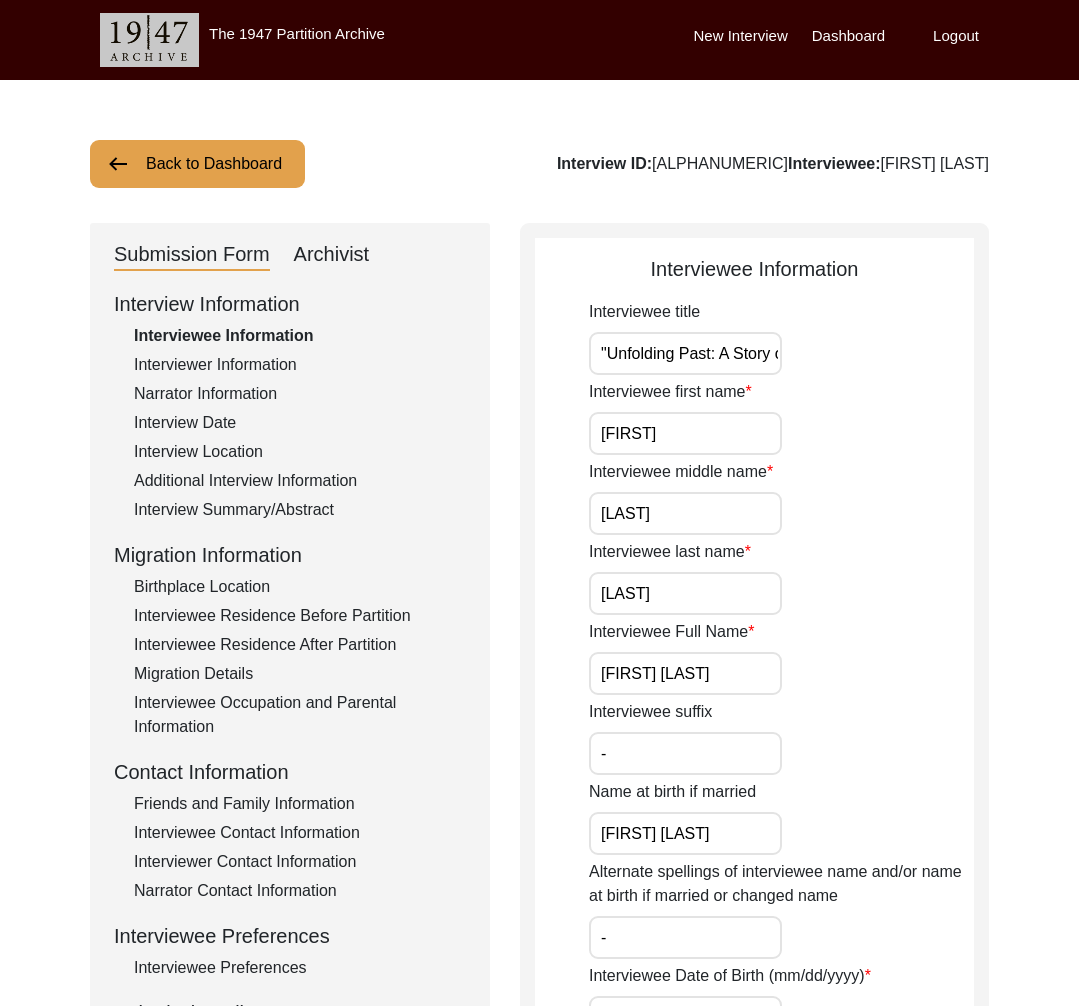 click on "Narrator Information" 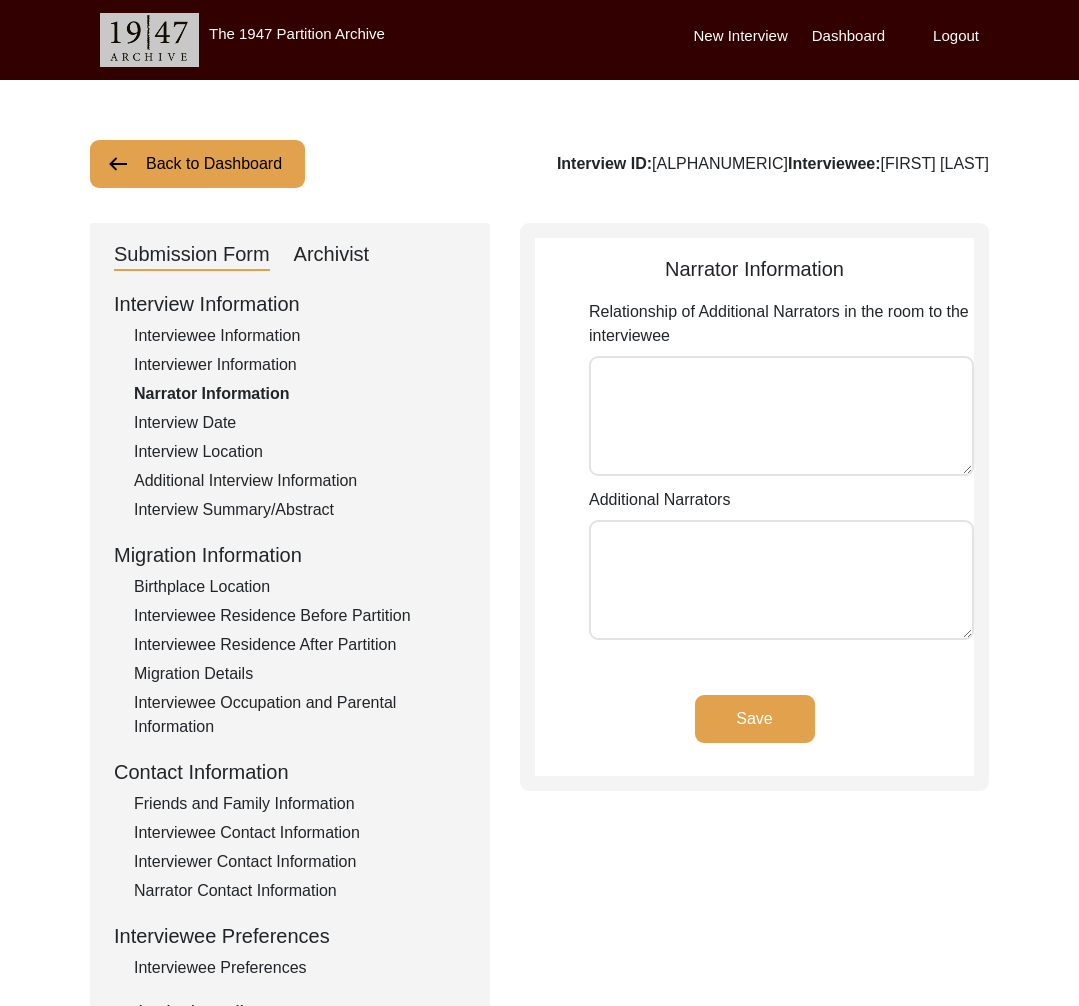 click on "Interview Date" 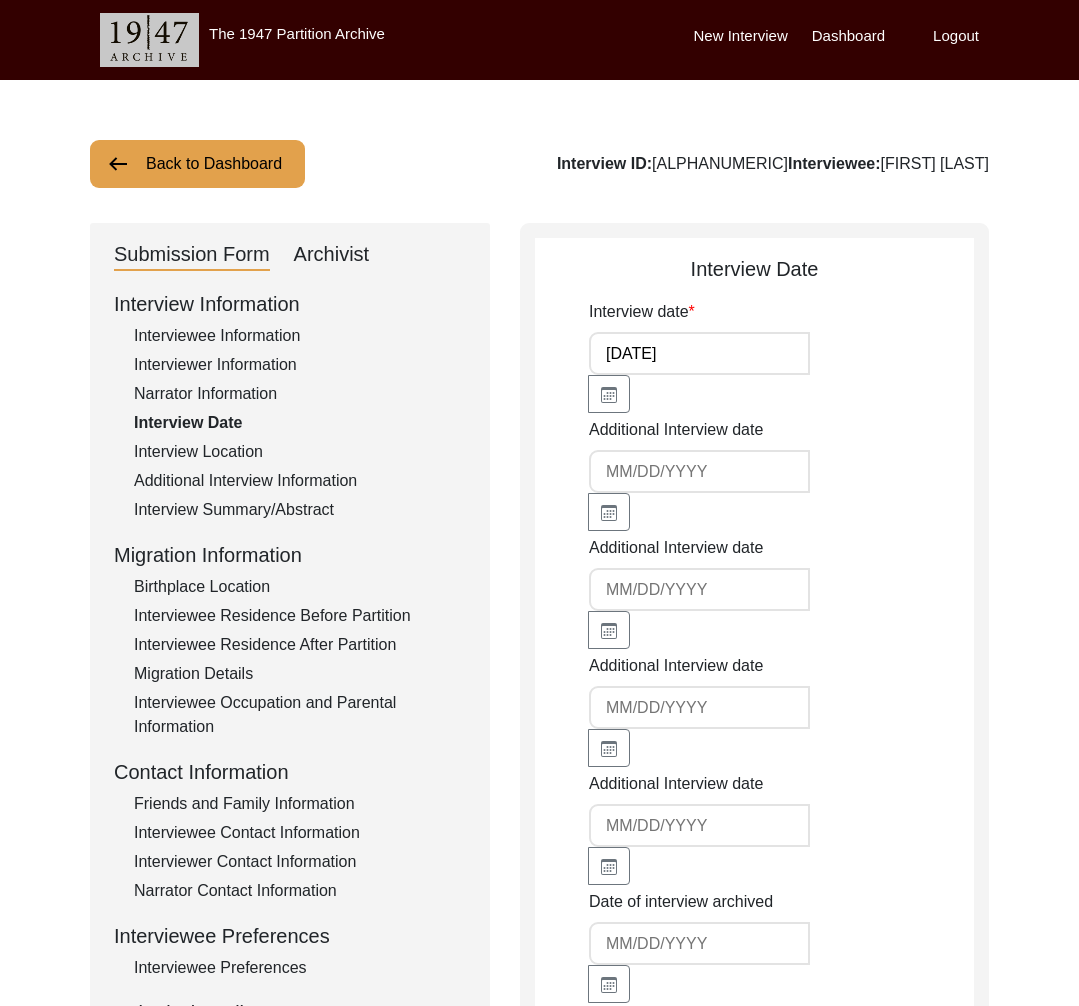 click on "Interview Location" 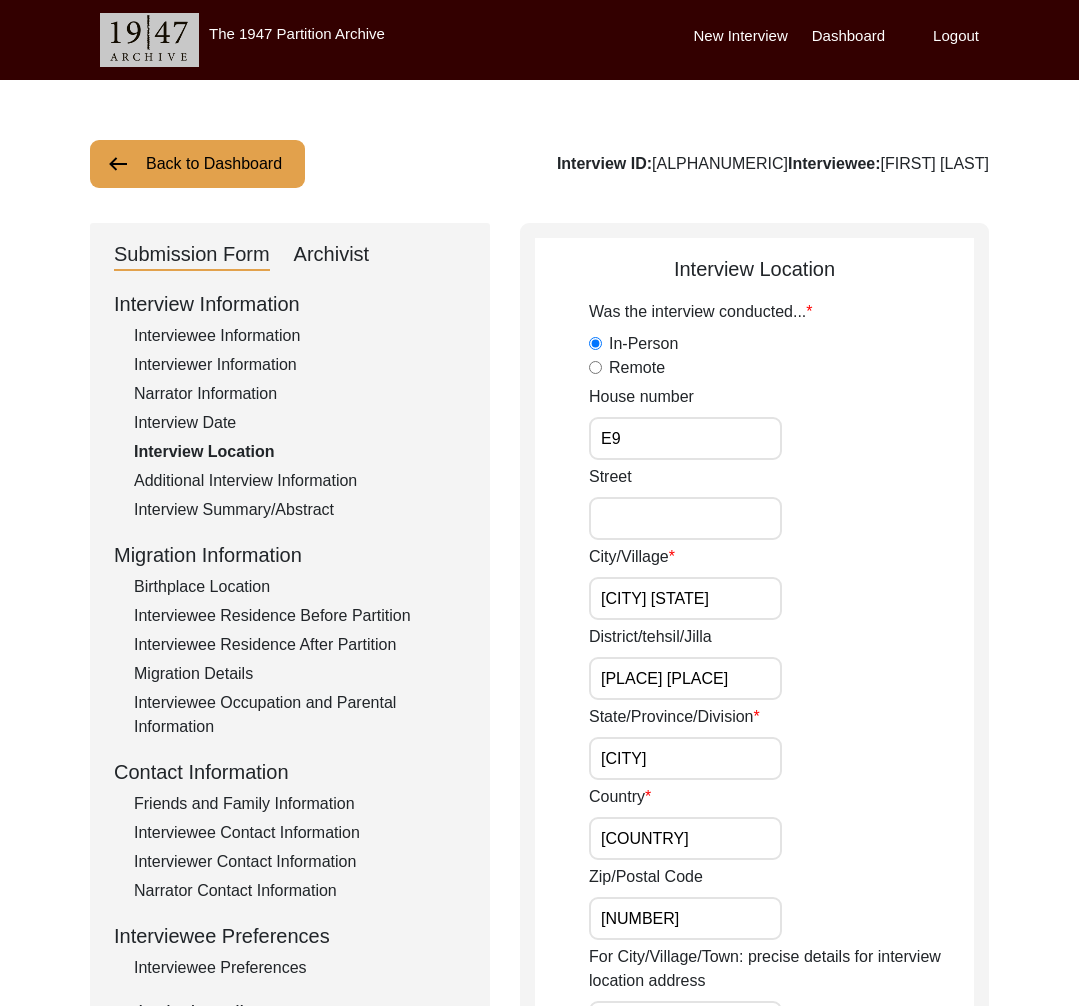 click on "Additional Interview Information" 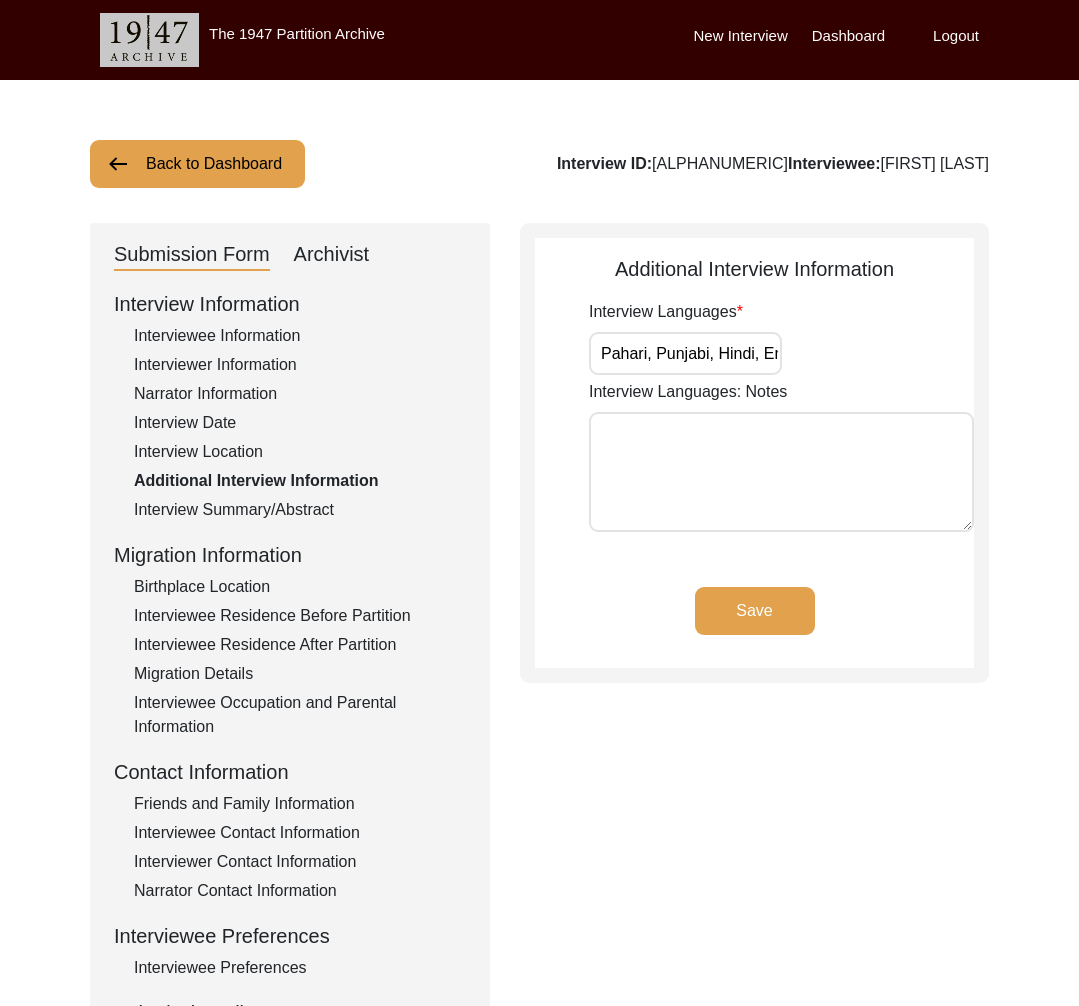 drag, startPoint x: 221, startPoint y: 511, endPoint x: 224, endPoint y: 531, distance: 20.22375 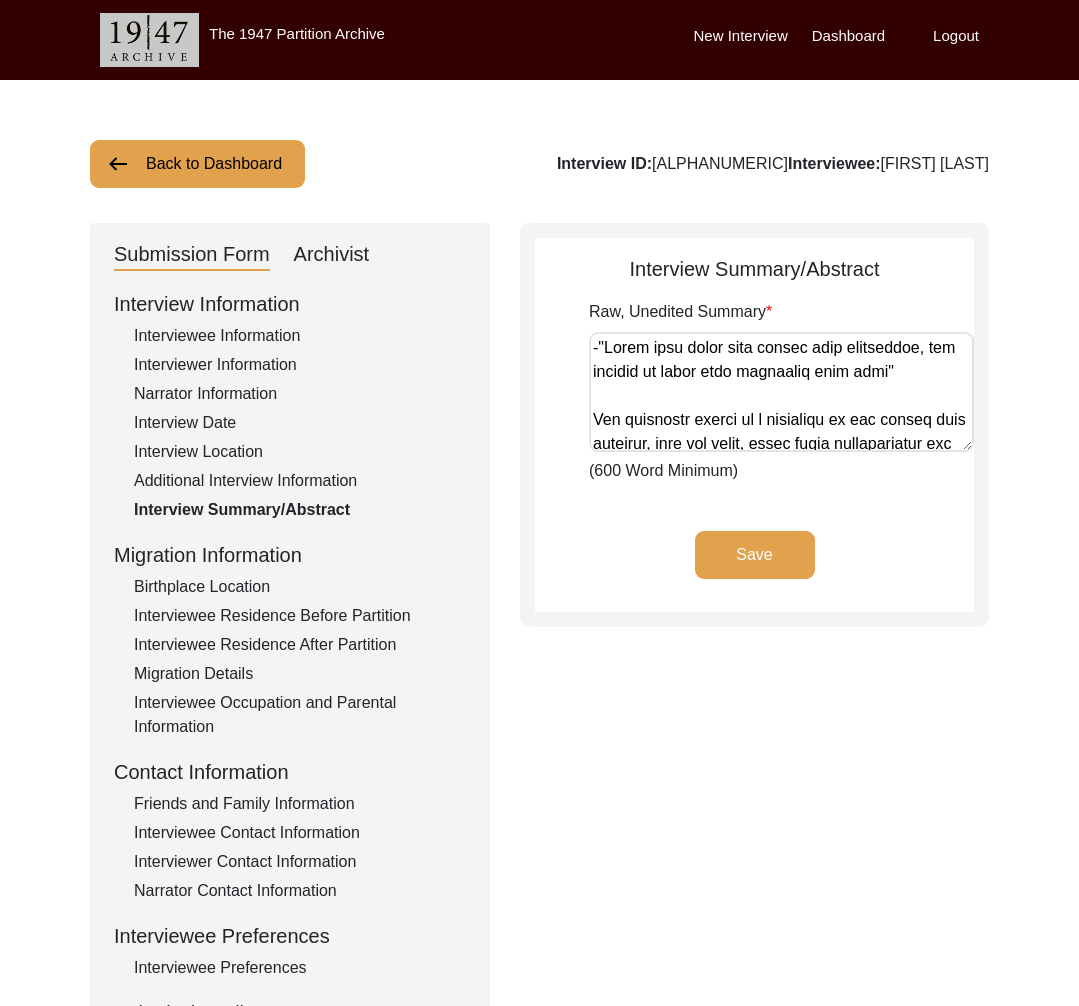 click on "Birthplace Location" 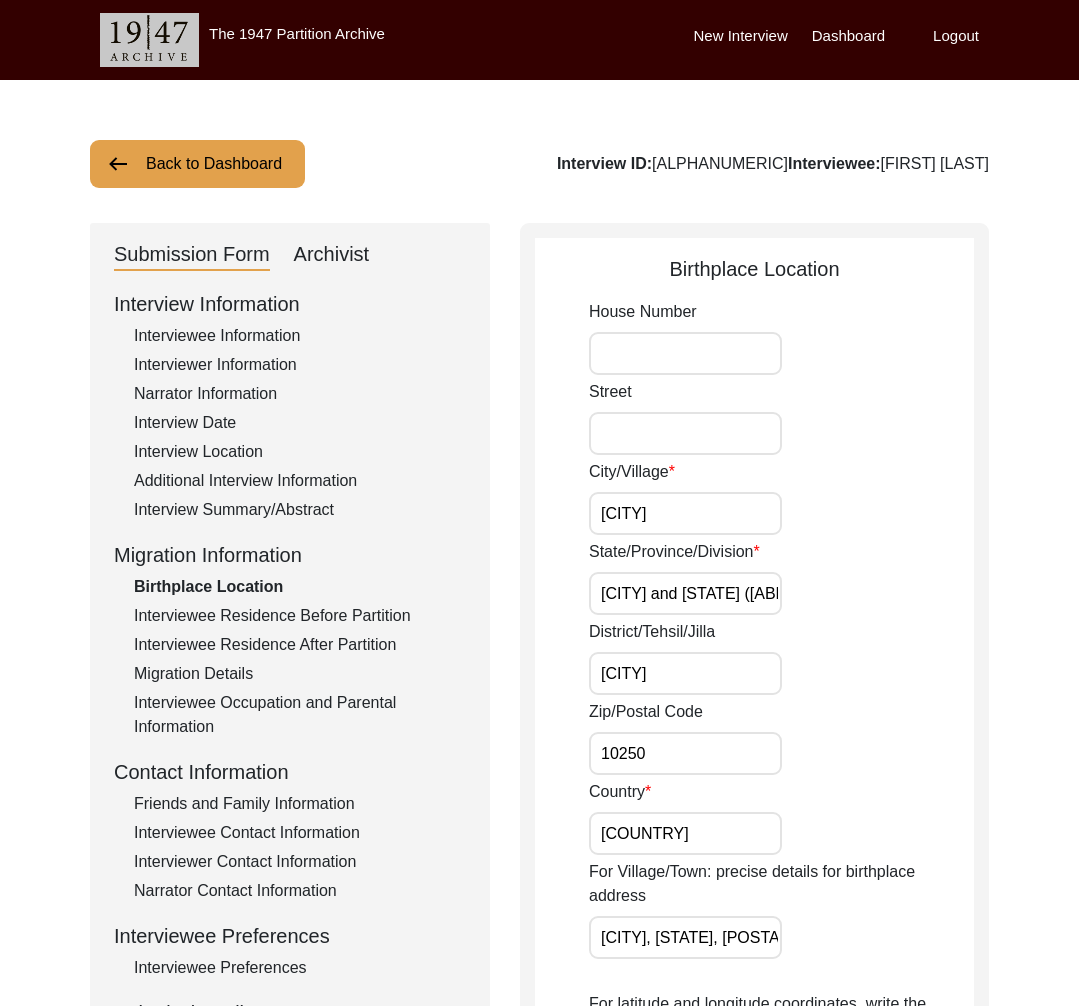 click on "Interviewee Residence Before Partition" 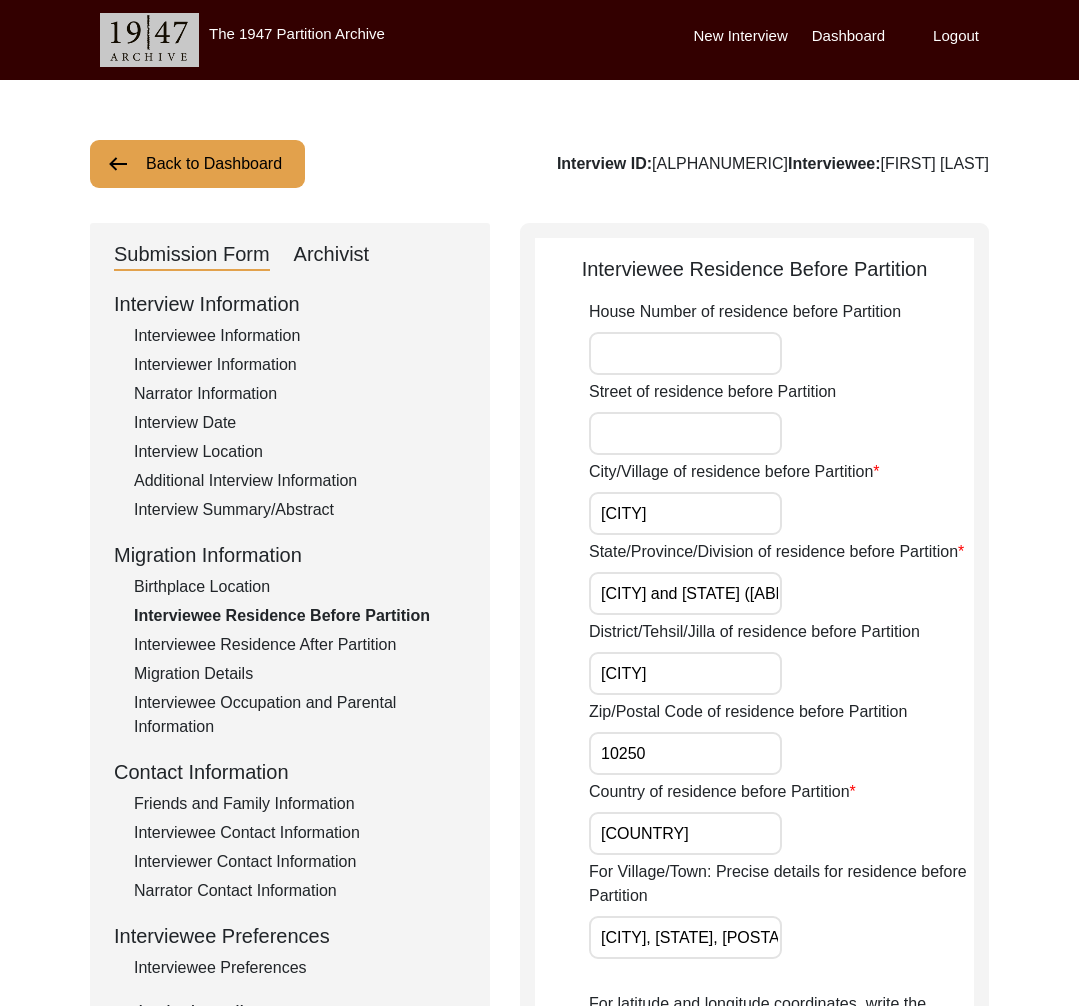 click on "Migration Details" 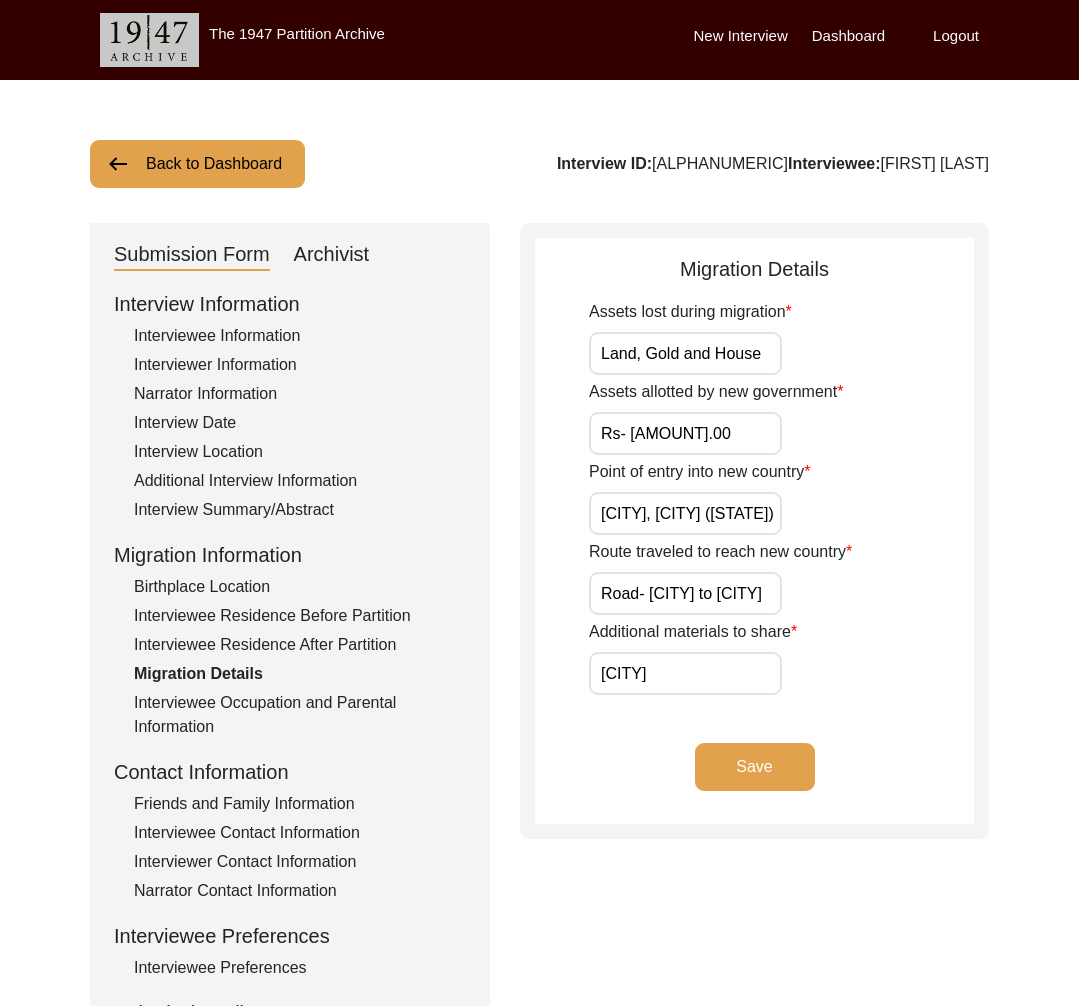 click on "Migration Details" 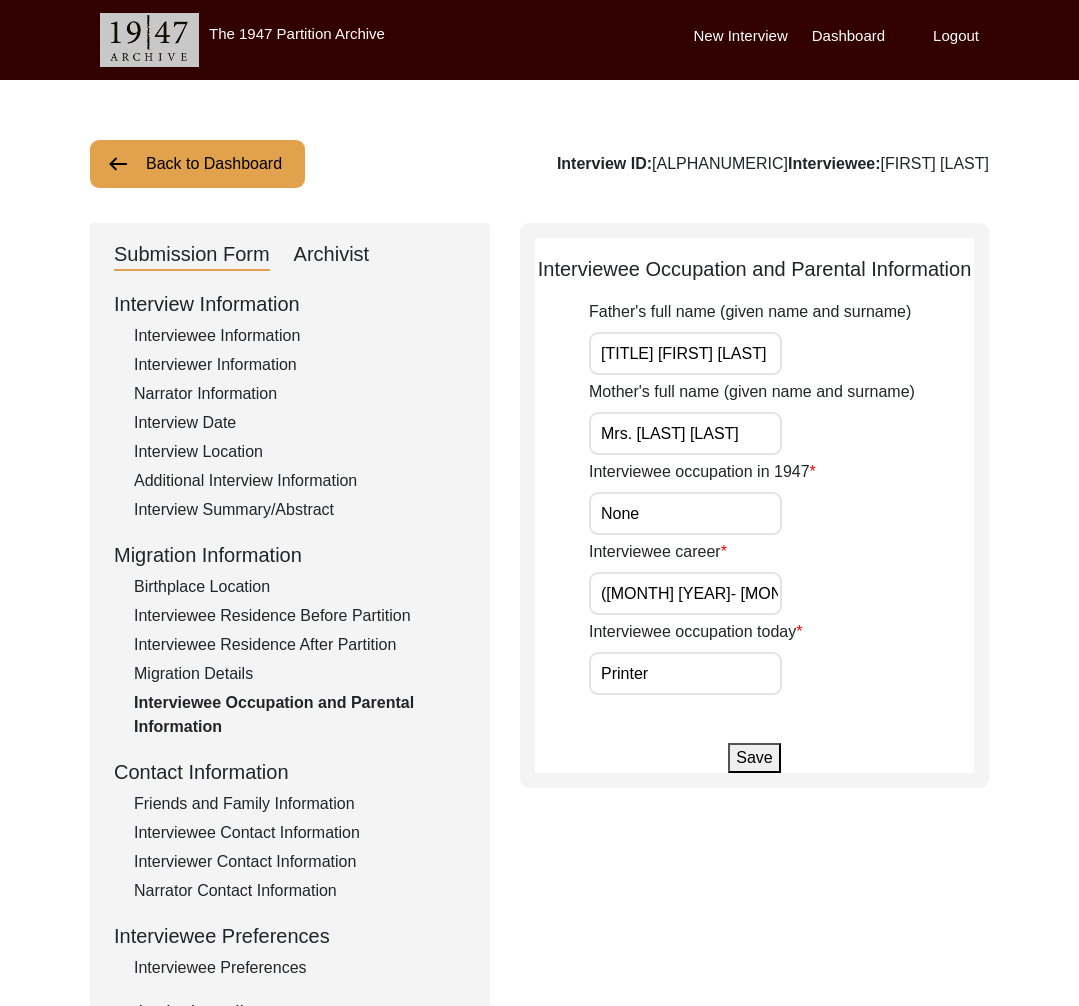 click on "Friends and Family Information" 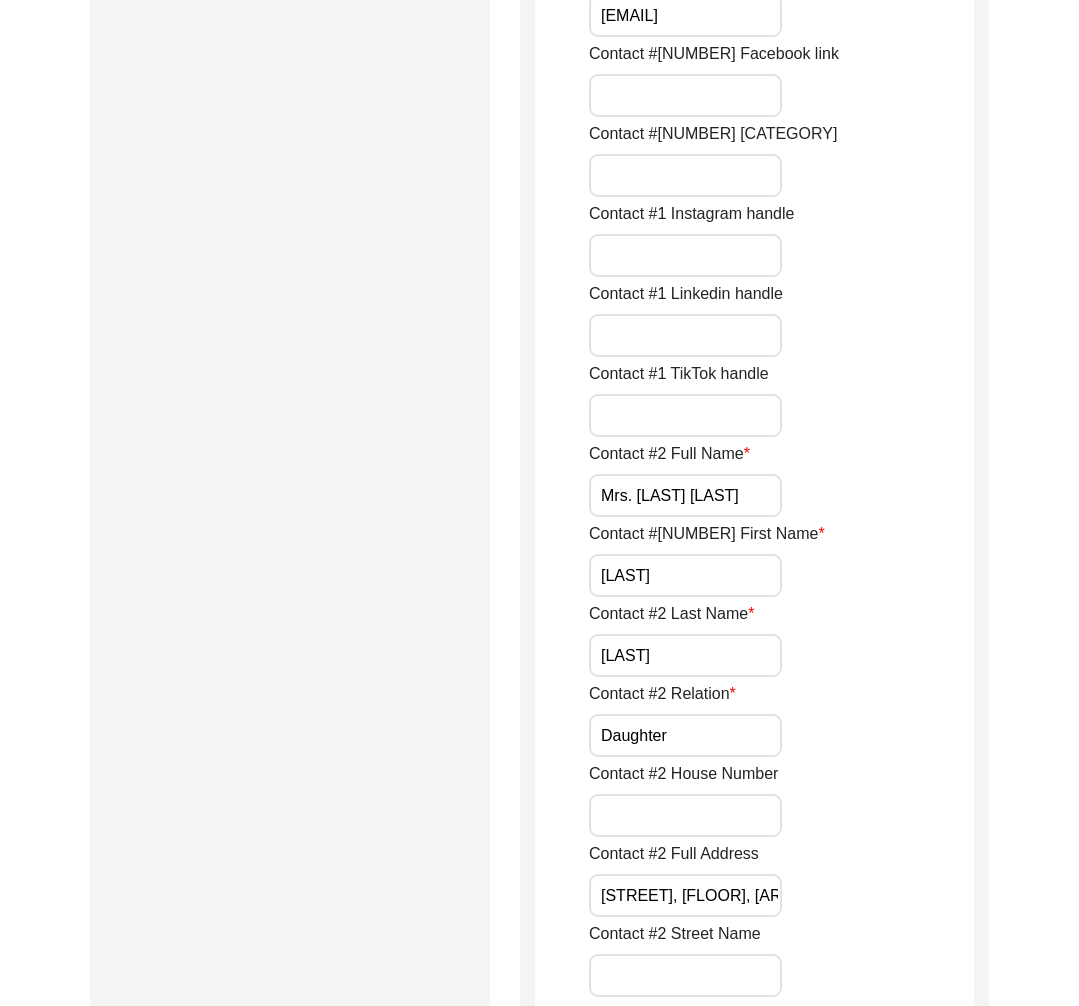 scroll, scrollTop: 0, scrollLeft: 0, axis: both 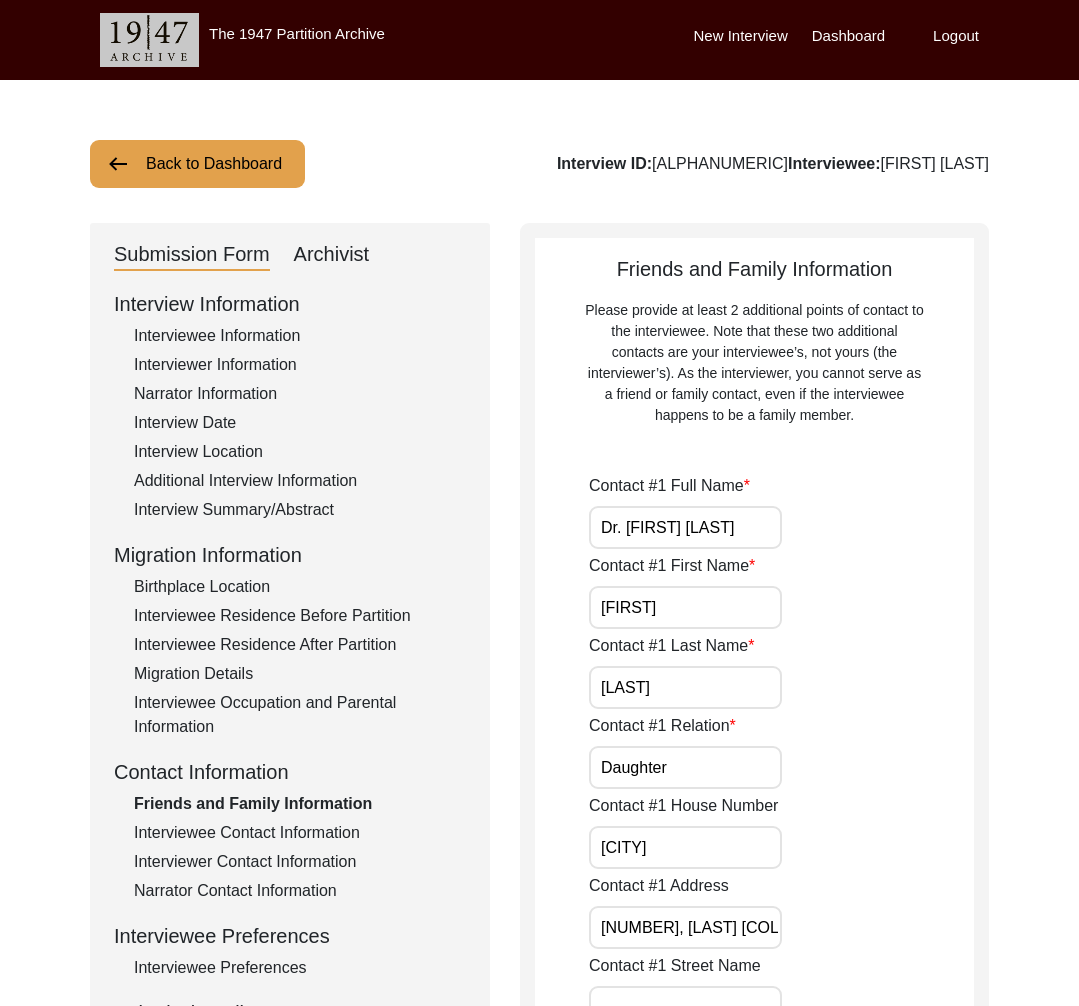 click on "Interviewee Contact Information" 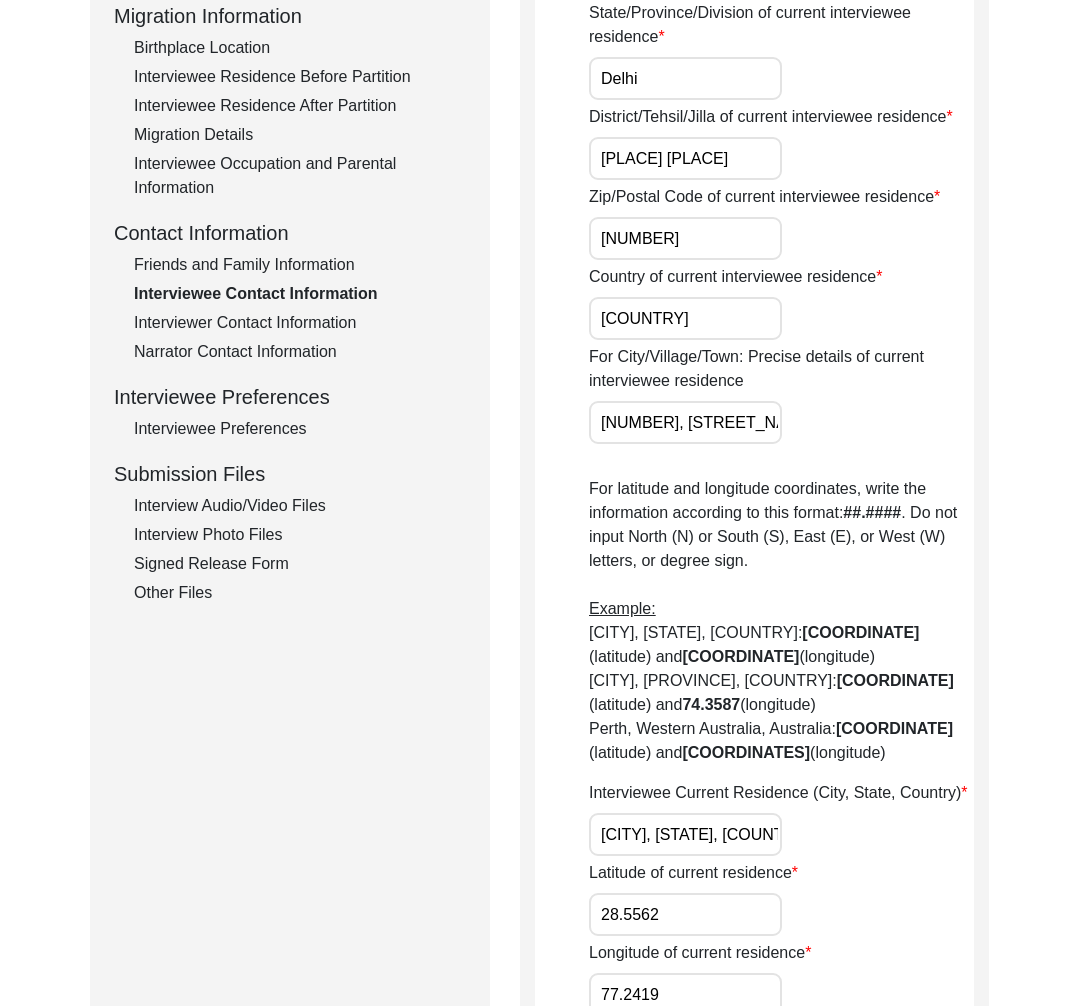 scroll, scrollTop: 437, scrollLeft: 0, axis: vertical 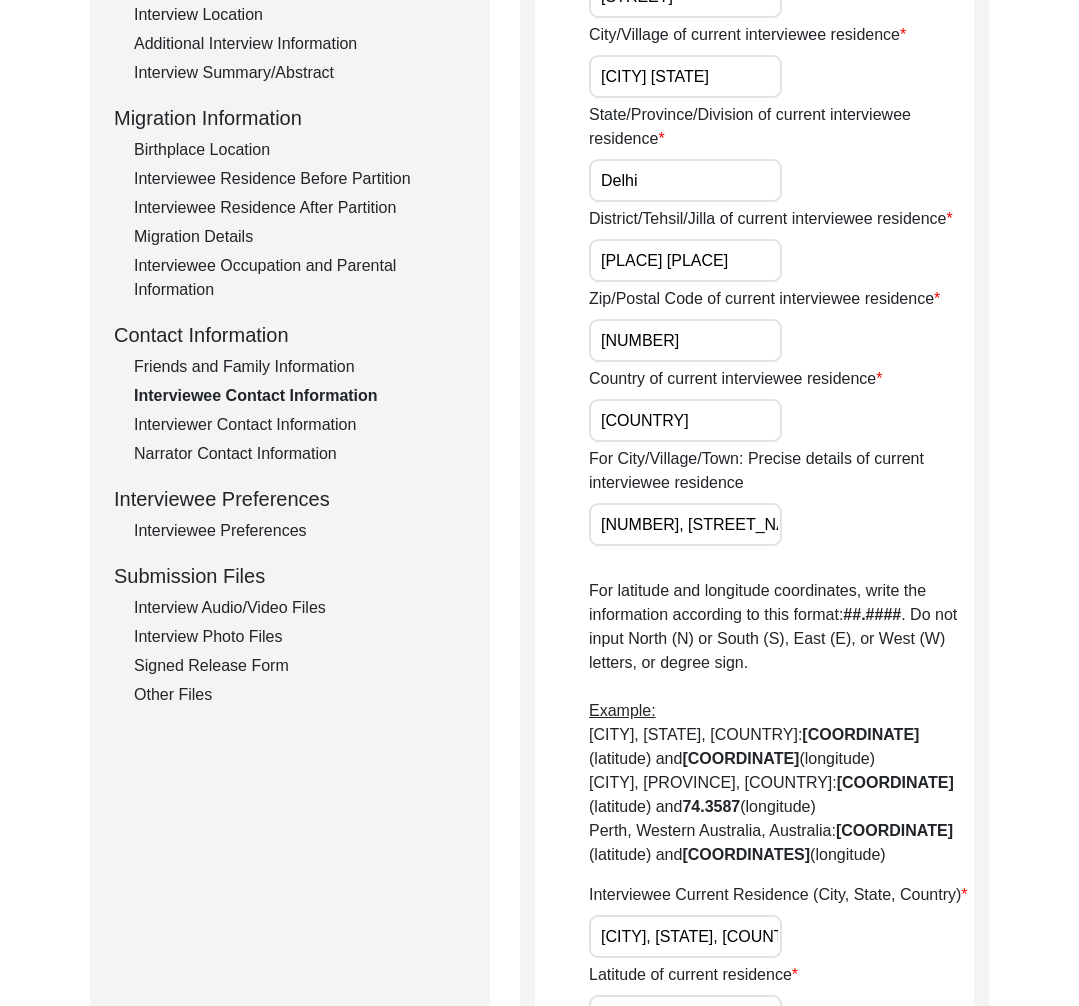 drag, startPoint x: 233, startPoint y: 435, endPoint x: 234, endPoint y: 457, distance: 22.022715 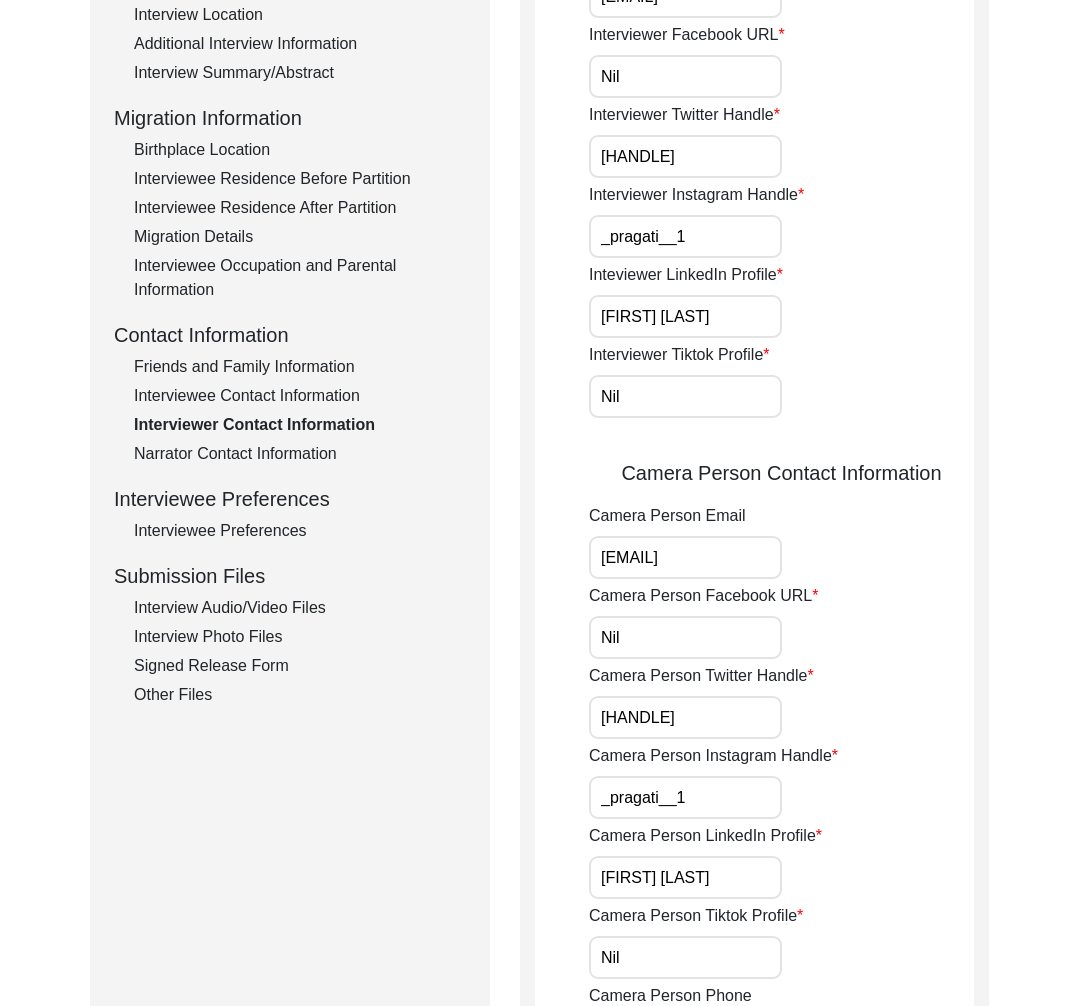 click on "Narrator Contact Information" 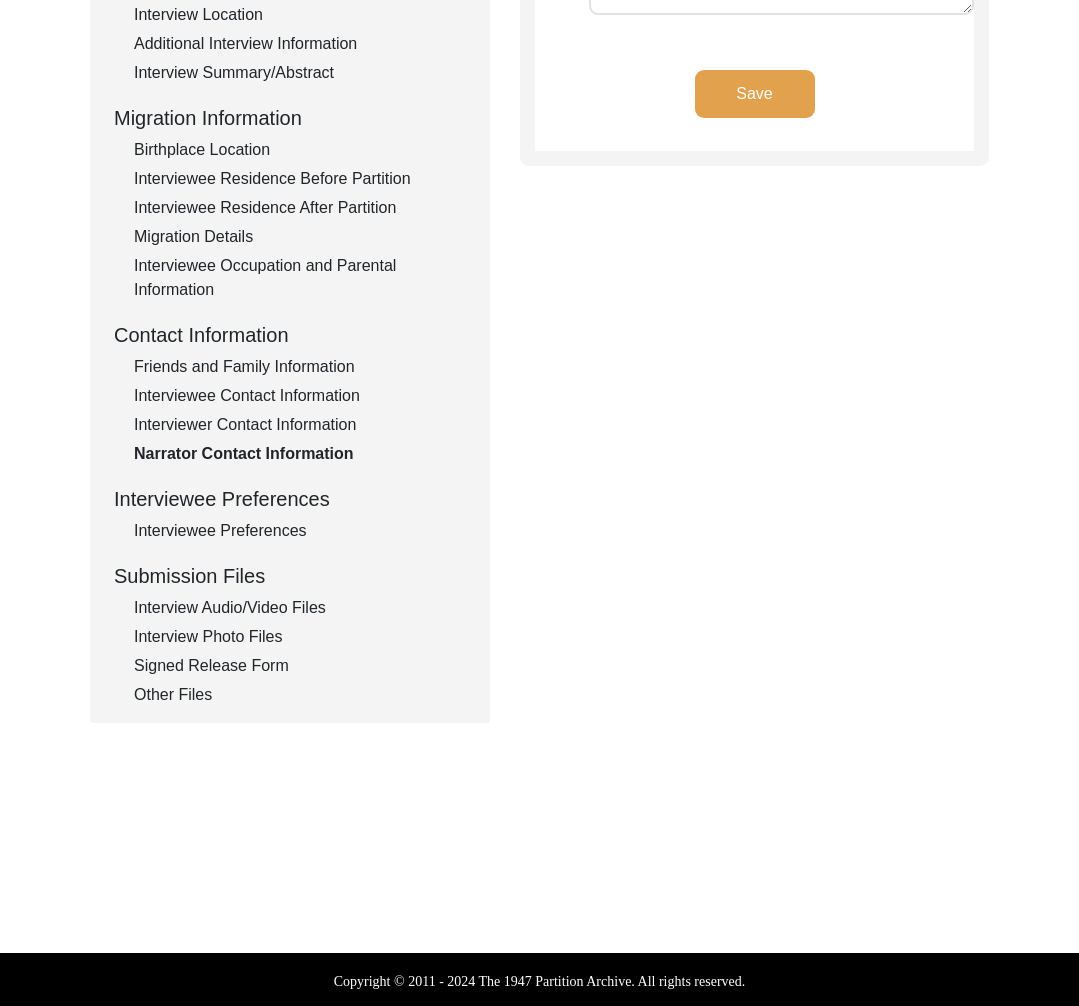 click on "Interviewee Preferences" 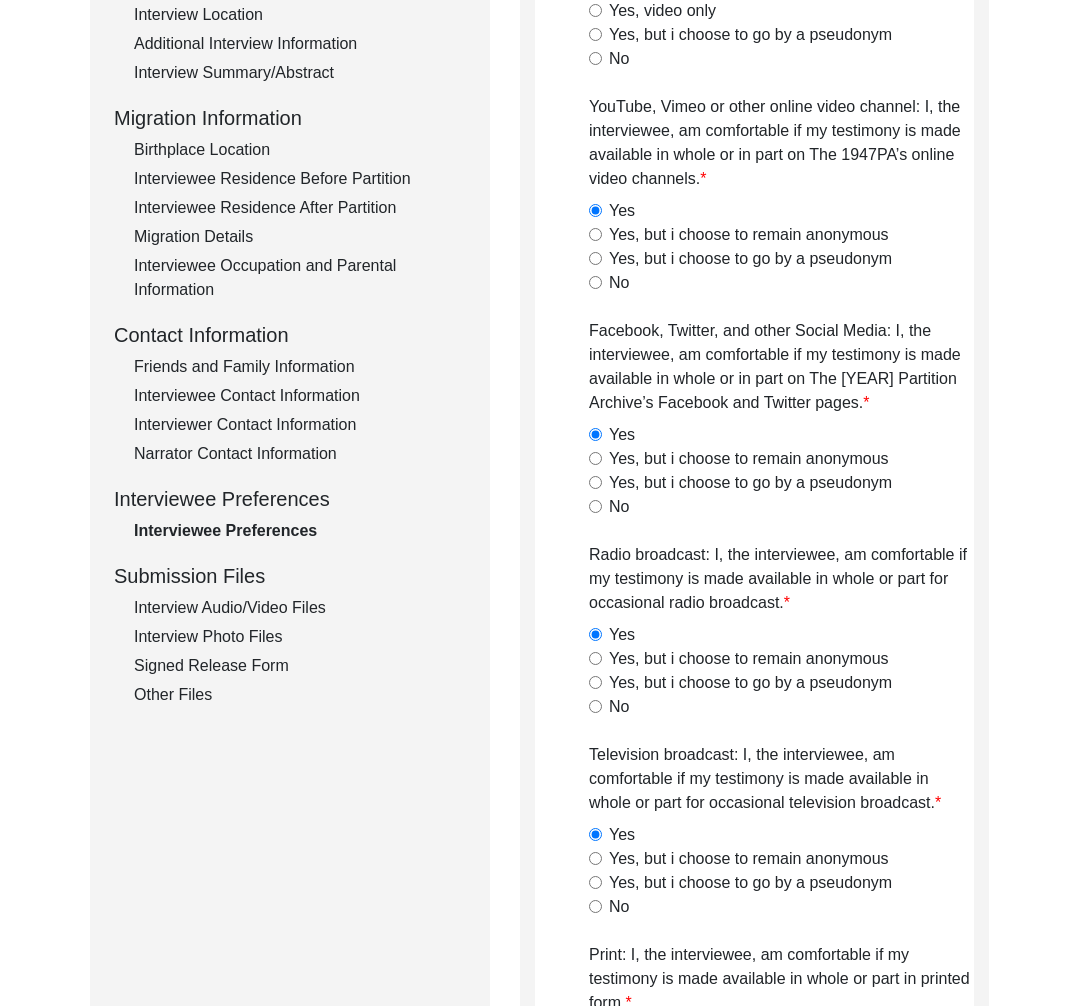 click on "Interview Information   Interviewee Information   Interviewer Information   Narrator Information   Interview Date   Interview Location   Additional Interview Information   Interview Summary/Abstract   Migration Information   Birthplace Location   Interviewee Residence Before Partition   Interviewee Residence After Partition   Migration Details   Interviewee Occupation and Parental Information   Contact Information   Friends and Family Information   Interviewee Contact Information   Interviewer Contact Information   Narrator Contact Information   Interviewee Preferences   Interviewee Preferences   Submission Files   Interview Audio/Video Files   Interview Photo Files   Signed Release Form   Other Files" 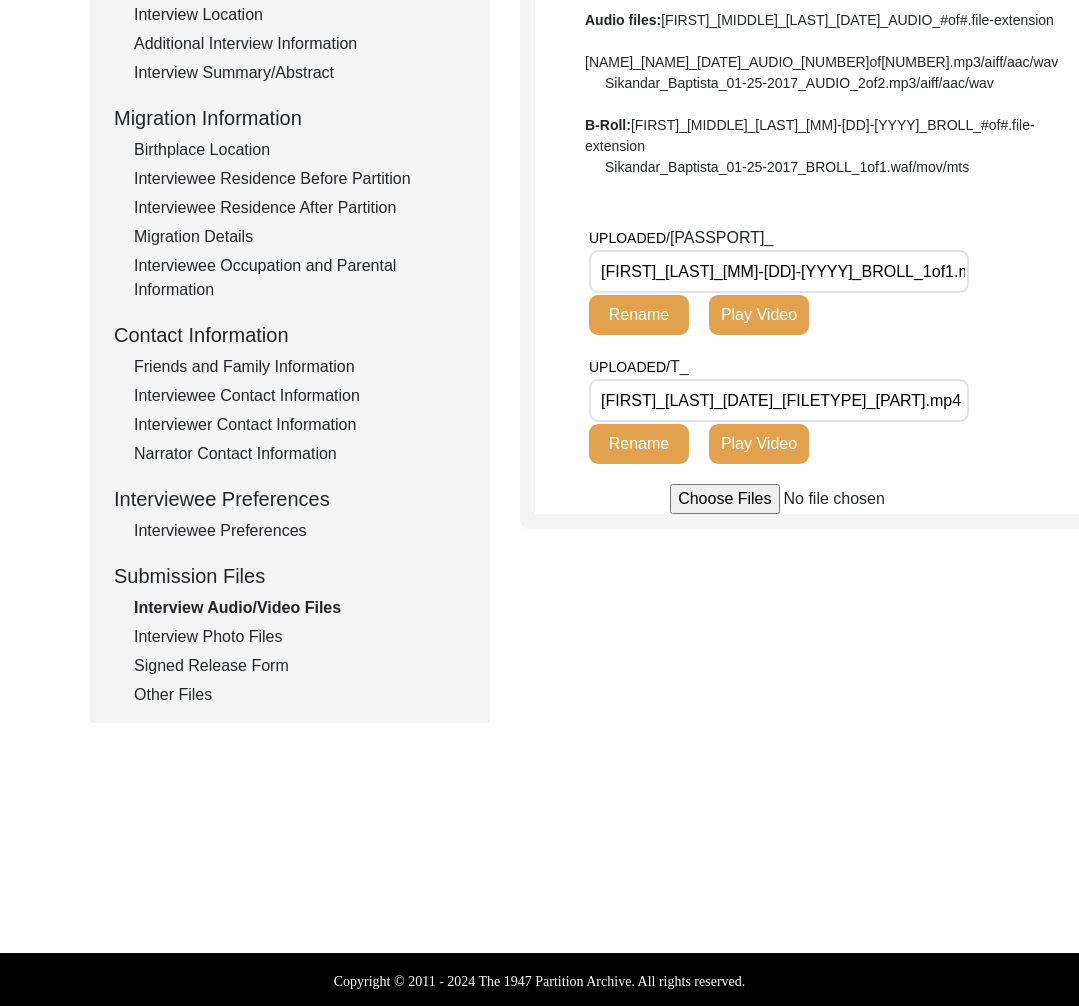 click on "Interview Photo Files" 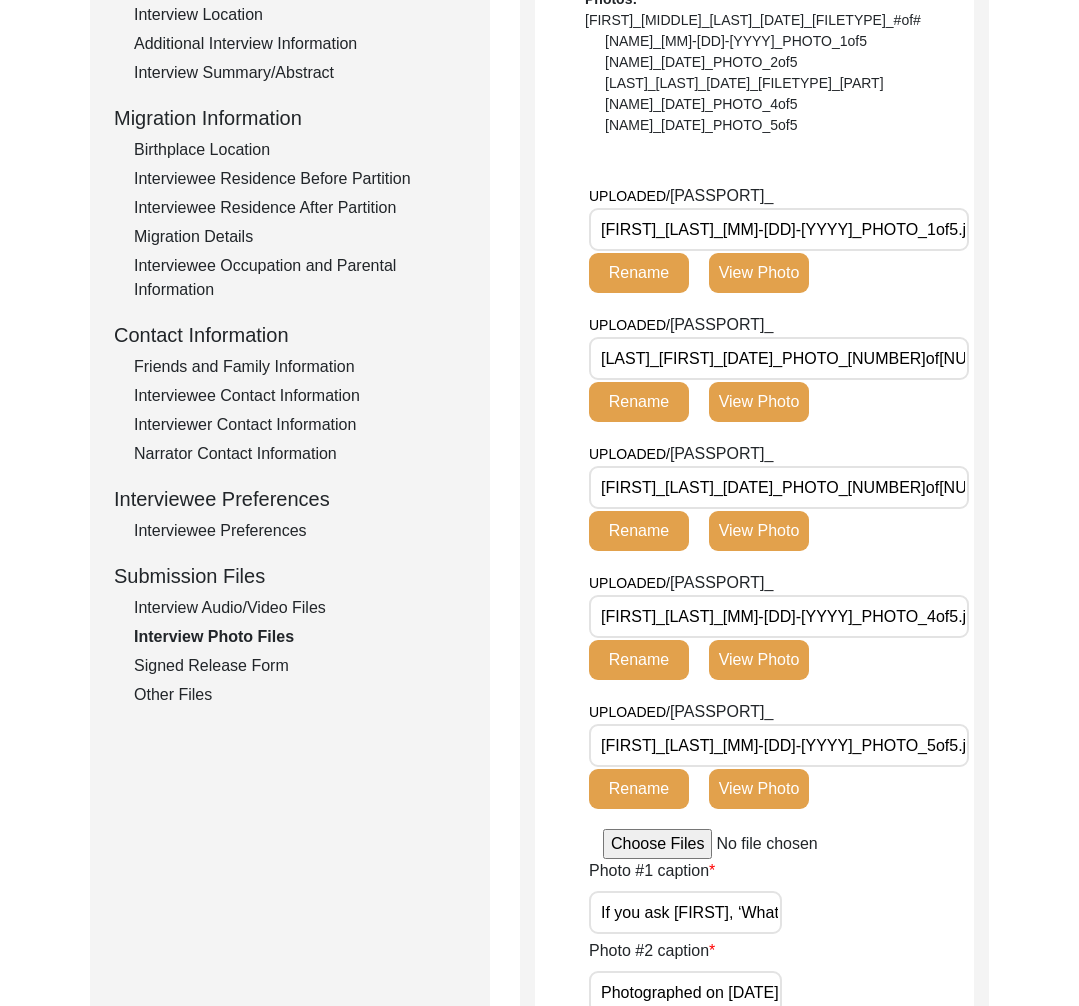 click on "Signed Release Form" 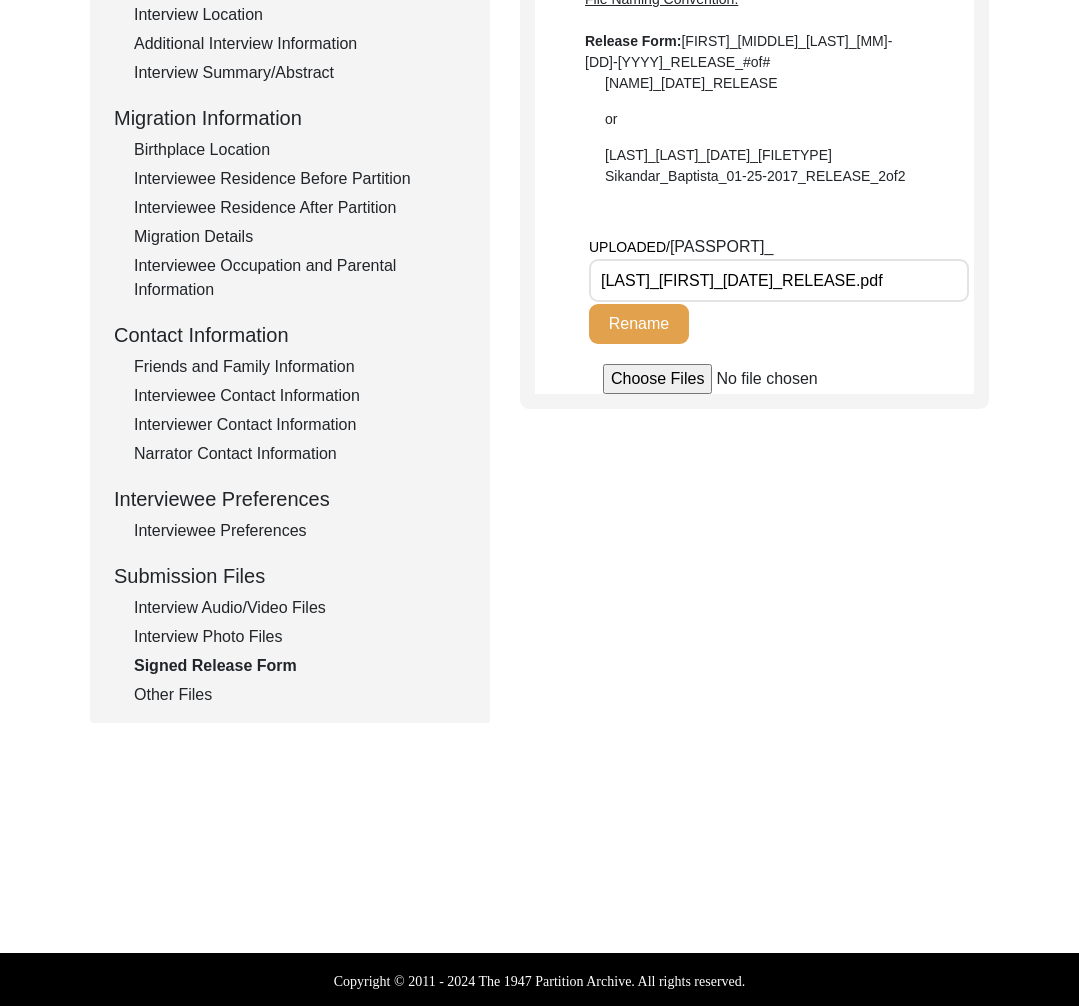 click on "Signed Release Form" 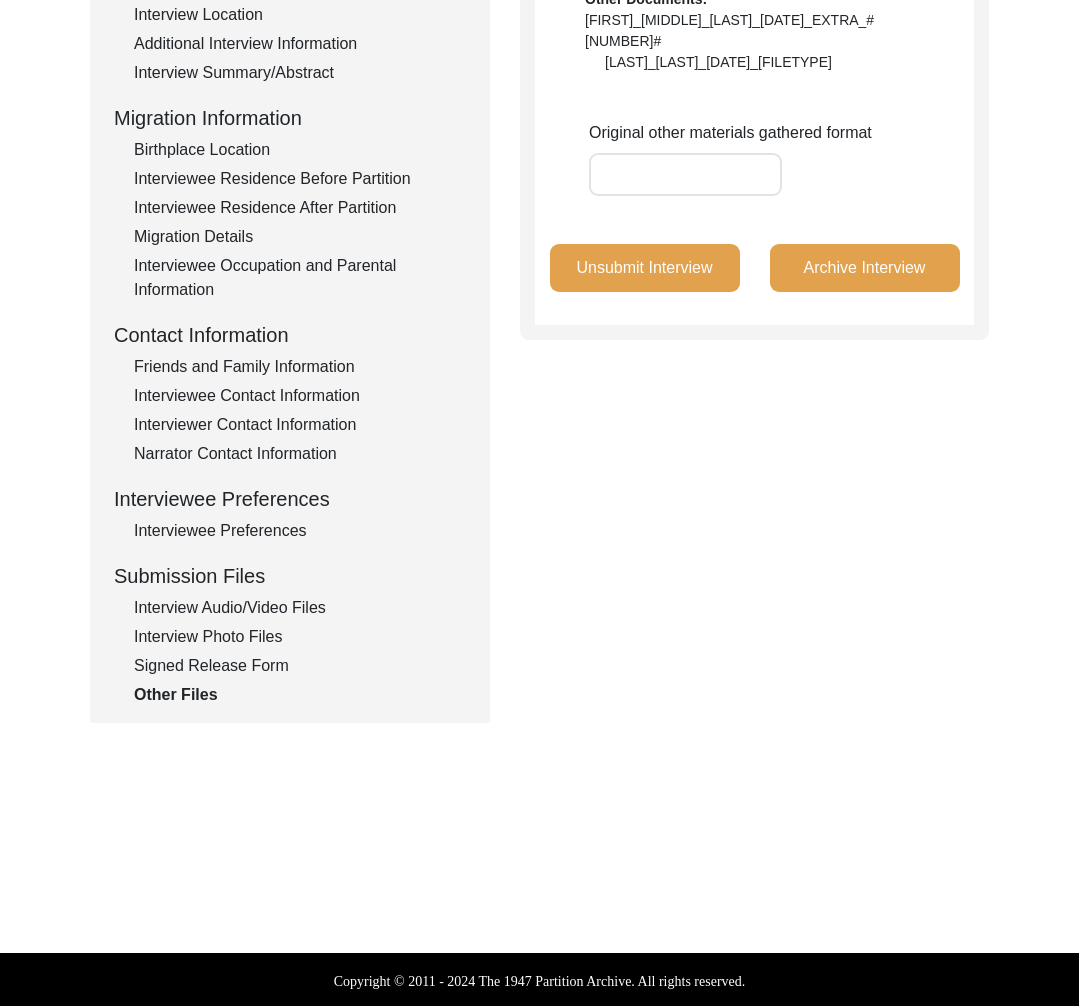 scroll, scrollTop: 0, scrollLeft: 0, axis: both 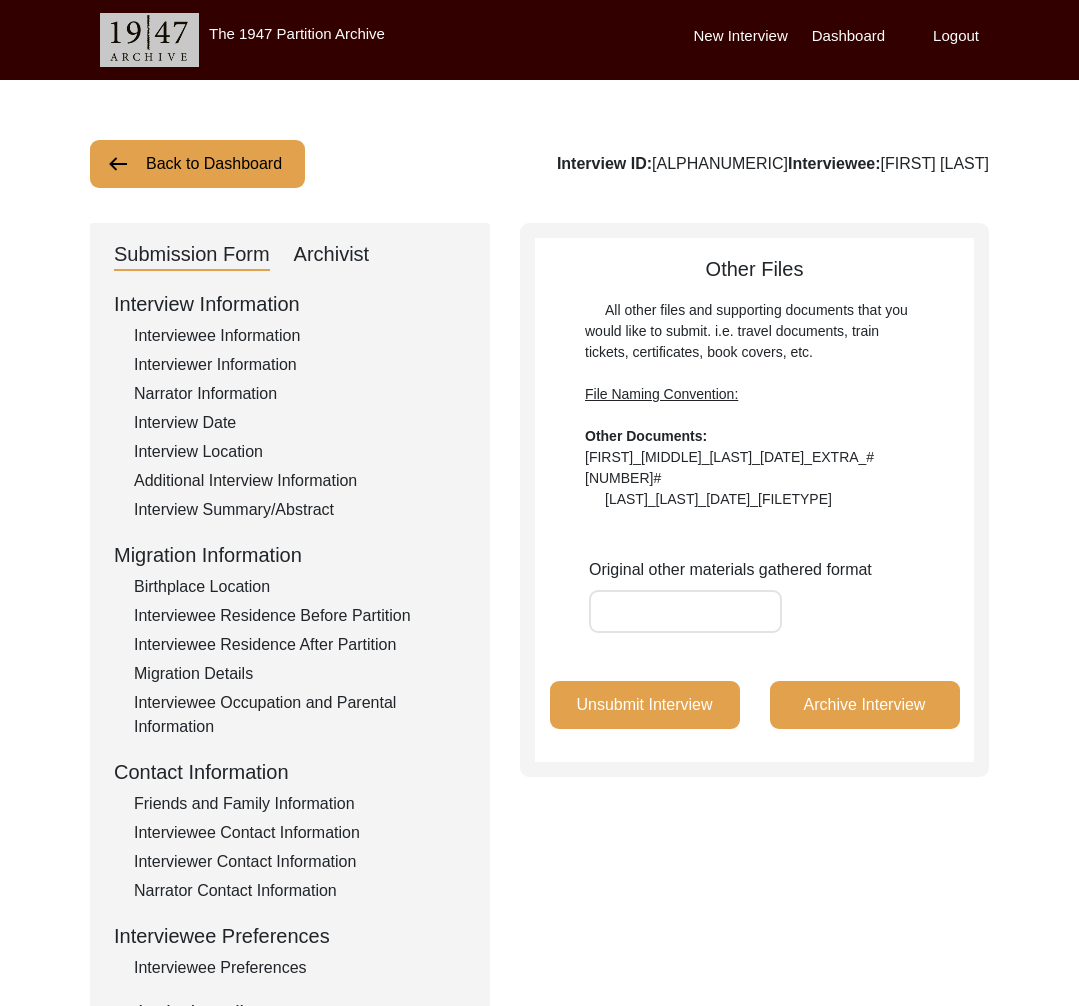 click on "Back to Dashboard" 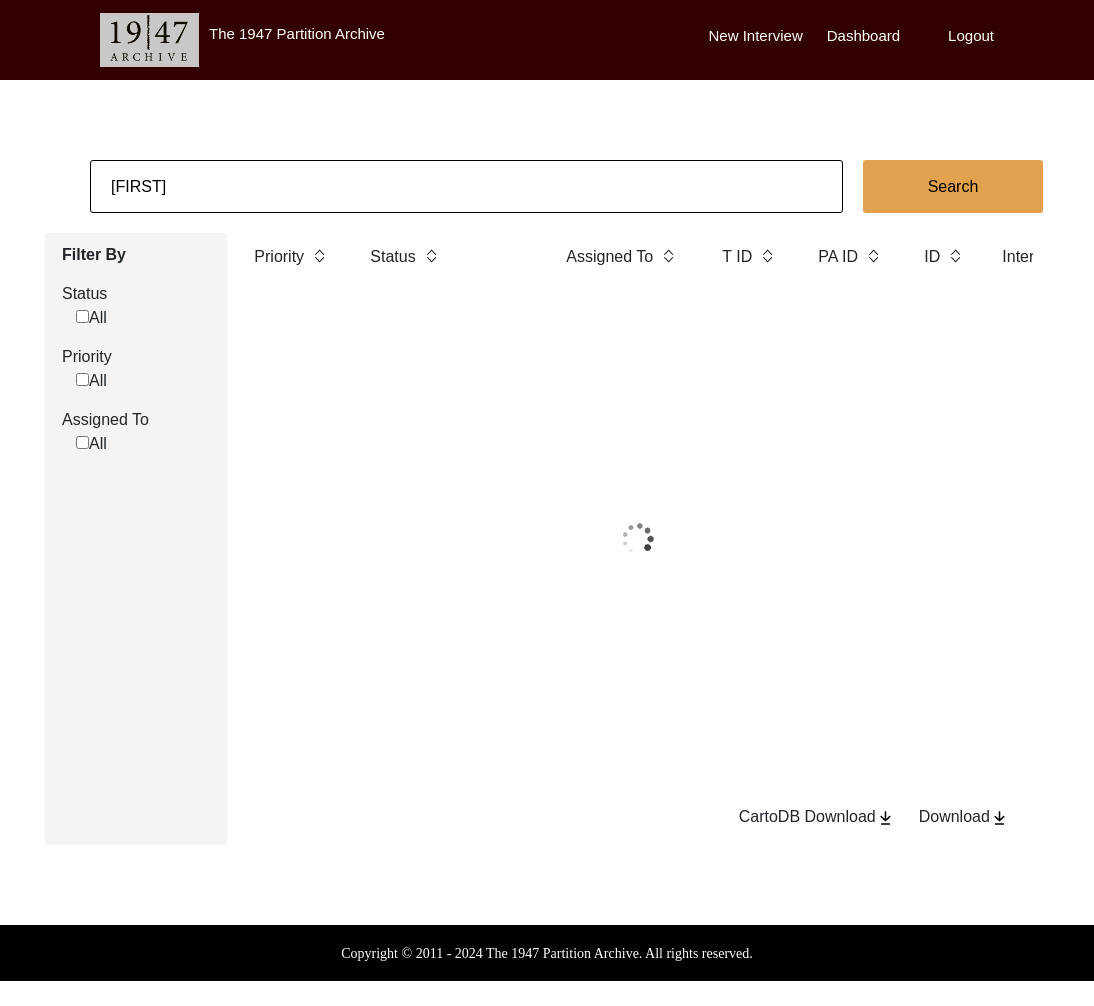click on "[FIRST]" 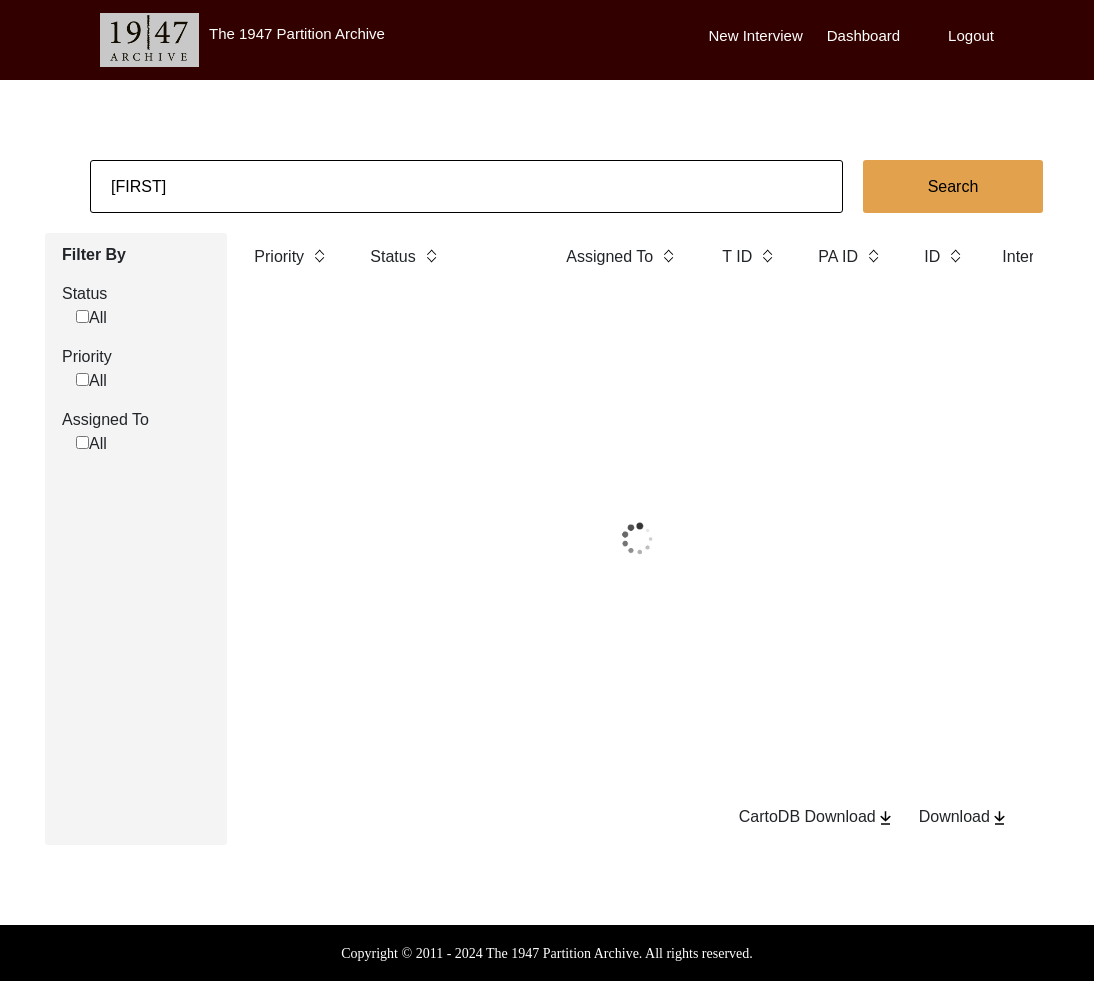 click on "[FIRST]" 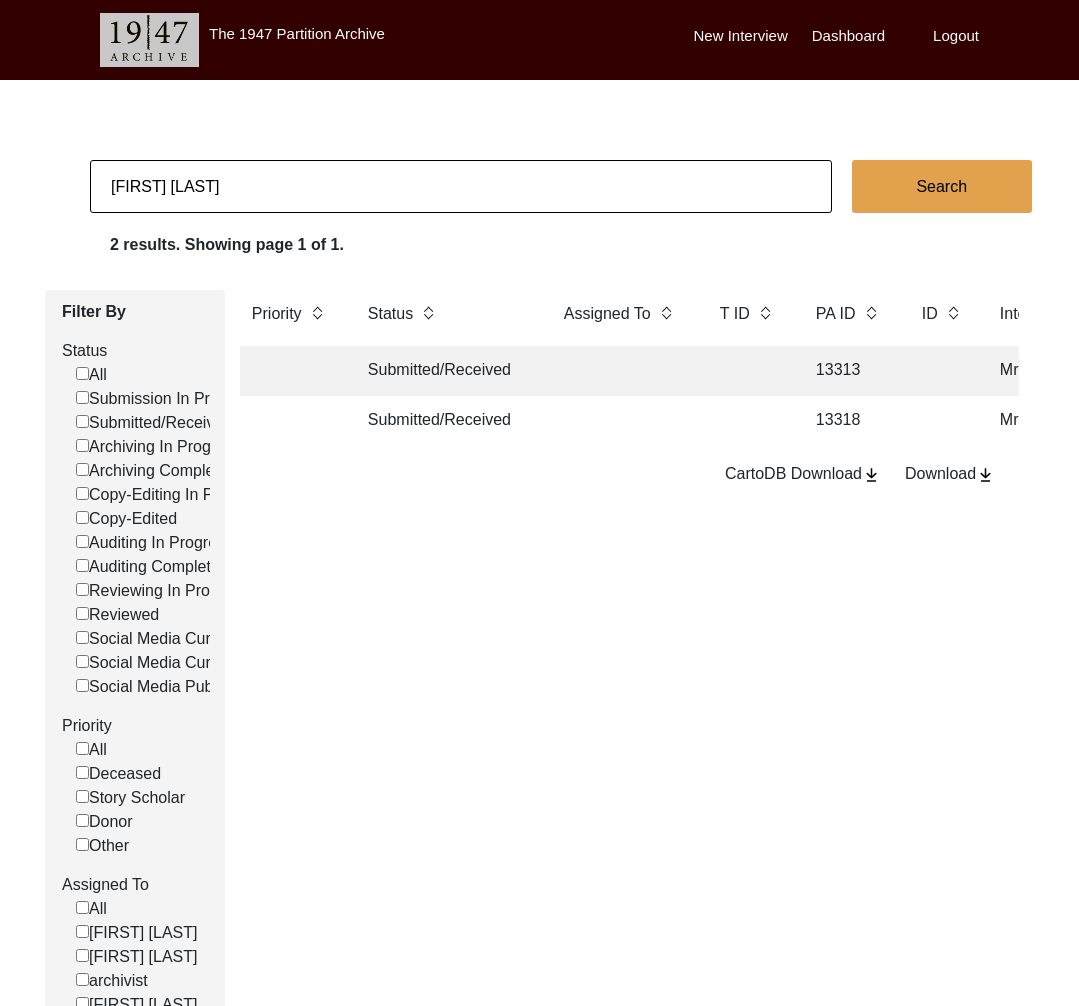 click 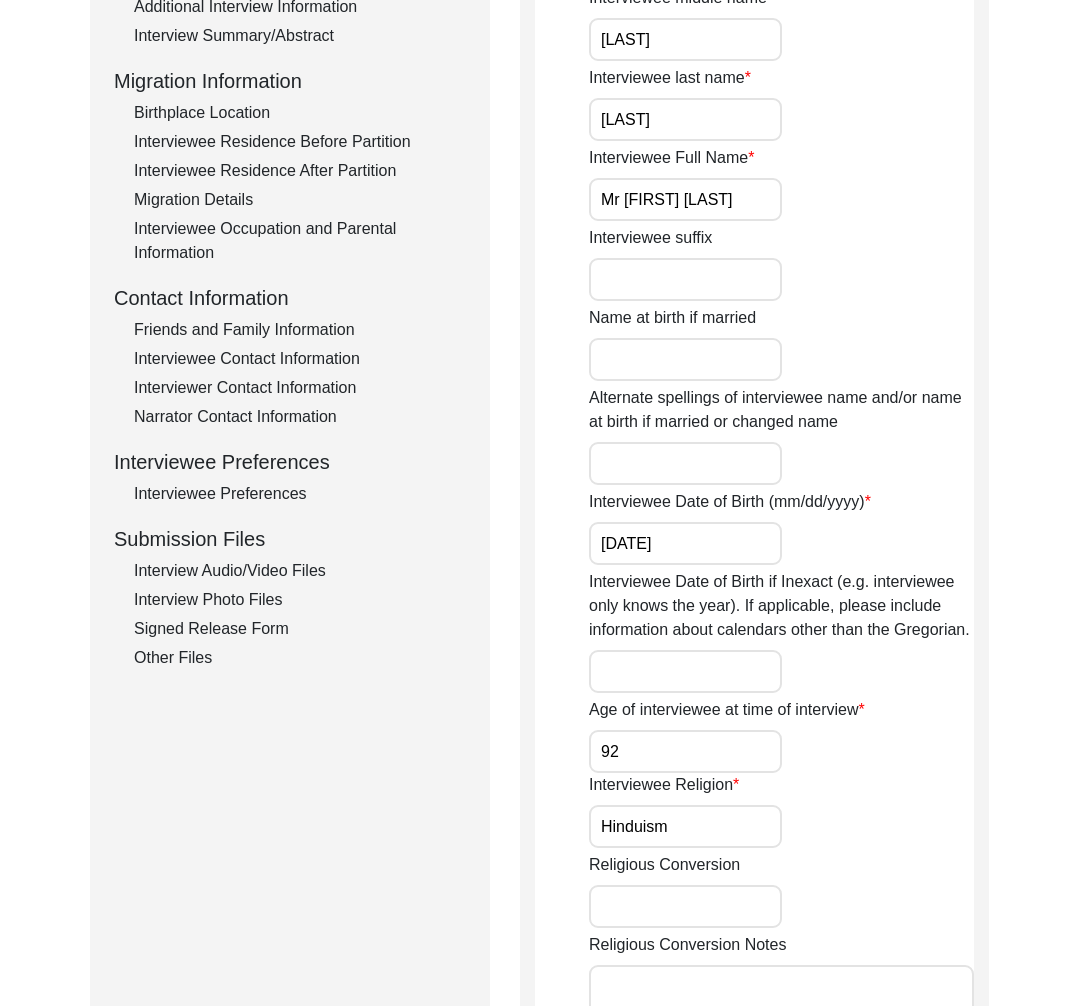 click on "Signed Release Form" 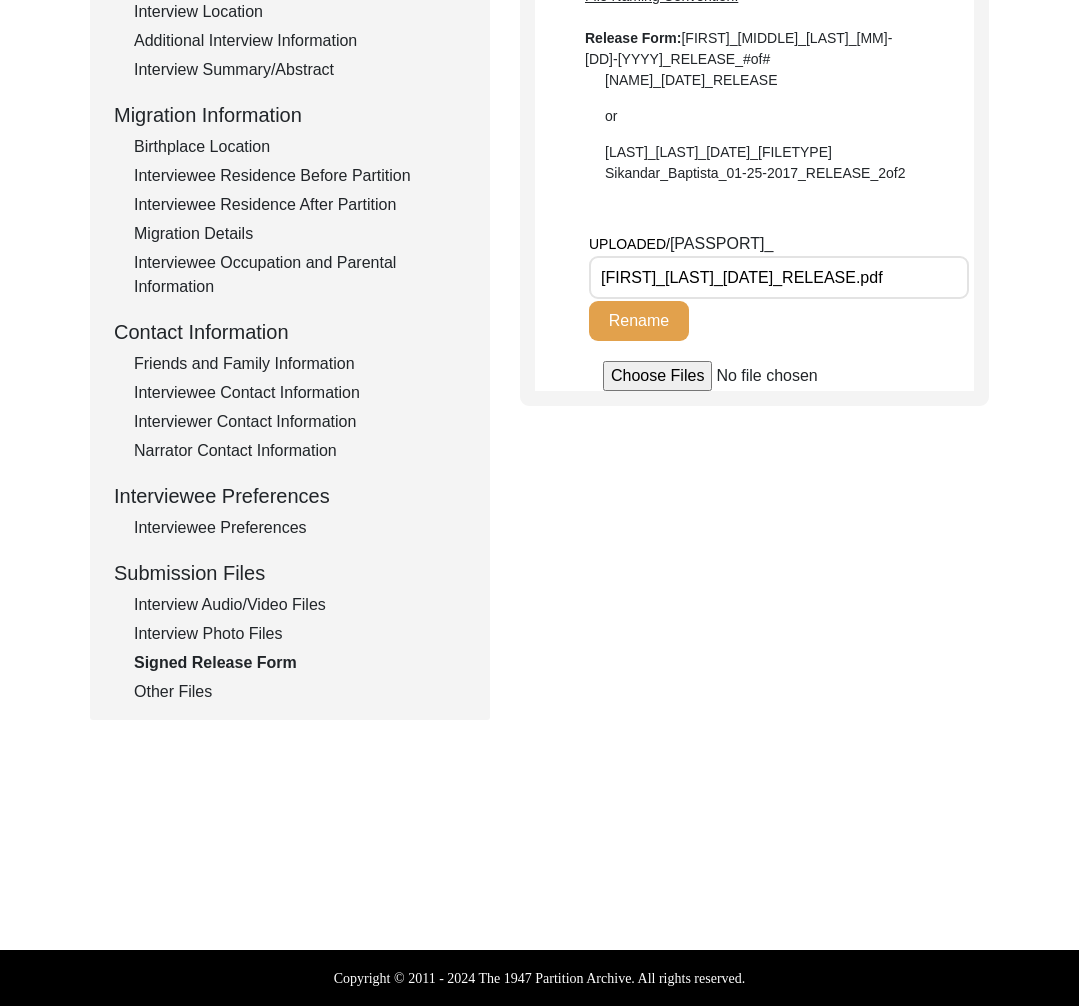 click on "Interview Audio/Video Files" 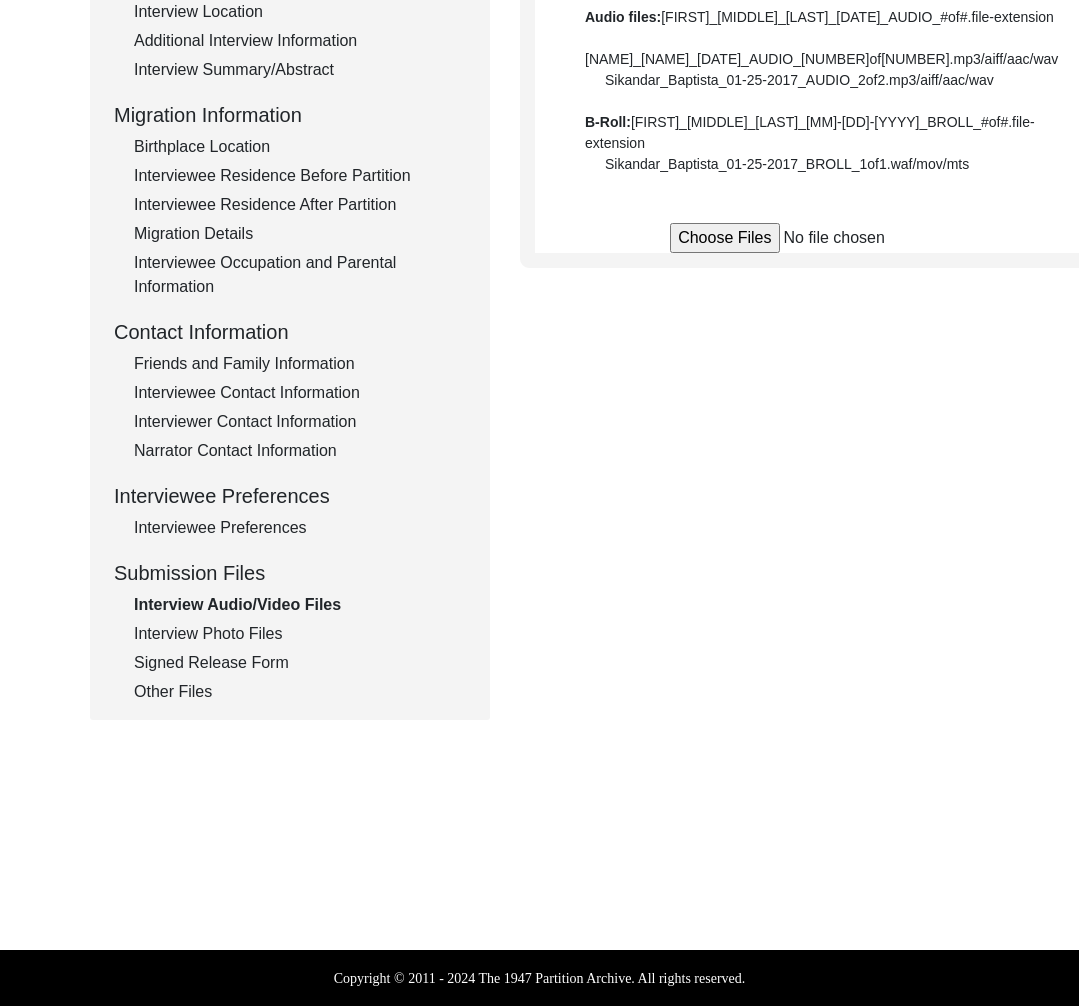 scroll, scrollTop: 474, scrollLeft: 0, axis: vertical 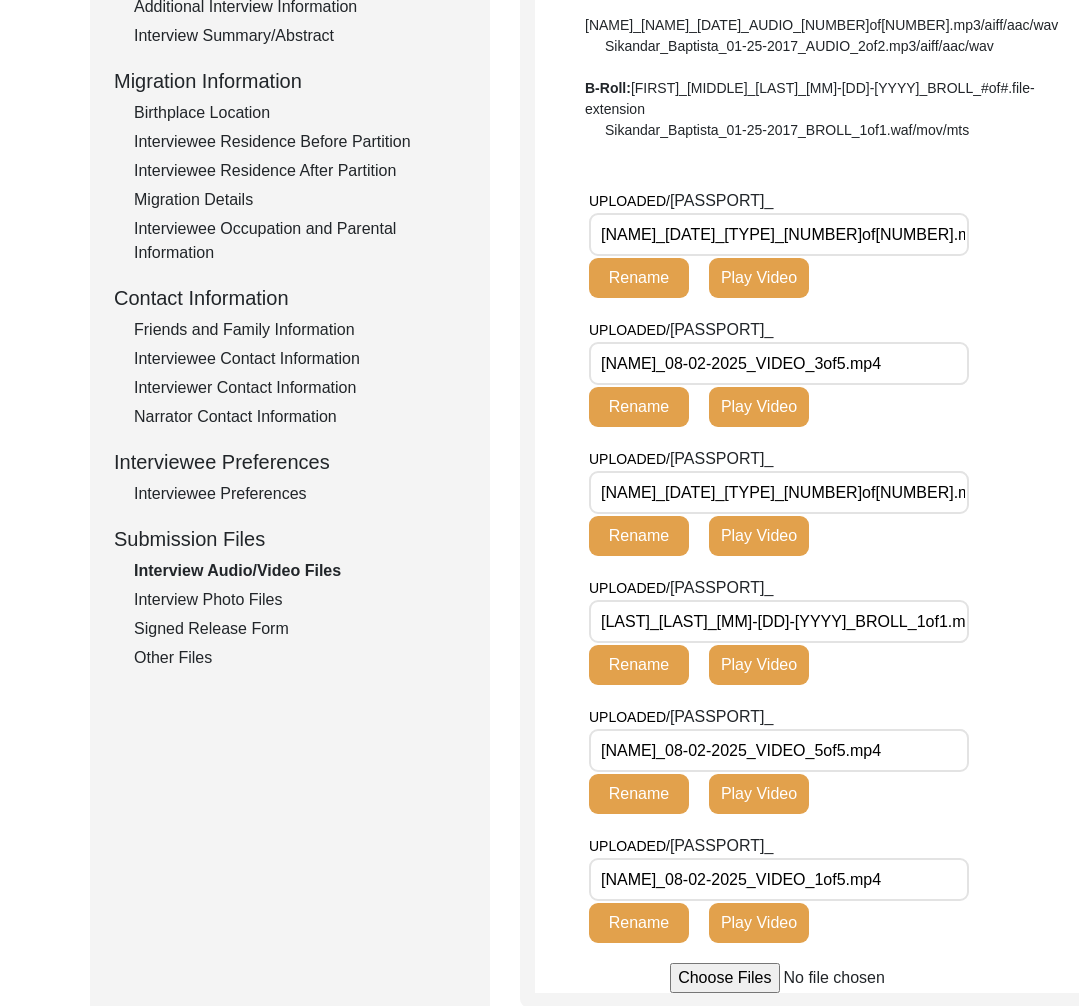 click on "Play Video" 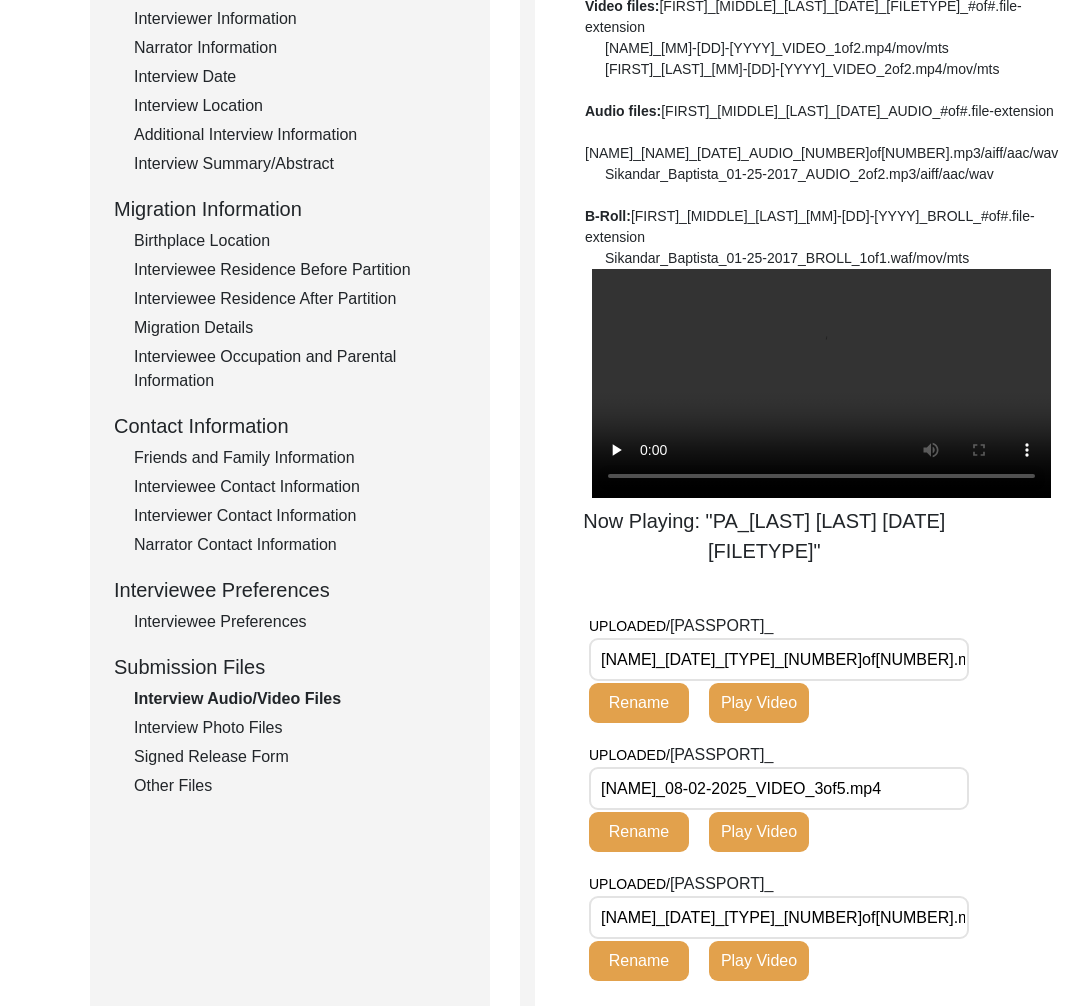 scroll, scrollTop: 290, scrollLeft: 0, axis: vertical 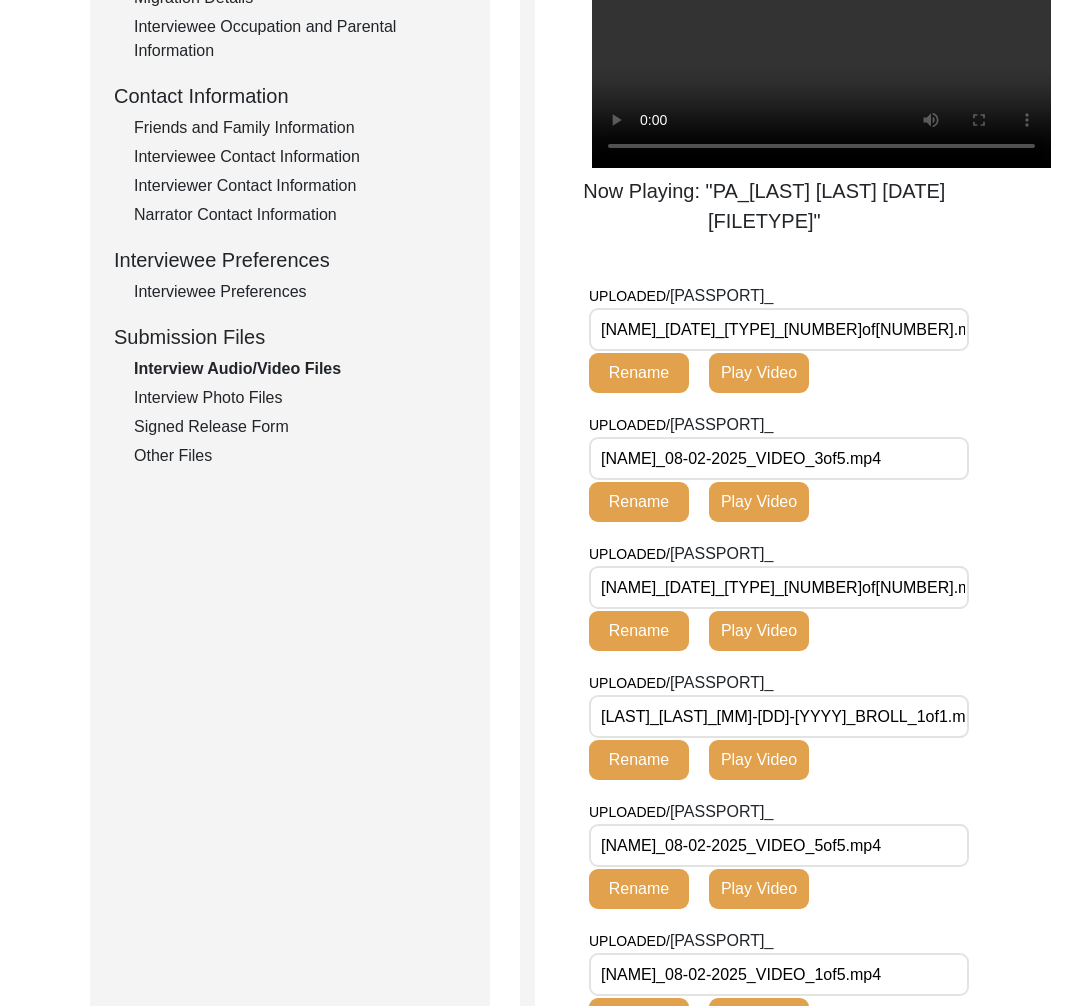 click on "Play Video" 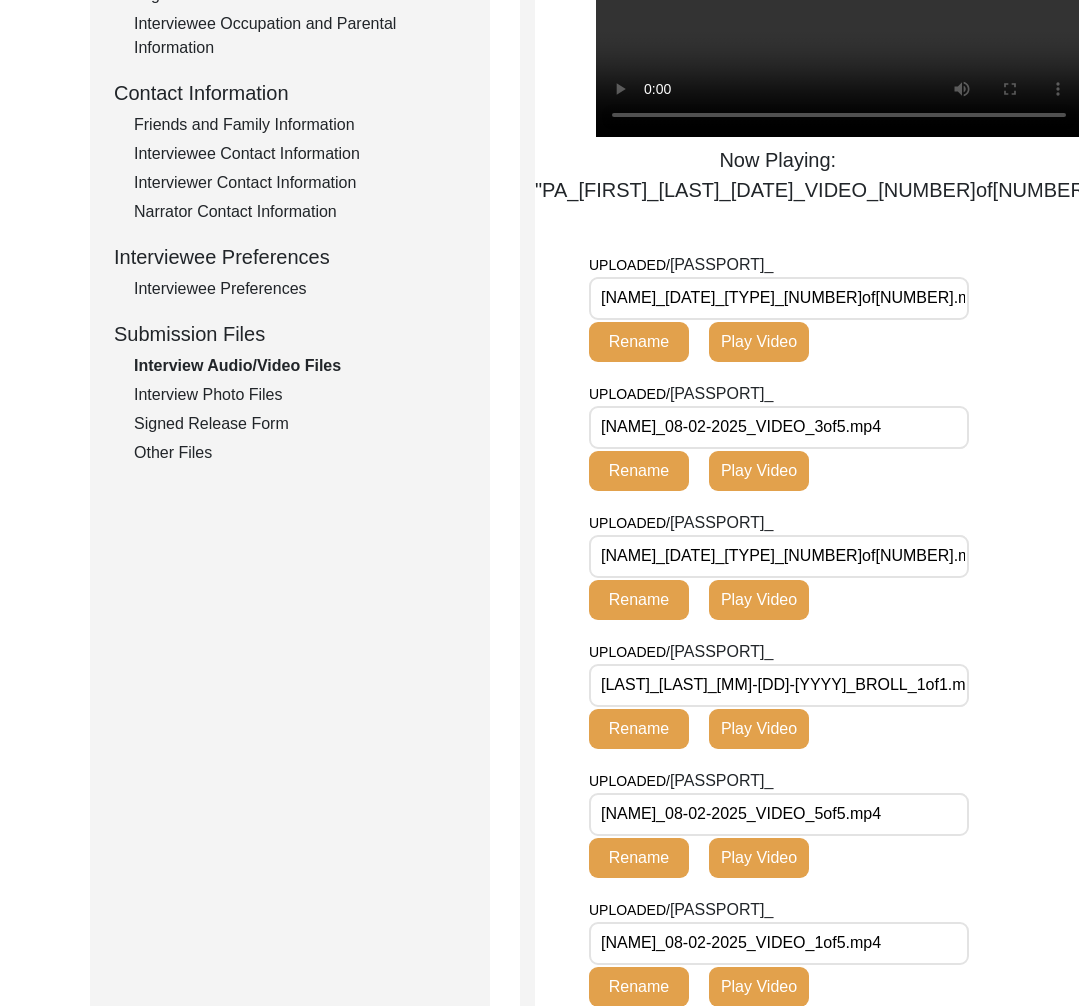 click on "Play Video" 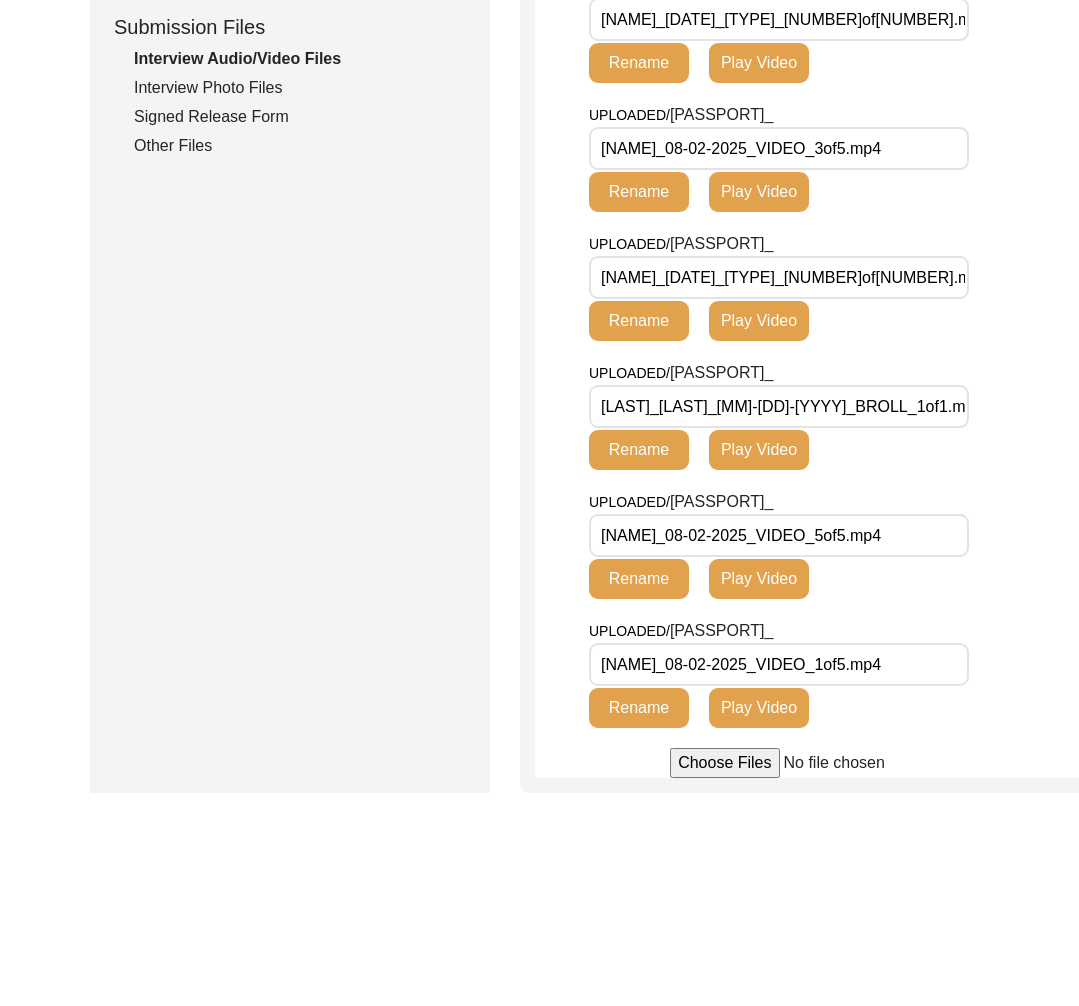 scroll, scrollTop: 1012, scrollLeft: 0, axis: vertical 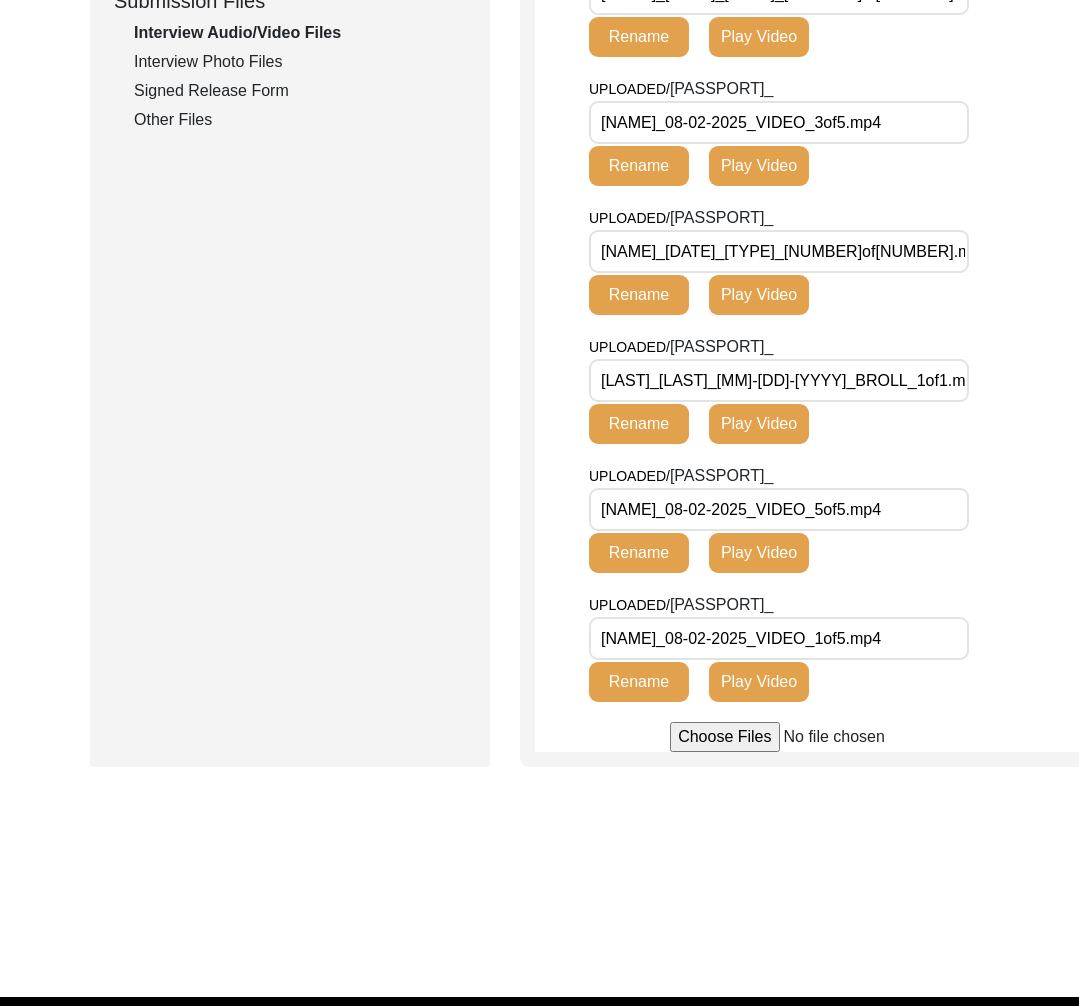 drag, startPoint x: 763, startPoint y: 775, endPoint x: 729, endPoint y: 736, distance: 51.739735 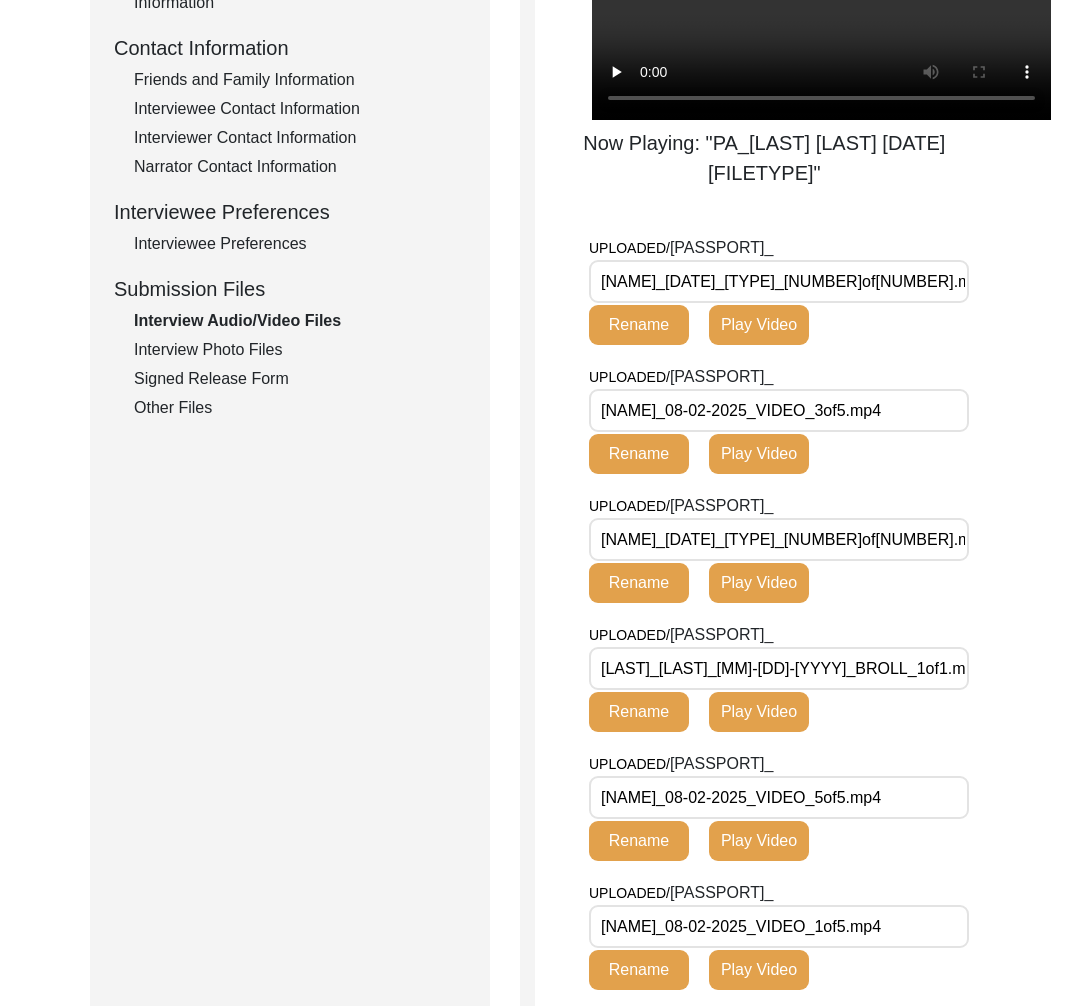 scroll, scrollTop: 518, scrollLeft: 0, axis: vertical 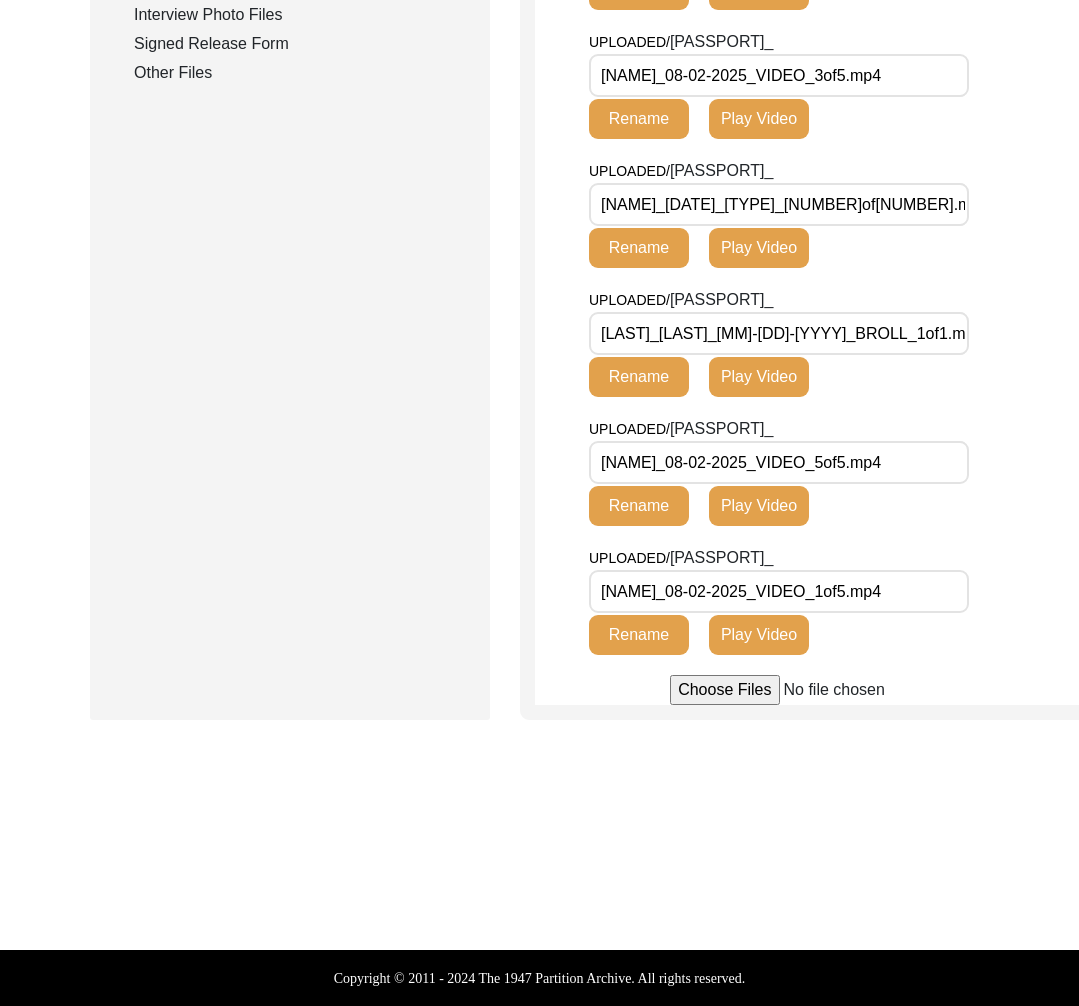 click on "Play Video" 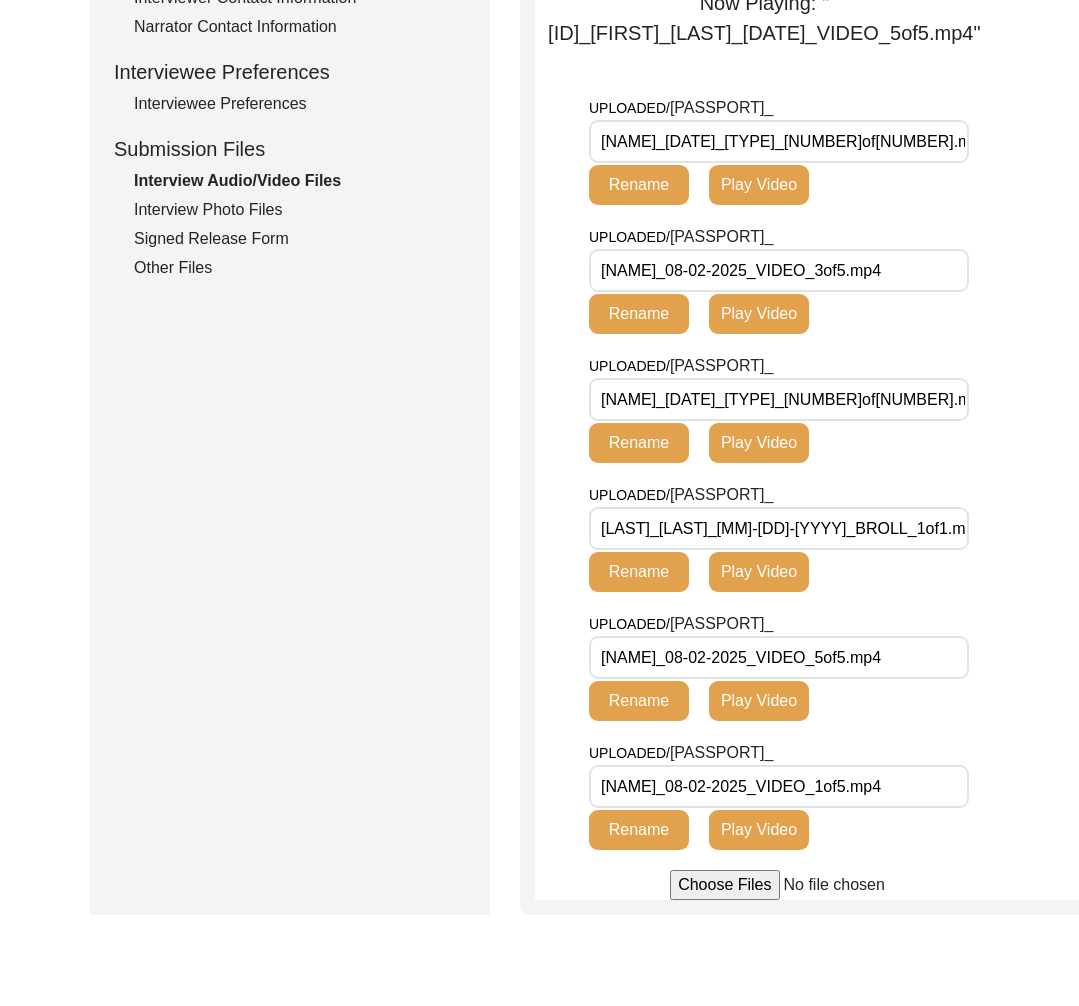 scroll, scrollTop: 656, scrollLeft: 0, axis: vertical 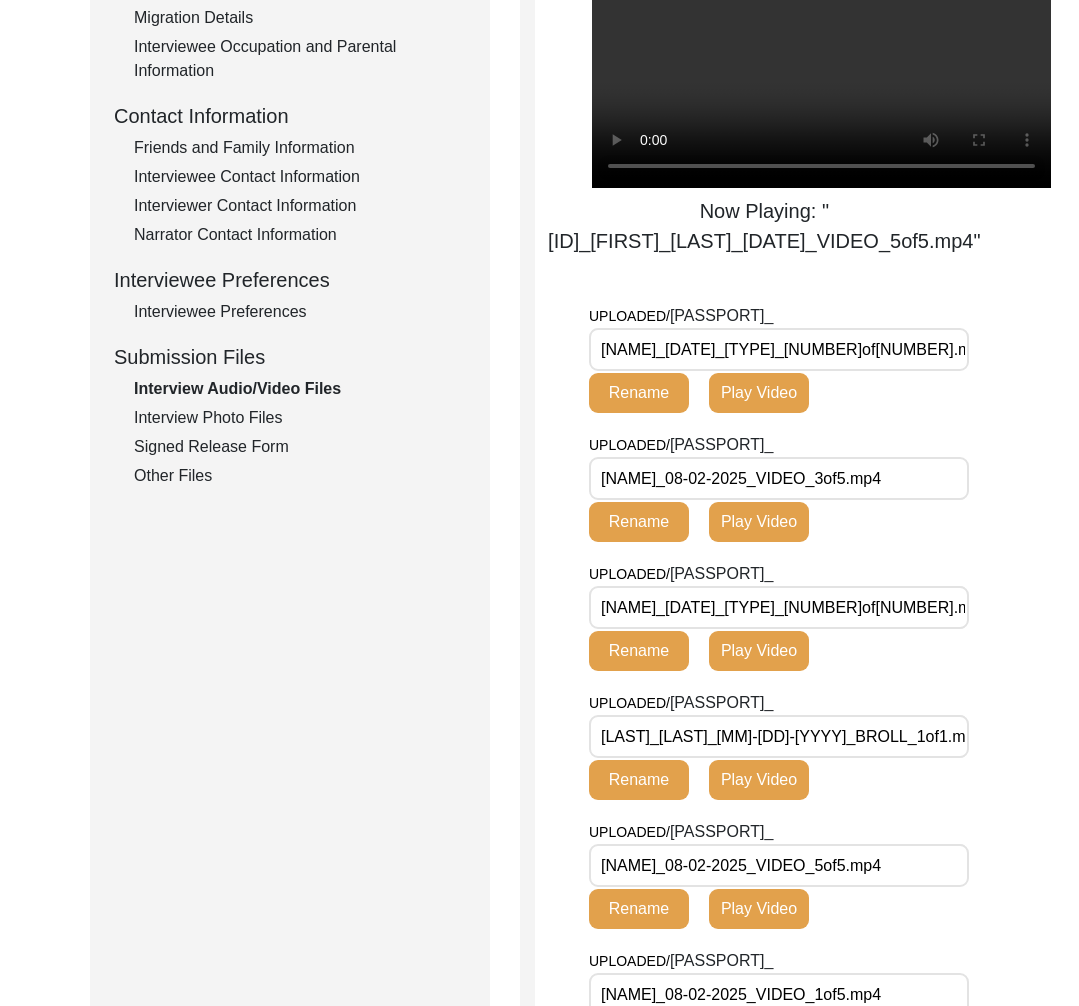 click at bounding box center [821, 73] 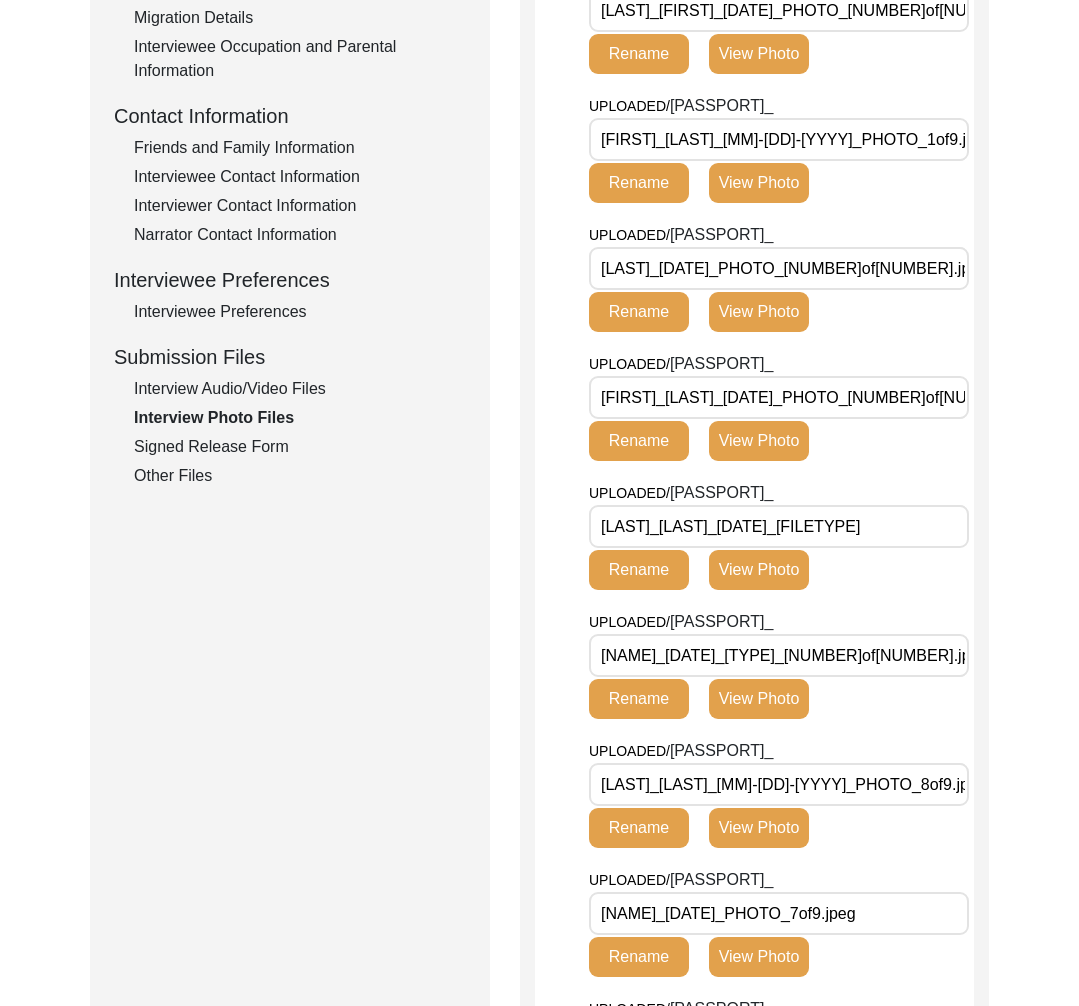 click on "Interview Audio/Video Files" 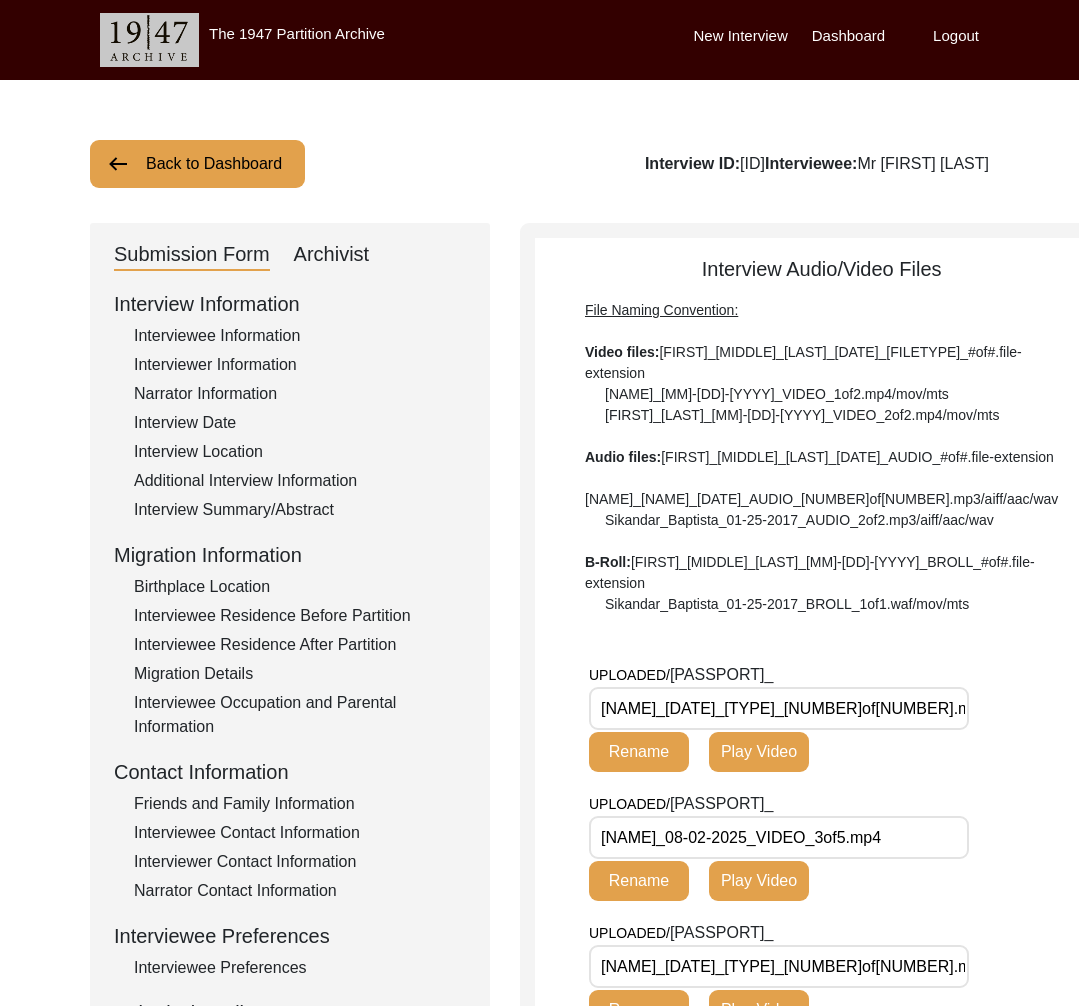 scroll, scrollTop: 1, scrollLeft: 0, axis: vertical 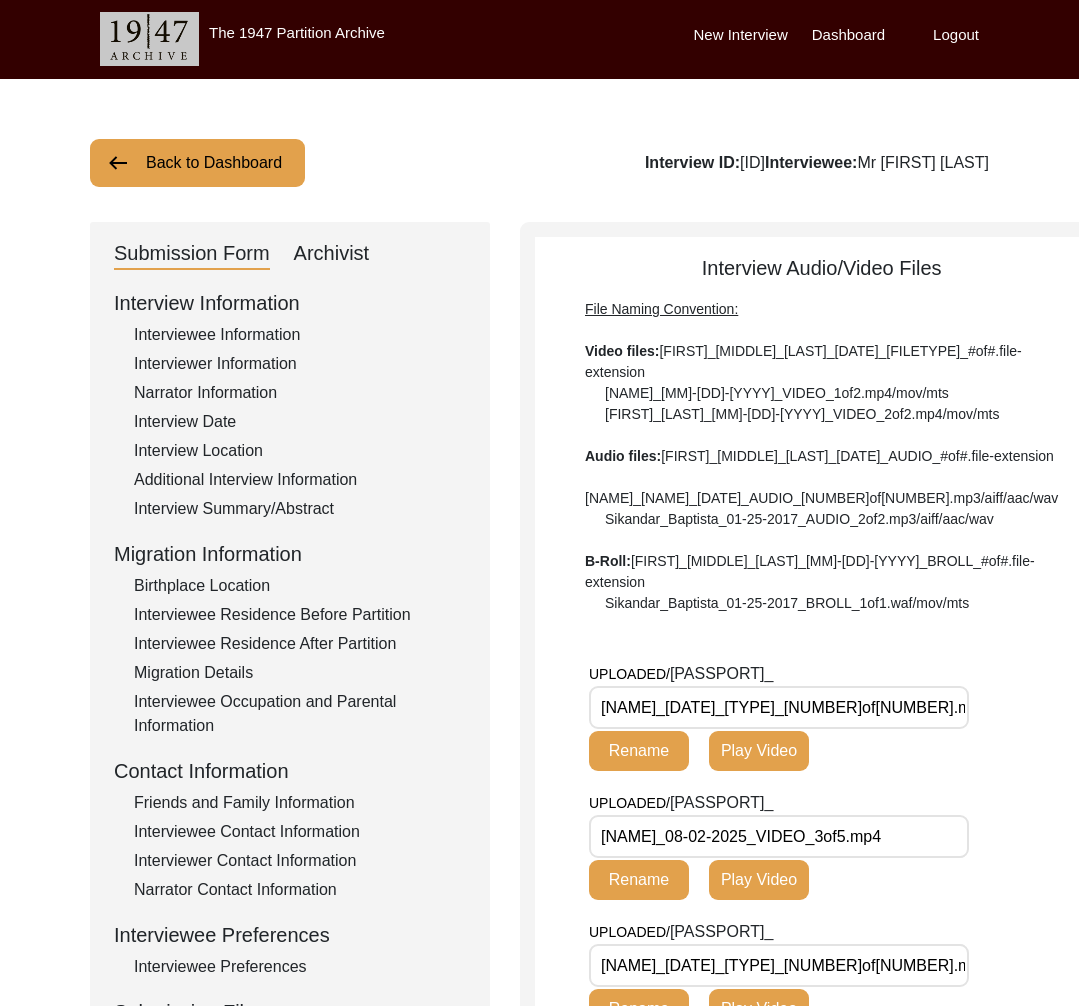 click on "Interview ID: [ID] Interviewee: Mr [LAST] [LAST]" 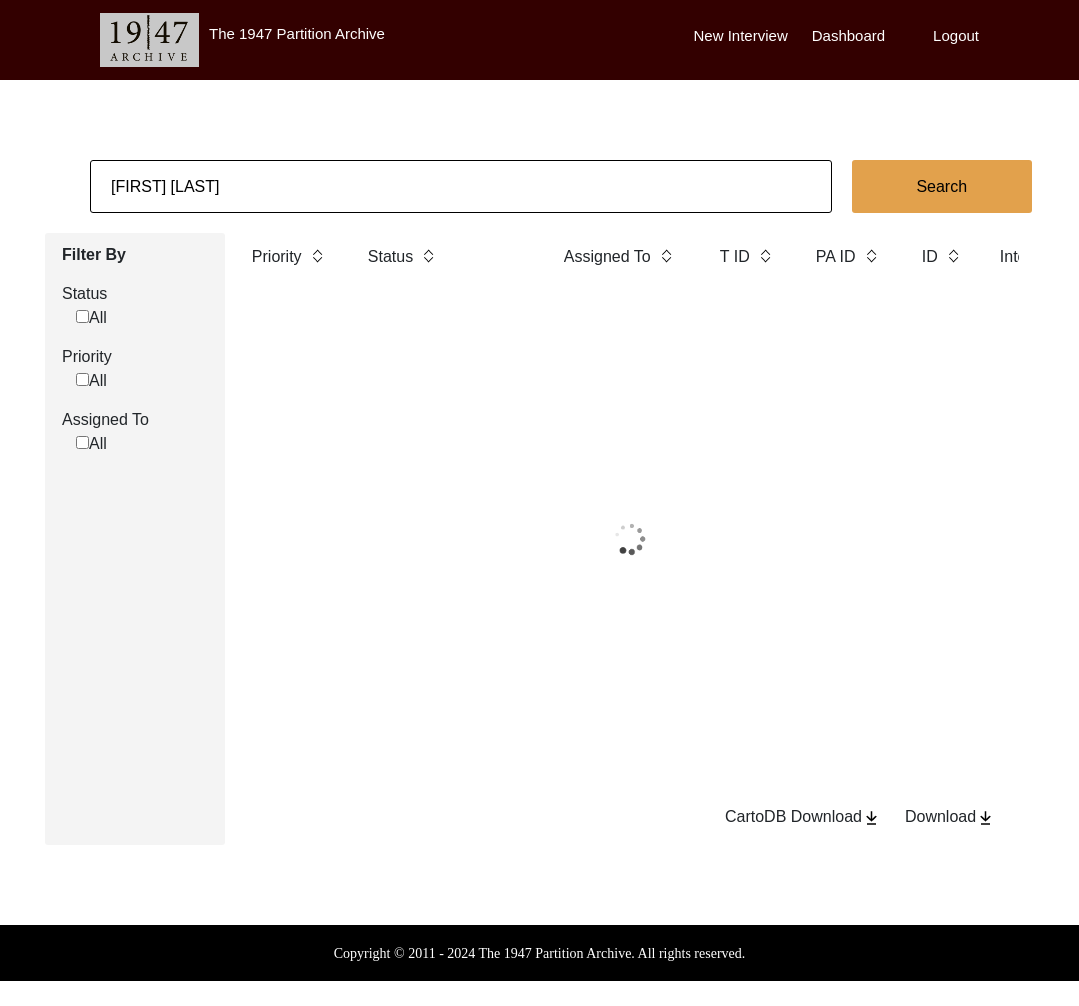 click on "[FIRST] [LAST]" 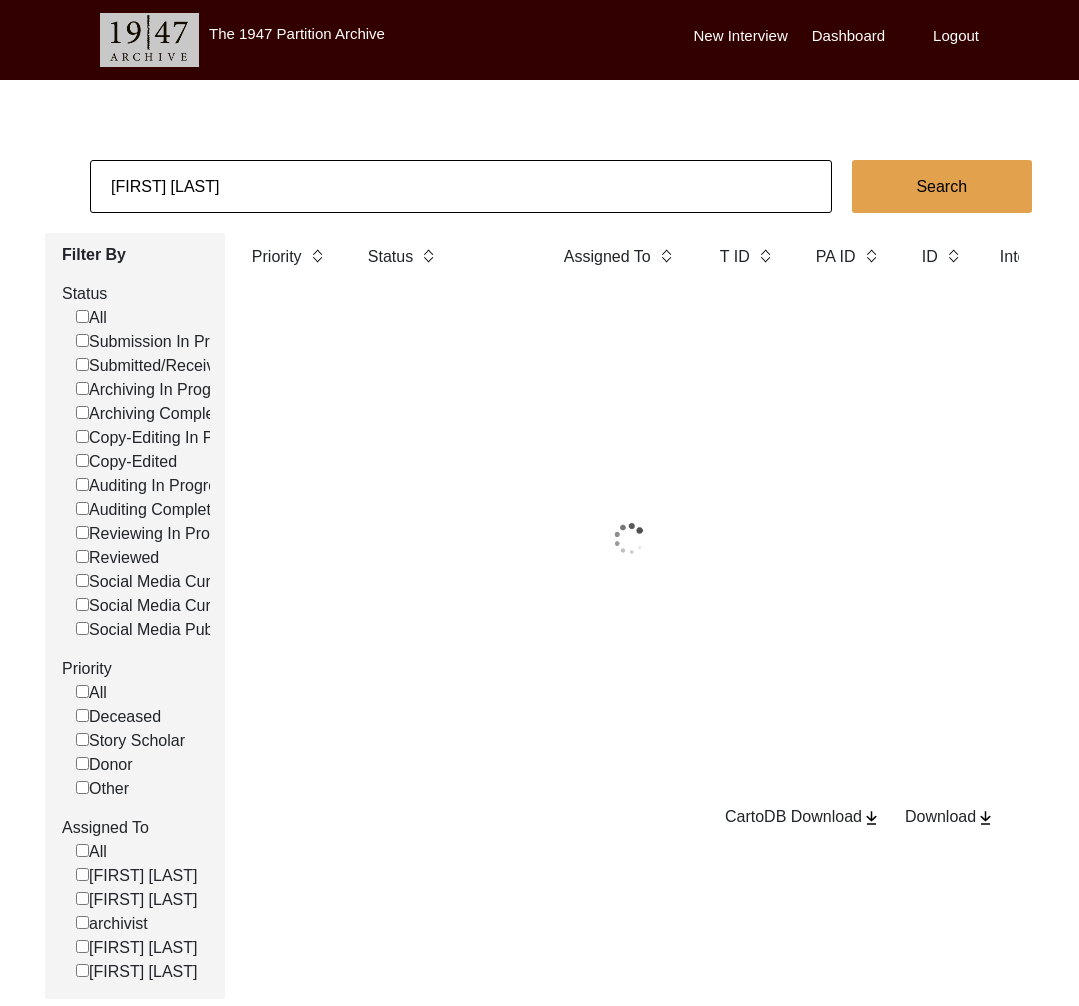 click on "[FIRST] [LAST]" 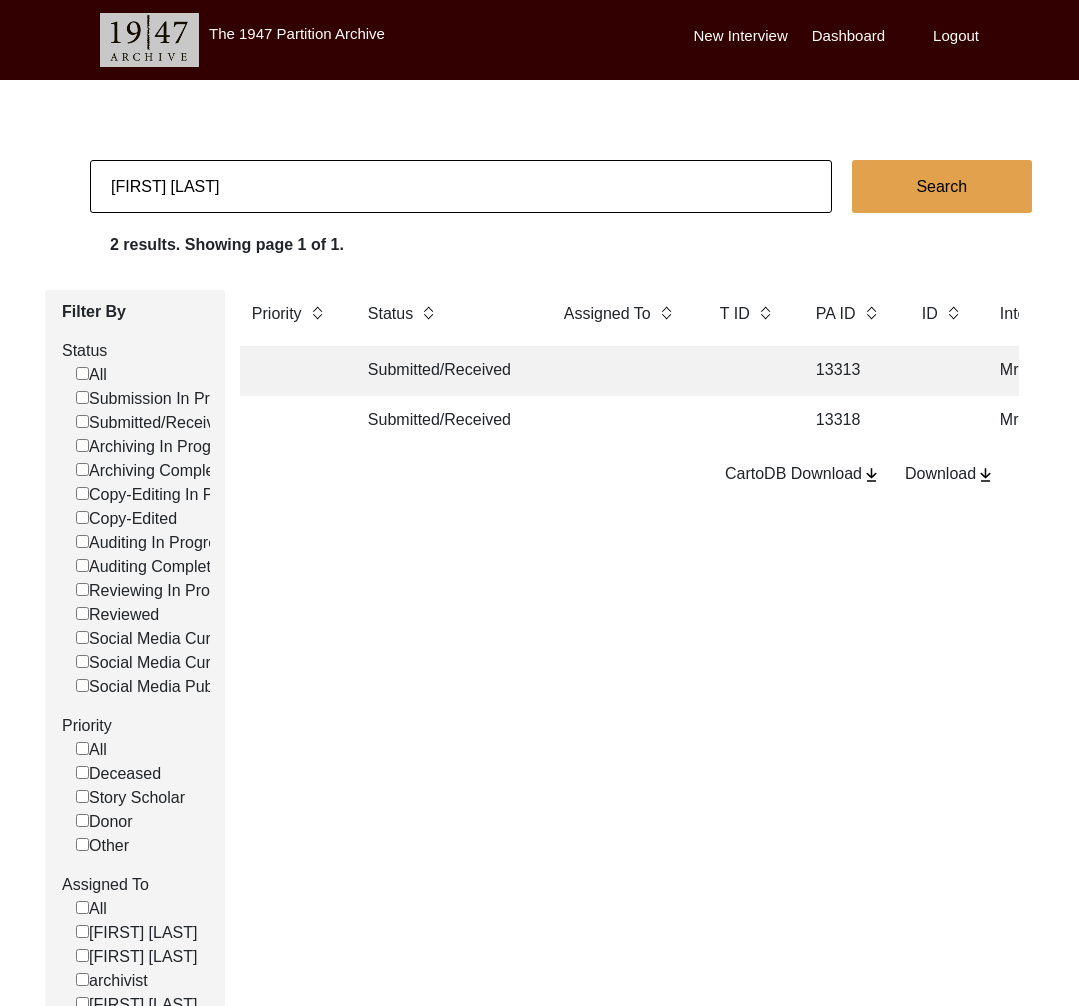 click on "[FIRST] [LAST]" 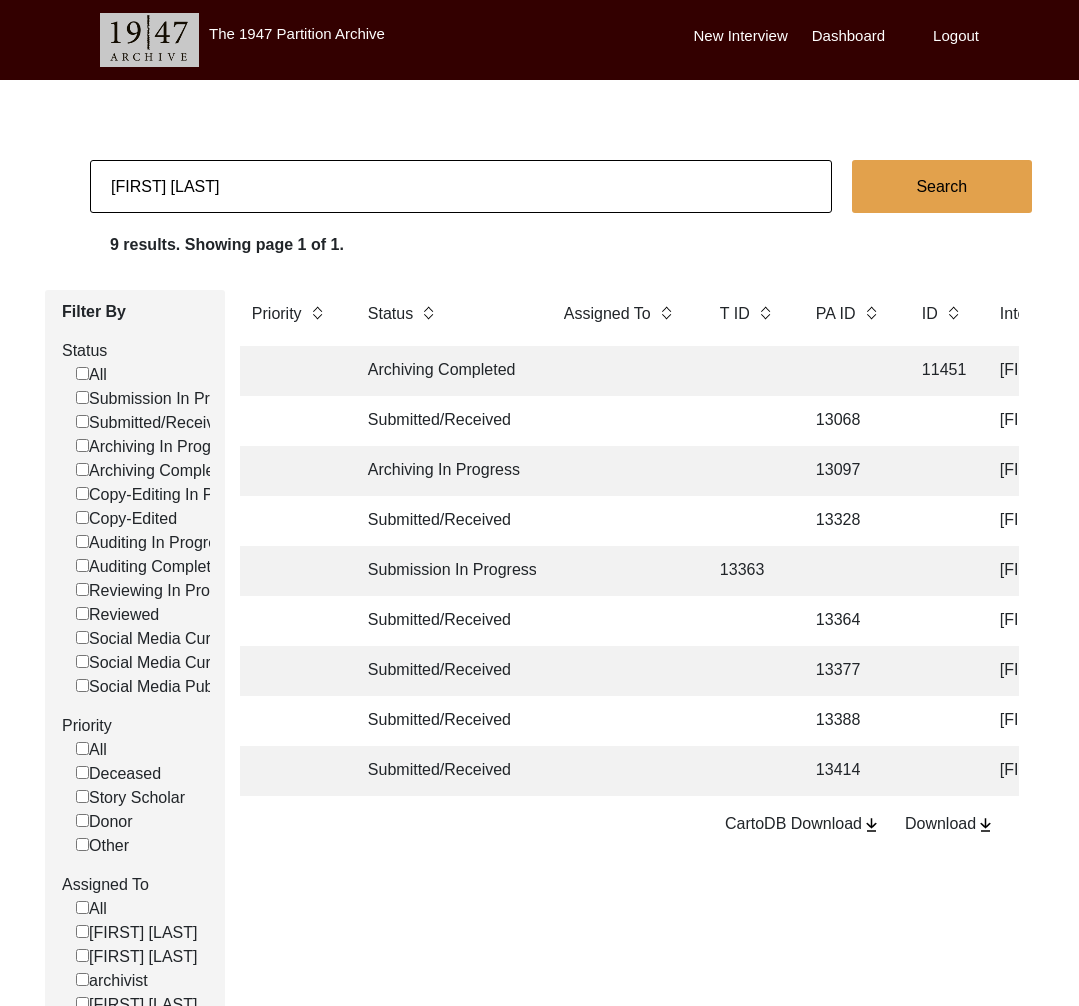 scroll, scrollTop: 0, scrollLeft: 273, axis: horizontal 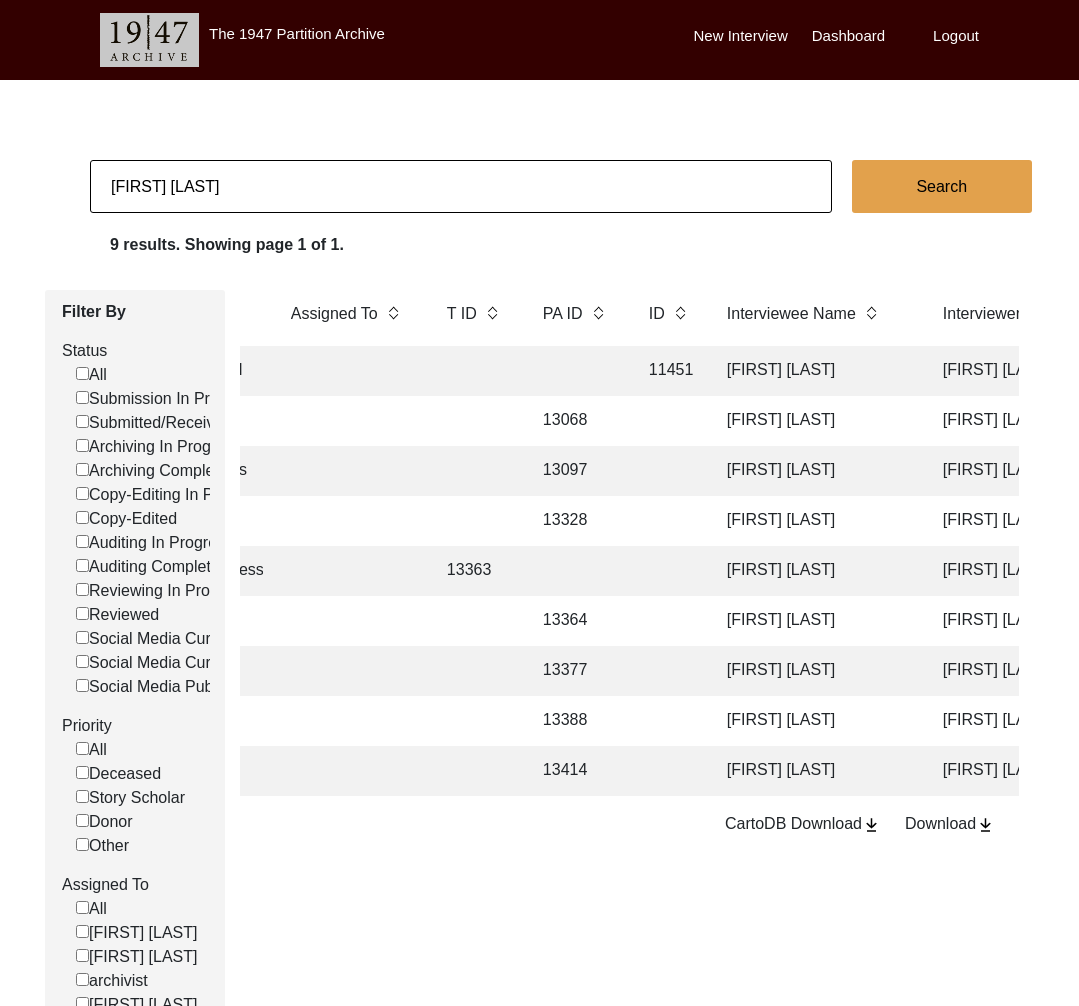 click on "[FIRST] [LAST]" 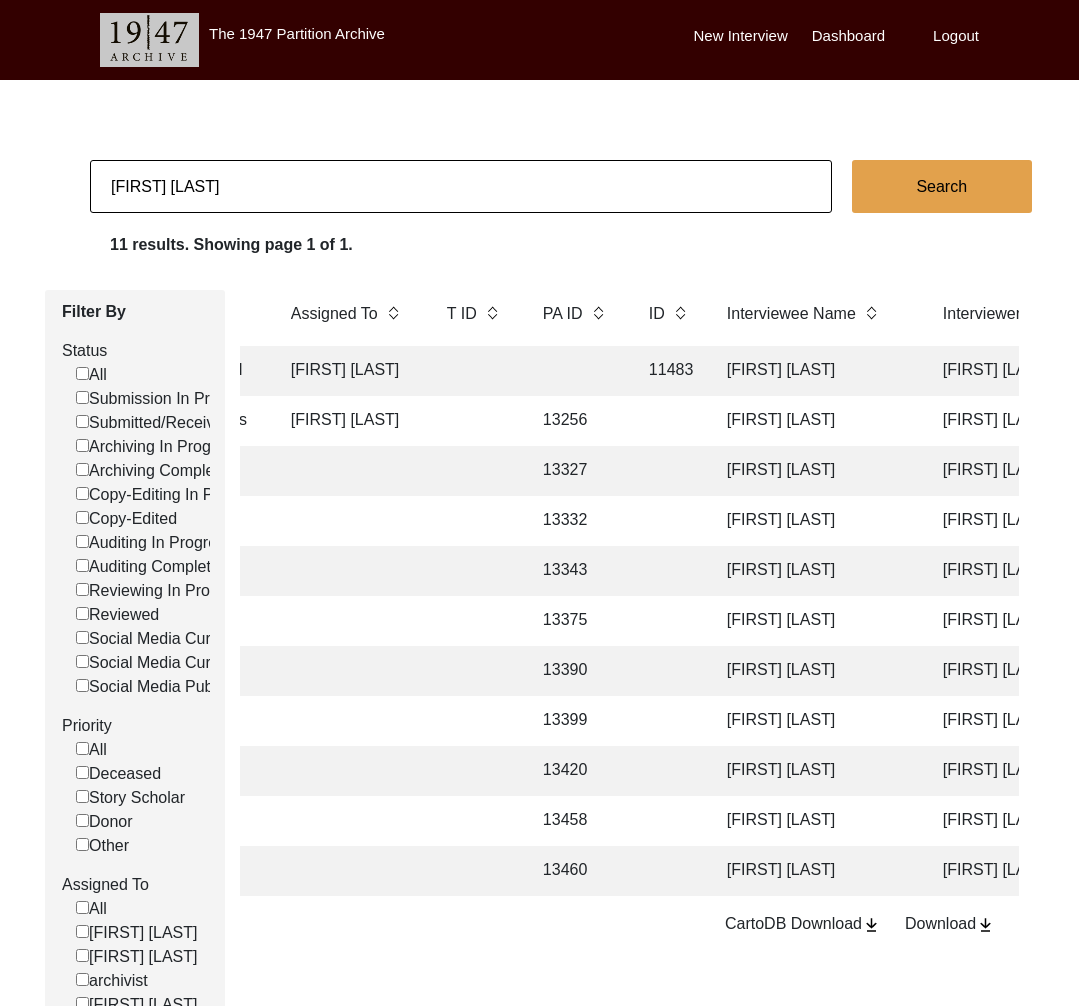 scroll, scrollTop: 0, scrollLeft: 269, axis: horizontal 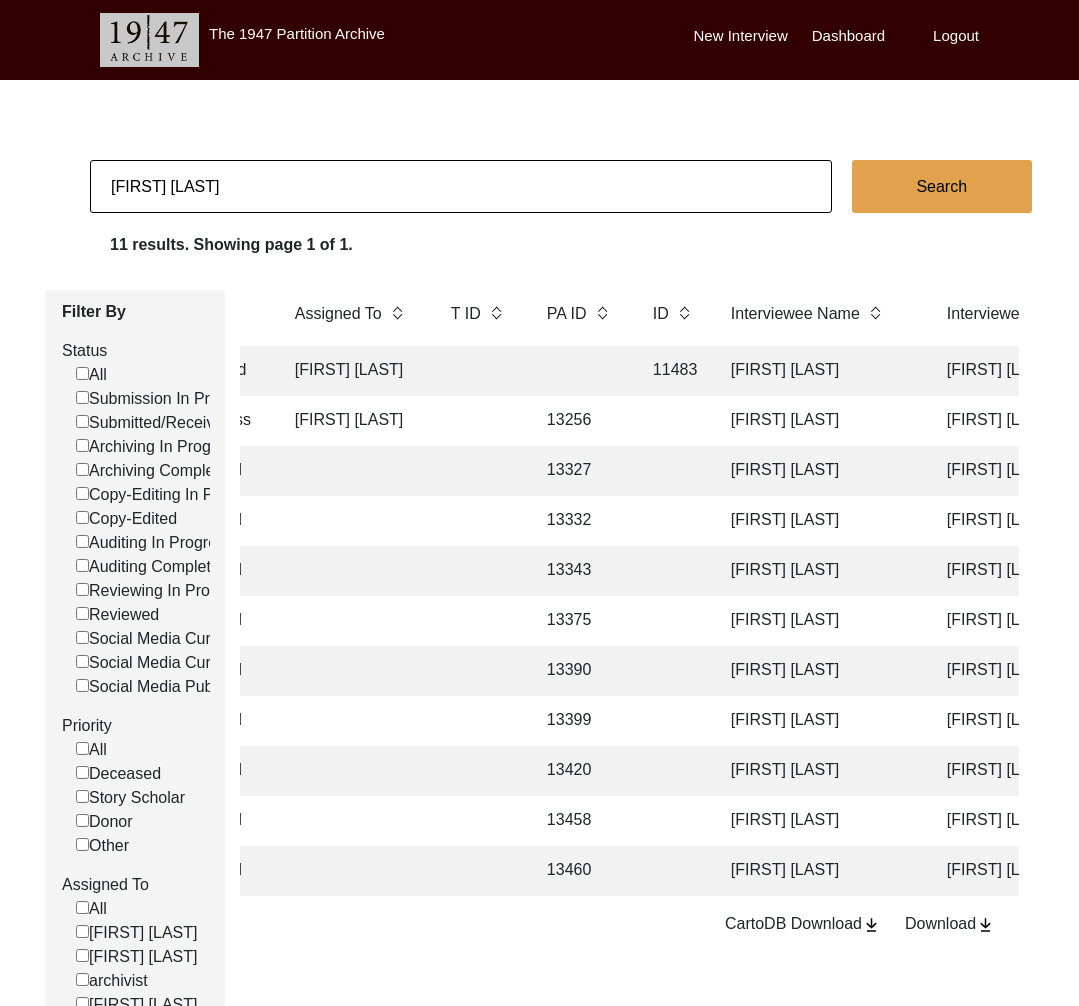 click 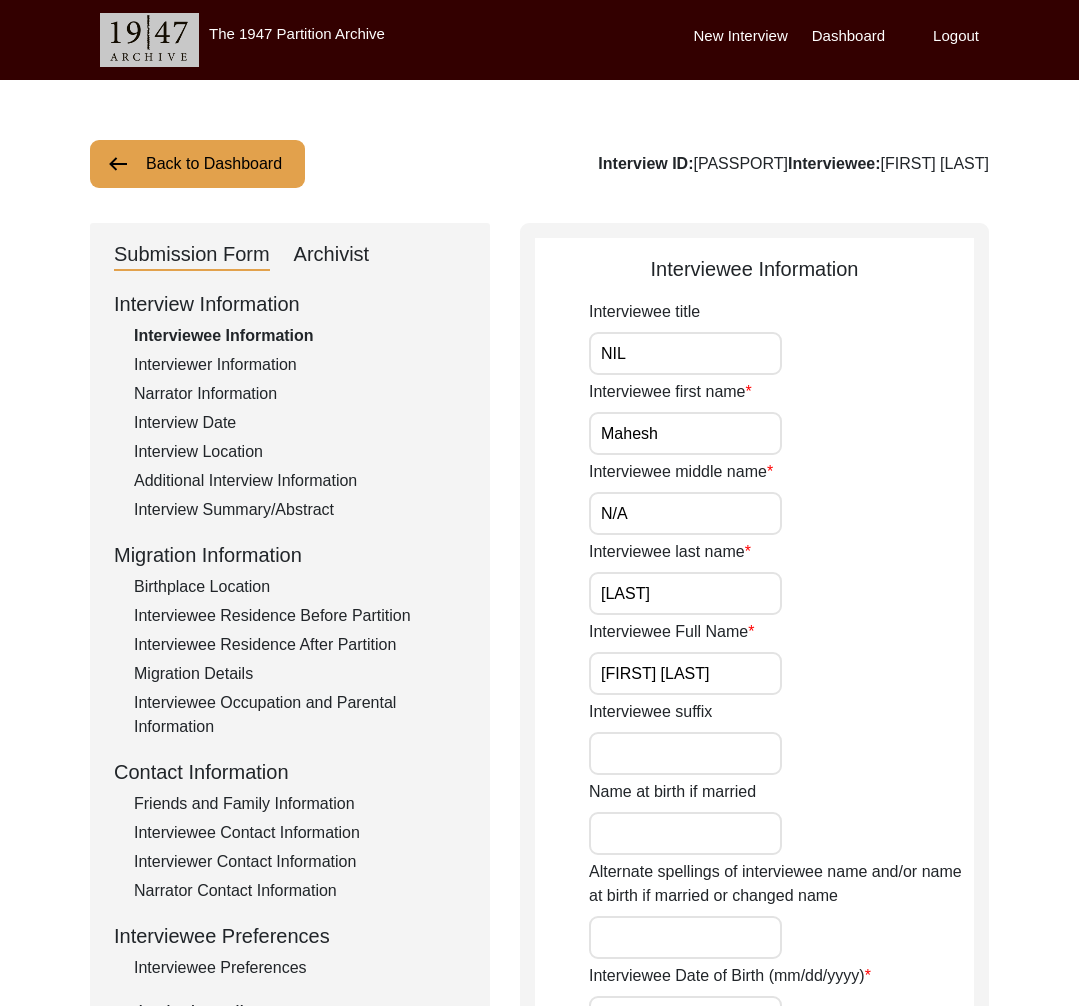 click on "Friends and Family Information" 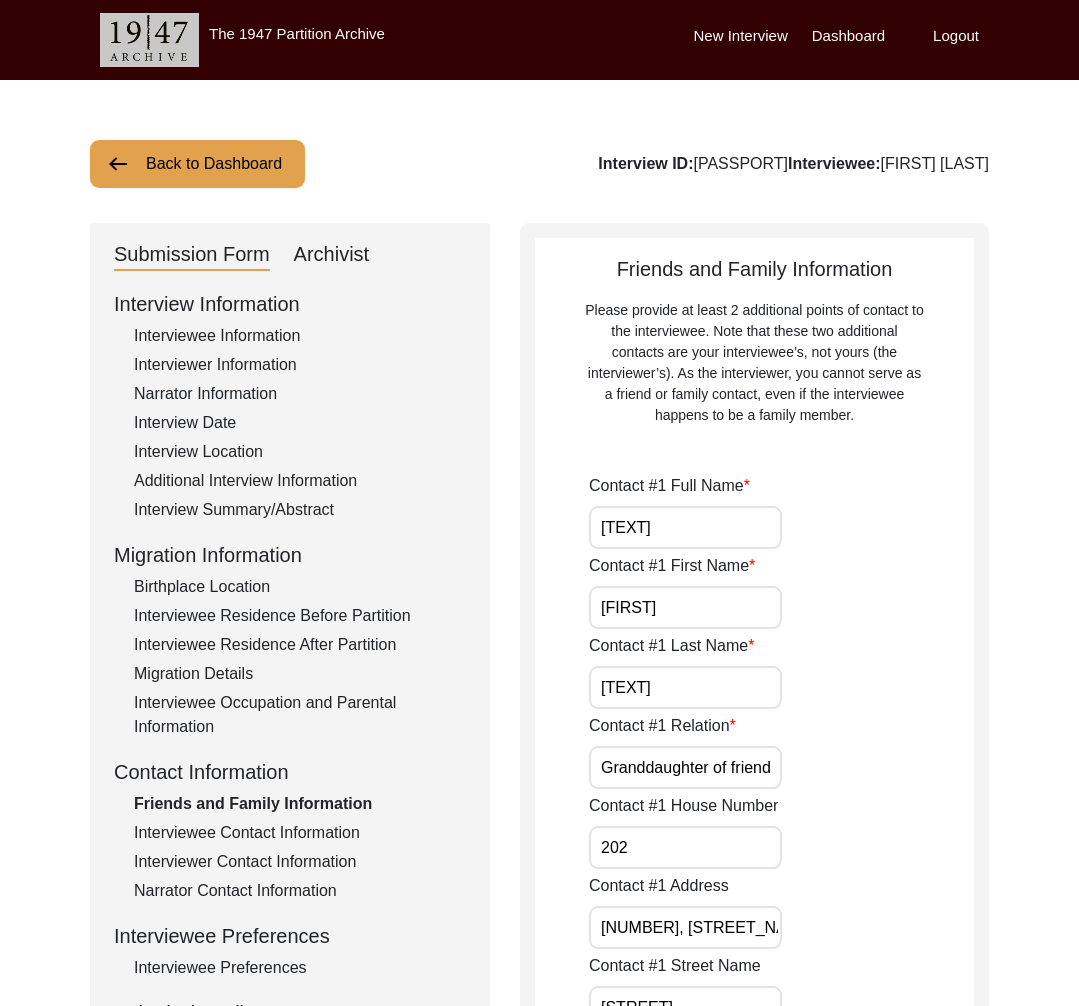 click on "Interviewee Contact Information" 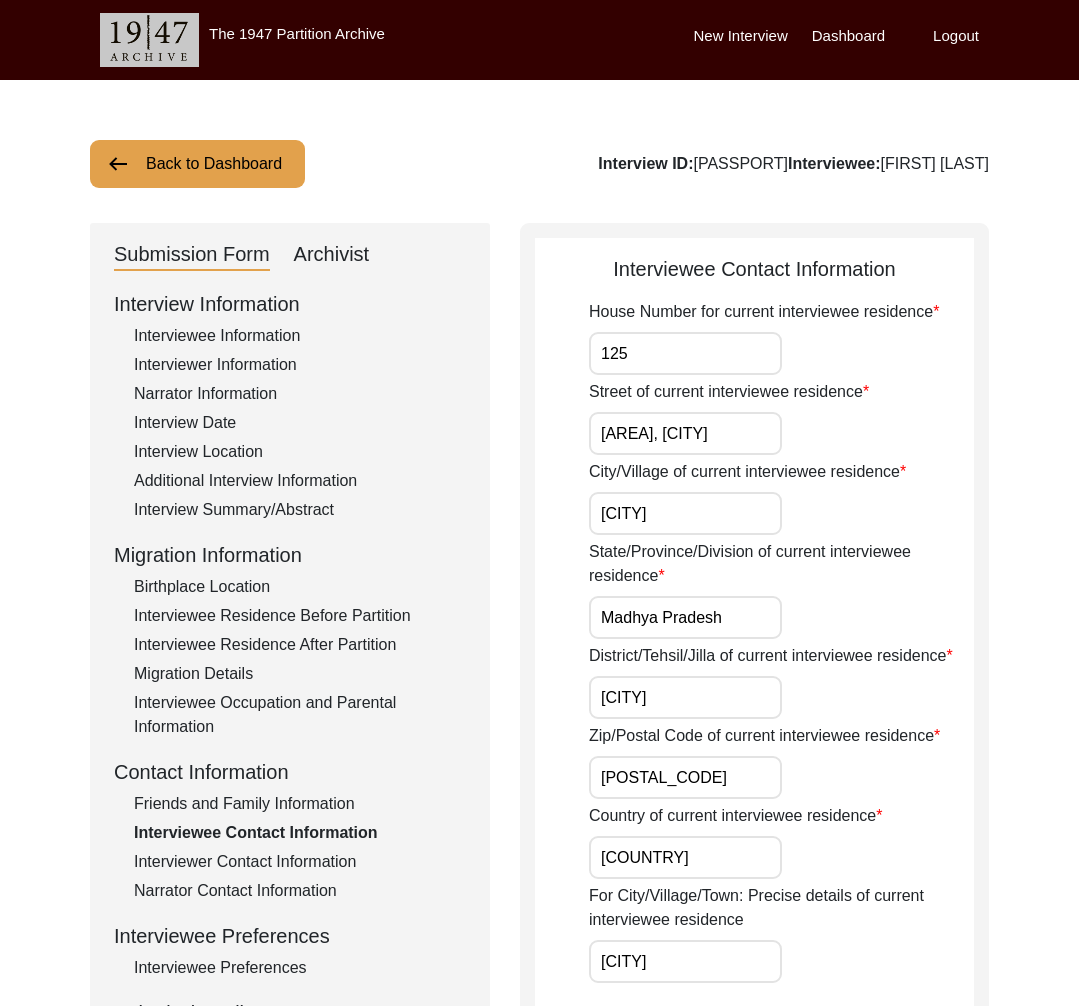 click on "Interviewer Contact Information" 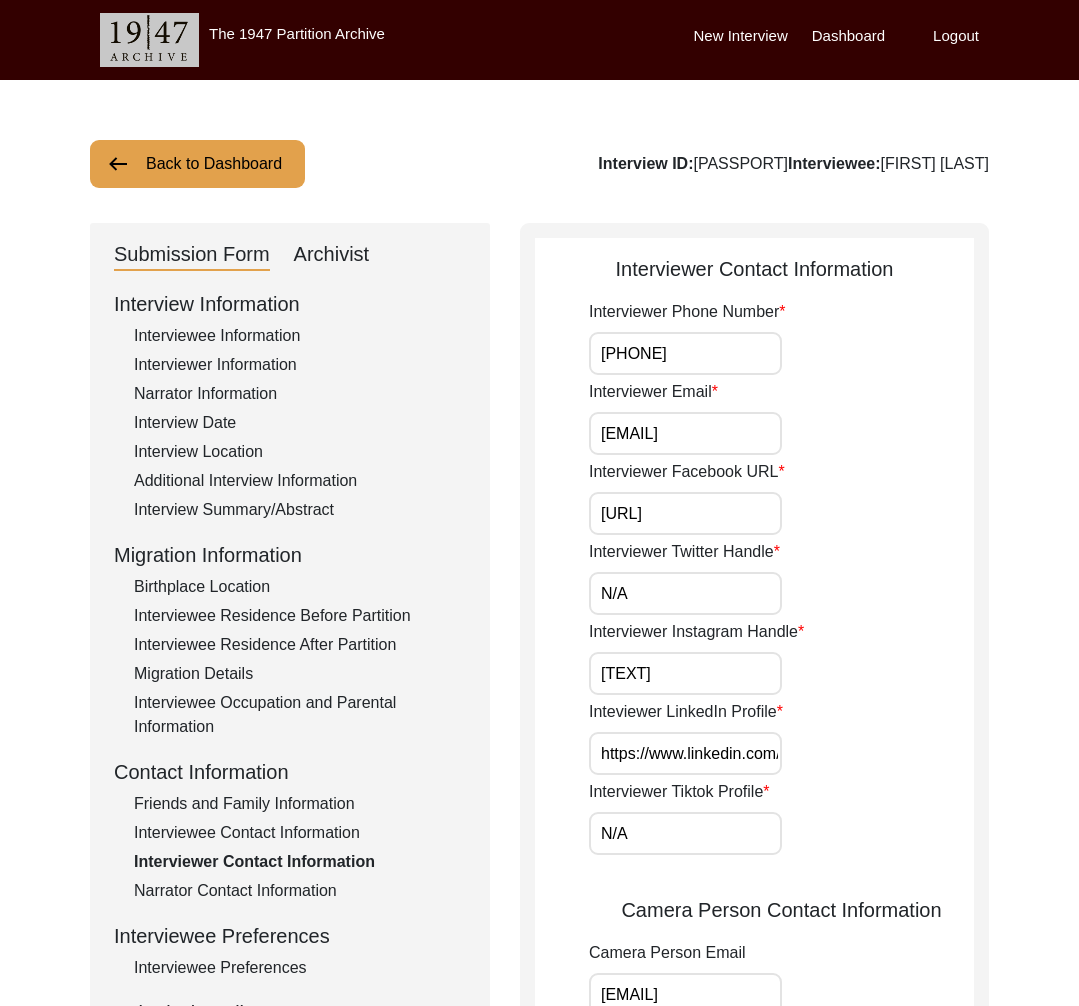 click on "Back to Dashboard" 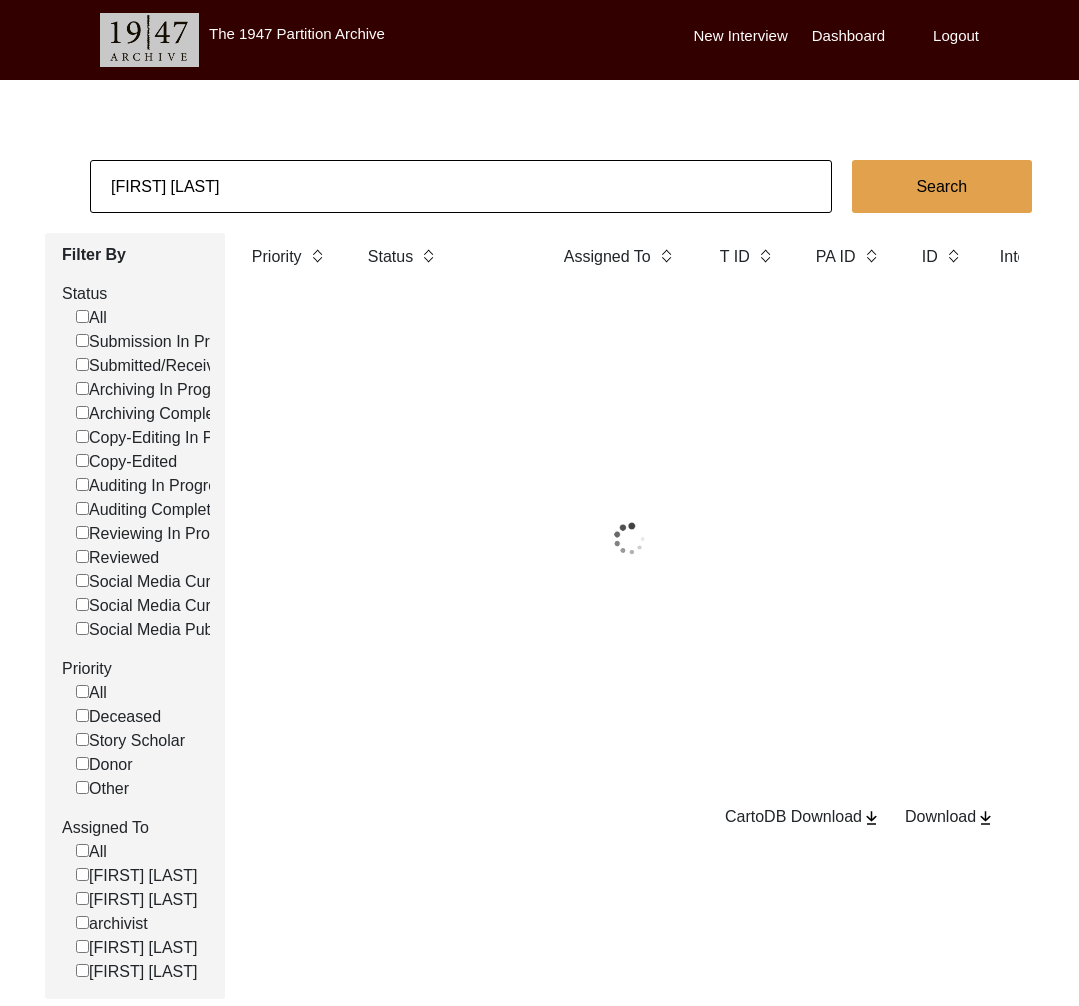 click on "[FIRST] [LAST]" 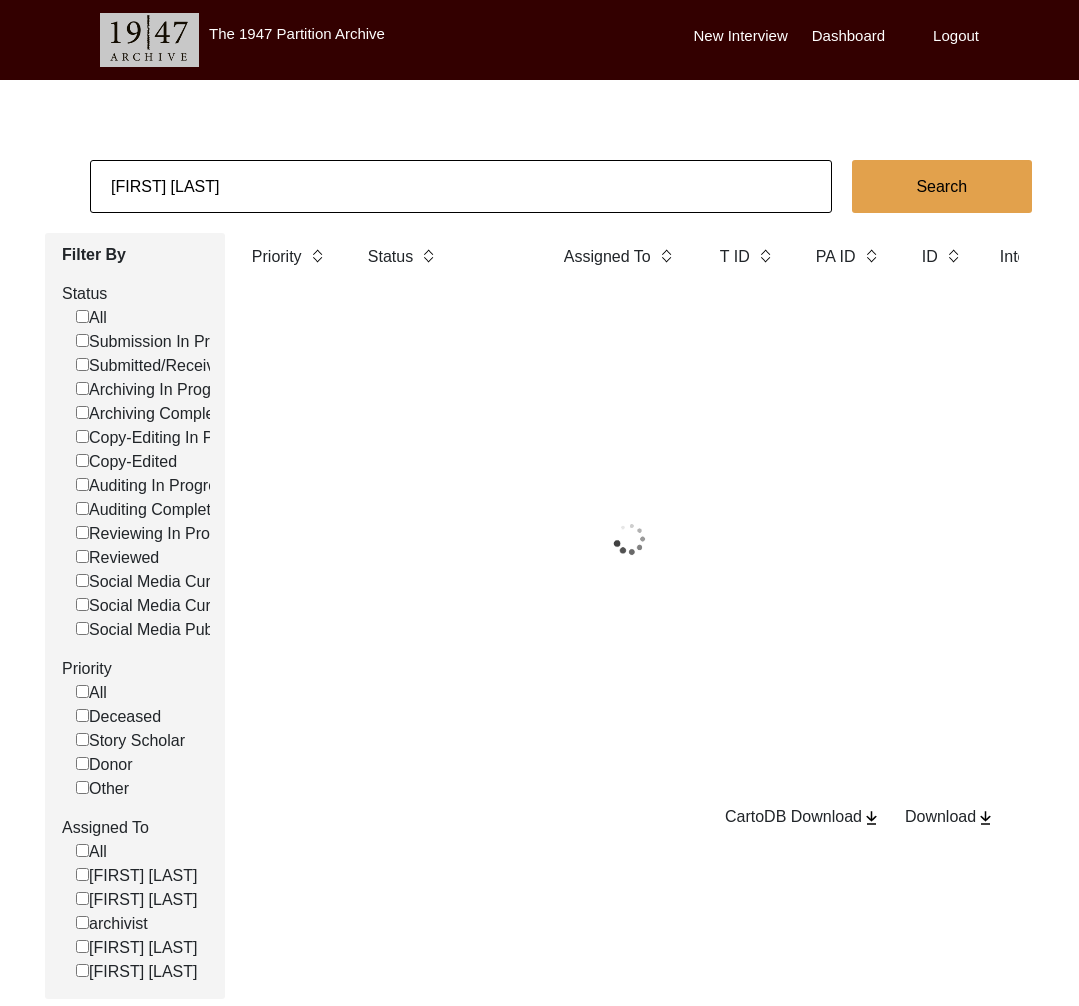 click on "[FIRST] [LAST]" 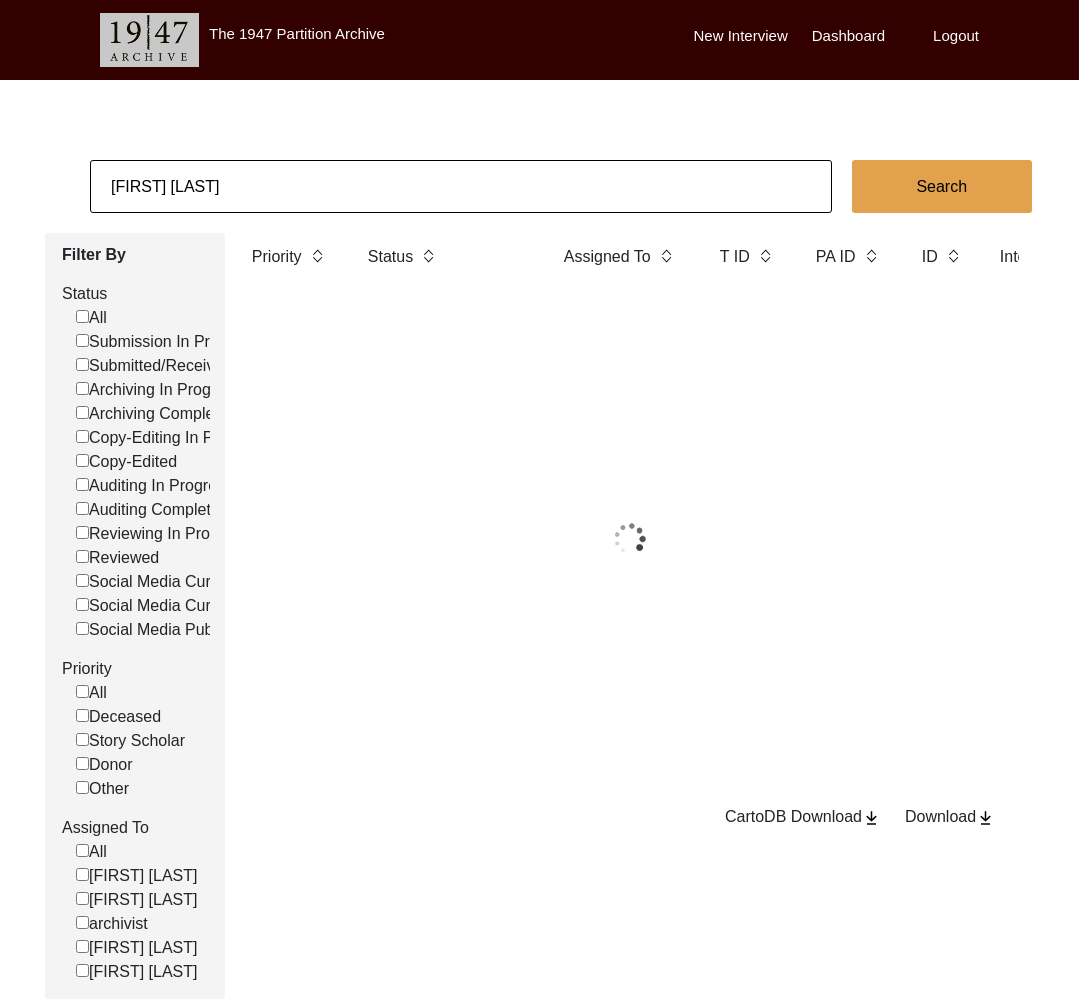 click on "[FIRST] [LAST]" 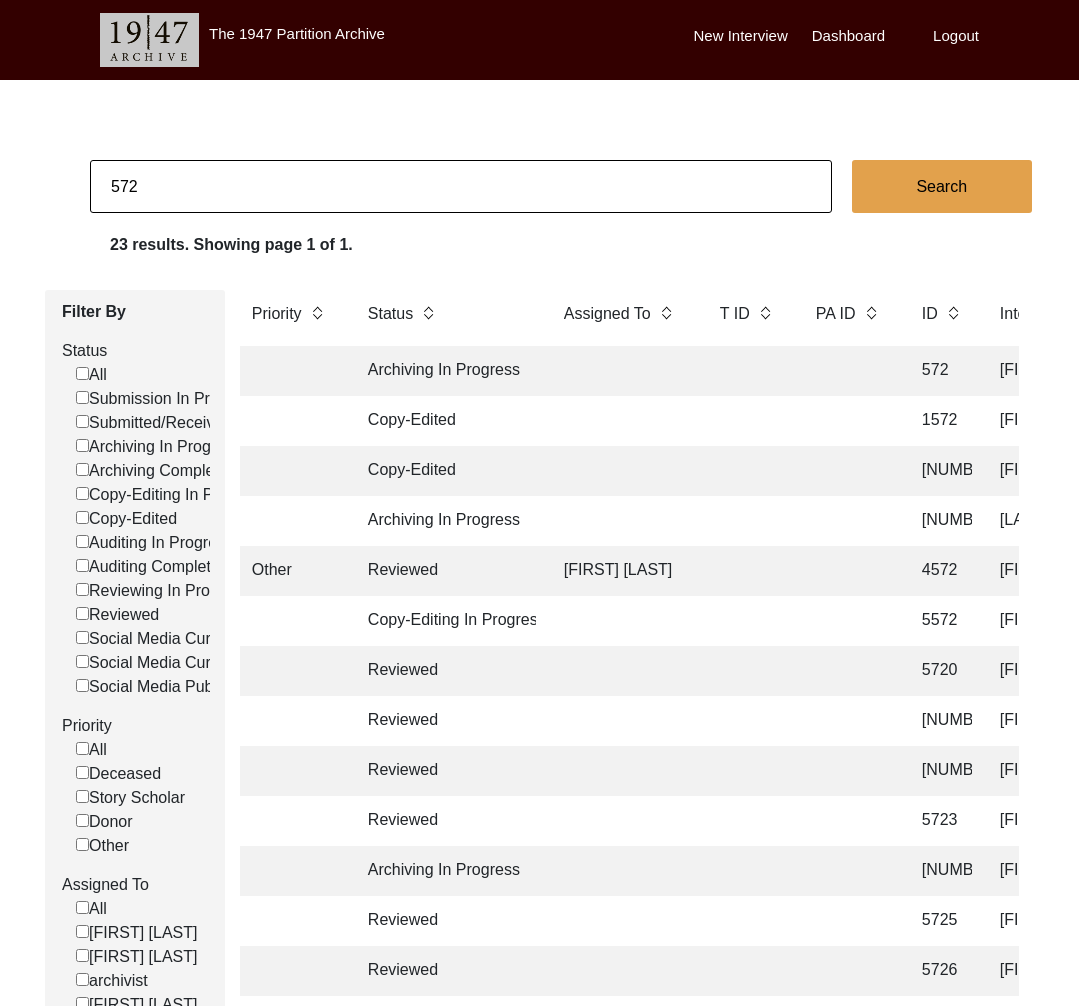 click on "Archiving In Progress" 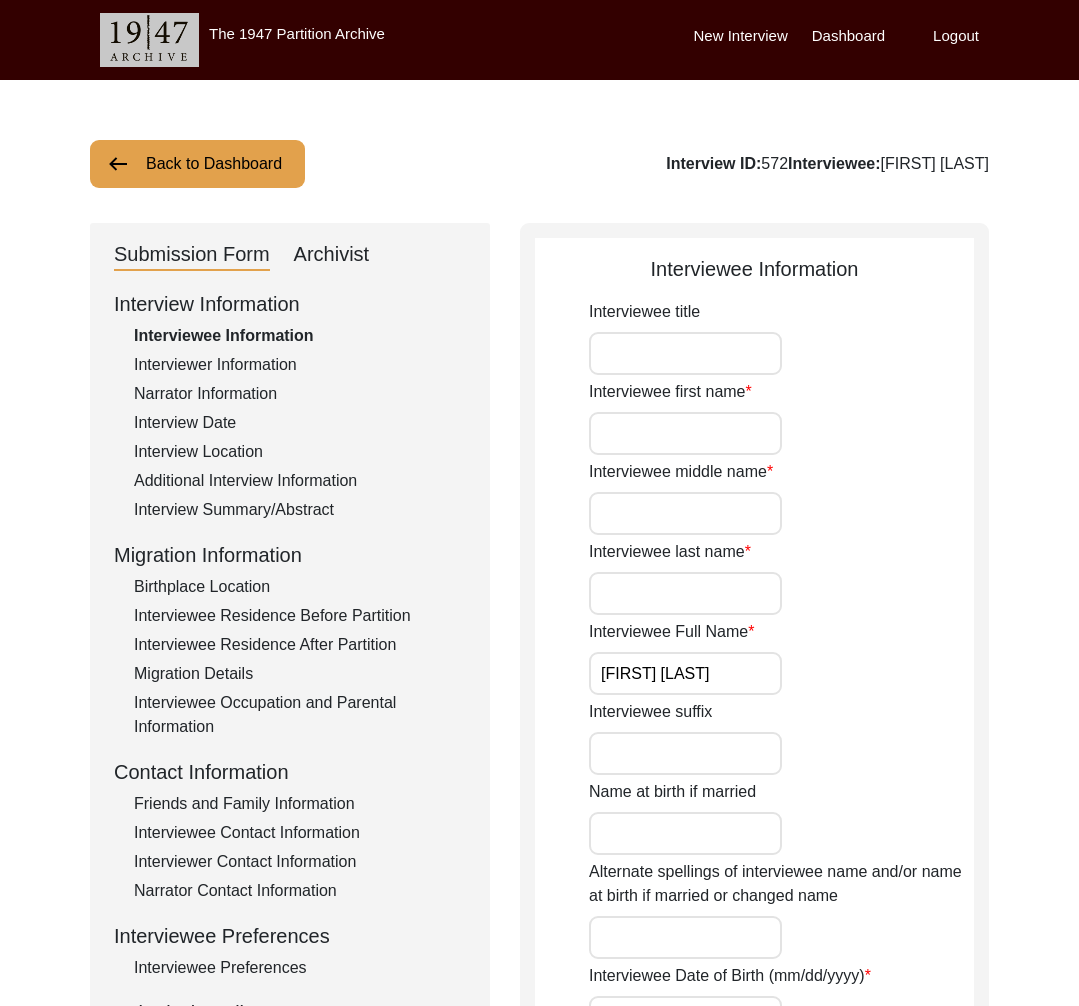 click on "Archivist" 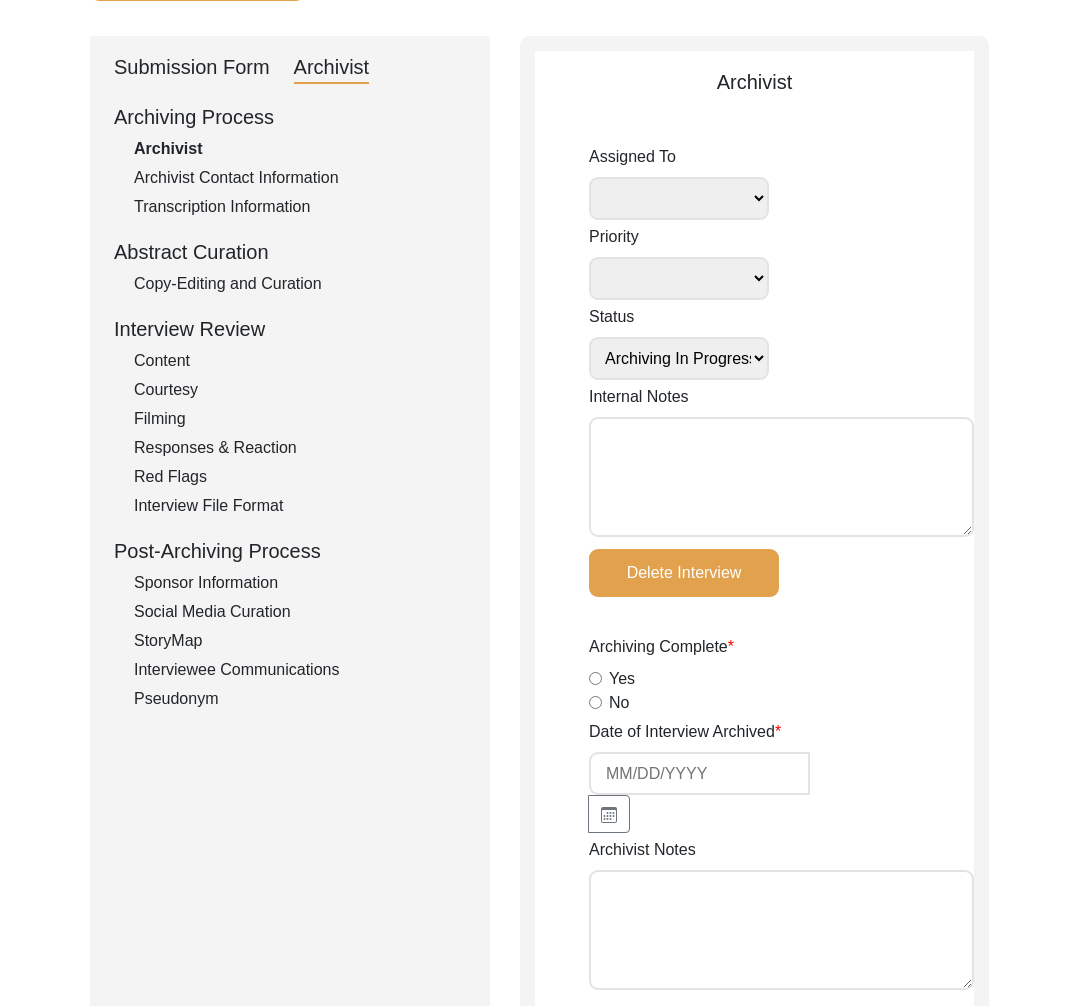scroll, scrollTop: 0, scrollLeft: 0, axis: both 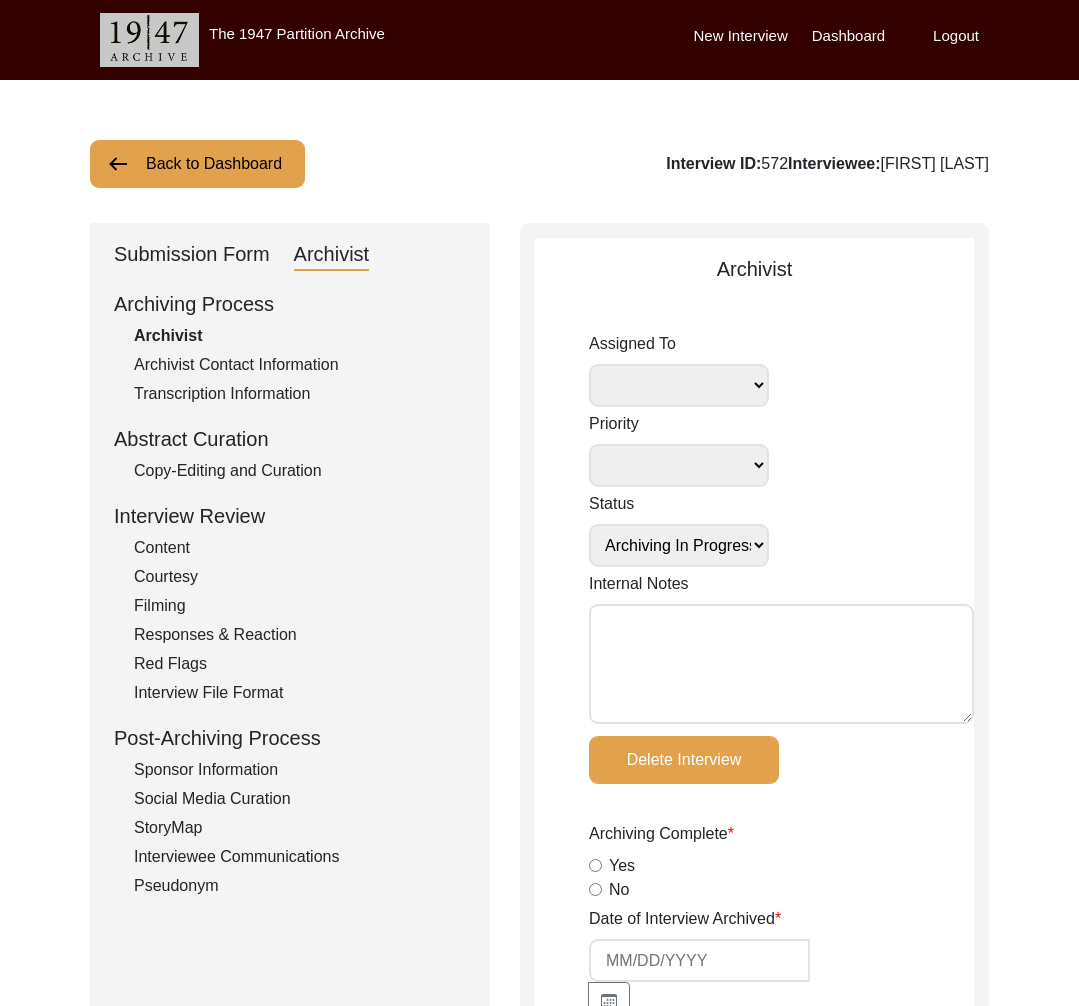 click on "Back to Dashboard Interview ID: [ID] Interviewee: [FIRST] [LAST] Submission Form Archivist Archiving Process Archivist Archivist Contact Information Transcription Information Abstract Curation Copy-Editing and Curation Interview Review Content Courtesy Filming Responses & Reaction Red Flags Interview File Format Post-Archiving Process Sponsor Information Social Media Curation StoryMap Interviewee Communications Pseudonym Archivist Assigned To [FIRST] [LAST] [FIRST] [LAST] archivist [FIRST] [LAST] [FIRST] [LAST] Priority Deceased Alive Other Status Submission In Progress Submitted/Received Archiving In Progress Archiving Completed Copy-Editing In Progress Copy-Edited Auditing In Progress Auditing Completed Reviewing In Progress Reviewed Social Media Curation In Progress Social Media Curated Social Media Published Internal Notes Delete Interview Archiving Complete Yes No Date of Interview Archived Archivist Notes Audit Assignment Date POST Form Yes no" 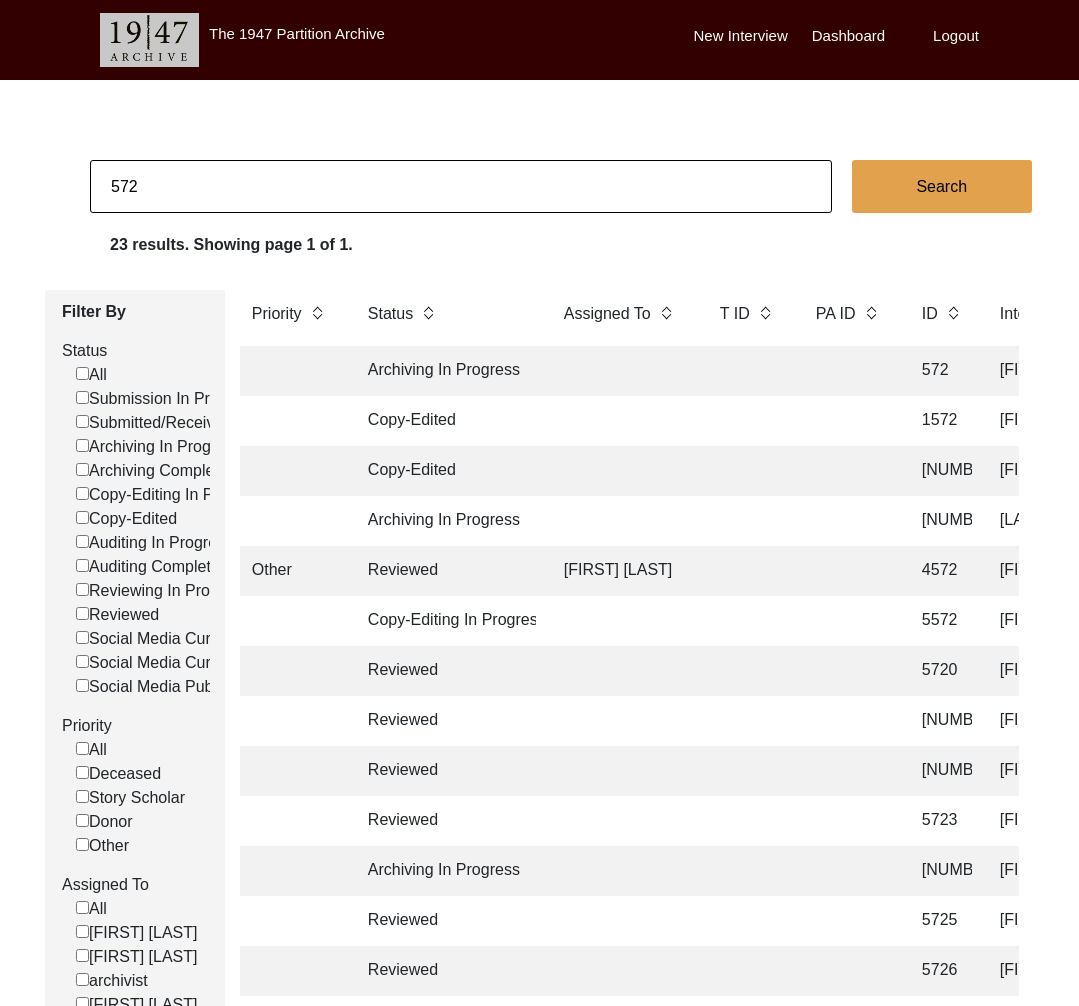 drag, startPoint x: 124, startPoint y: 189, endPoint x: 176, endPoint y: 195, distance: 52.34501 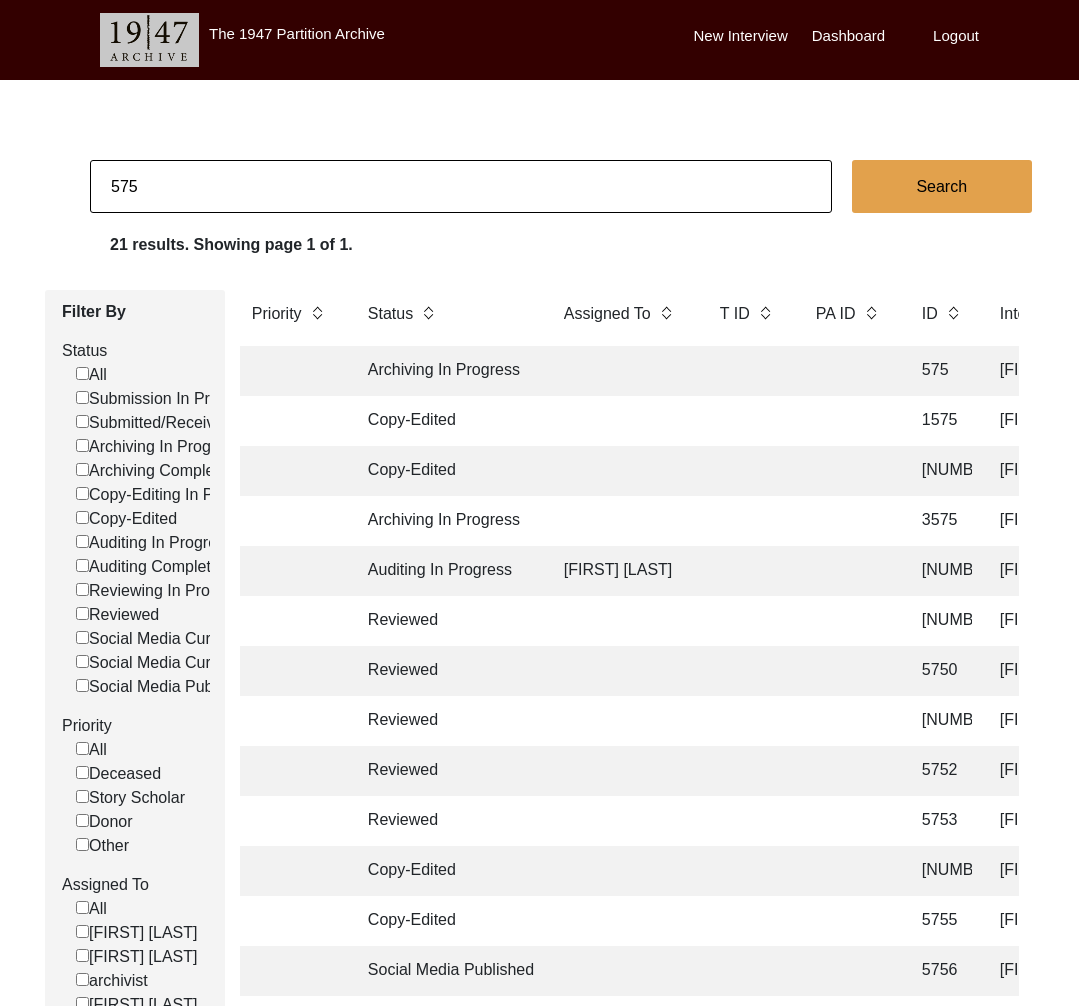 click on "Archiving In Progress" 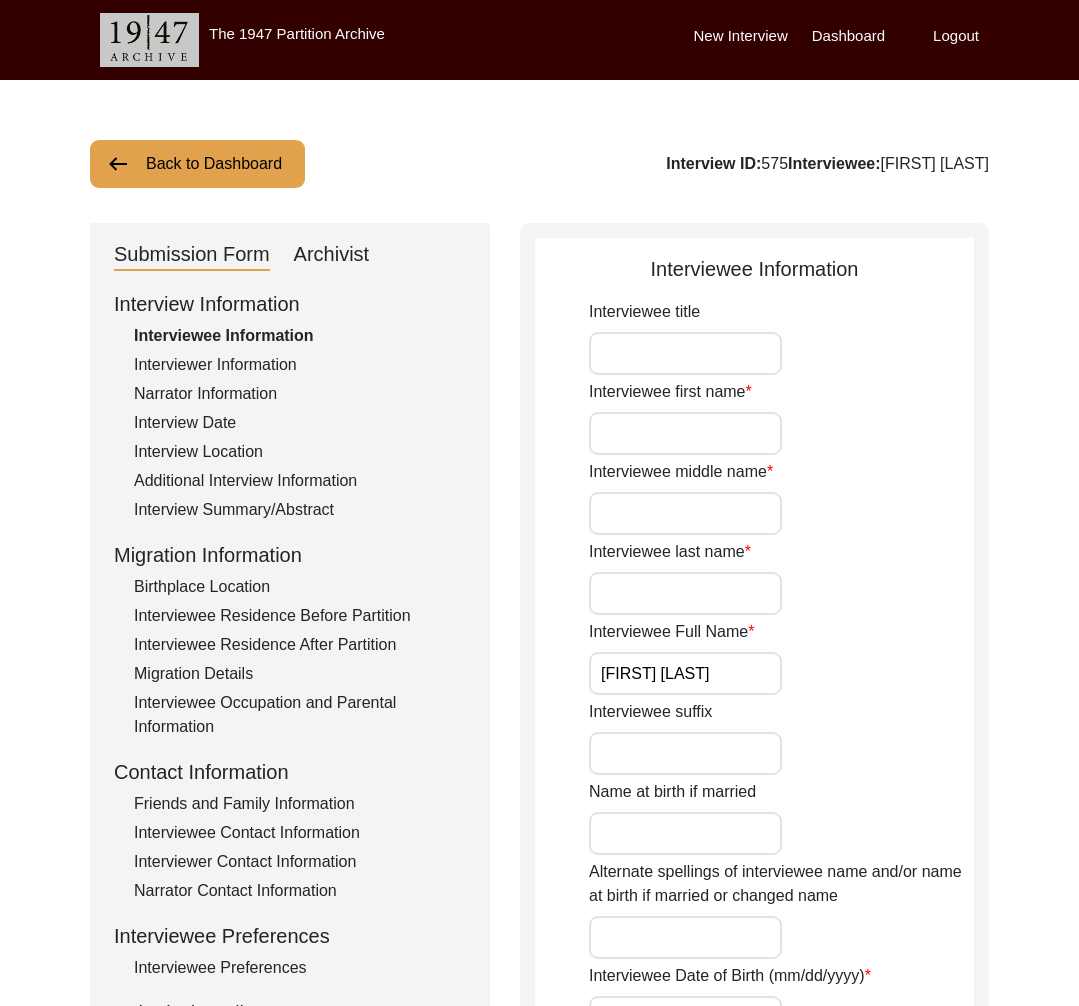click on "Archivist" 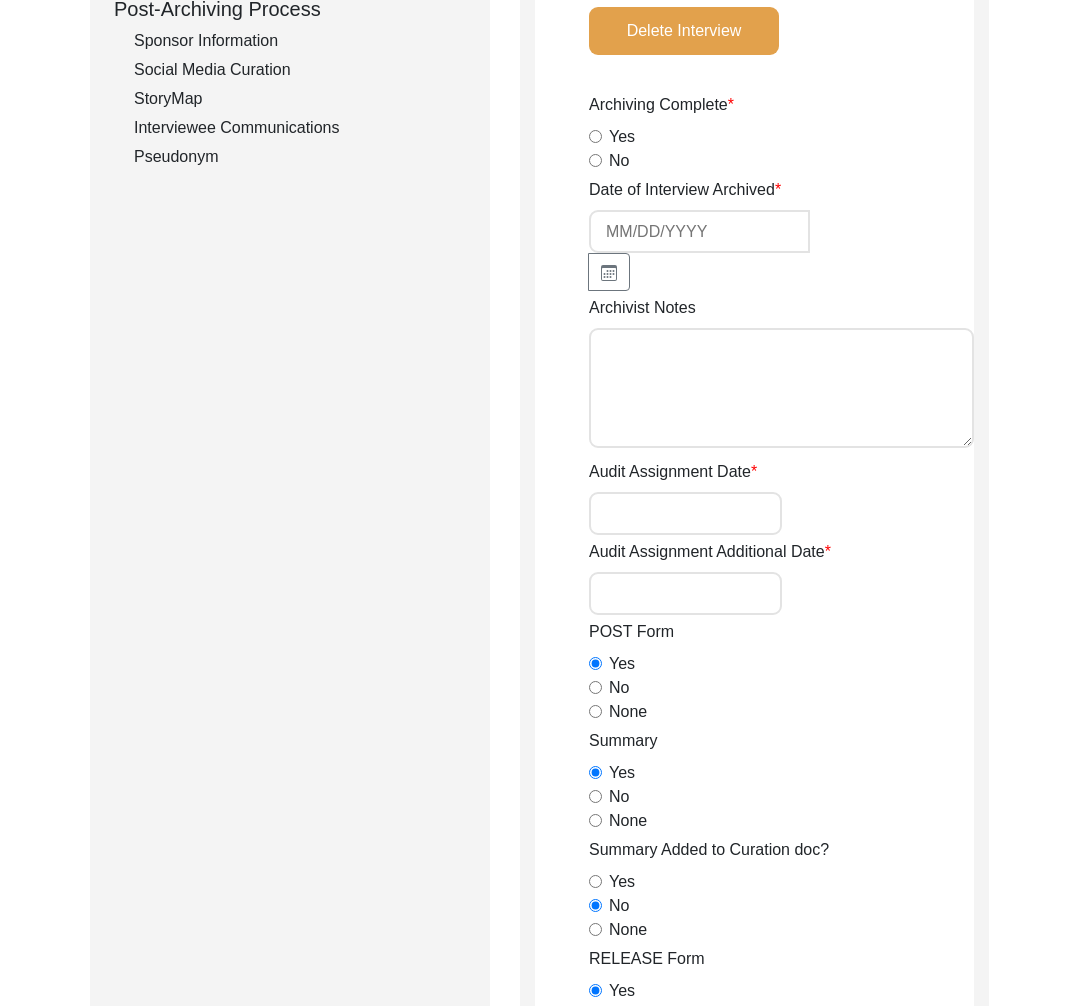 scroll, scrollTop: 0, scrollLeft: 0, axis: both 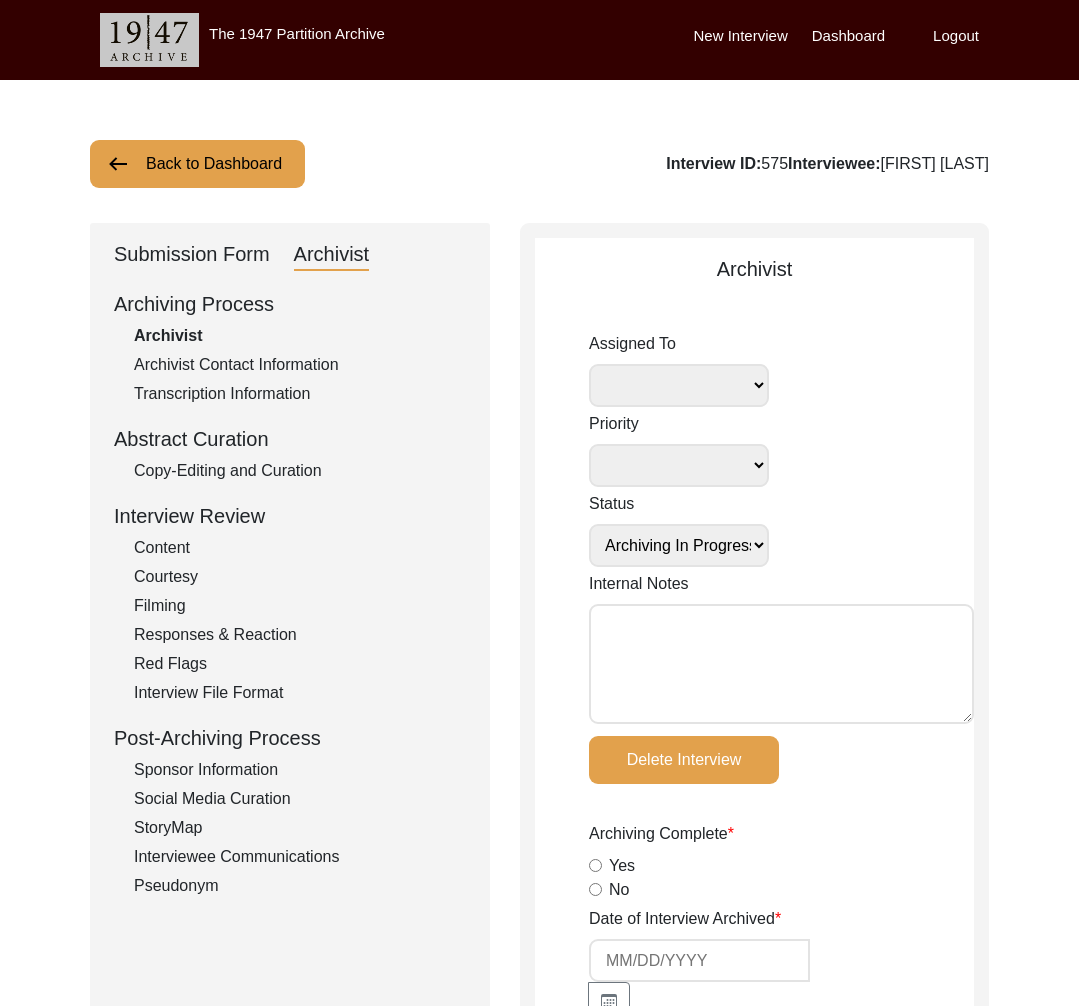 click on "Back to Dashboard" 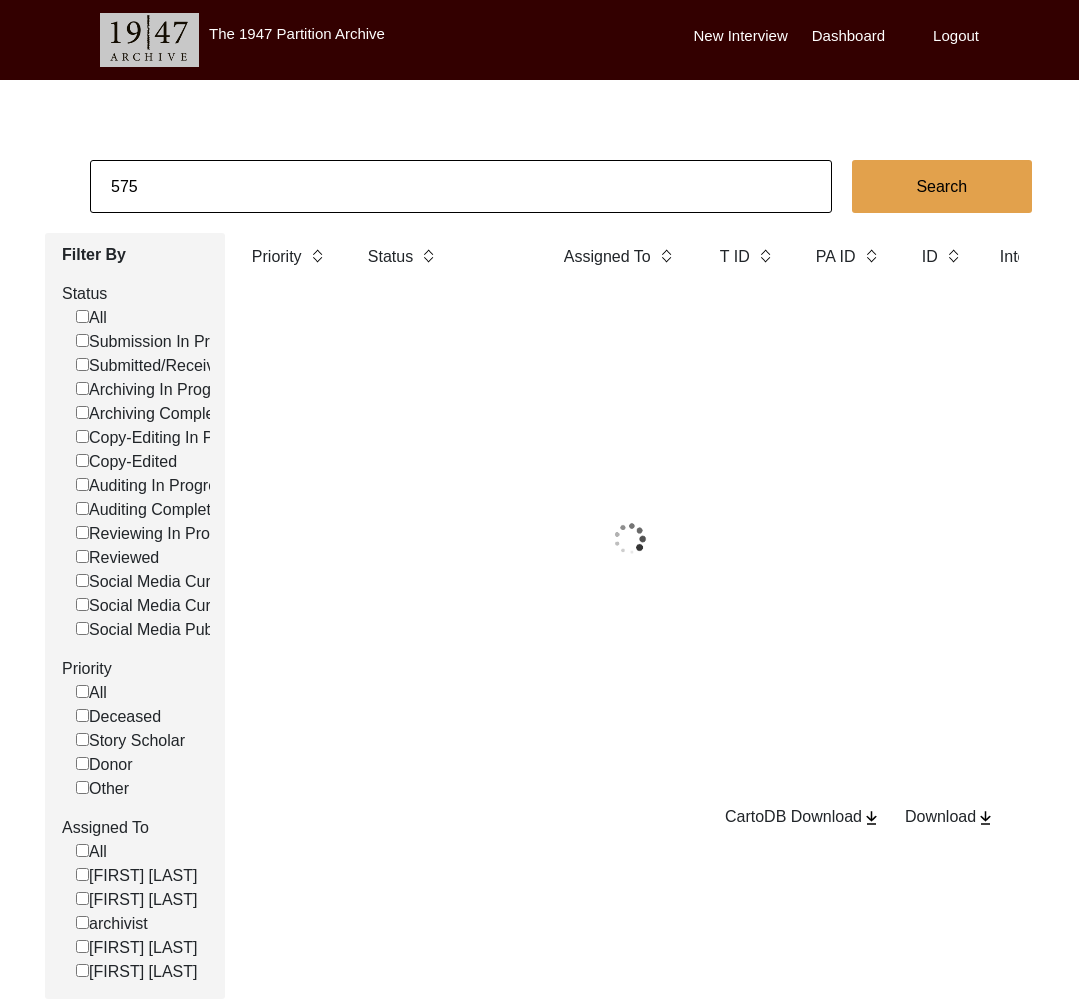 click on "575" 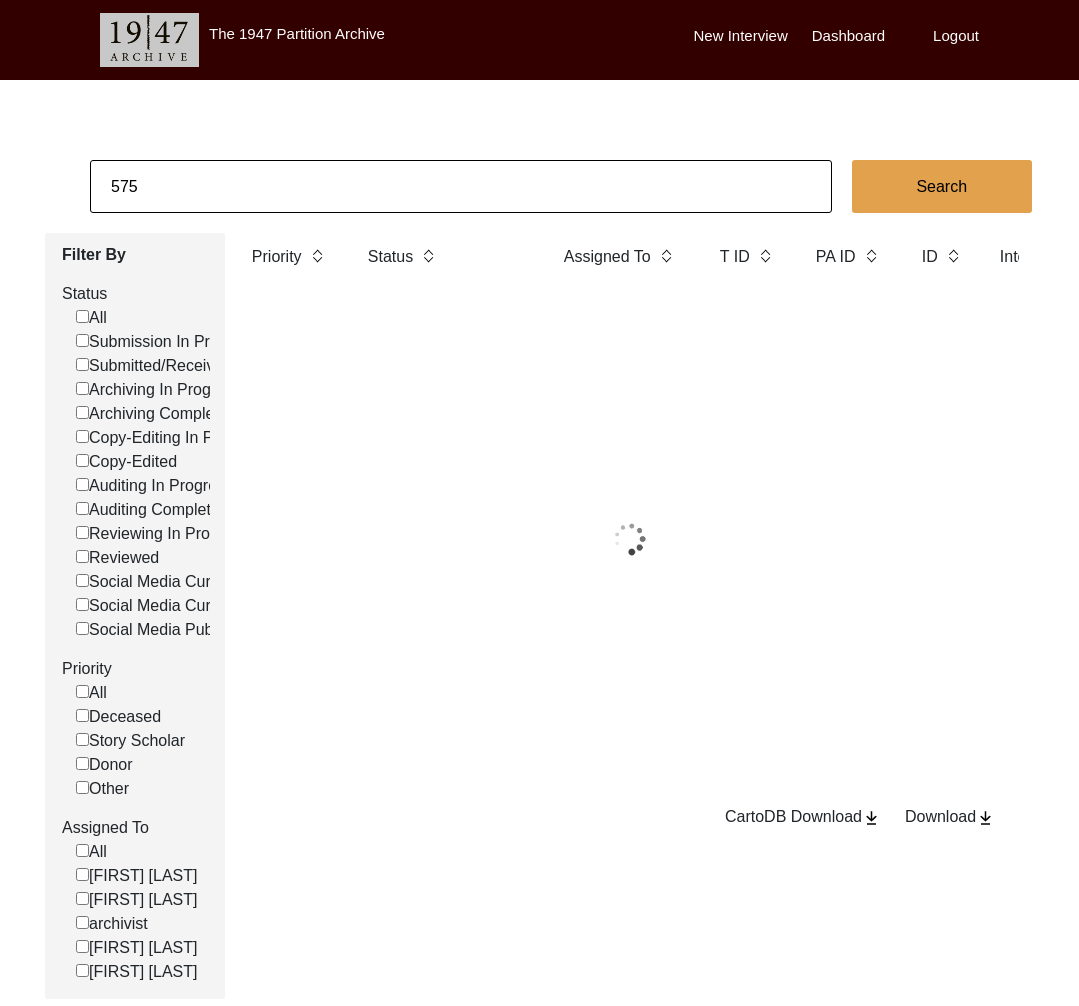 click on "575" 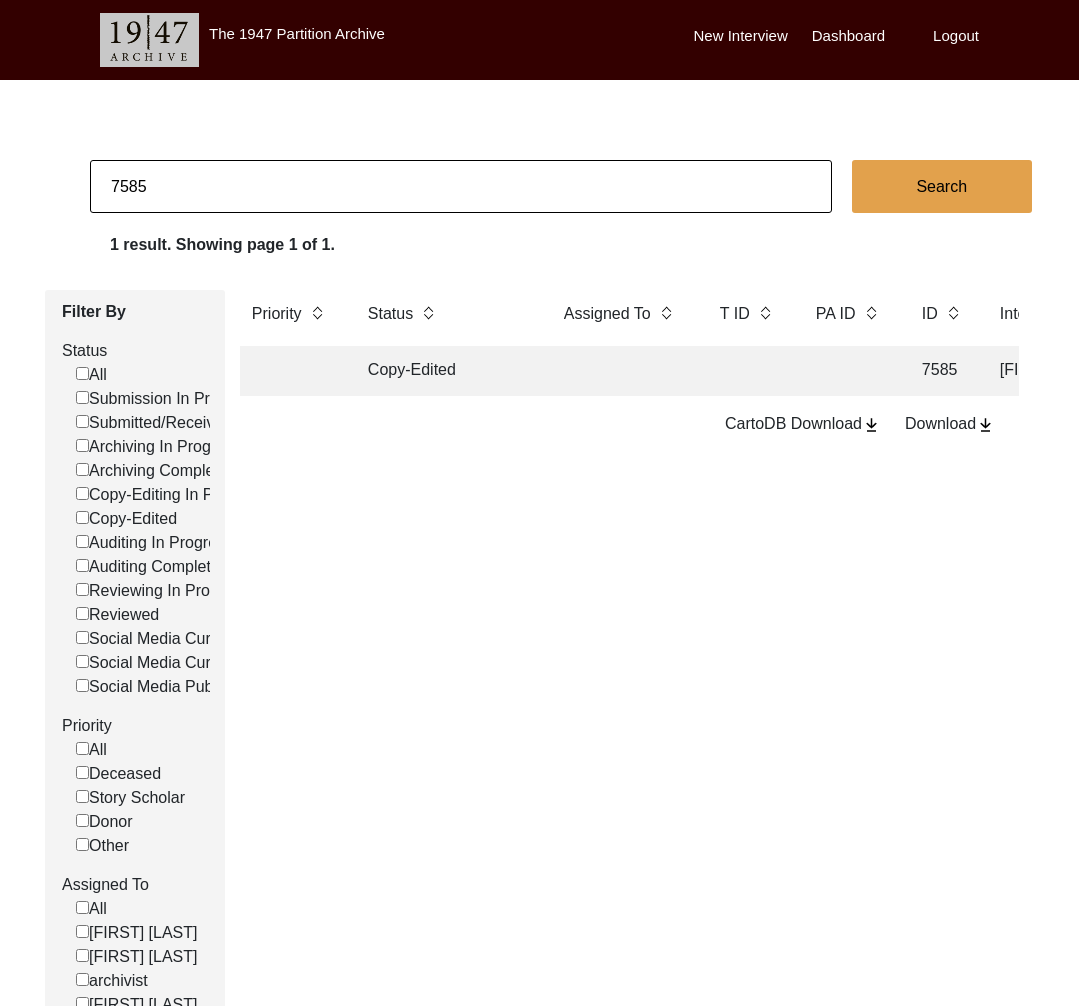 click on "Copy-Edited" 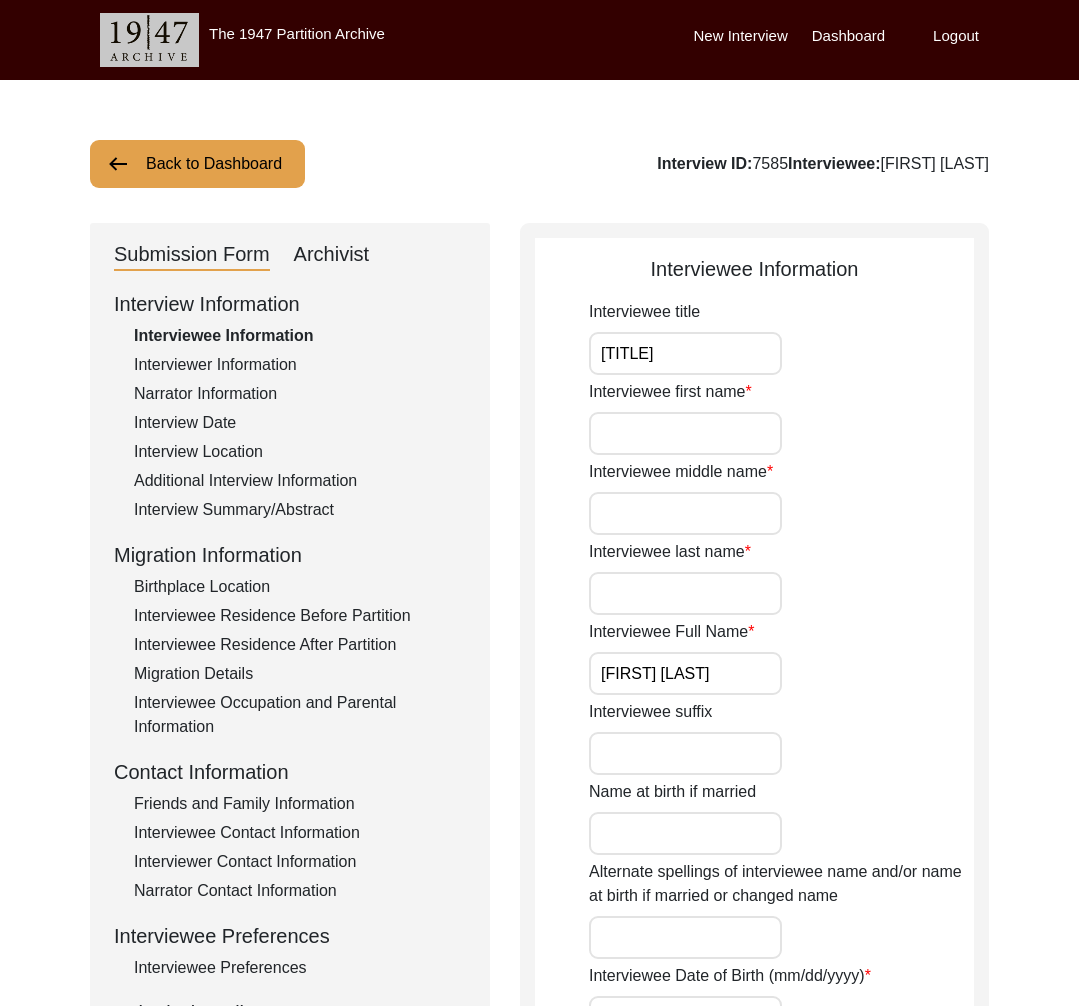 drag, startPoint x: 301, startPoint y: 247, endPoint x: 375, endPoint y: 281, distance: 81.437096 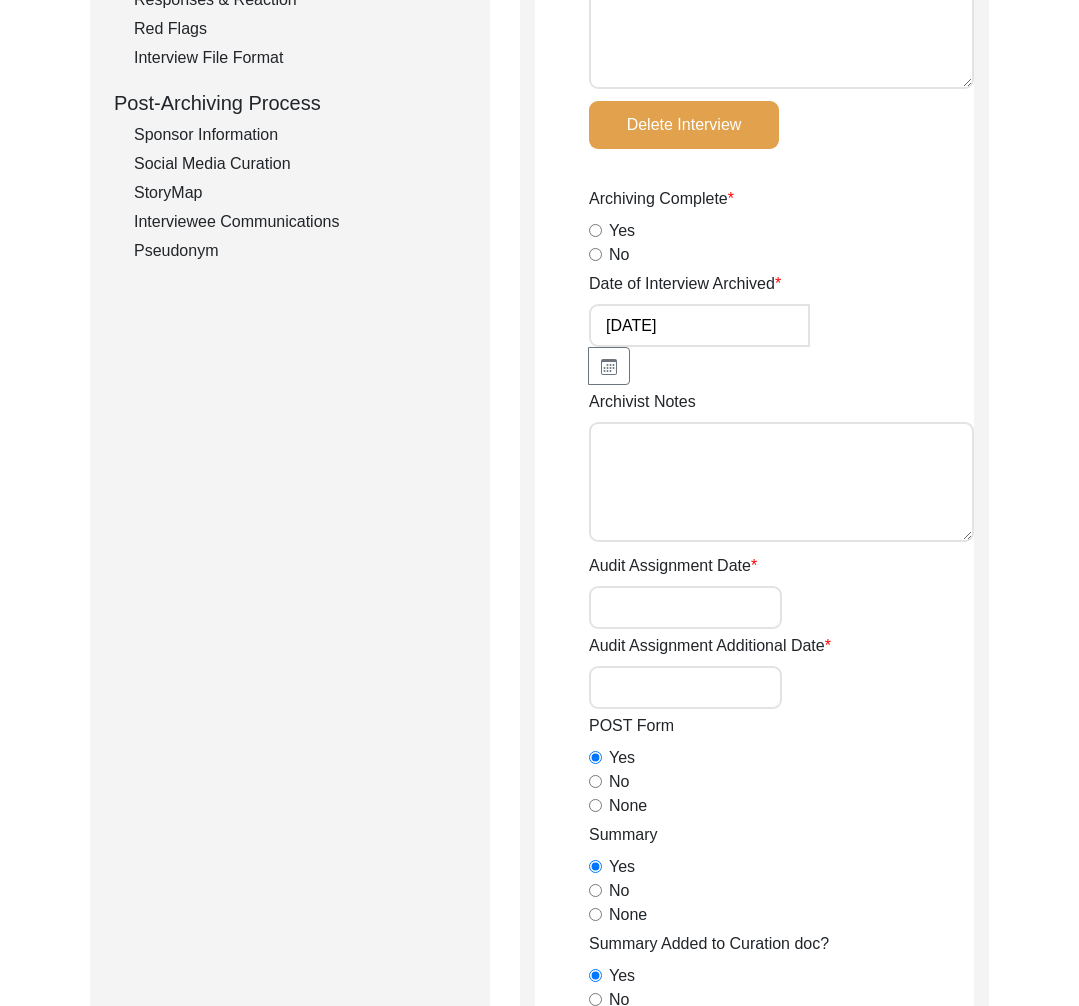 scroll, scrollTop: 0, scrollLeft: 0, axis: both 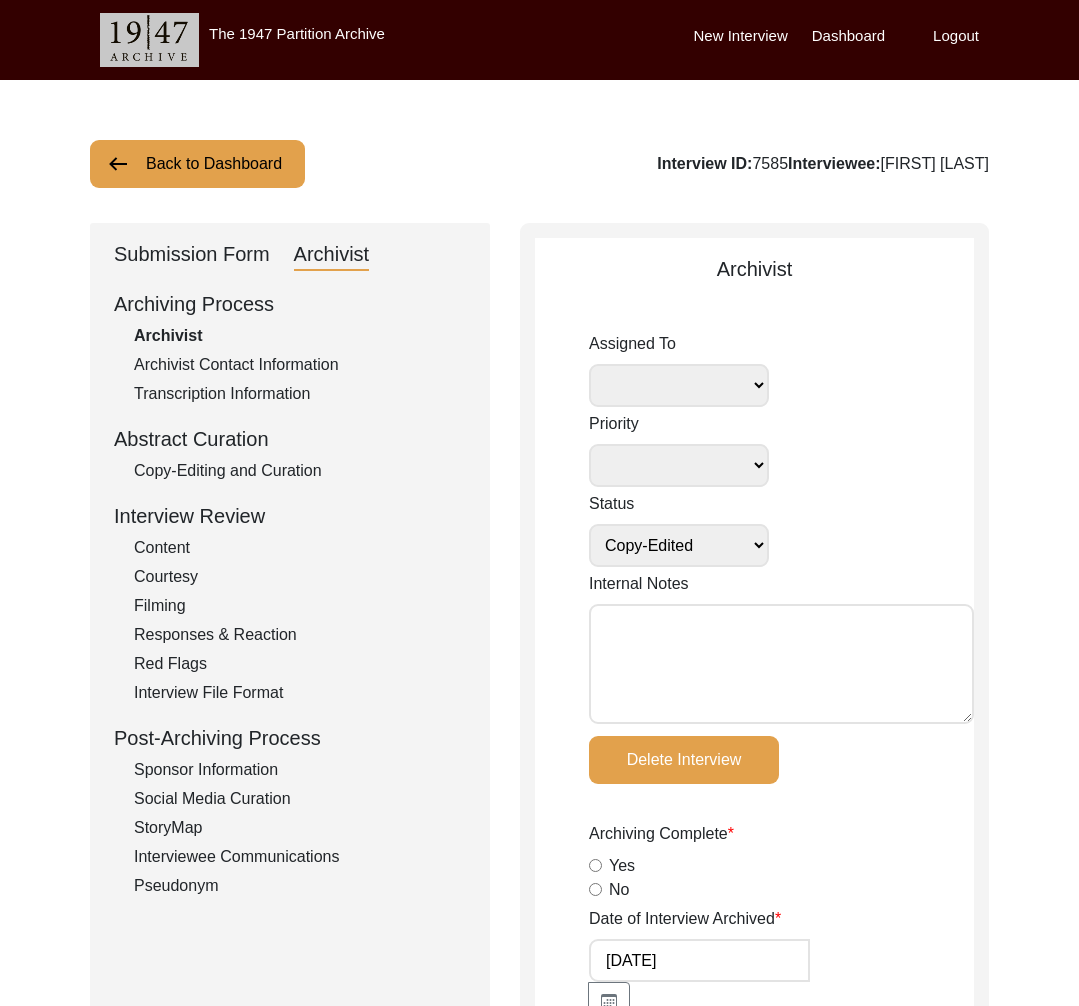 click on "Back to Dashboard" 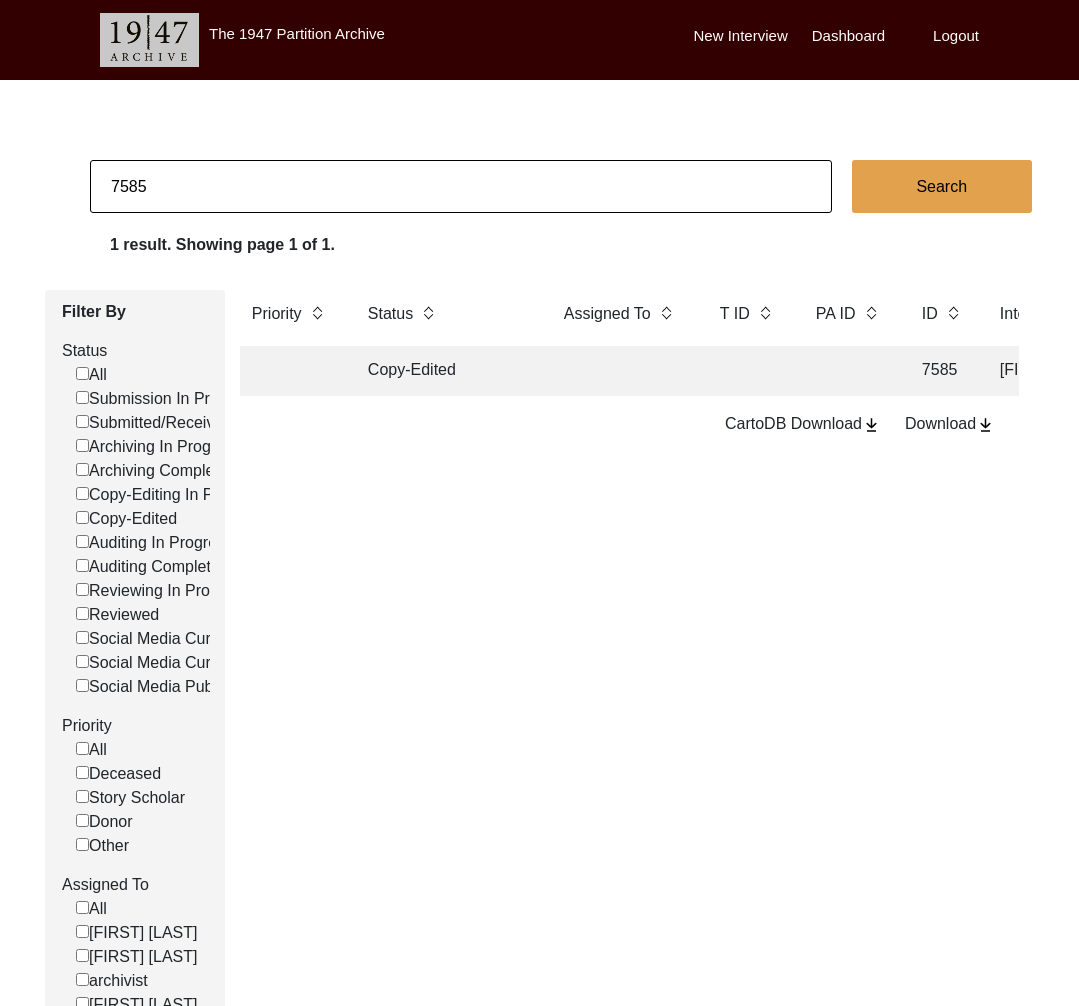 drag, startPoint x: 184, startPoint y: 180, endPoint x: 44, endPoint y: 182, distance: 140.01428 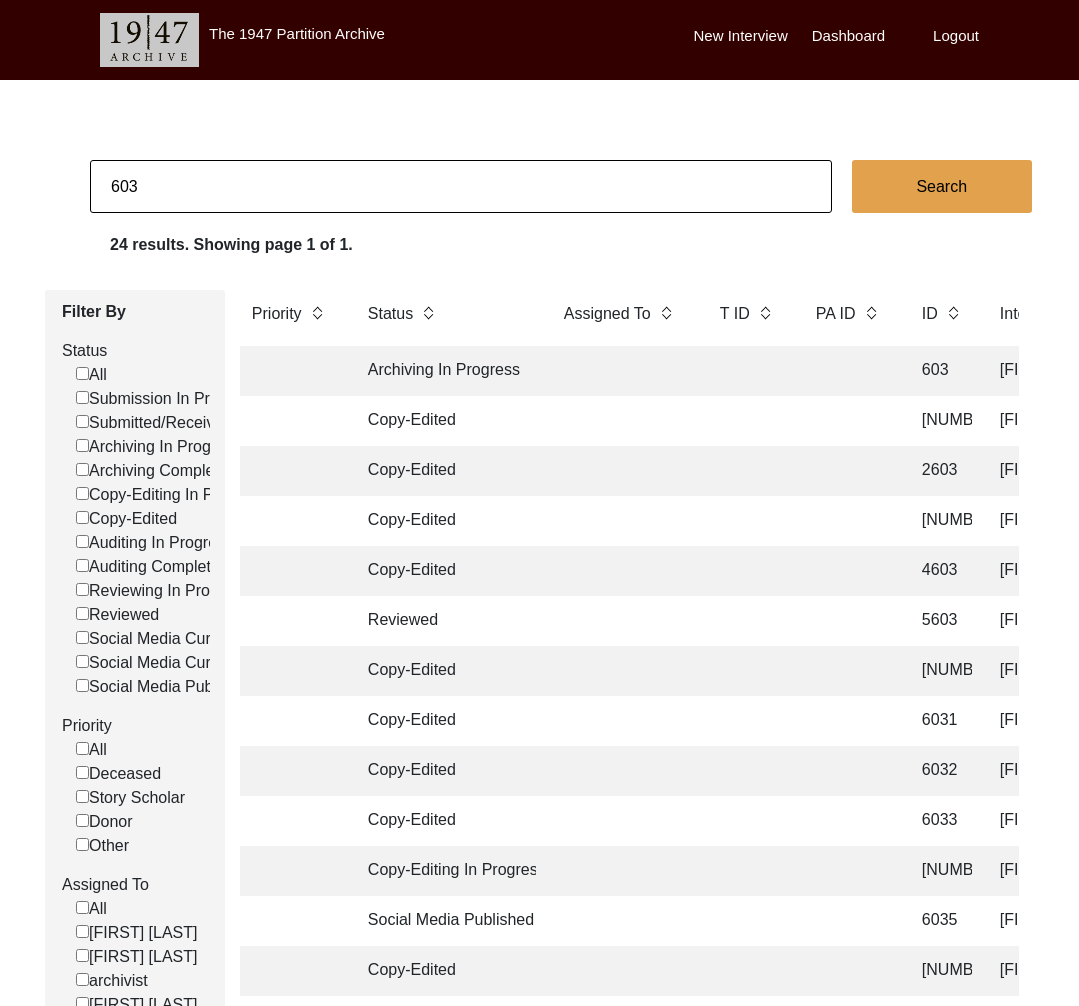 click on "603" 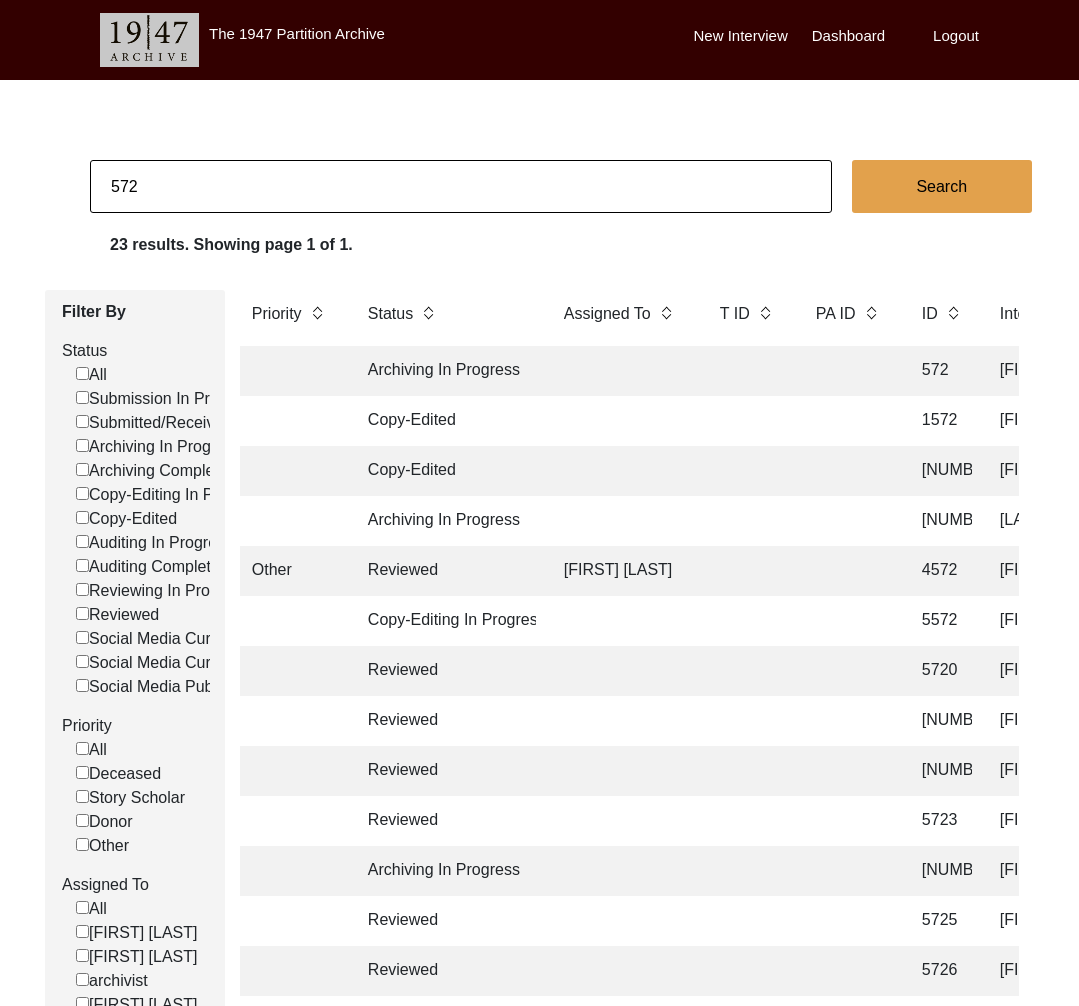 click 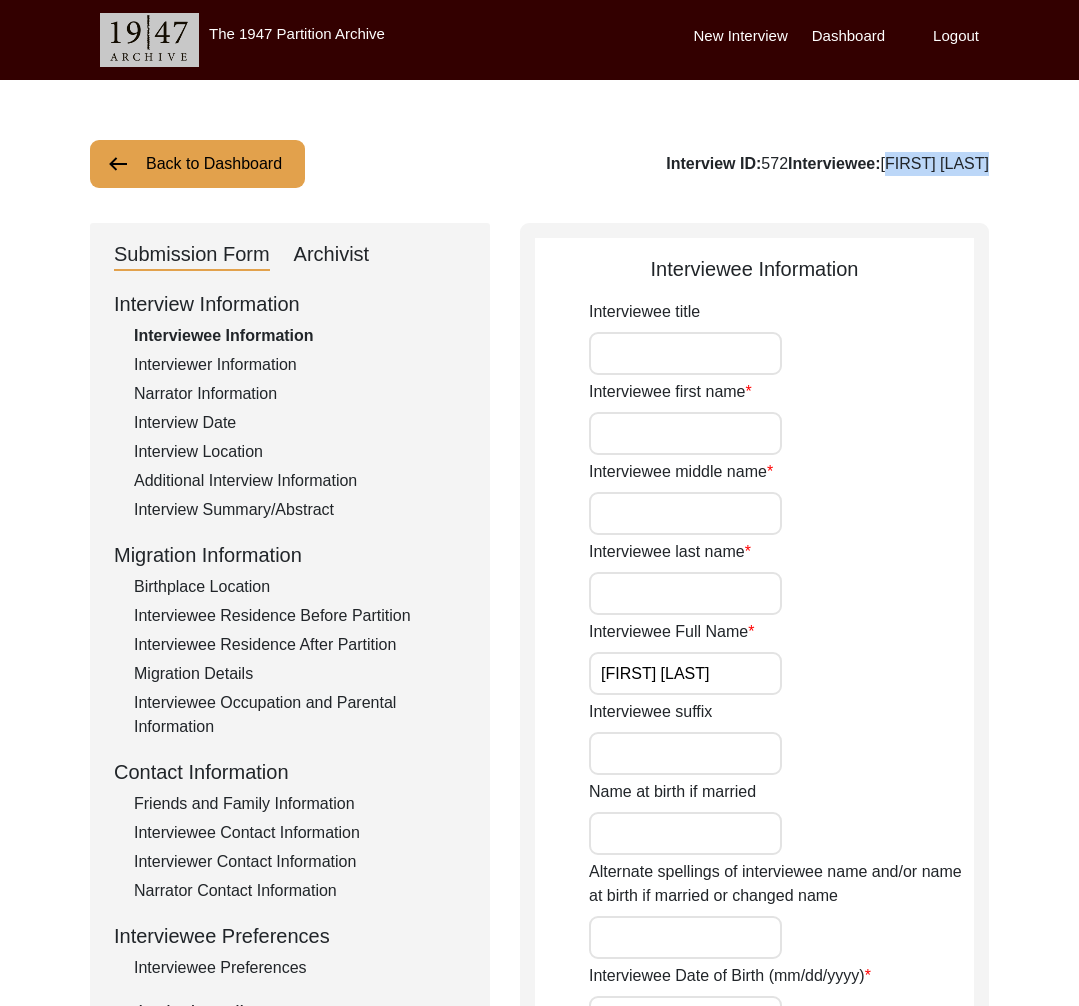 drag, startPoint x: 1012, startPoint y: 164, endPoint x: 890, endPoint y: 167, distance: 122.03688 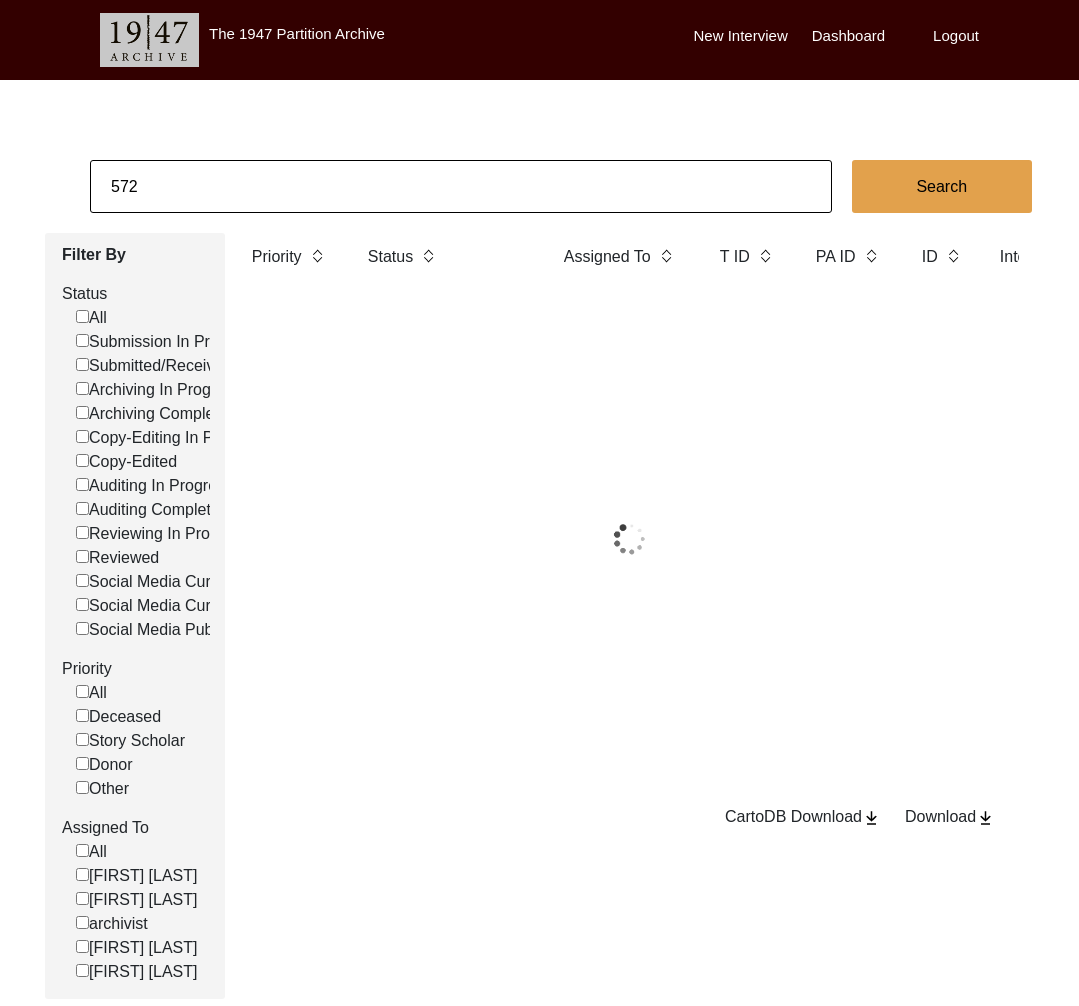 click on "572" 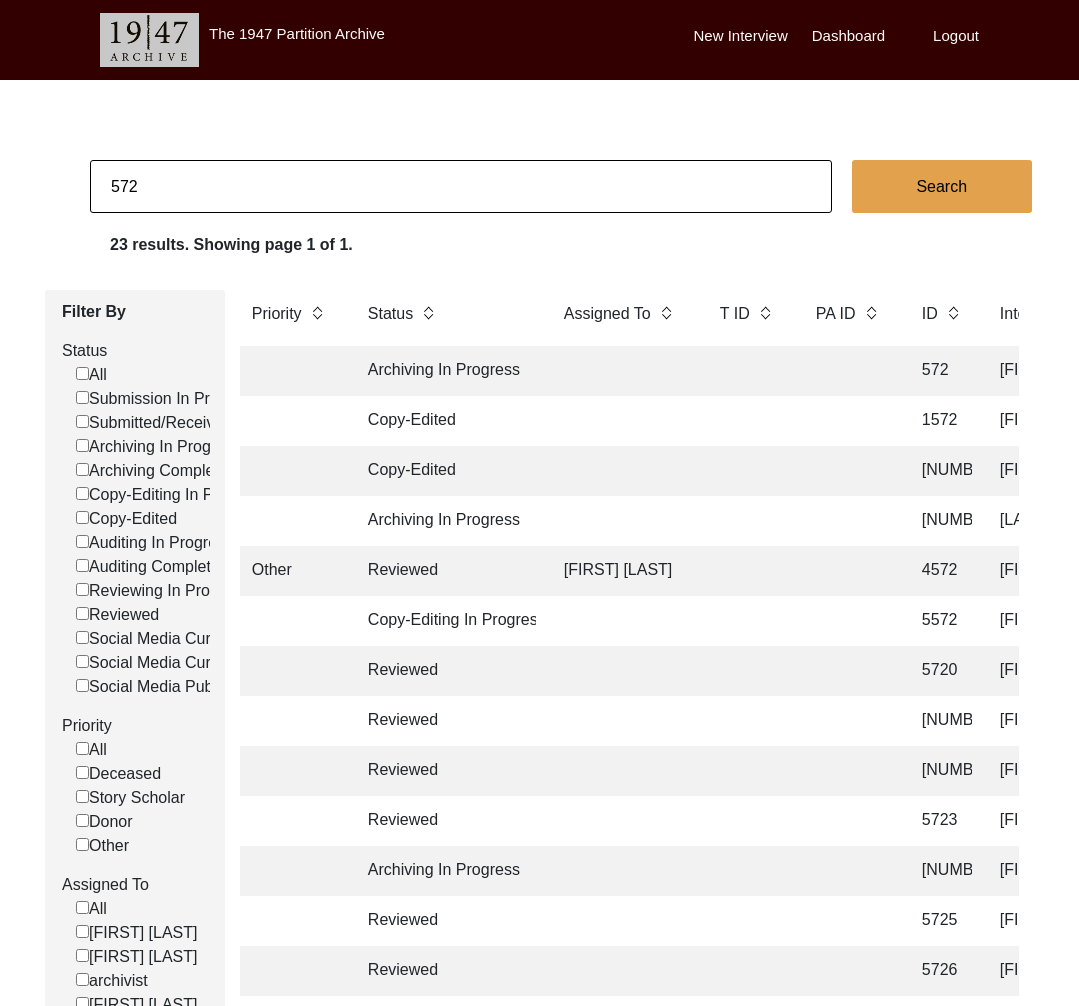 click on "572" 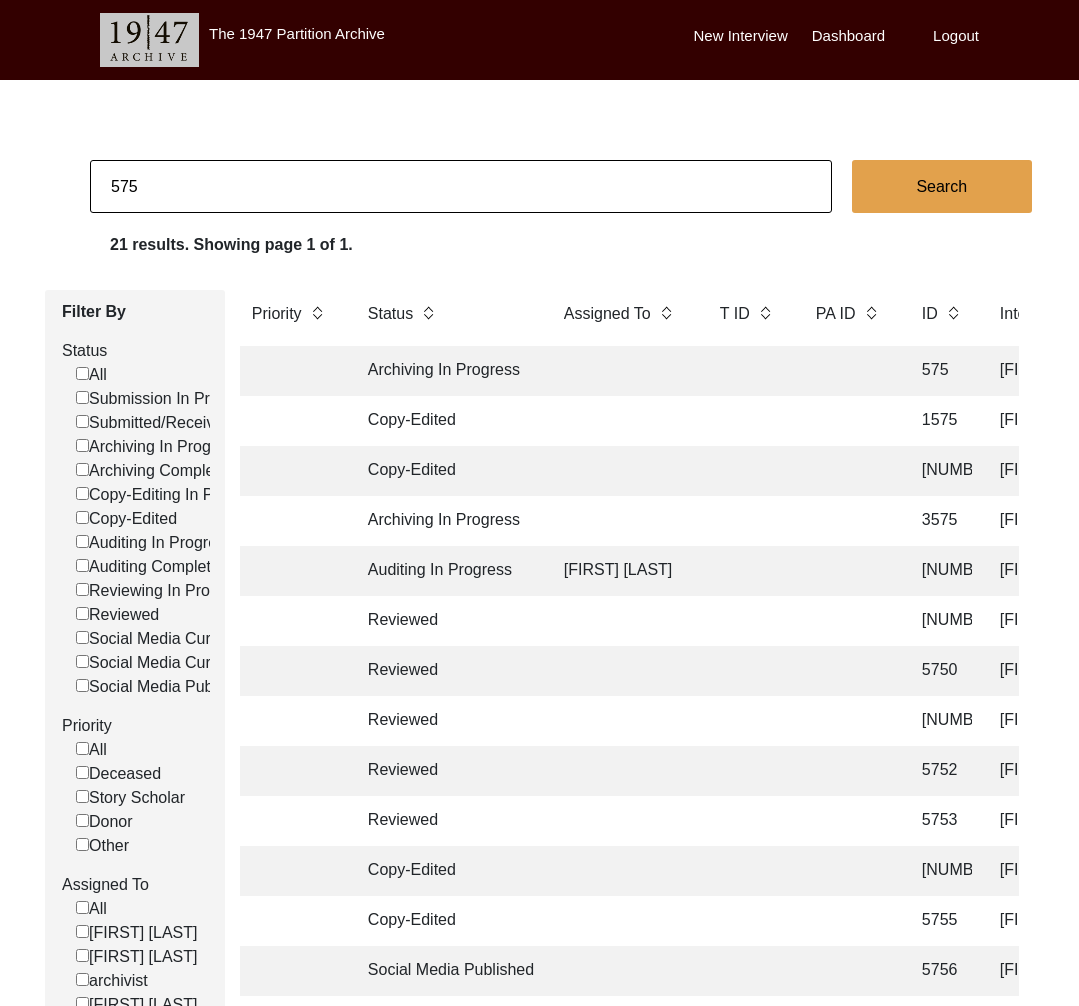 click on "Archiving In Progress [NUMBER] [FIRST] [LAST], [FIRST] [LAST], [STATE], [COUNTRY] [DATE] [LANGUAGE] [CITY], [STATE], [COUNTRY] [CITY], [STATE], [COUNTRY] yes no no" 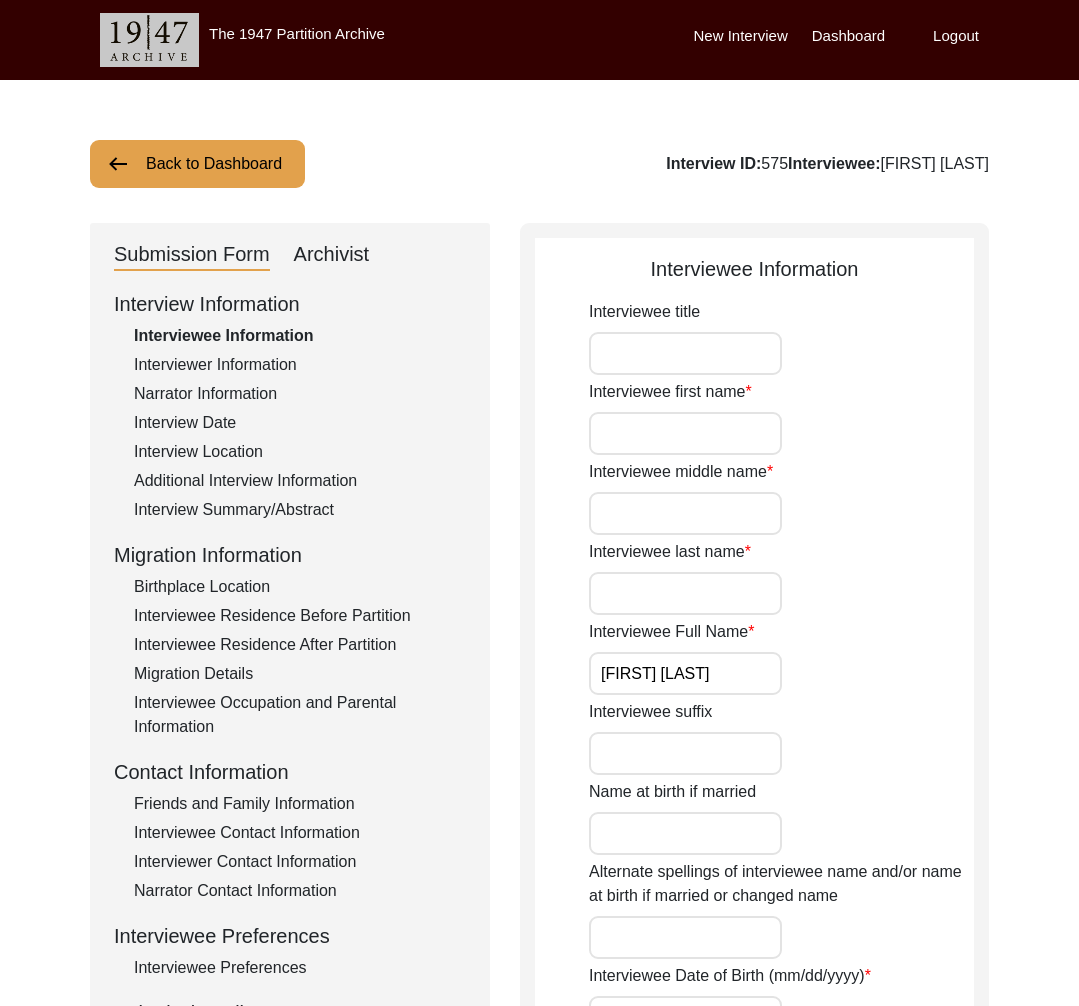 drag, startPoint x: 990, startPoint y: 164, endPoint x: 859, endPoint y: 171, distance: 131.18689 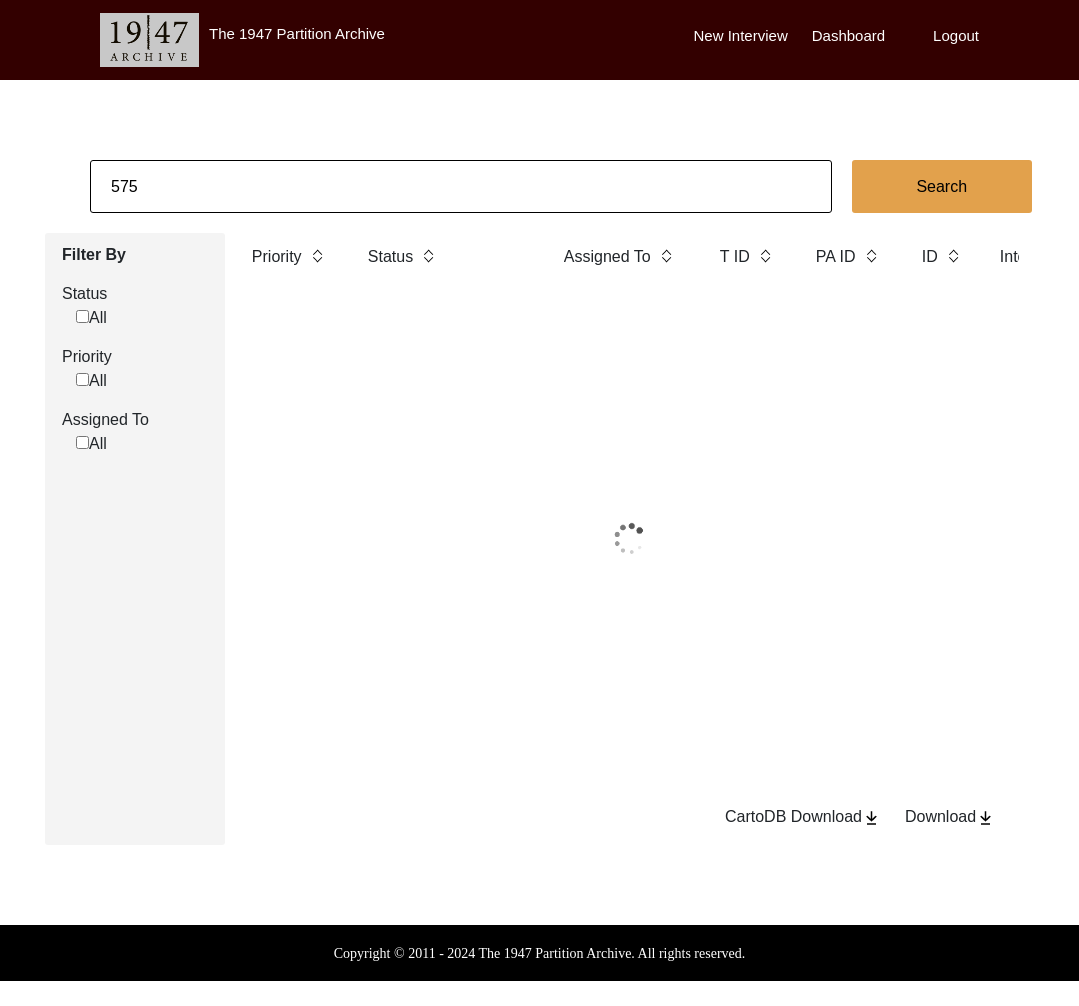 click on "The [YEAR] Partition Archive New Interview Dashboard Logout 575 Search Filter By Status  All  Priority  All  Assigned To  All  Priority Status Assigned To T ID PA ID ID Interviewee Name Interviewer Interview location (City, State/Province, Country) Interview Date Gender of interviewee Interviewee Date of Birth Interviewee Religion Interview Languages "Migrated From (Village/City, State, Country)" "Migrated To (Village/City, State, Country)" POST Form Summary RELEASE Form # Photos of interview Video/Audio Received B-Roll Received Doc & Video confirm email sent  CartoDB Download   Download  Copyright © [YEAR] - [YEAR] The [YEAR] Partition Archive. All rights reserved." at bounding box center (539, 490) 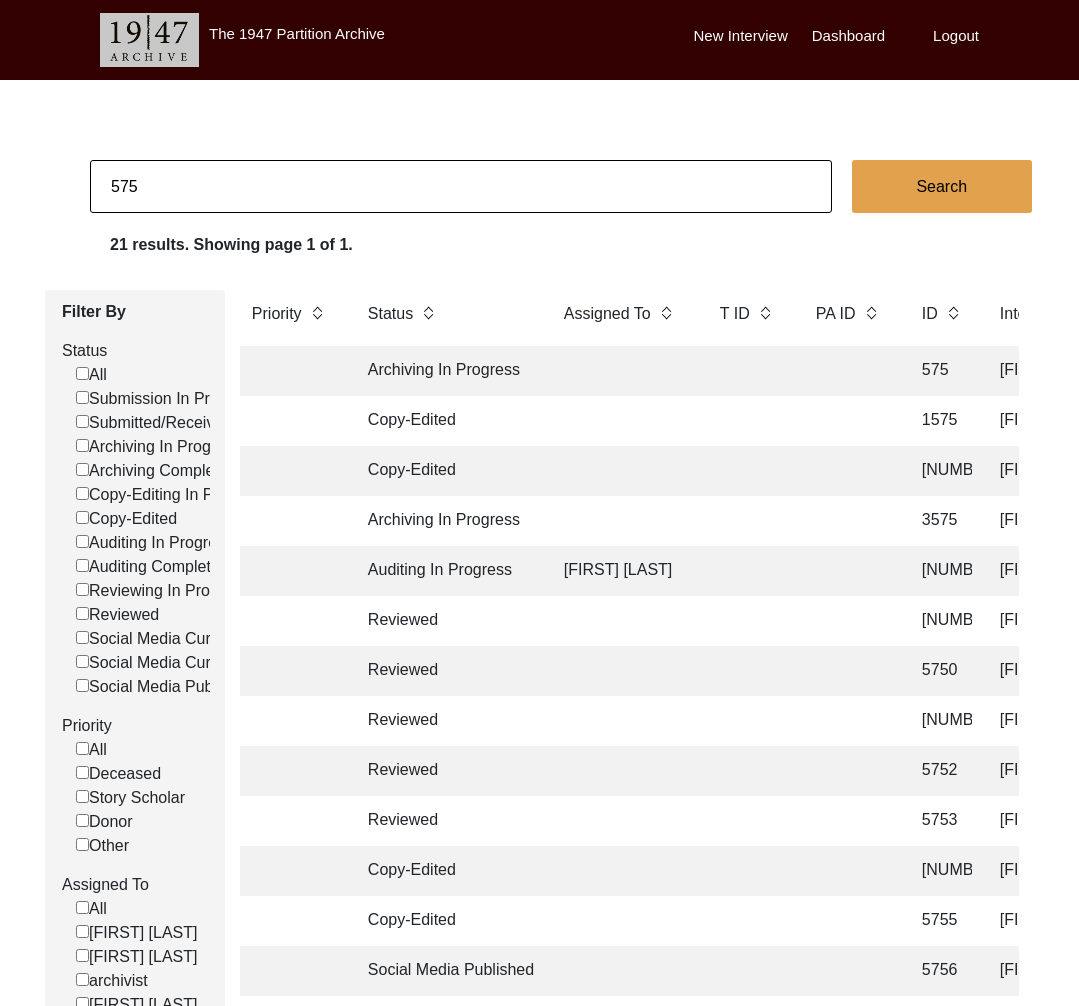 click on "575" 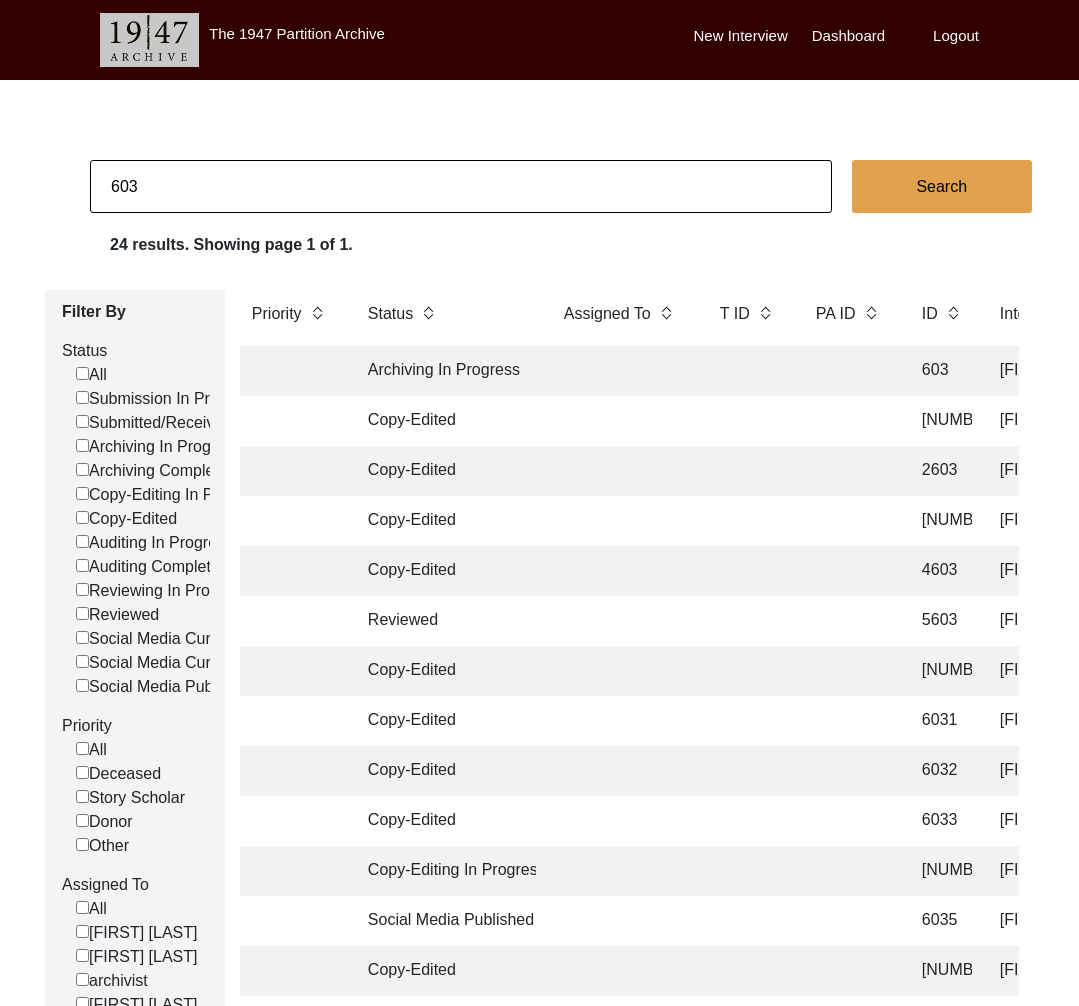 click on "Archiving In Progress" 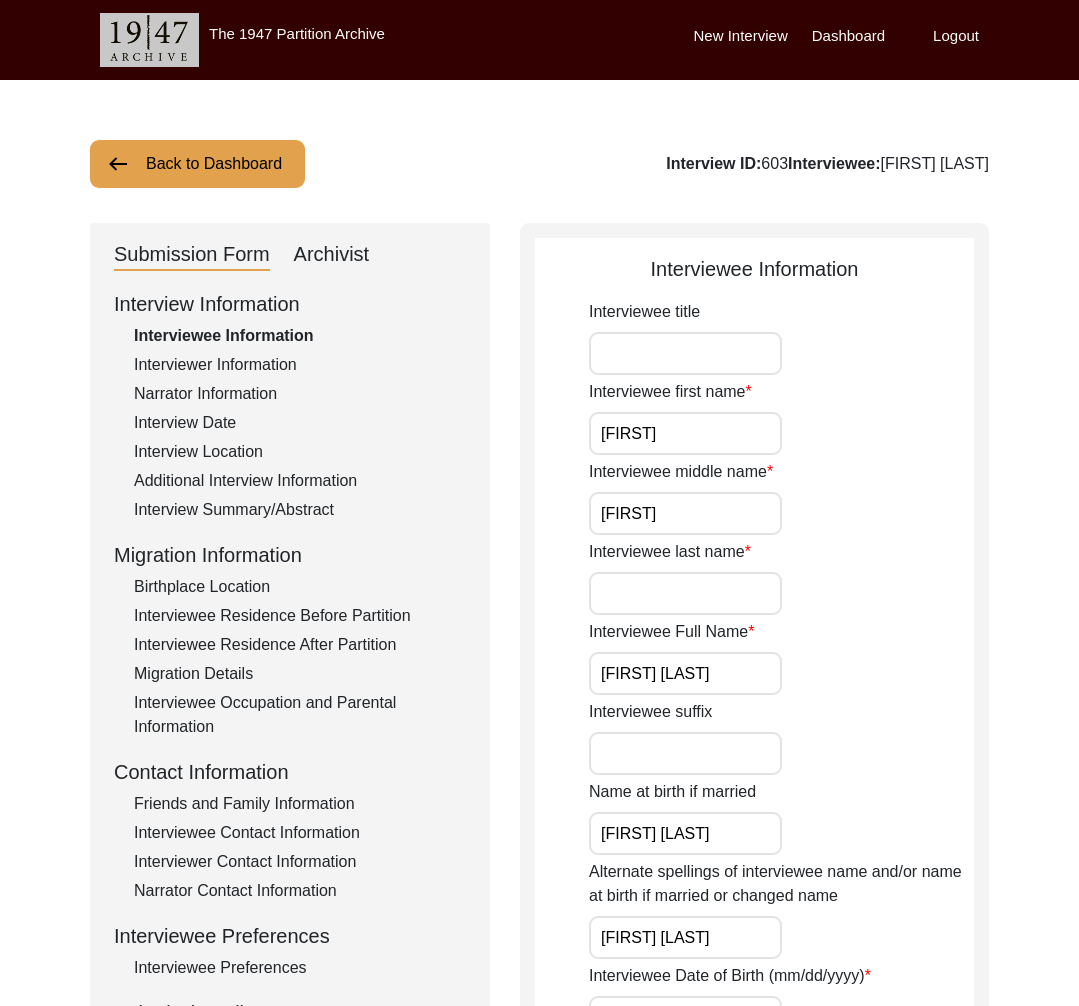 click on "Interview ID:  [NUMBER]  Interviewee:  [FIRST] [LAST]" 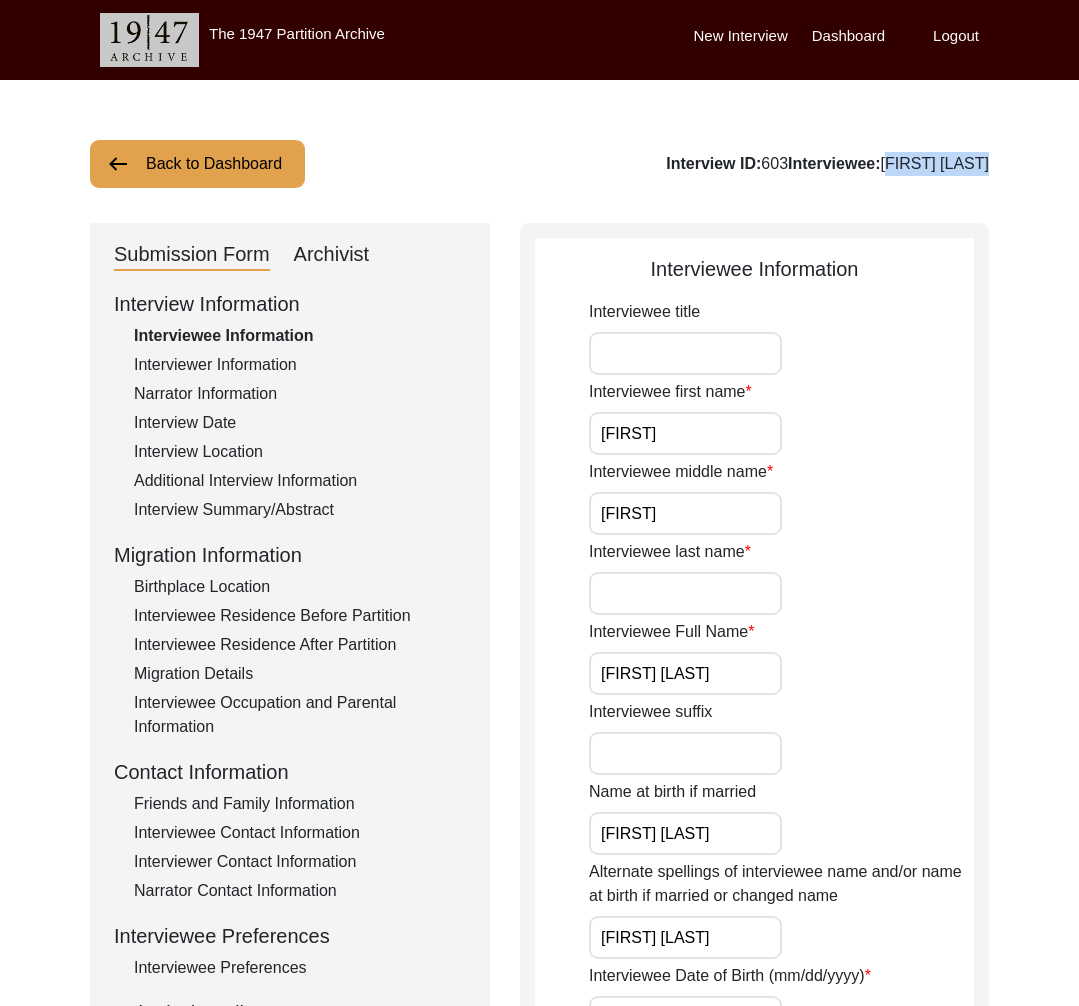 drag, startPoint x: 990, startPoint y: 169, endPoint x: 881, endPoint y: 164, distance: 109.11462 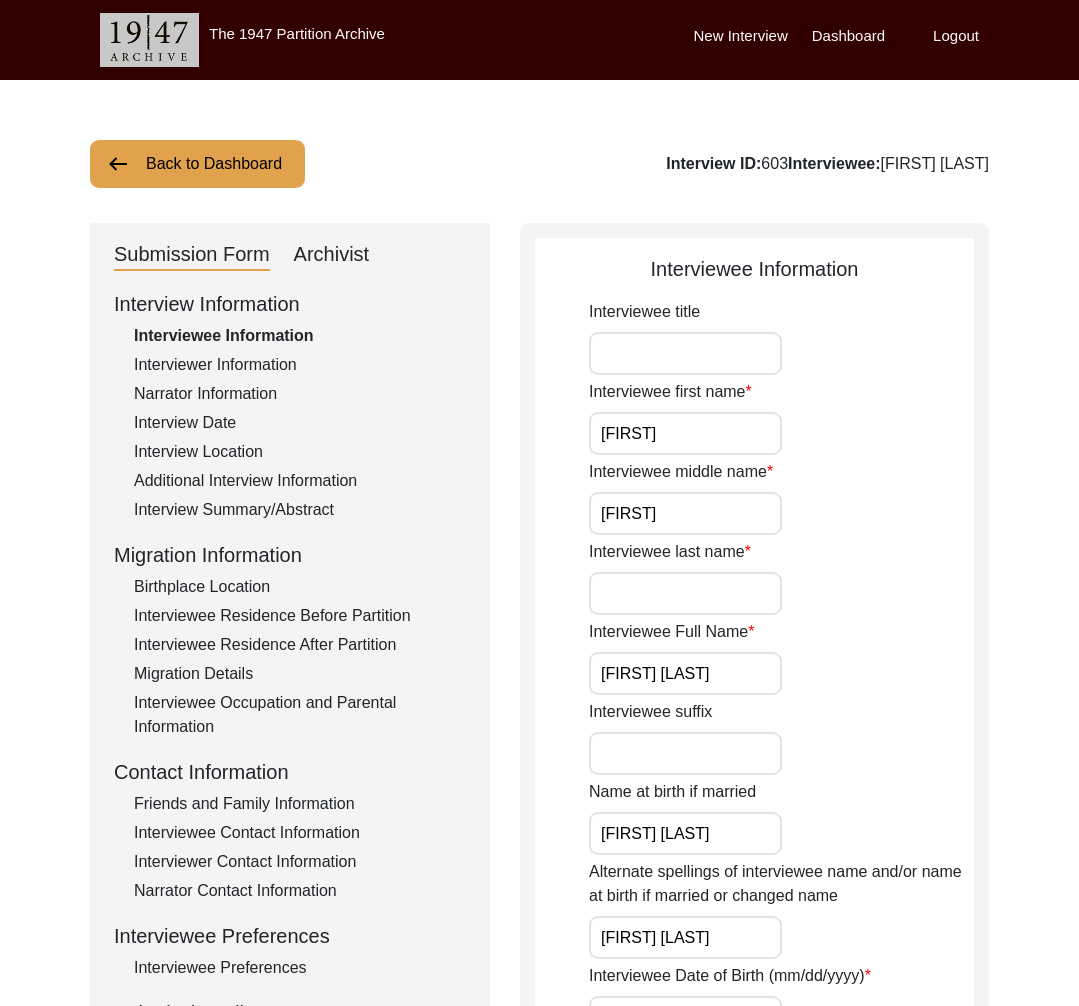 click on "Archivist" 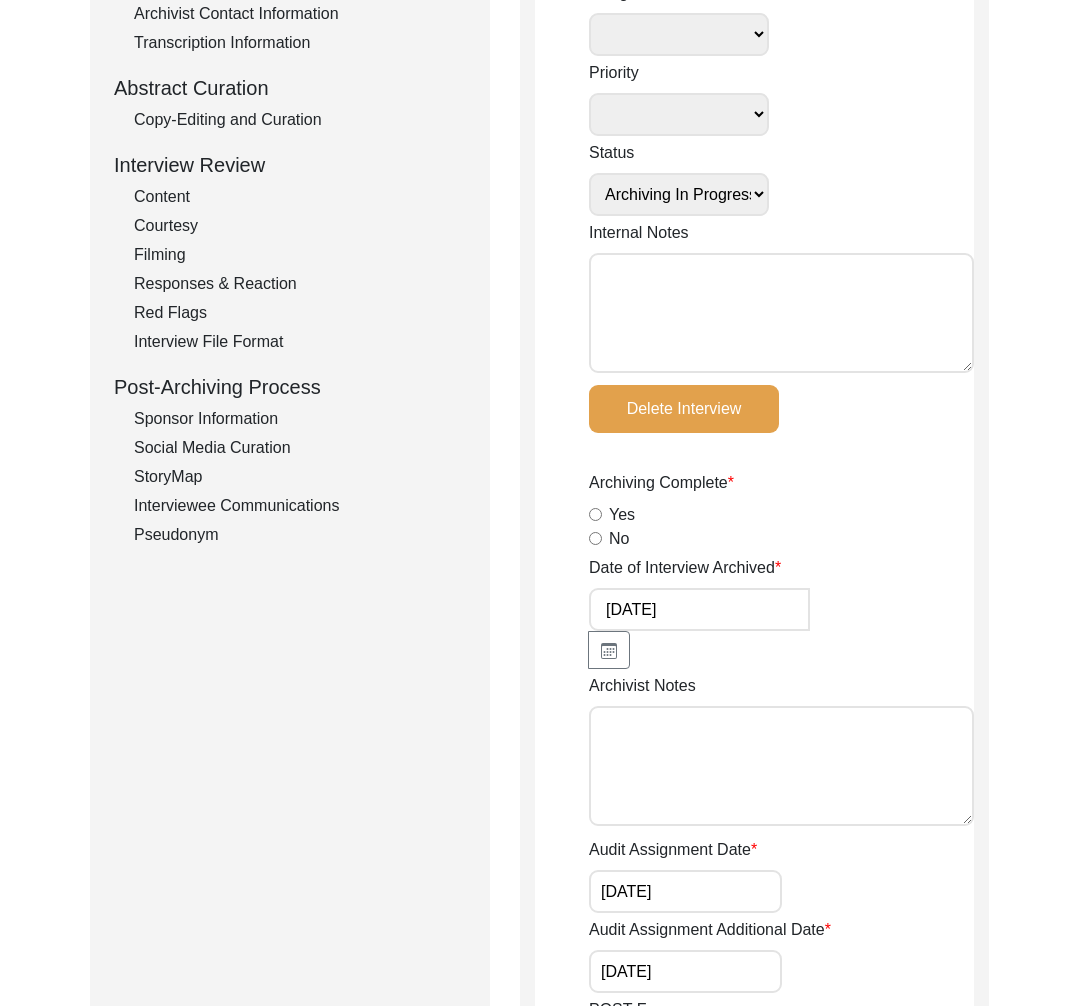 scroll, scrollTop: 0, scrollLeft: 0, axis: both 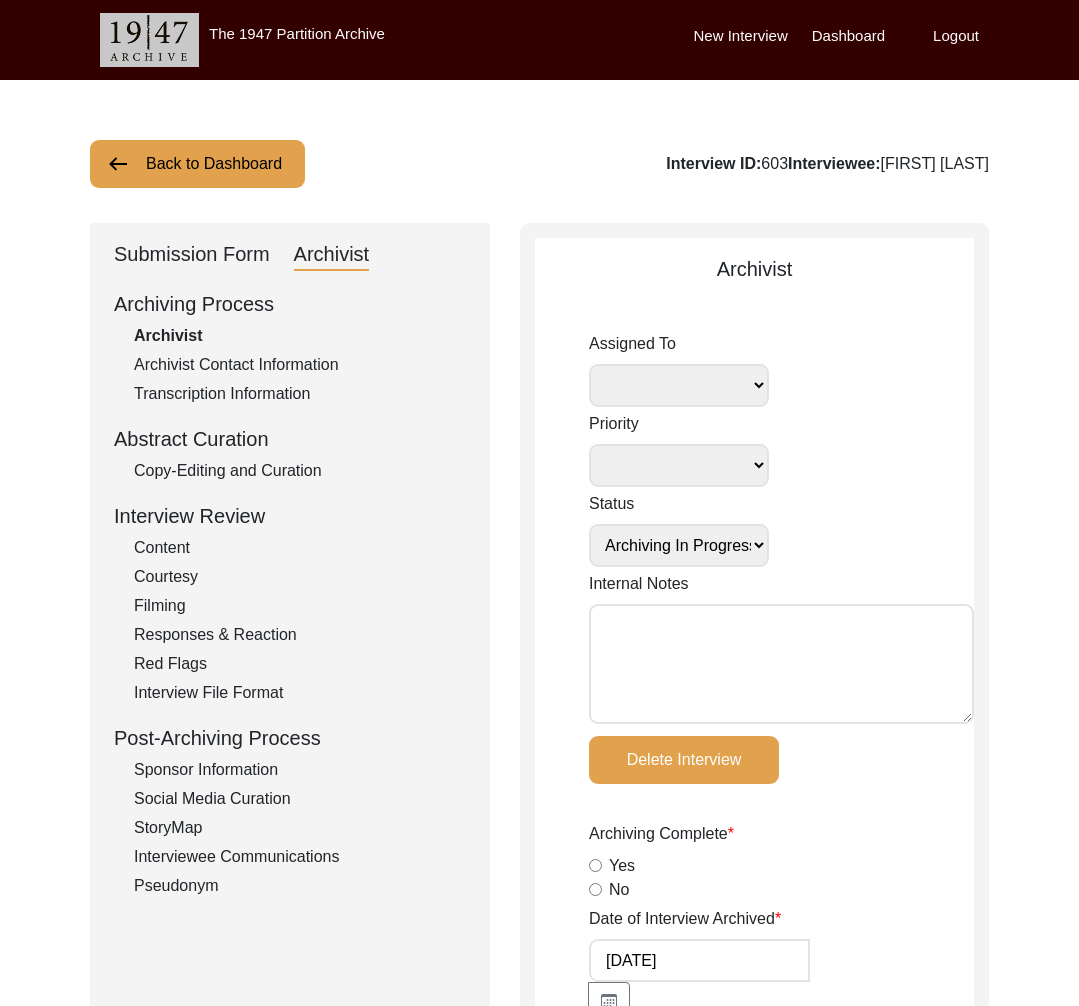 drag, startPoint x: 234, startPoint y: 143, endPoint x: 239, endPoint y: 157, distance: 14.866069 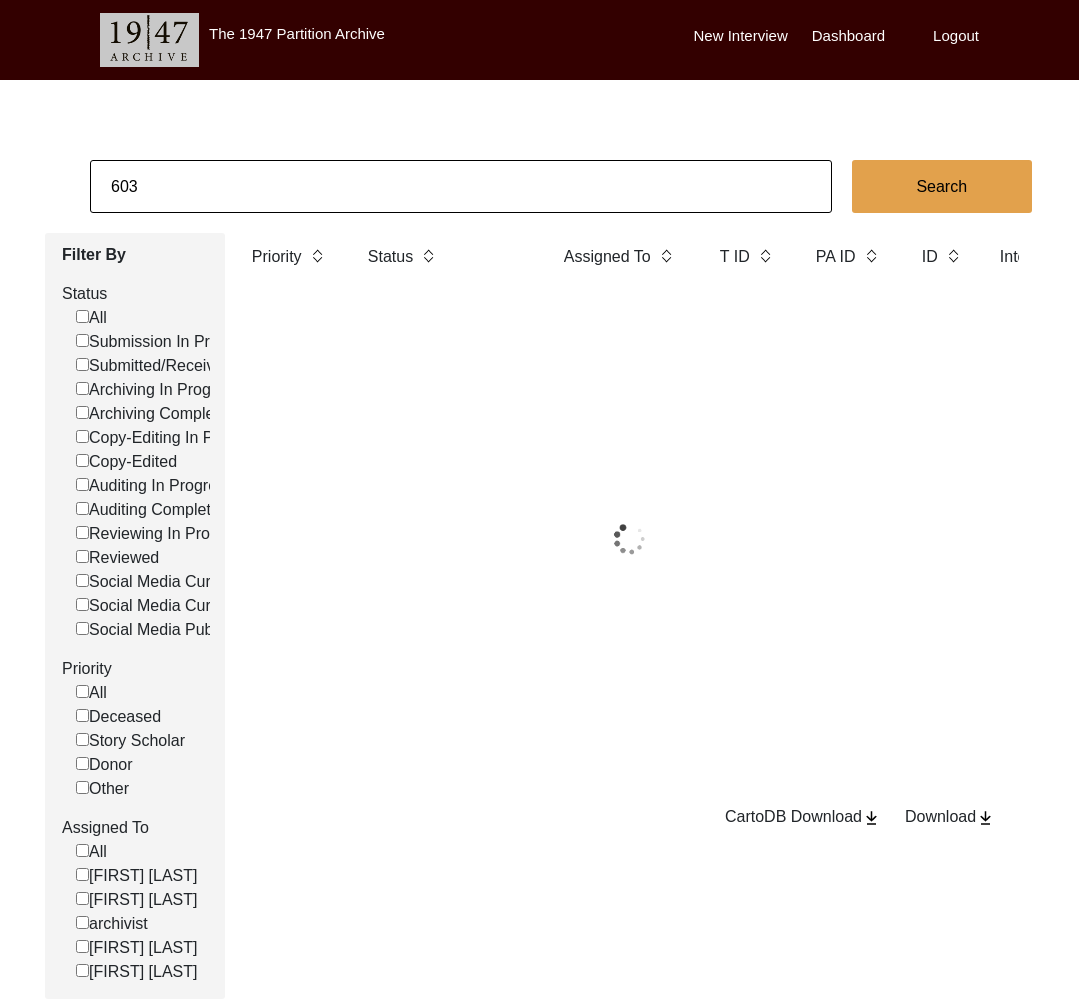 click on "603" 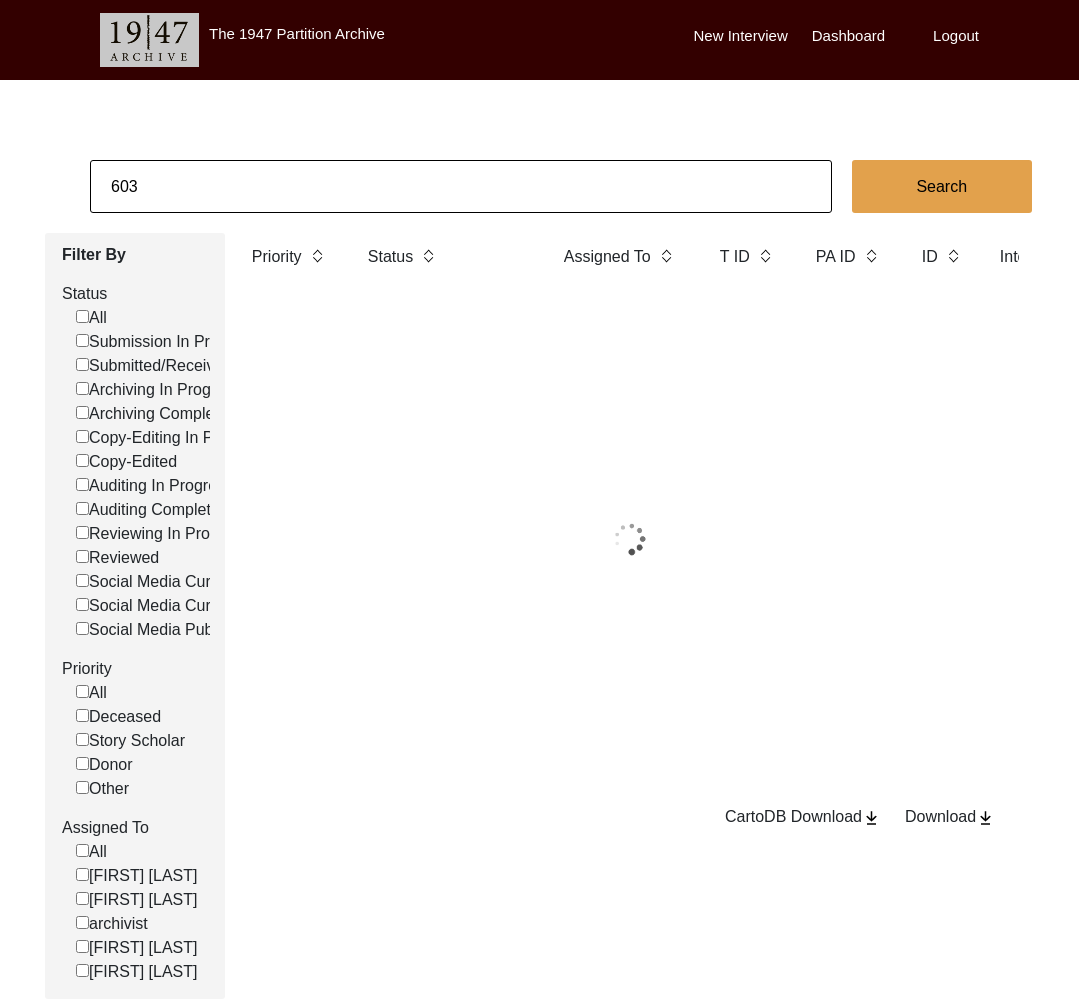 click on "603" 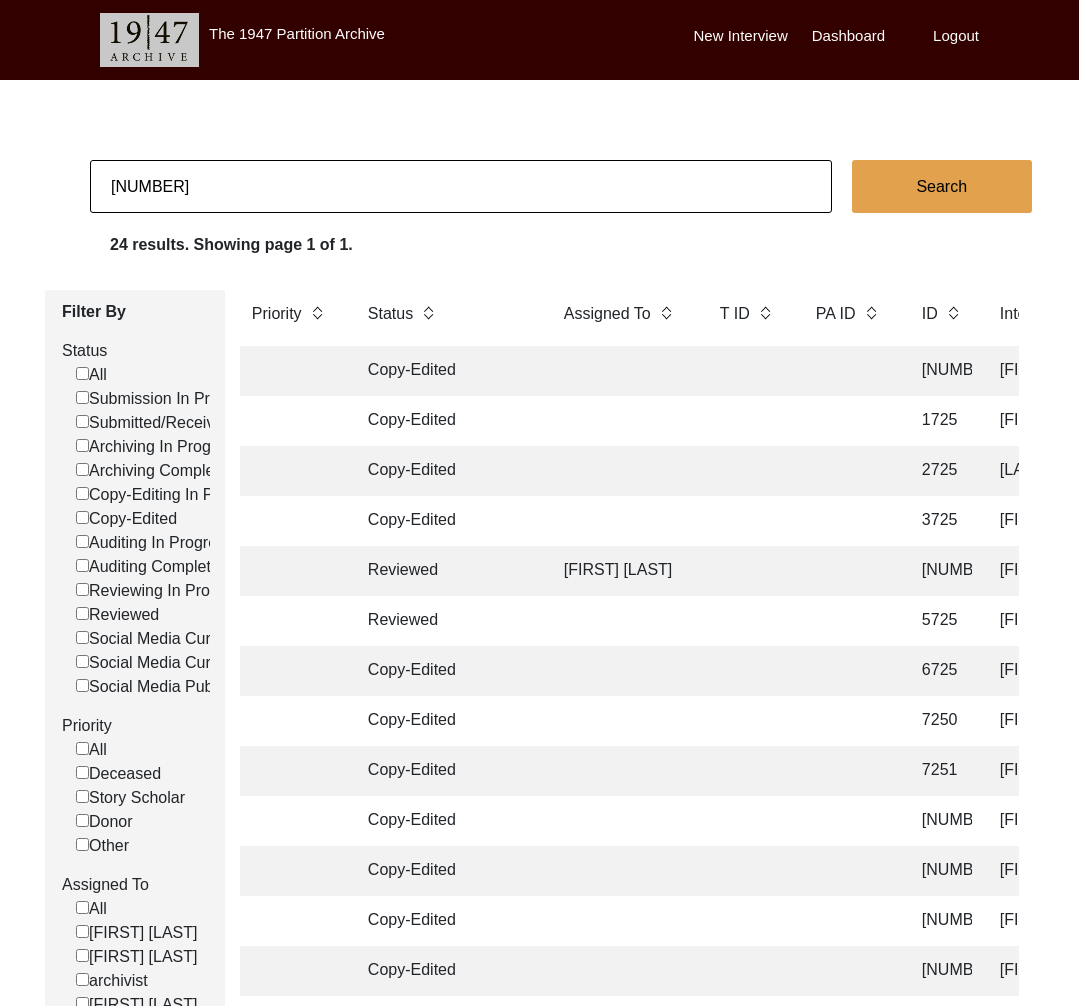 click on "Copy-Edited" 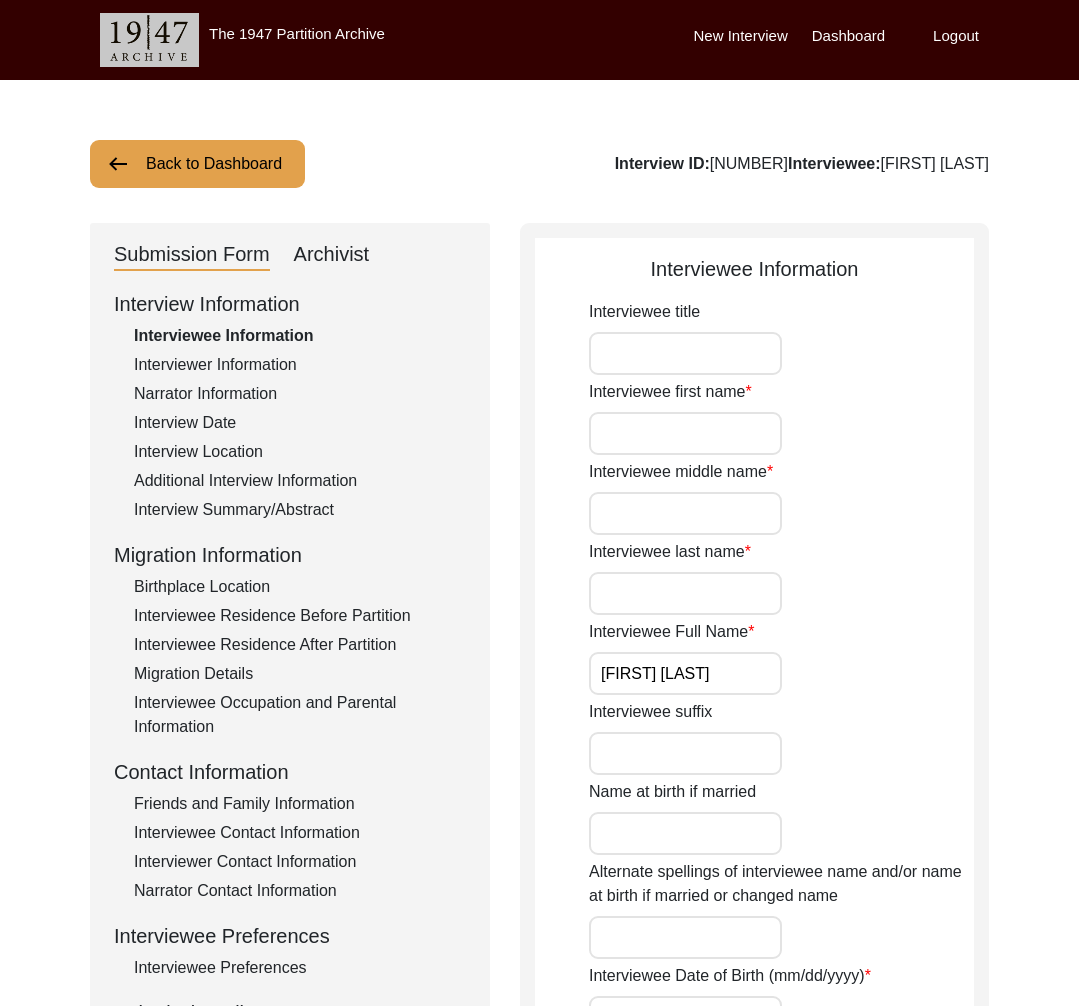 click on "Back to Dashboard  Interview ID:  [NUMBER]  Interviewee:  [FIRST] [LAST]   Submission Form   Archivist   Interview Information   Interviewee Information   Interviewer Information   Narrator Information   Interview Date   Interview Location   Additional Interview Information   Interview Summary/Abstract   Migration Information   Birthplace Location   Interviewee Residence Before Partition   Interviewee Residence After Partition   Migration Details   Interviewee Occupation and Parental Information   Contact Information   Friends and Family Information   Interviewee Contact Information   Interviewer Contact Information   Narrator Contact Information   Interviewee Preferences   Interviewee Preferences   Submission Files   Interview Audio/Video Files   Interview Photo Files   Signed Release Form   Other Files   Interviewee Information
Interviewee title Interviewee first name Interviewee middle name Interviewee last name Interviewee Full Name [FIRST] [LAST] Interviewee suffix Name at birth if married [DATE]" 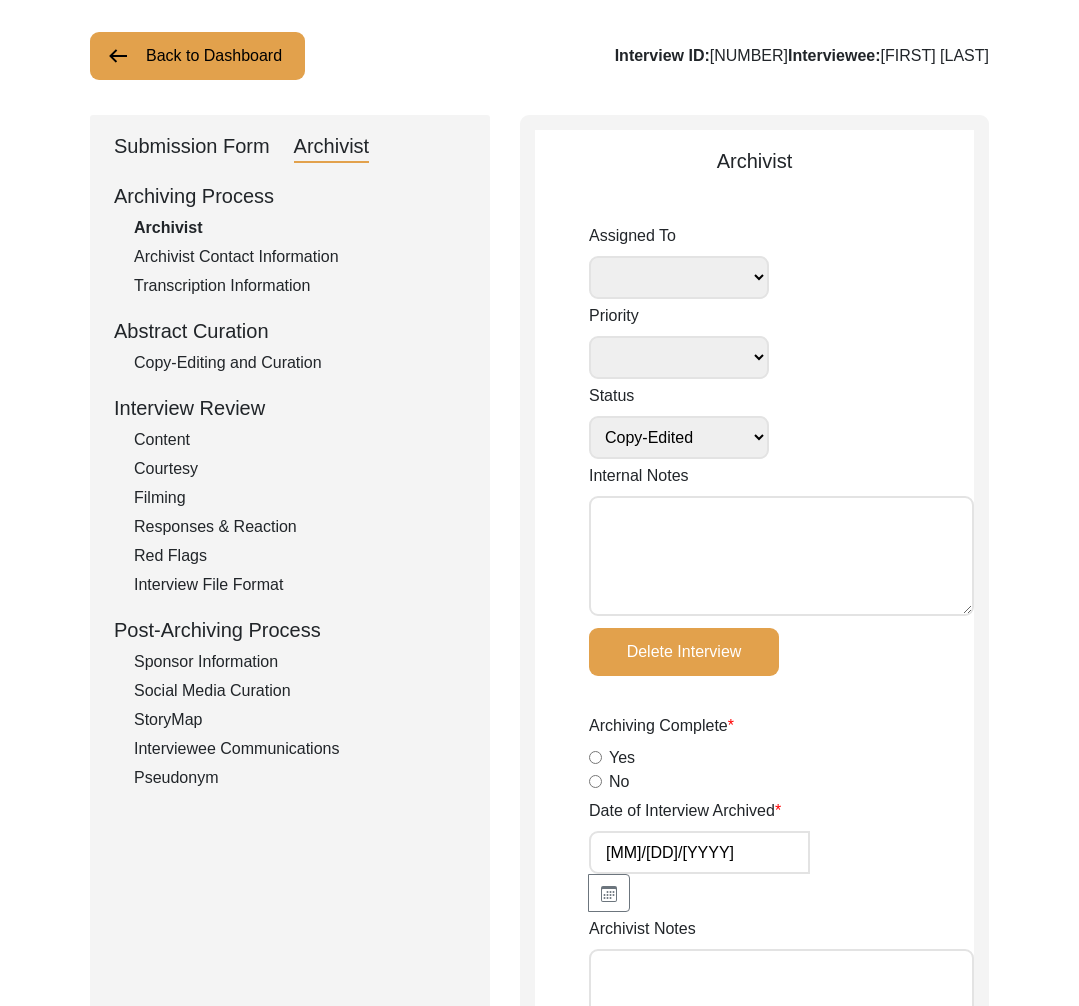 scroll, scrollTop: 0, scrollLeft: 0, axis: both 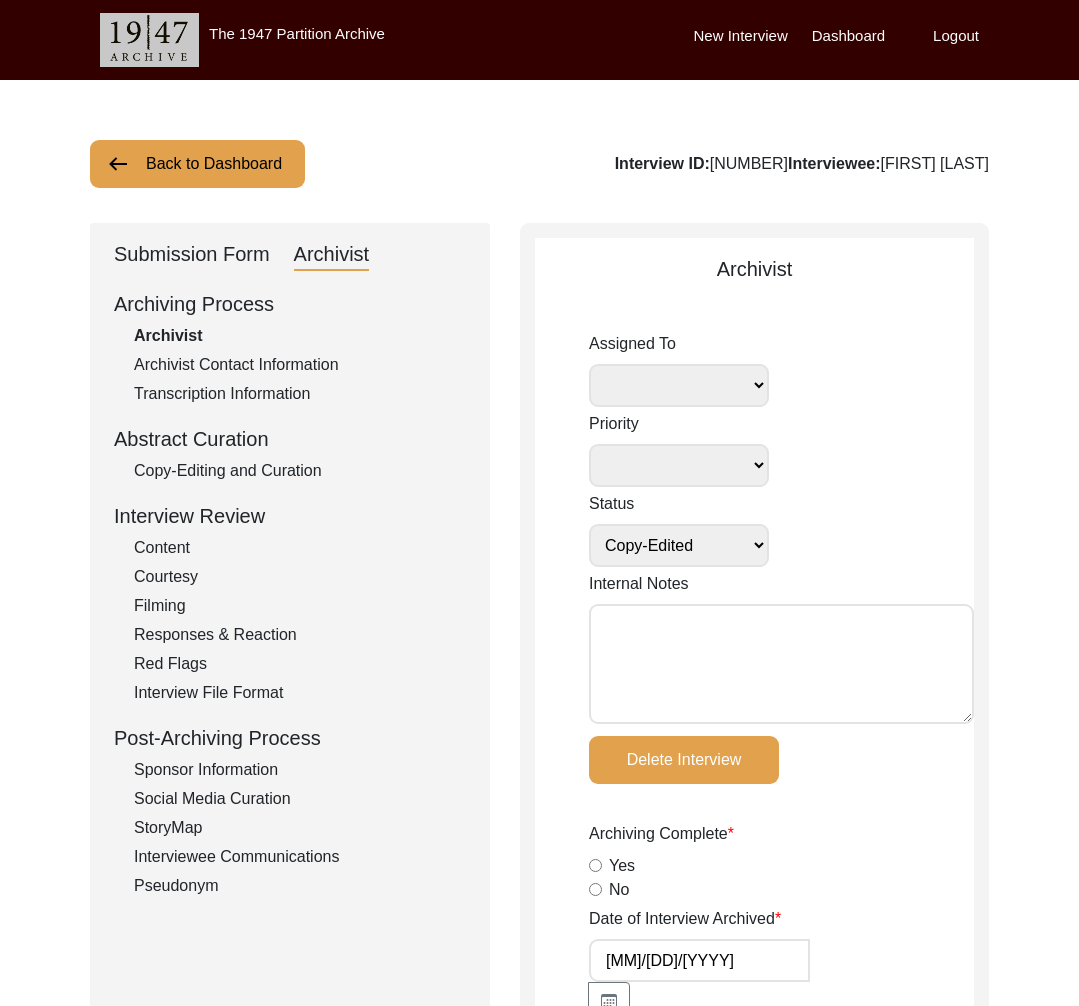 click on "Back to Dashboard" 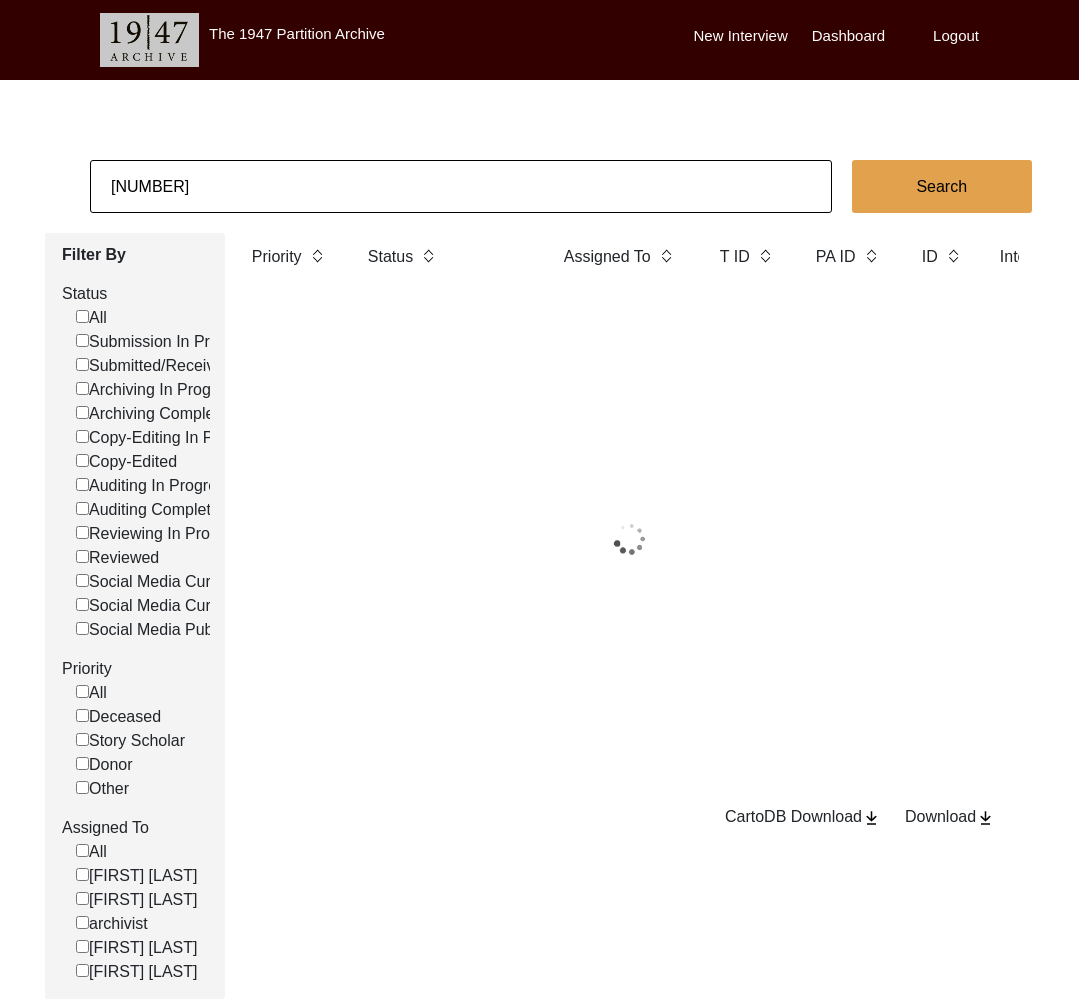 click on "[NUMBER]" 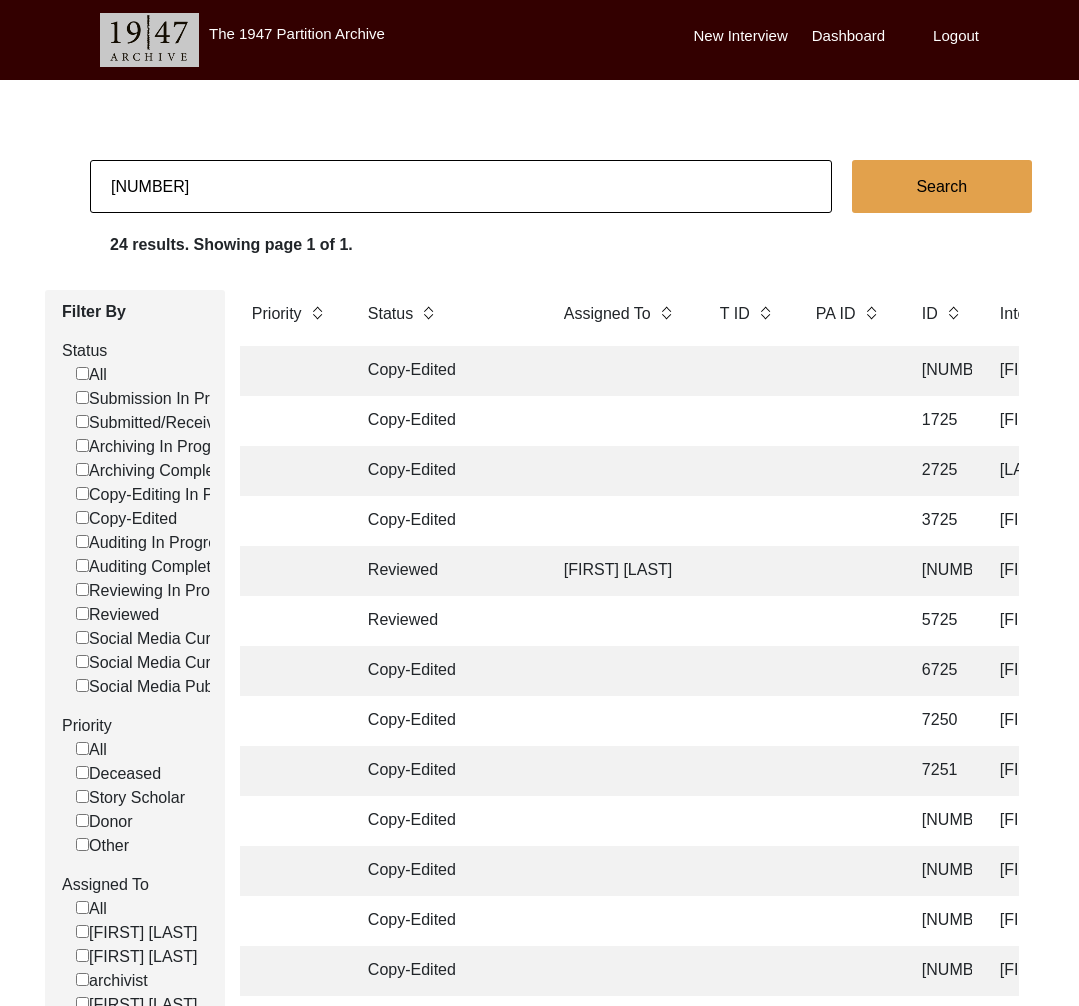 click on "[NUMBER]" 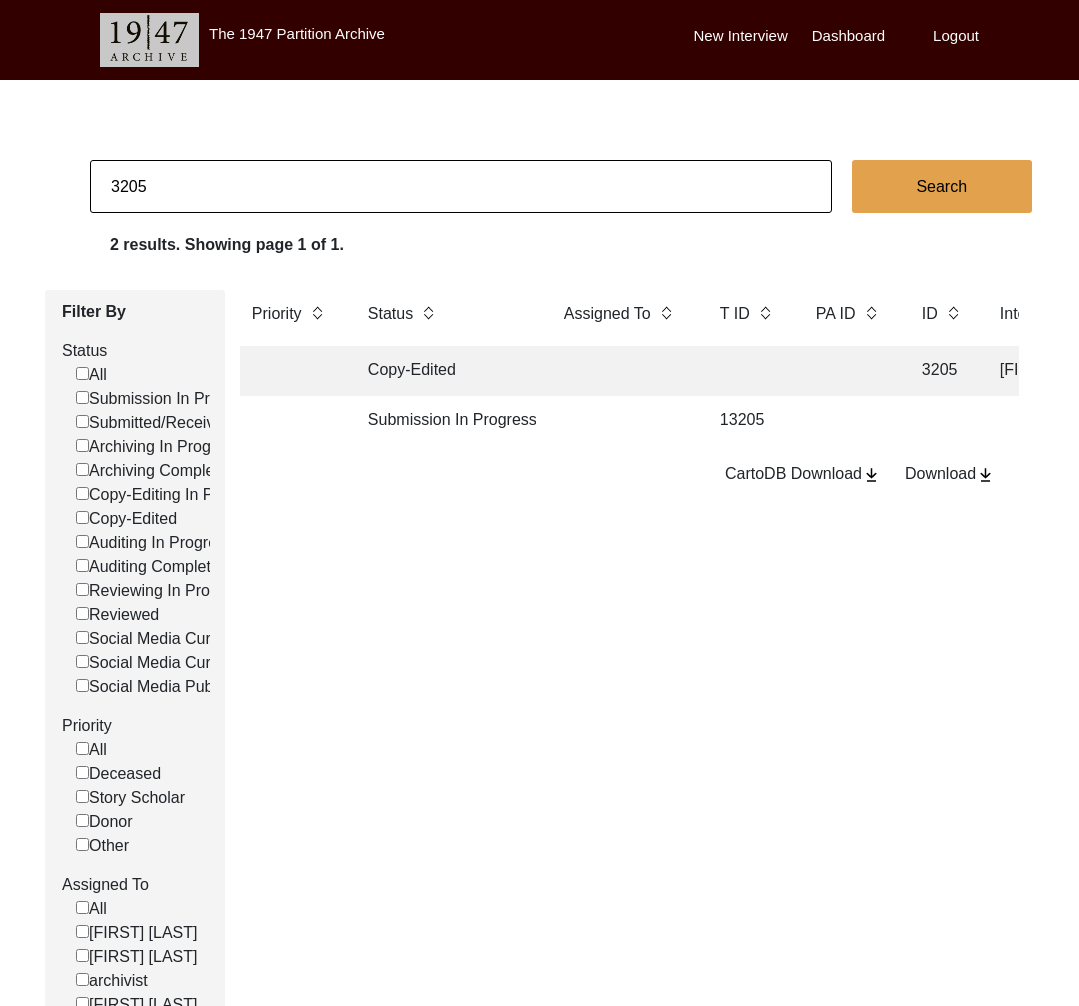 click 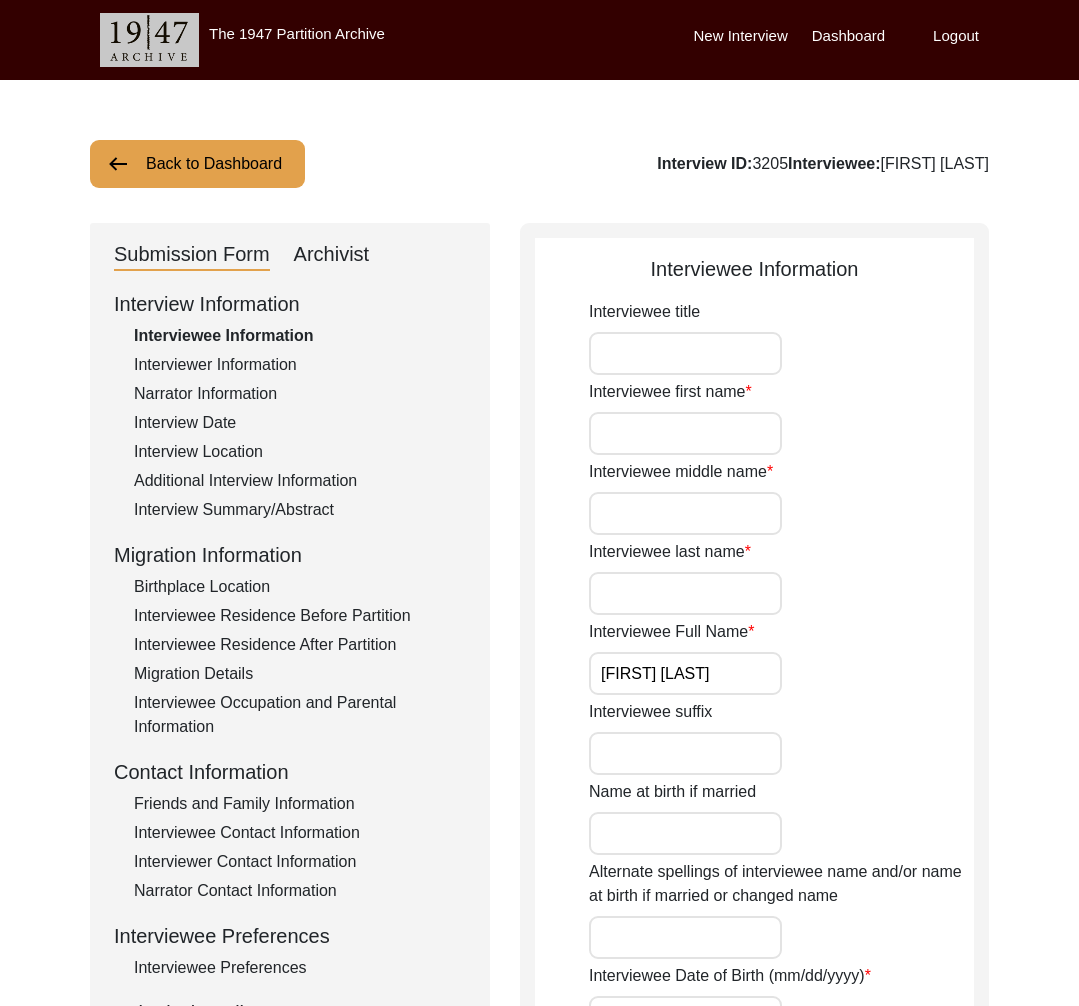 click on "Interviewee title Interviewee first name Interviewee middle name Interviewee last name Interviewee Full Name [FIRST] [LAST] Interviewee suffix Name at birth if married [YYYY] Female Save" 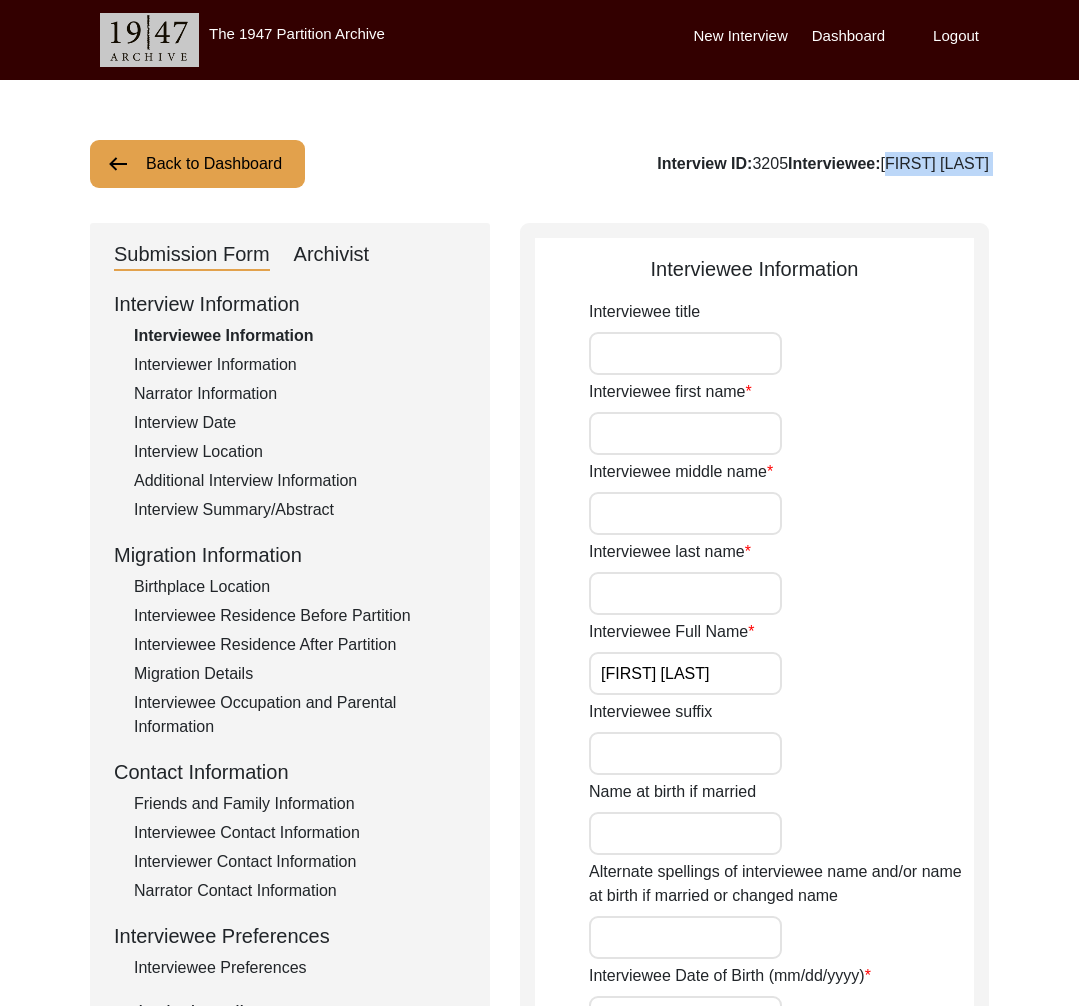 drag, startPoint x: 1034, startPoint y: 164, endPoint x: 929, endPoint y: 164, distance: 105 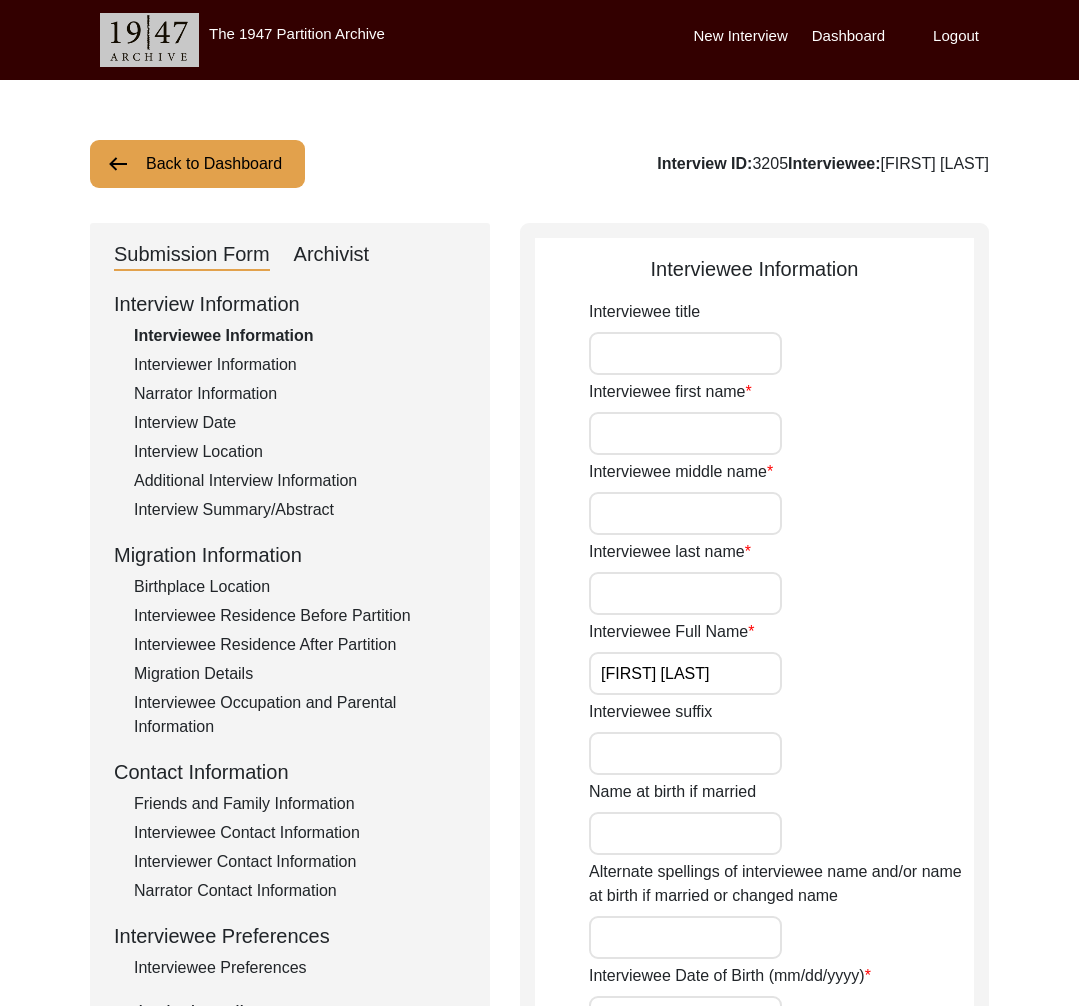 click on "Archivist" 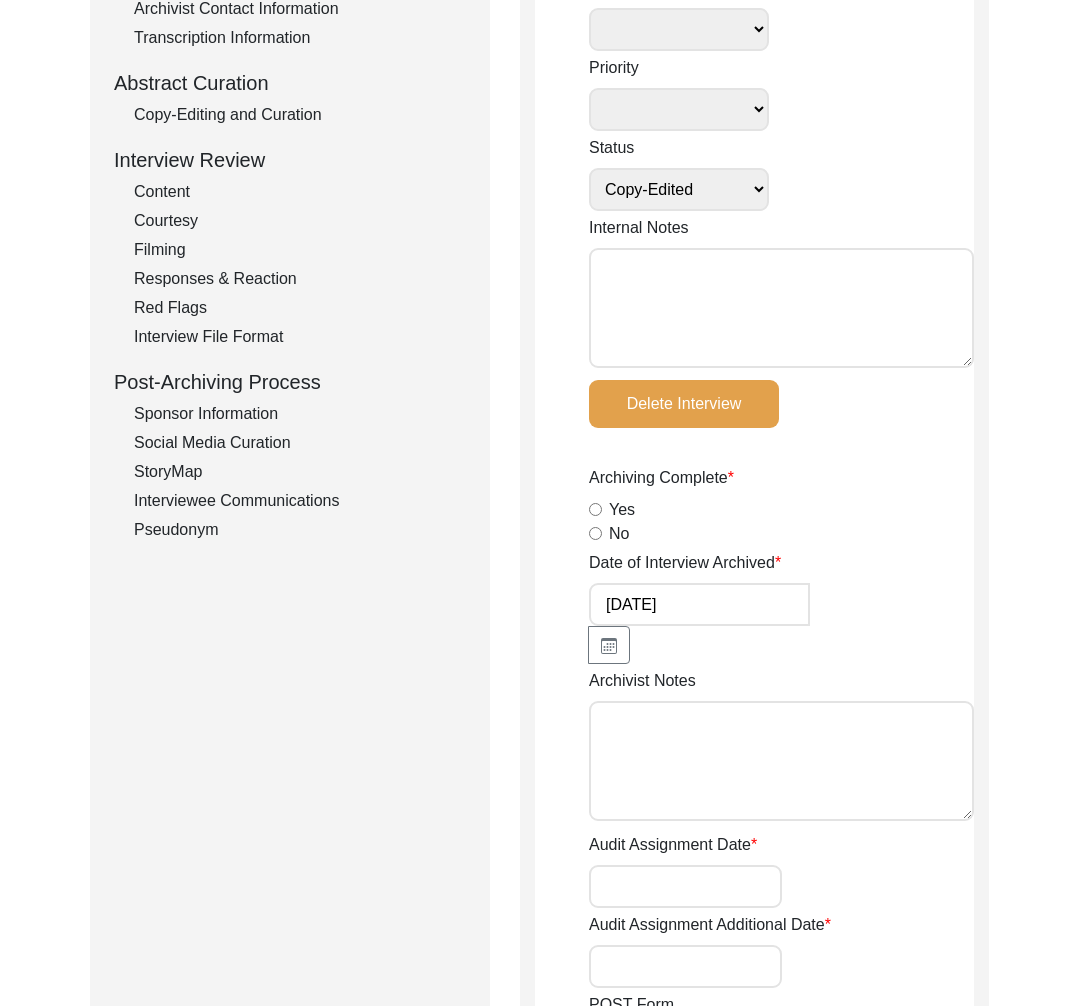 scroll, scrollTop: 0, scrollLeft: 0, axis: both 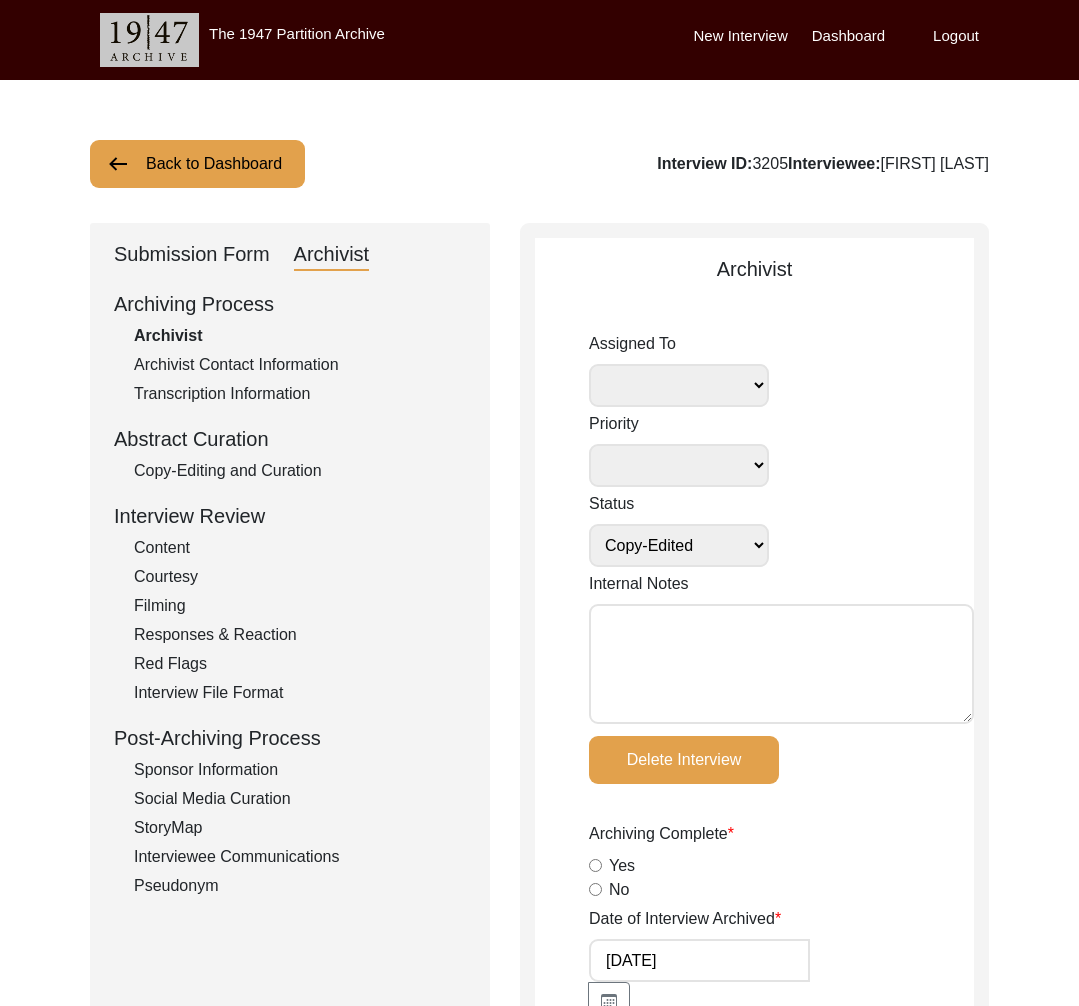 click on "Back to Dashboard" 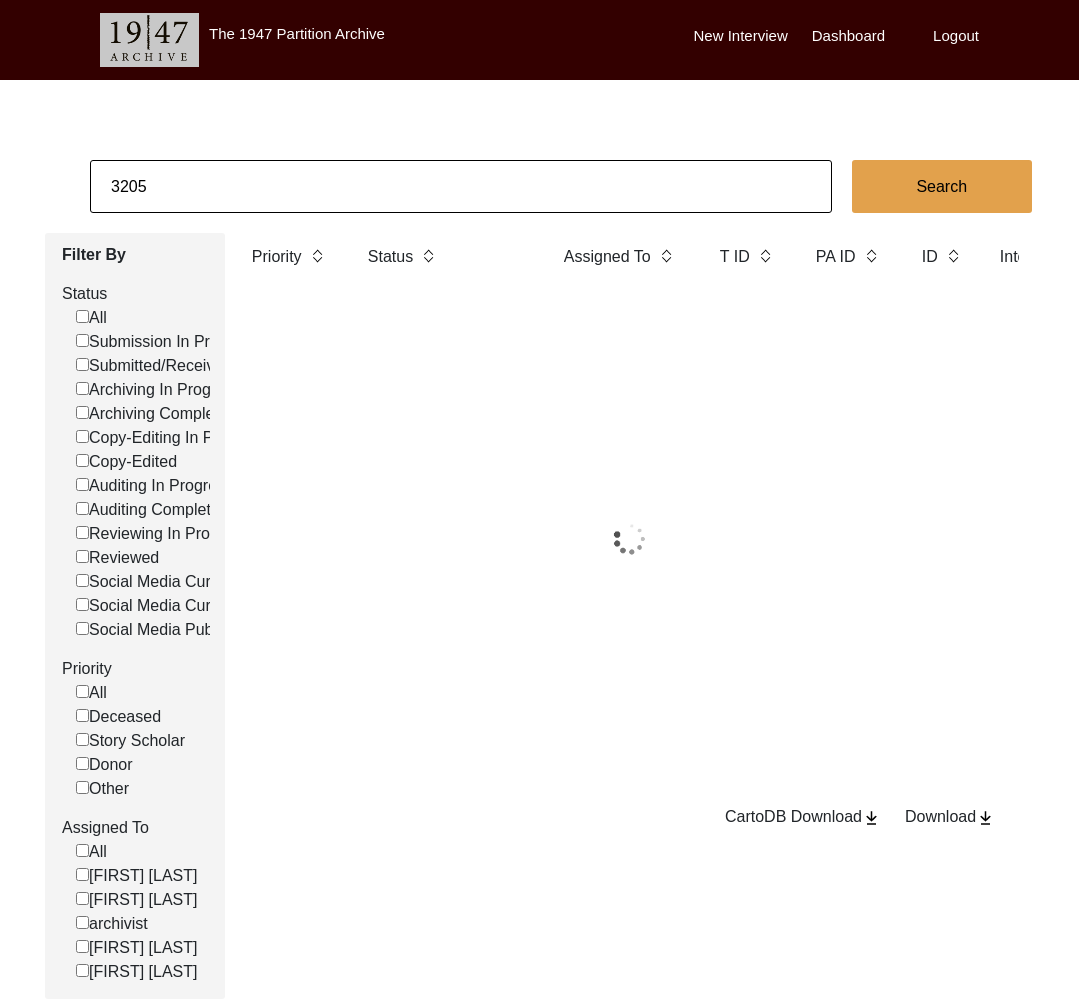 click on "3205" 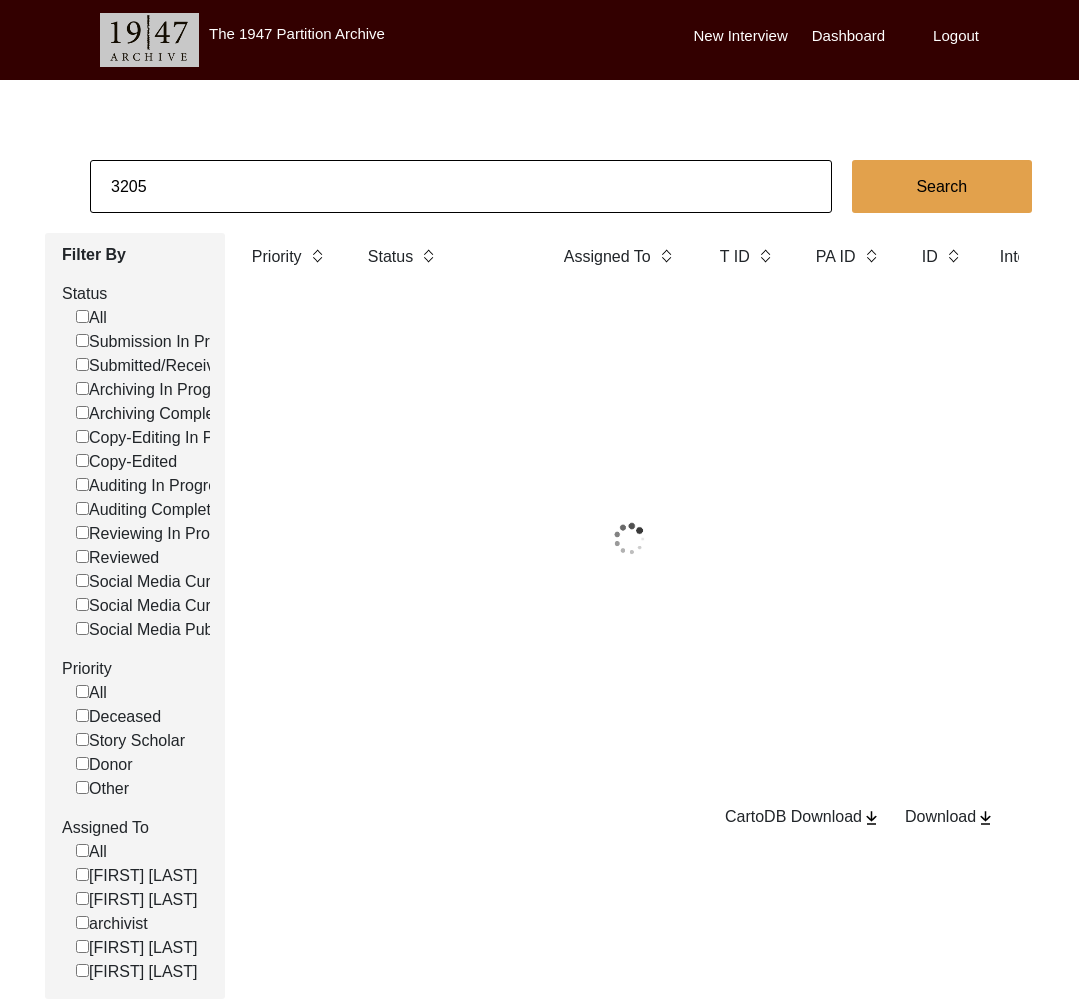 click on "3205" 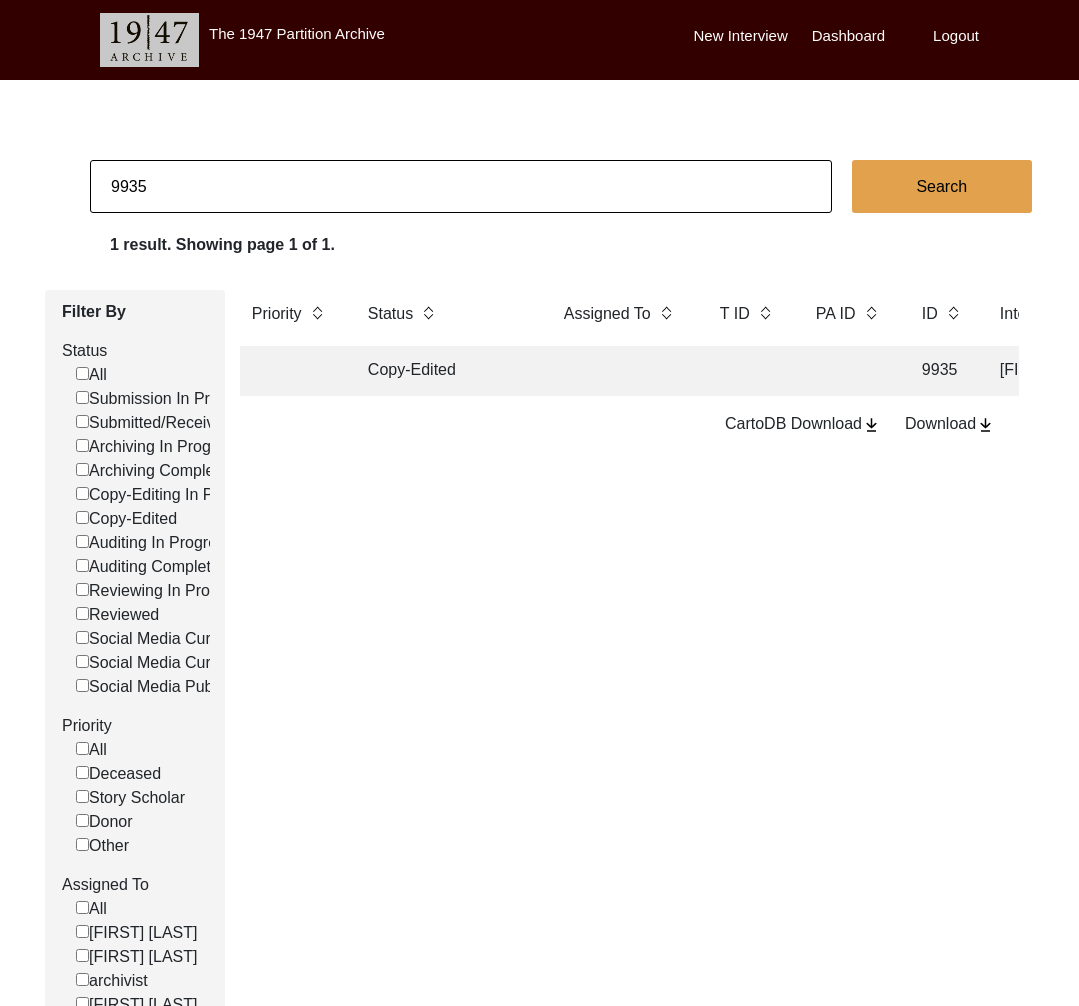 click on "Copy-Edited" 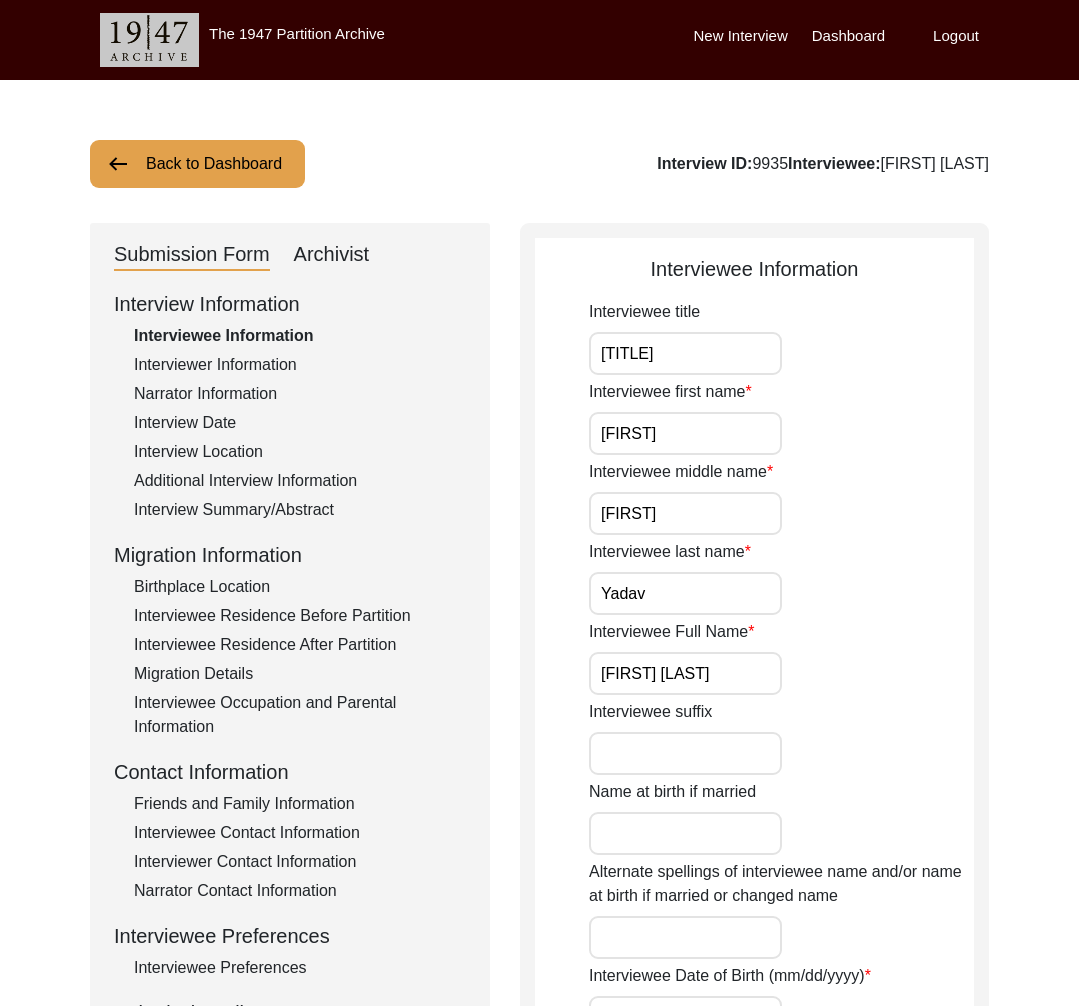 click on "Archivist" 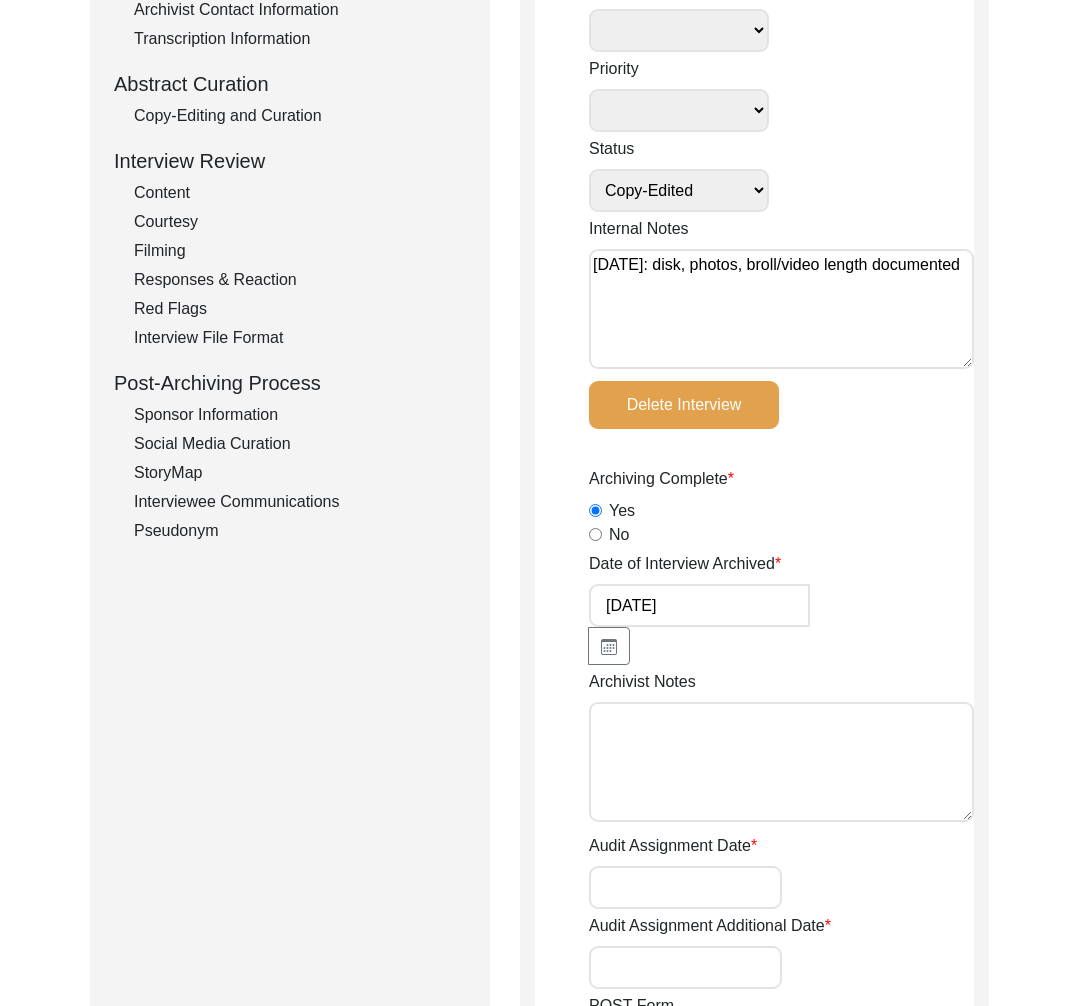 scroll, scrollTop: 0, scrollLeft: 0, axis: both 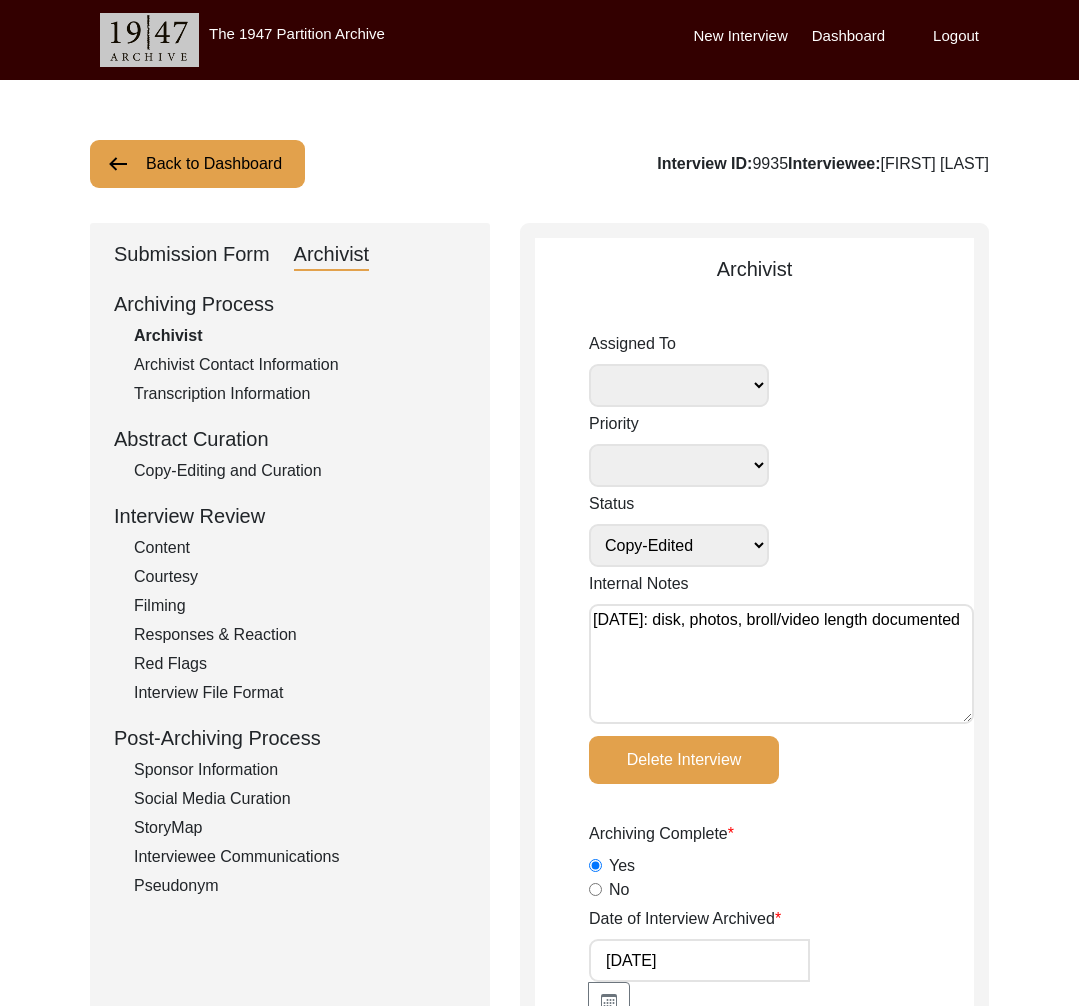 click on "Back to Dashboard" 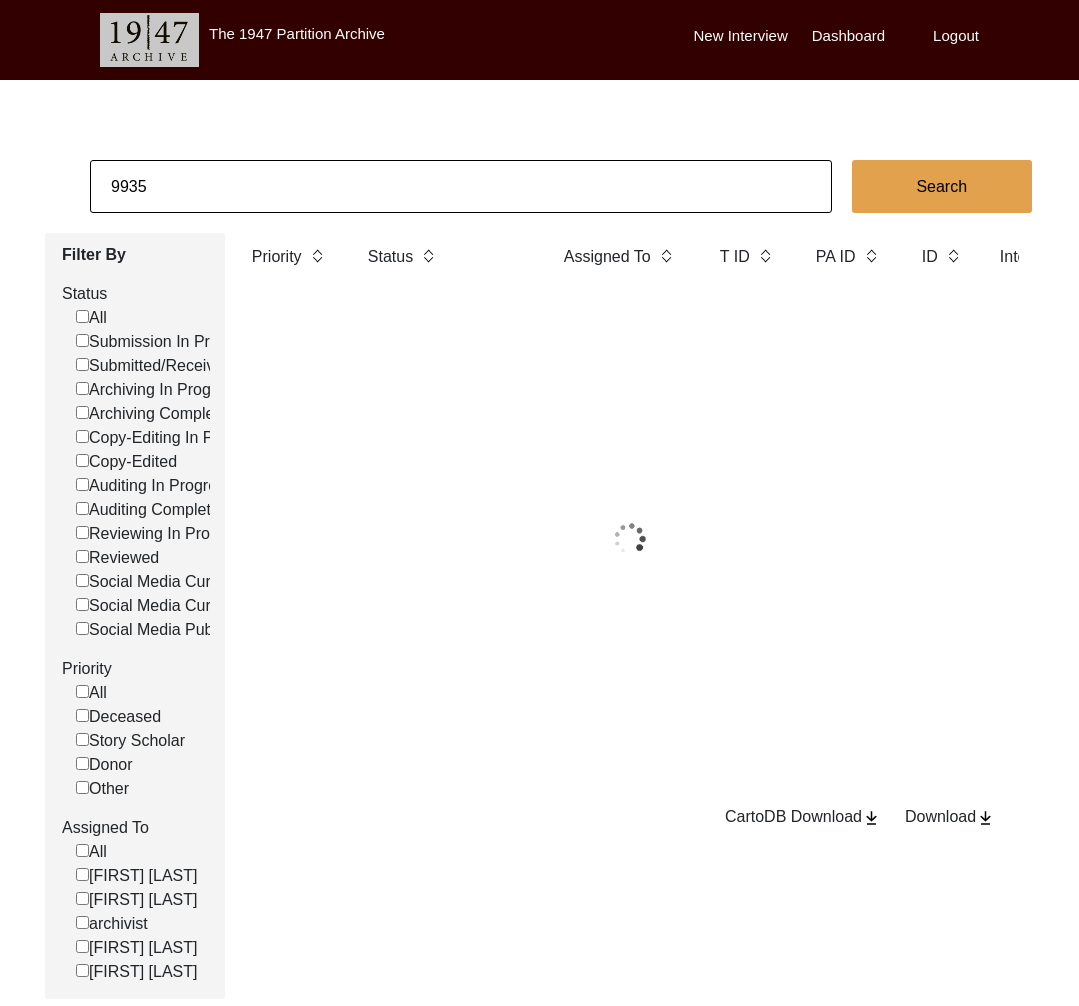 click on "9935" 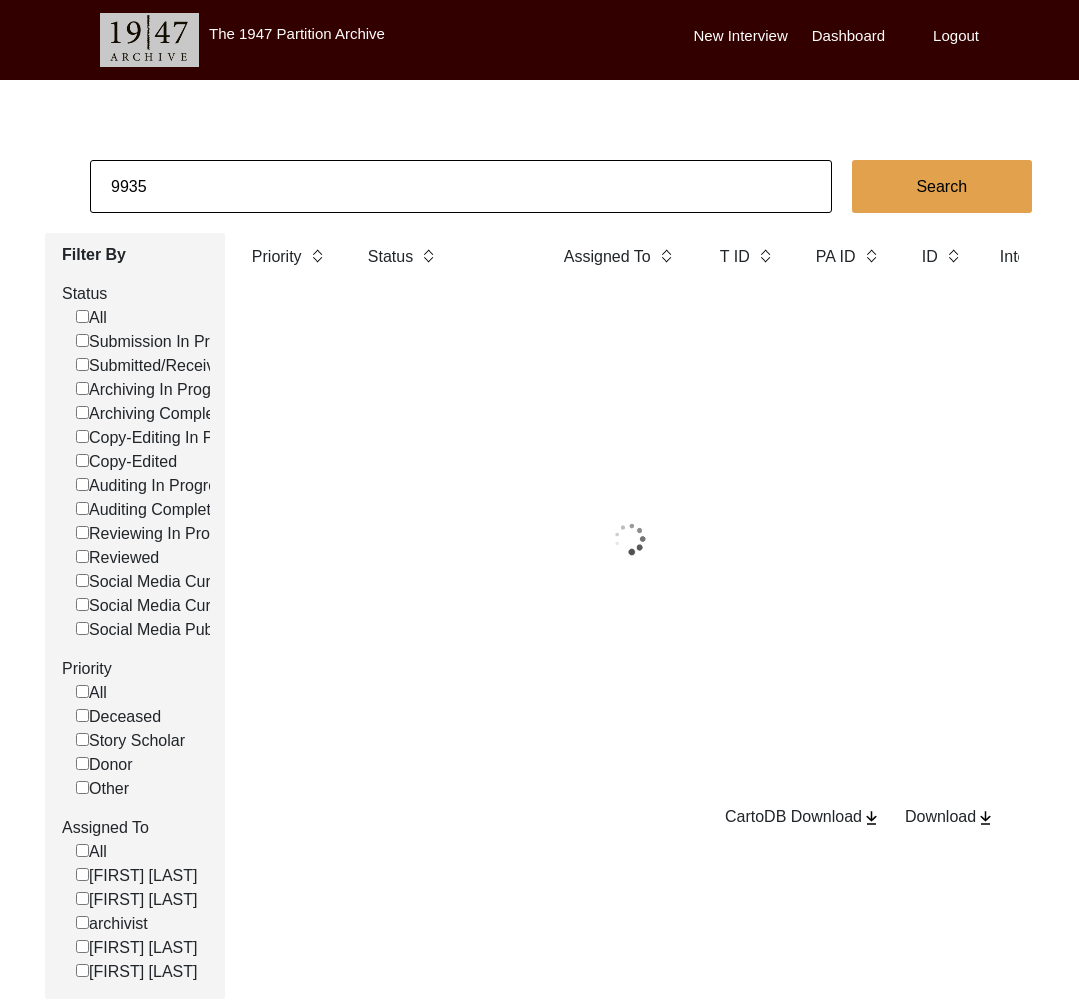click on "9935" 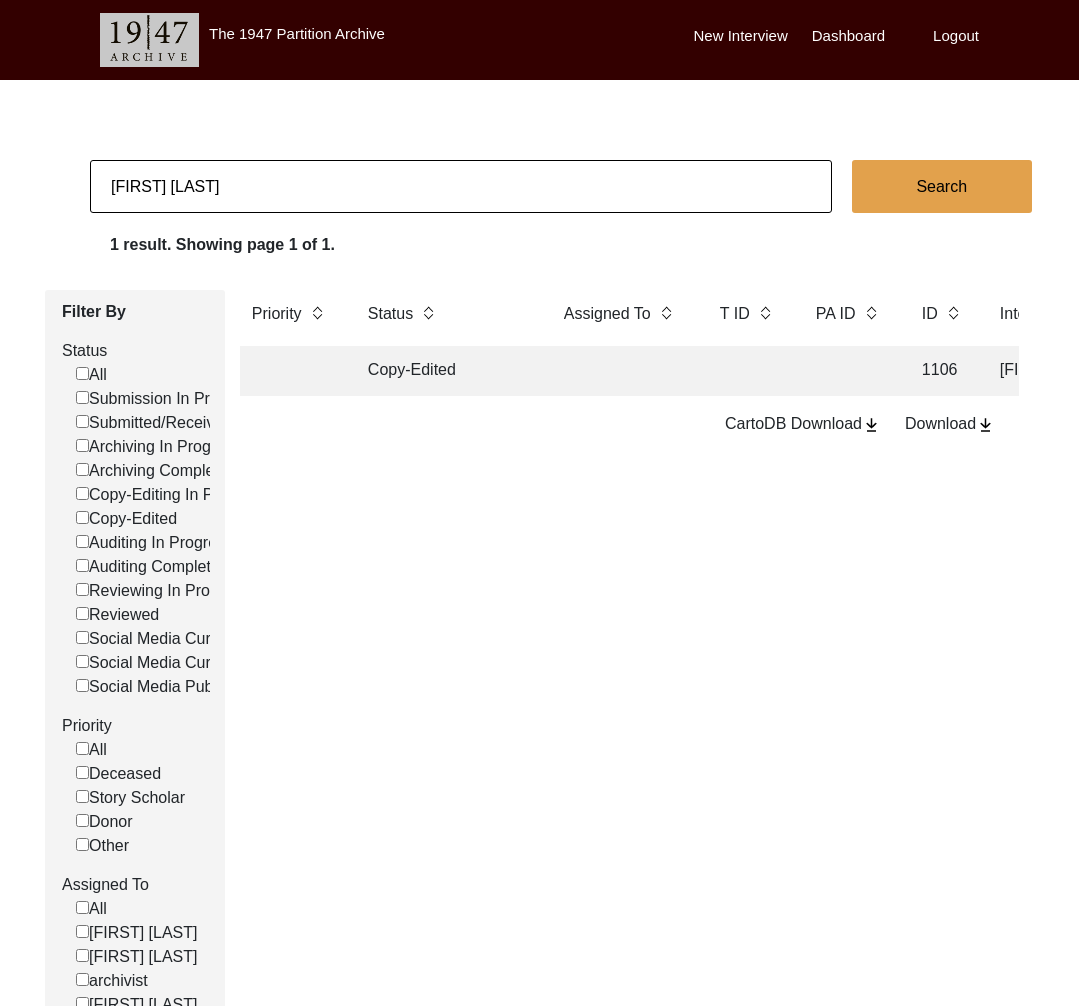 click on "Copy-Edited" 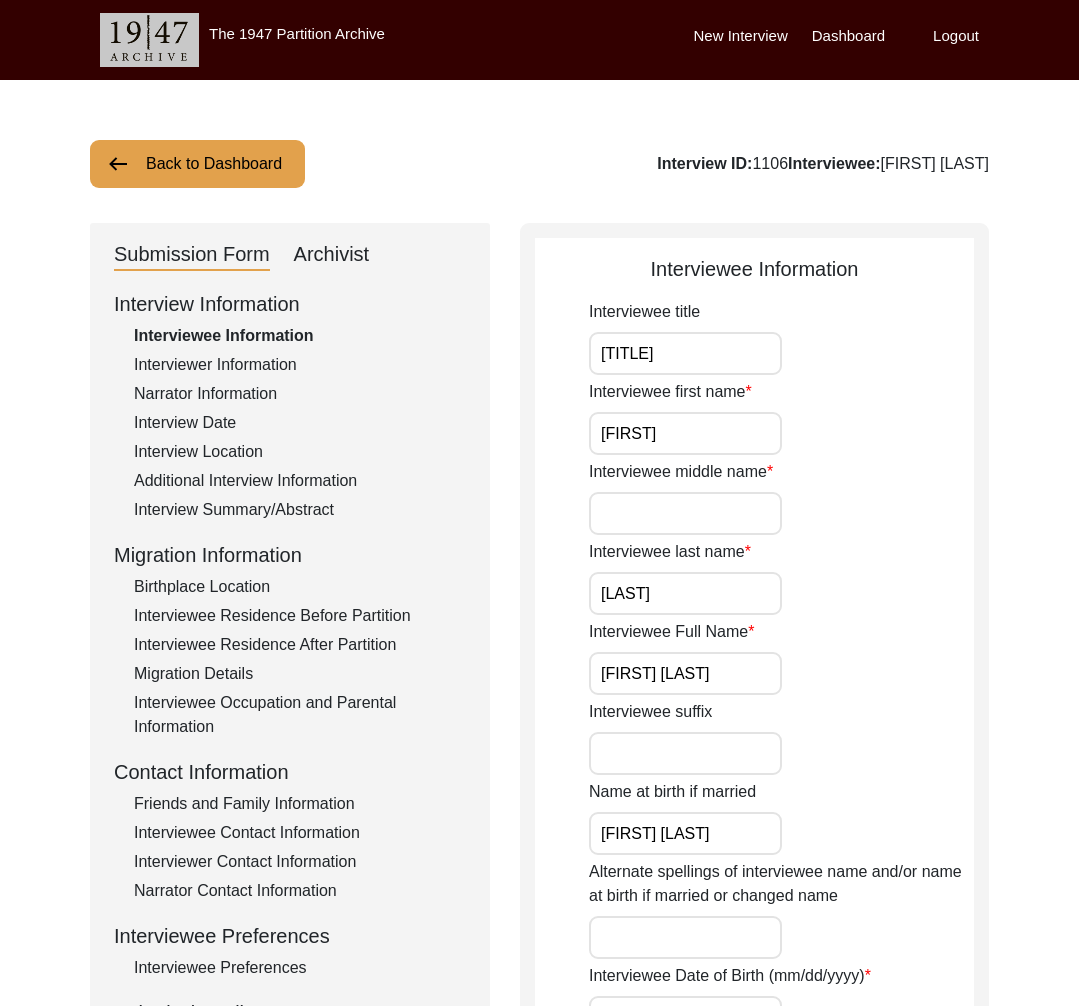 click on "Archivist" 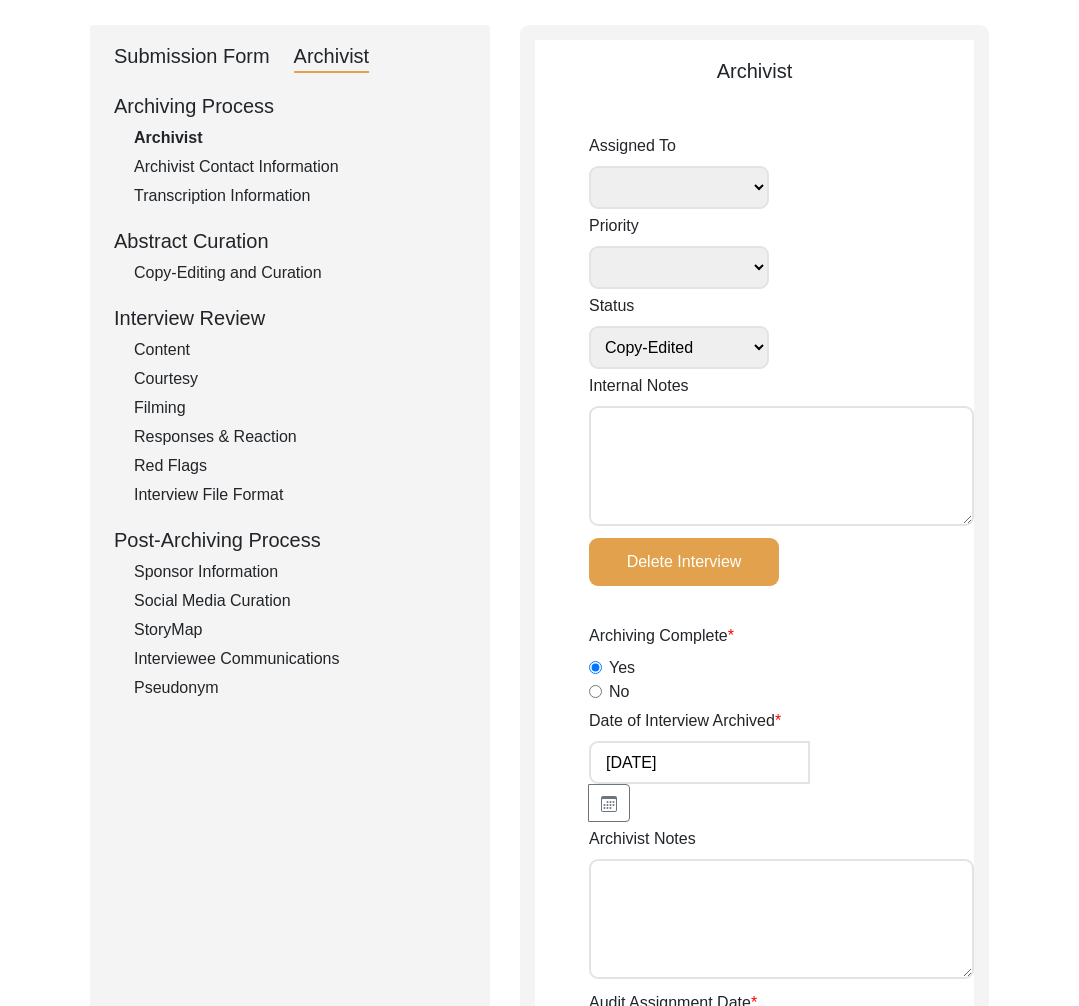 scroll, scrollTop: 0, scrollLeft: 0, axis: both 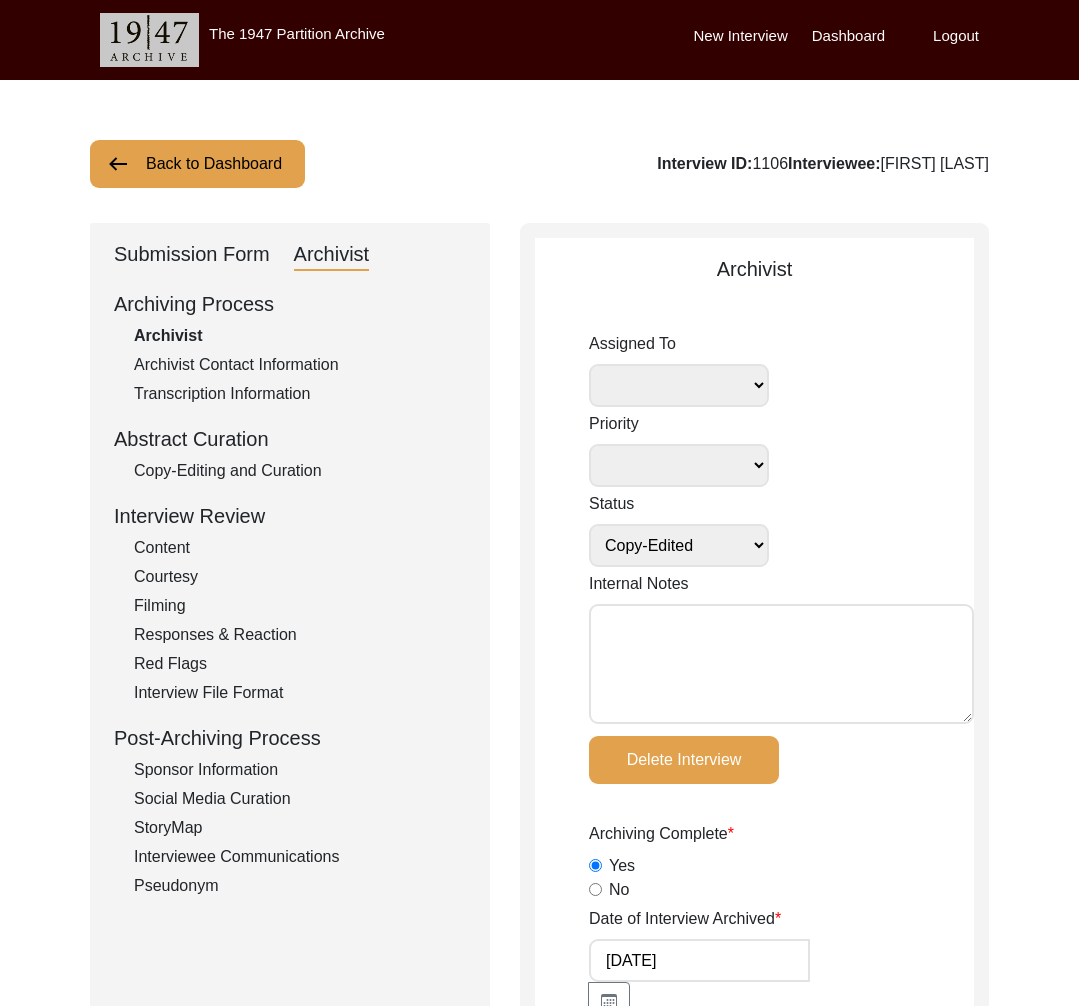 click on "Back to Dashboard" 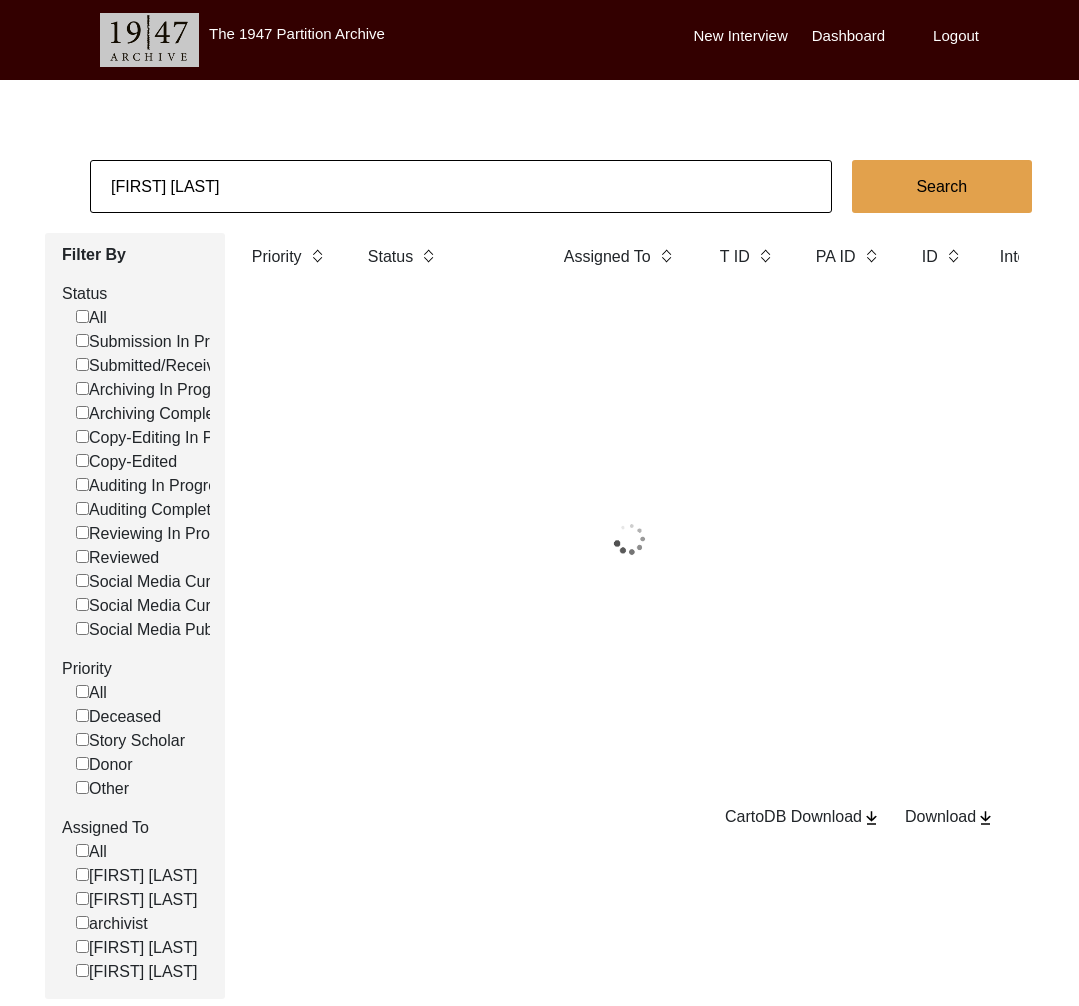 click on "[FIRST] [LAST]" 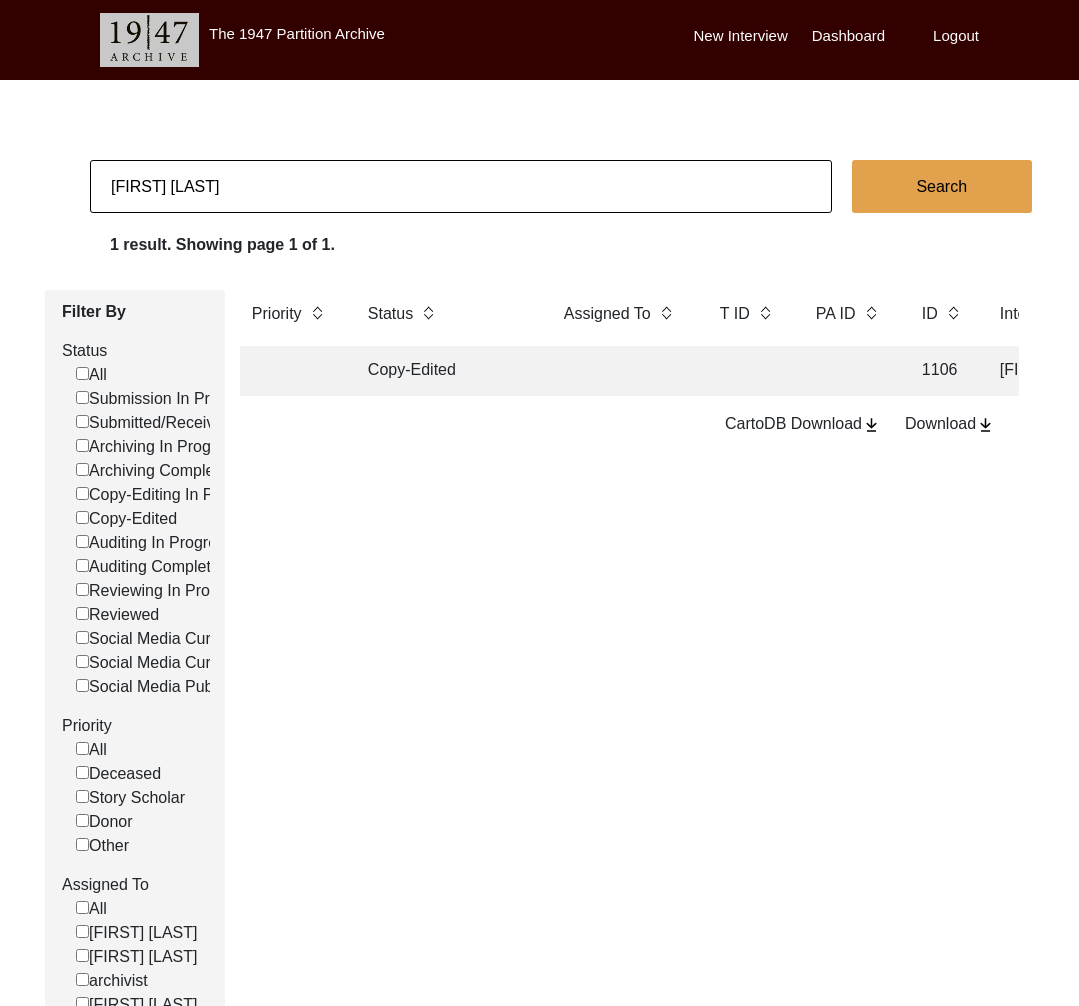 click on "[FIRST] [LAST]" 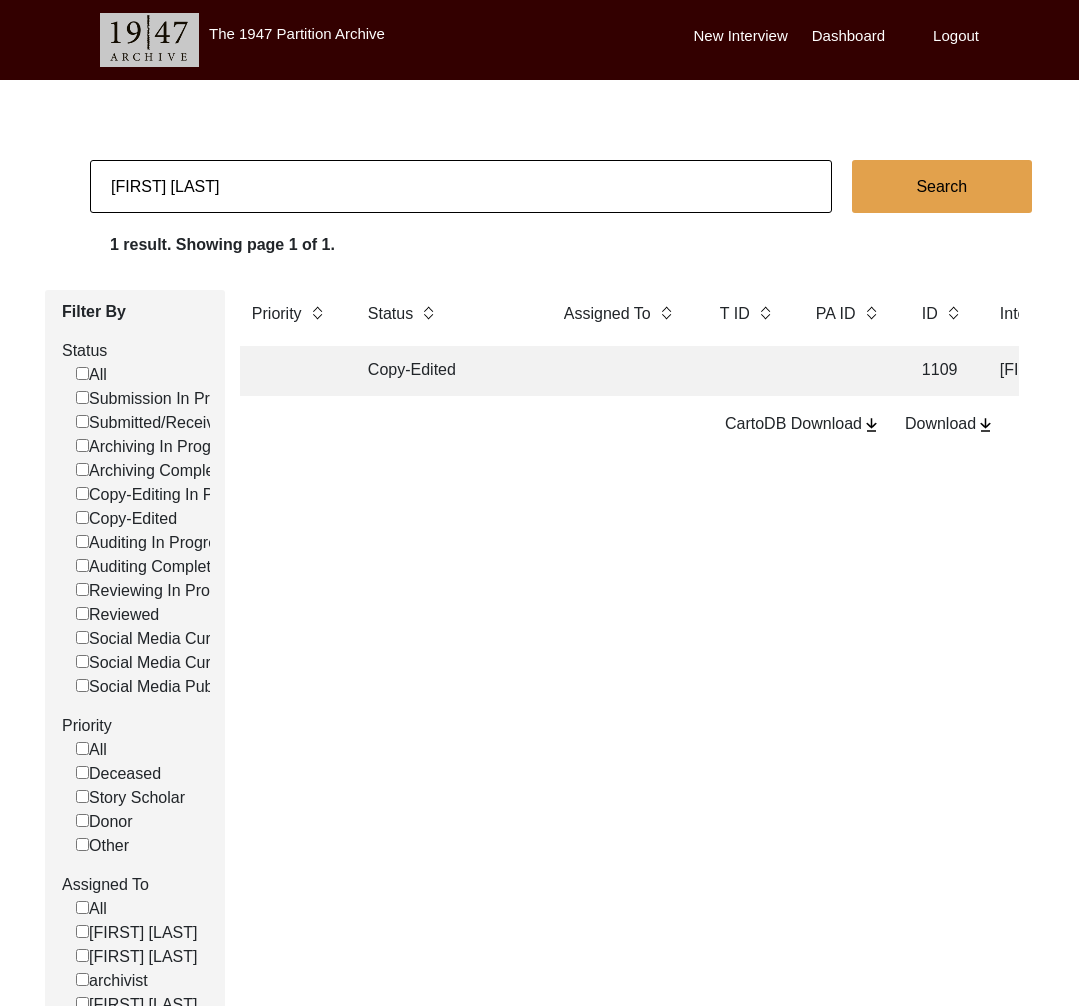 click on "Copy-Edited" 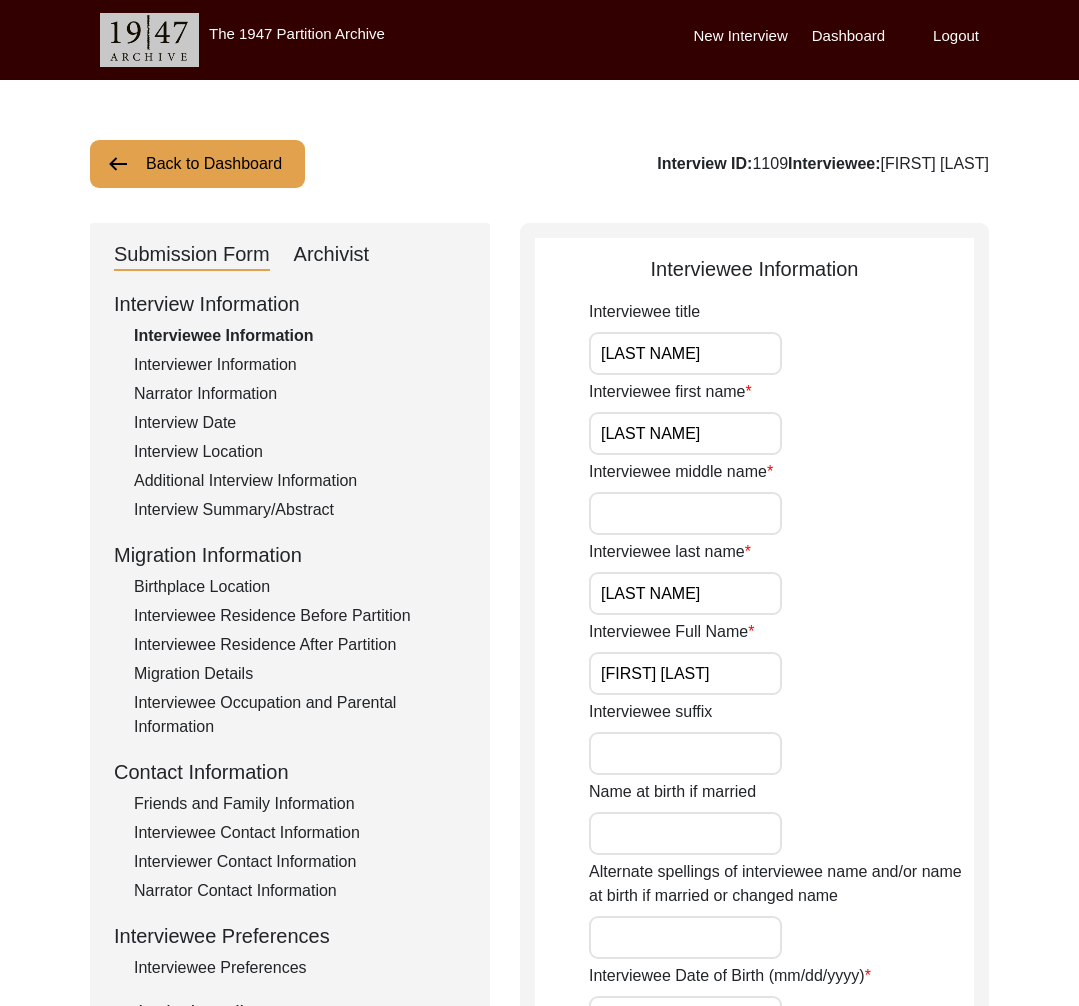 drag, startPoint x: 344, startPoint y: 246, endPoint x: 490, endPoint y: 325, distance: 166.003 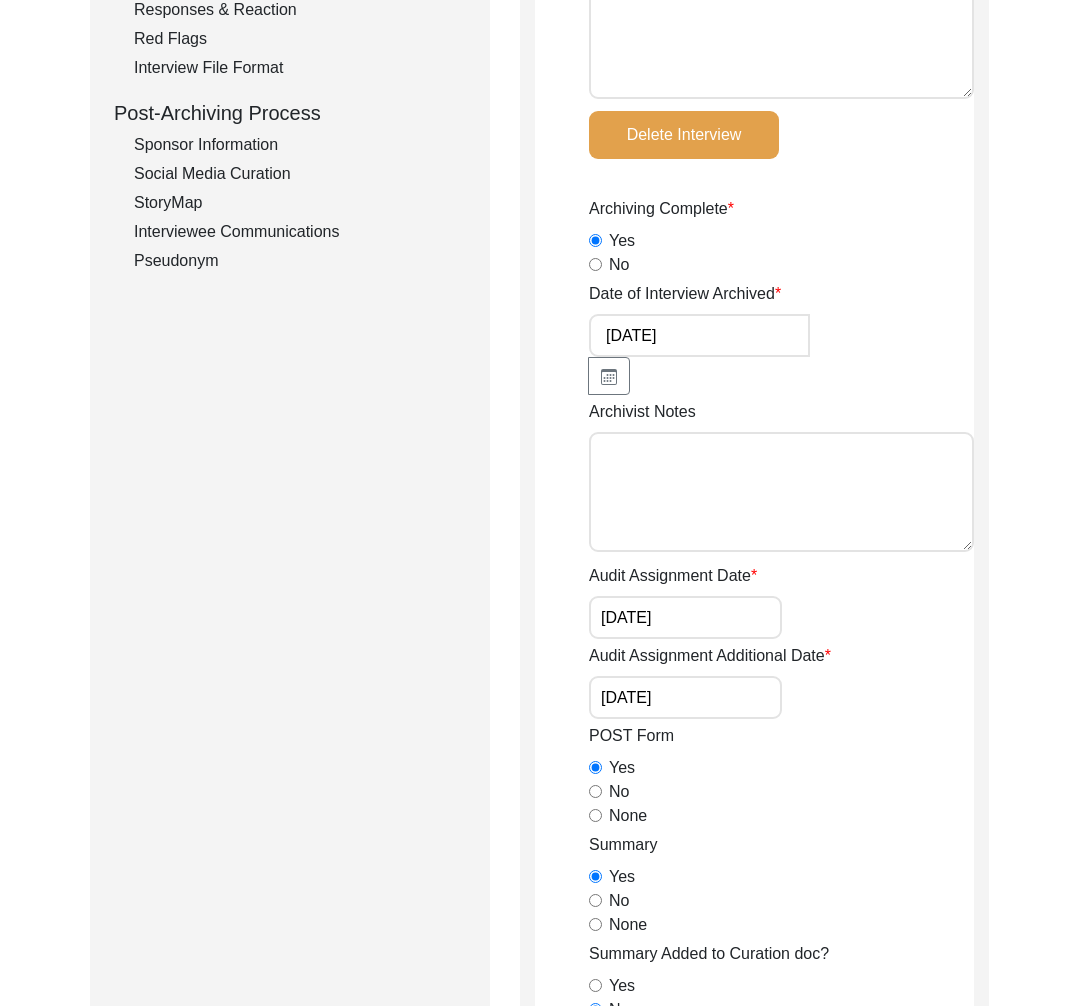 scroll, scrollTop: 0, scrollLeft: 0, axis: both 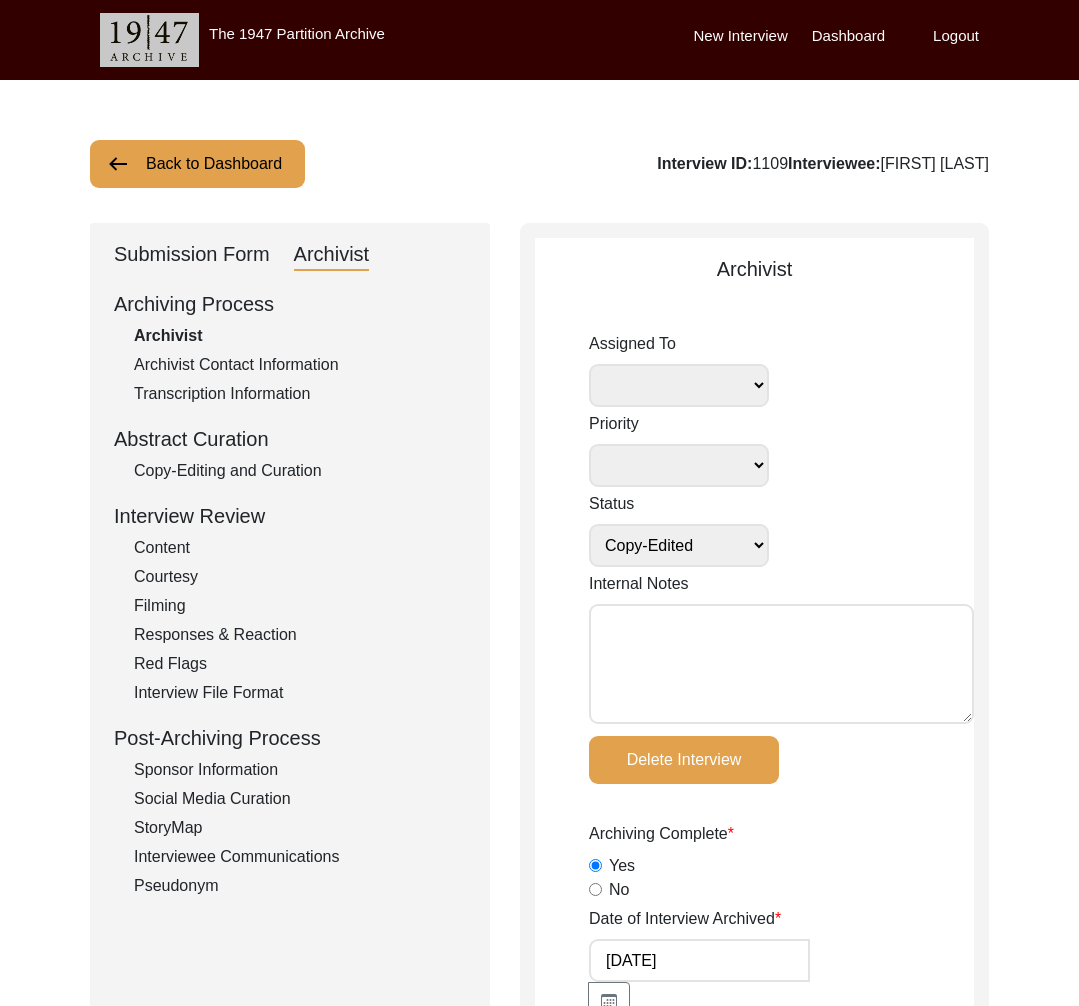 click on "Back to Dashboard" 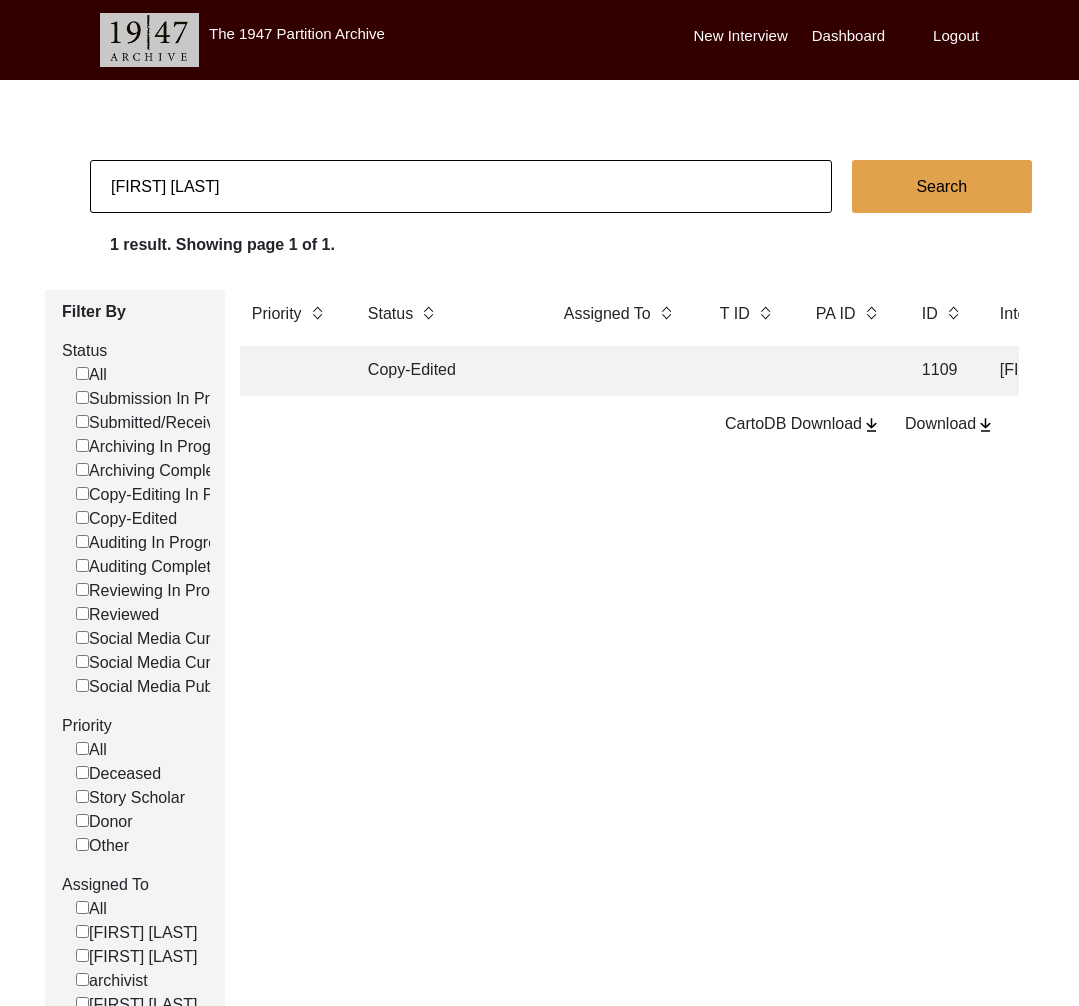 click on "[FIRST] [LAST]" 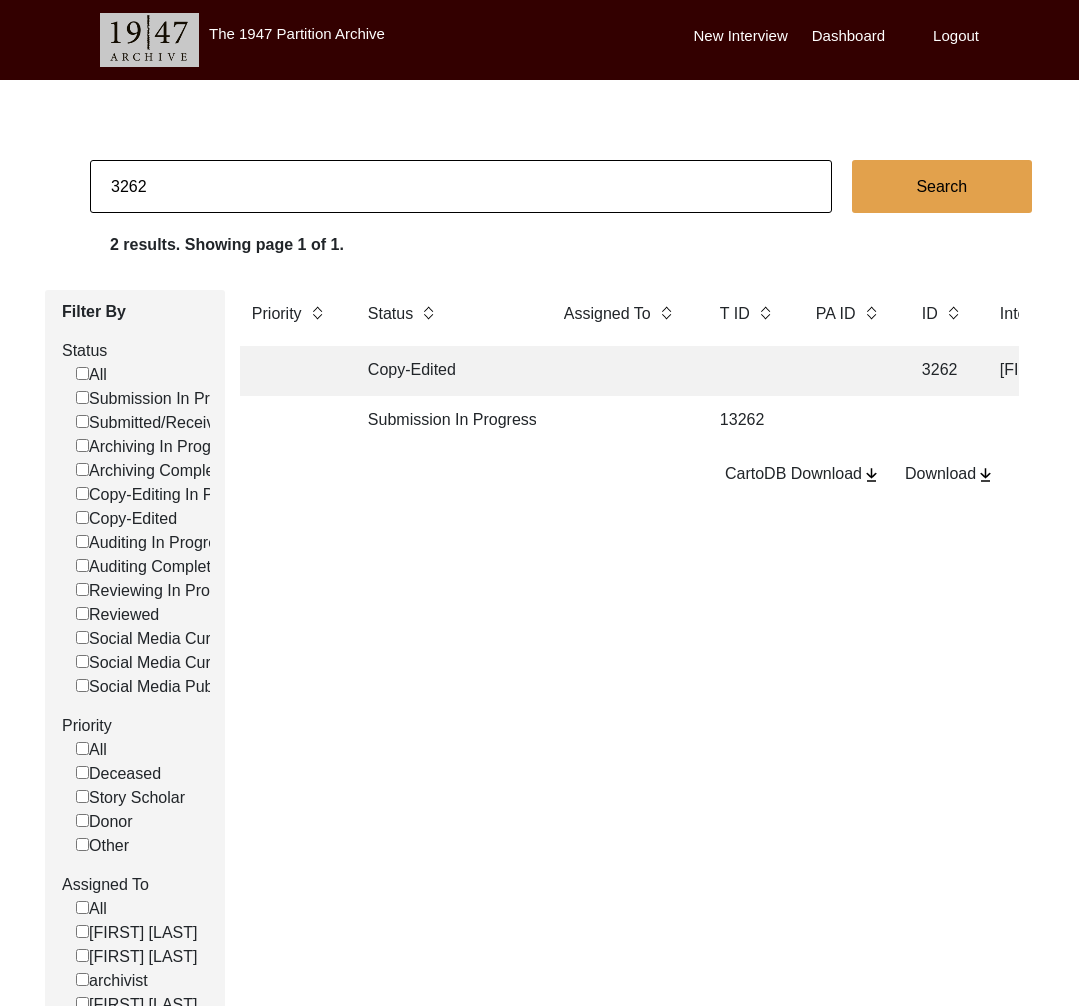 click 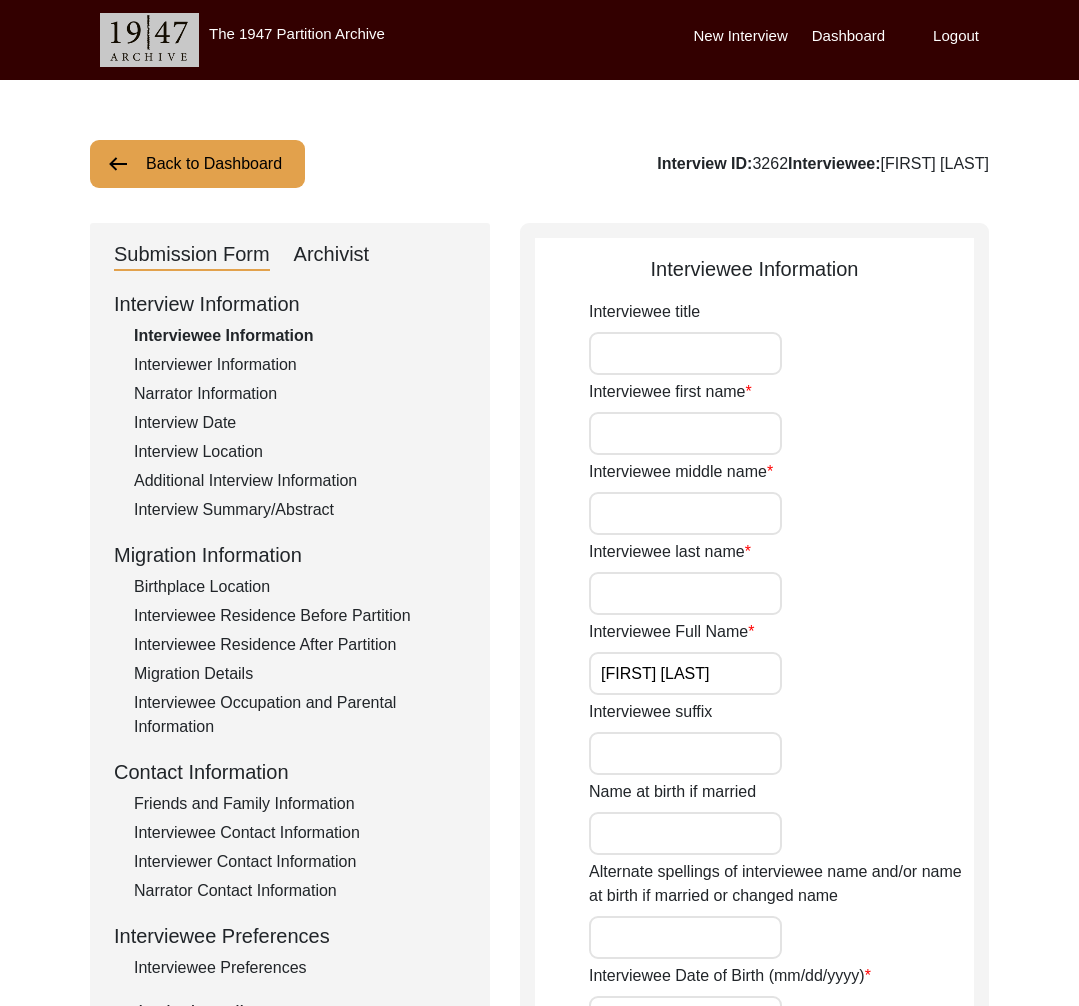 click on "Archivist" 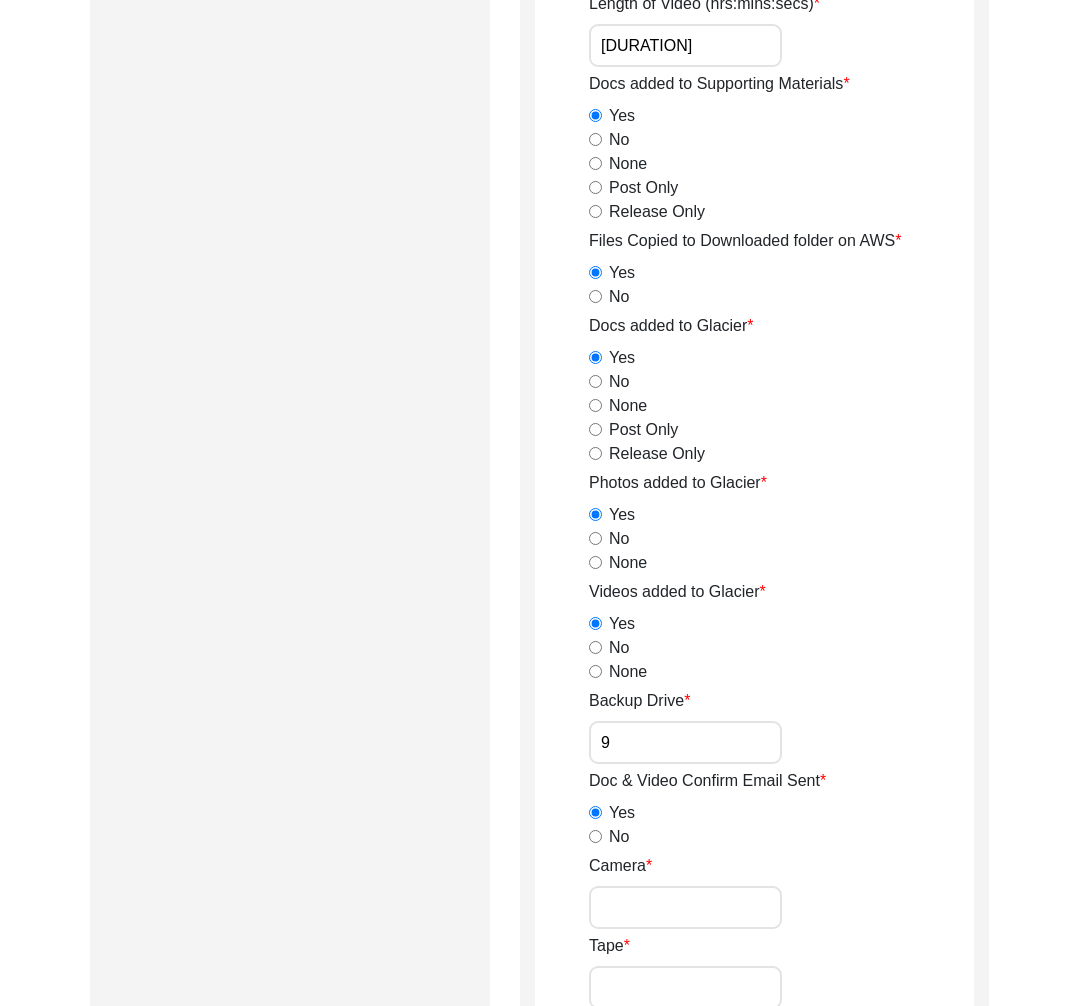 scroll, scrollTop: 2458, scrollLeft: 0, axis: vertical 